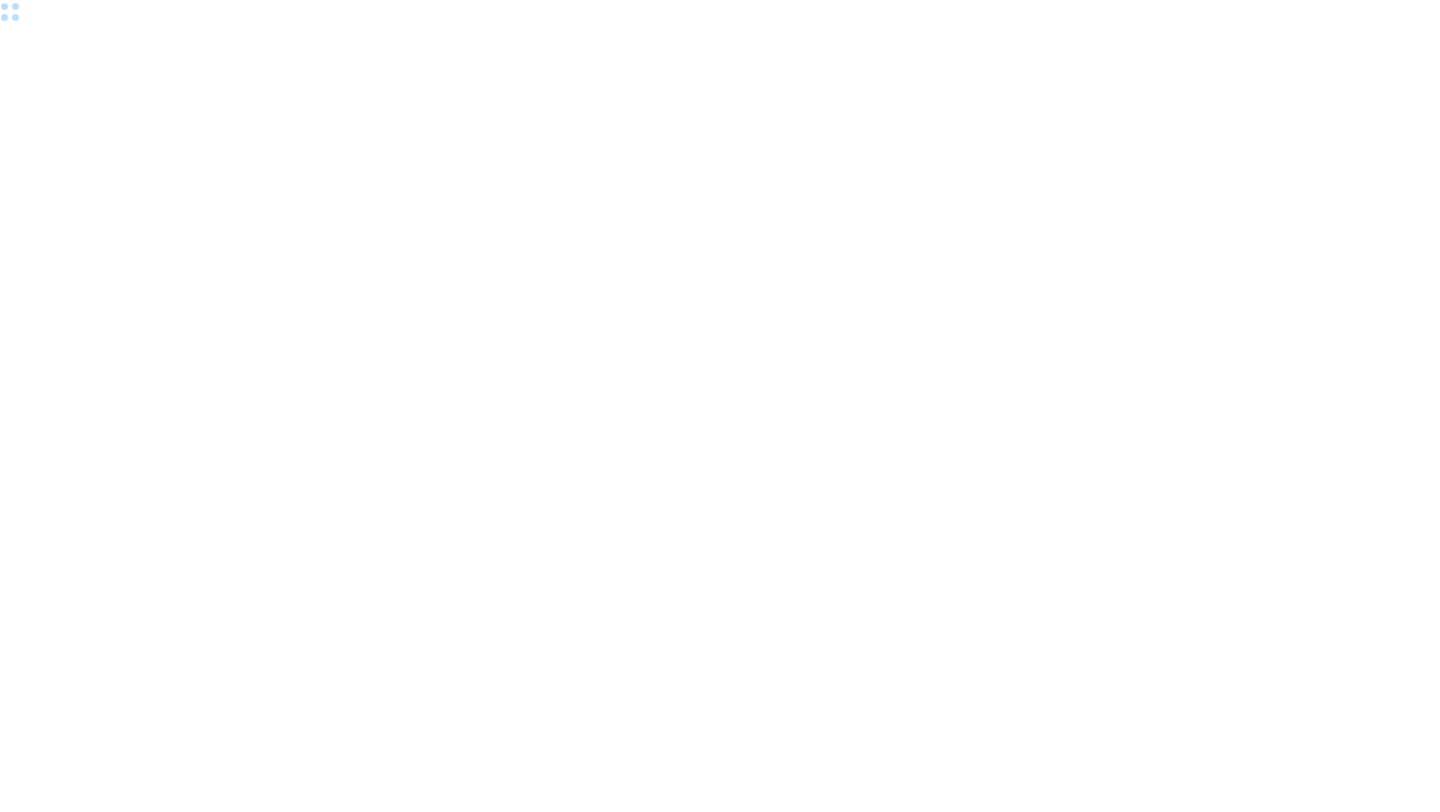 scroll, scrollTop: 0, scrollLeft: 0, axis: both 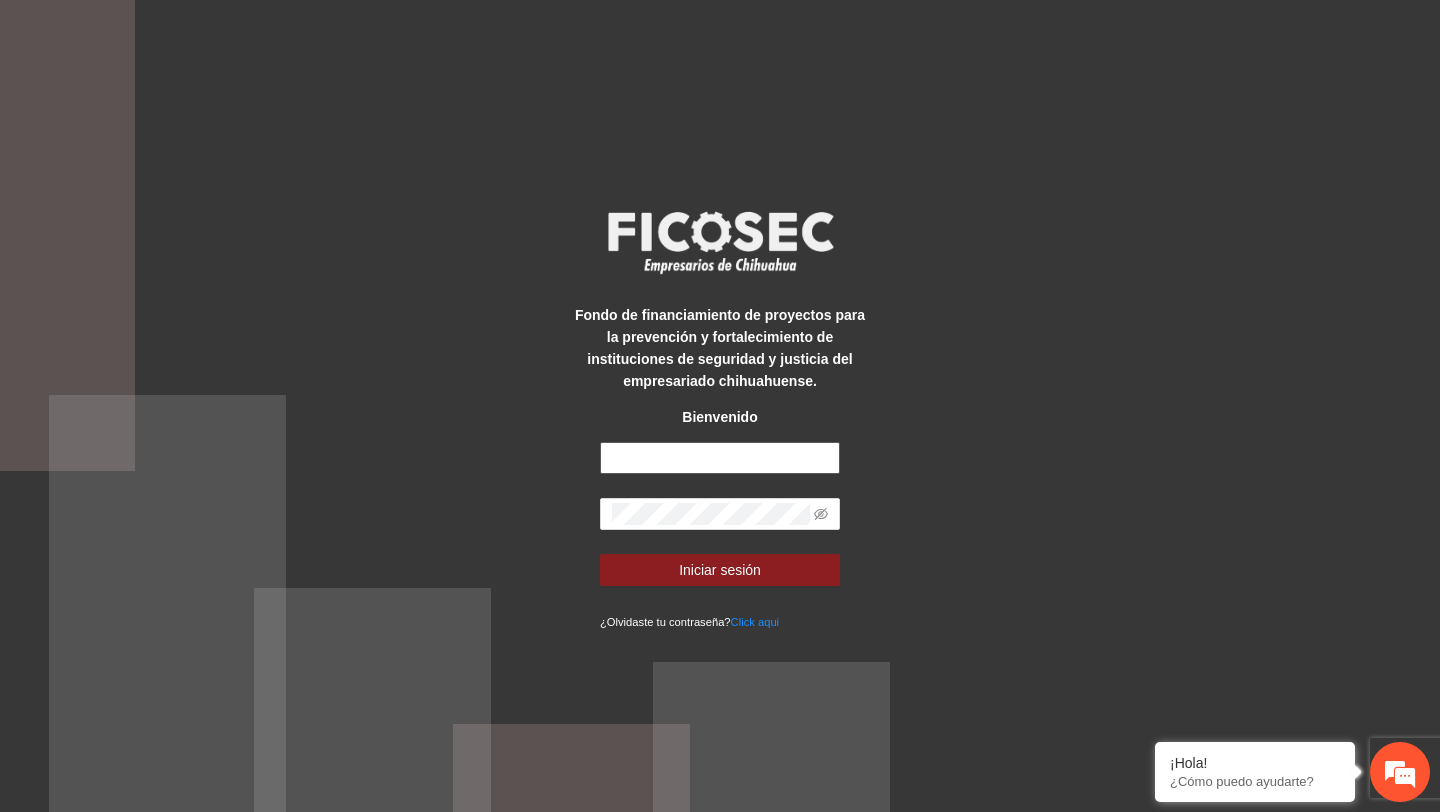 click at bounding box center [720, 458] 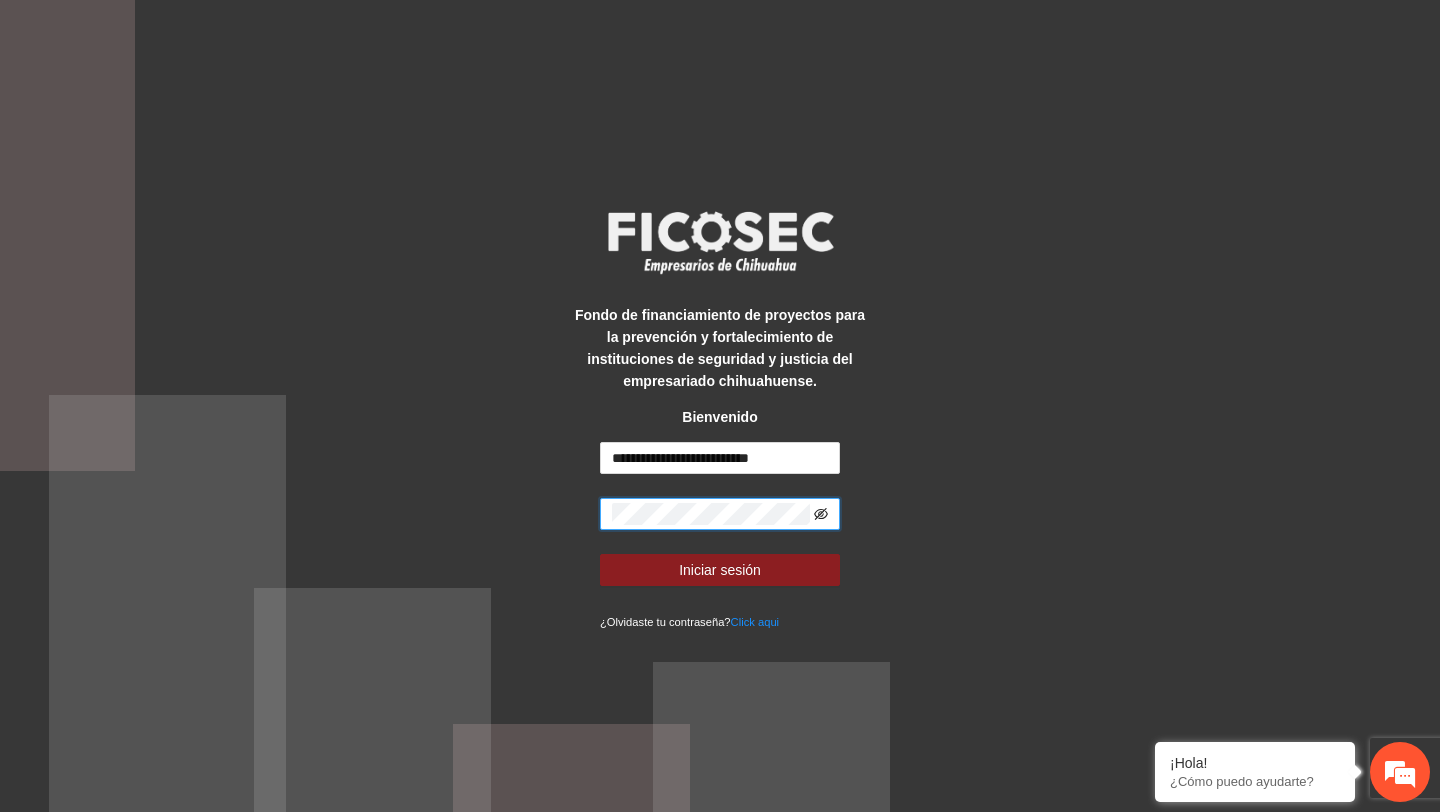 click 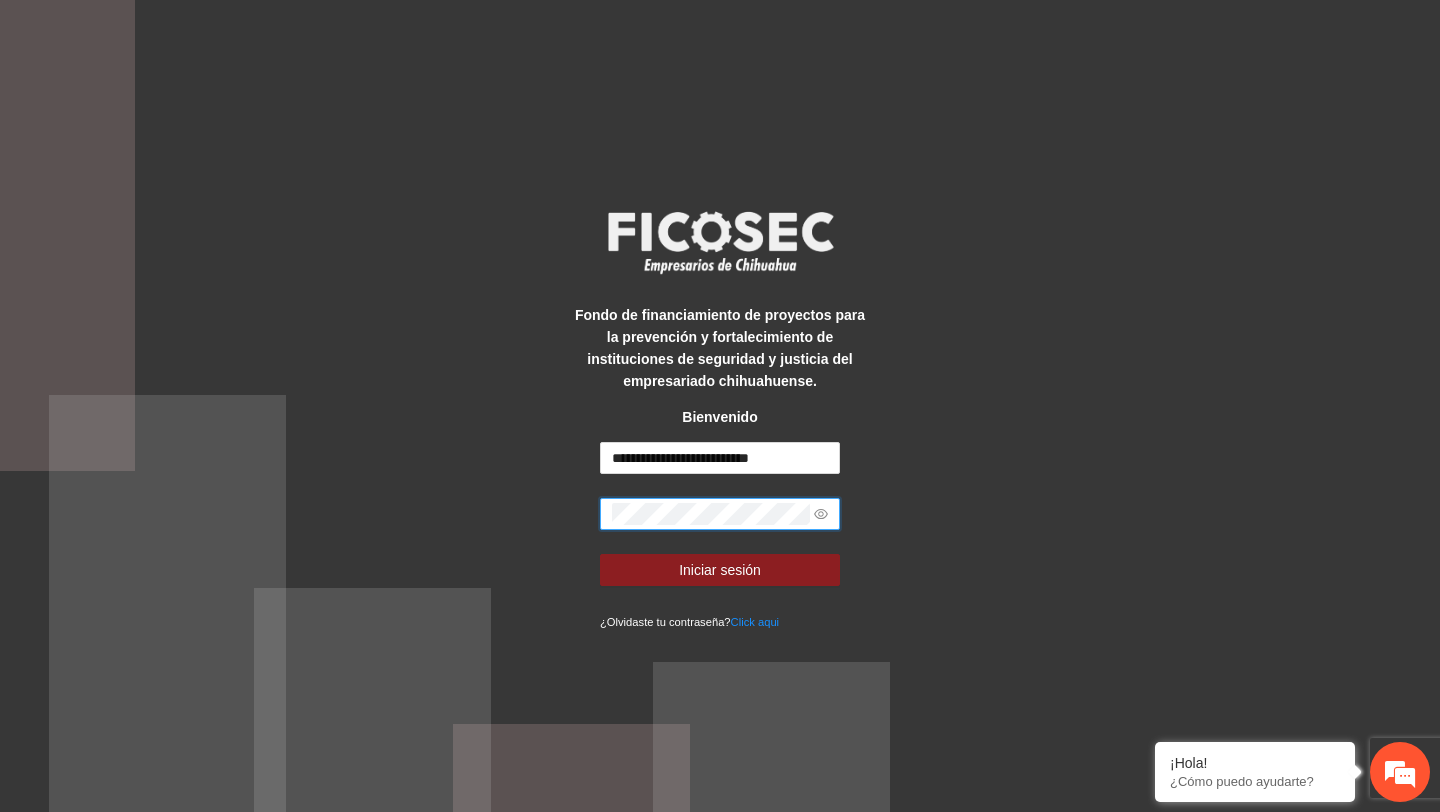 click on "Iniciar sesión" at bounding box center (720, 570) 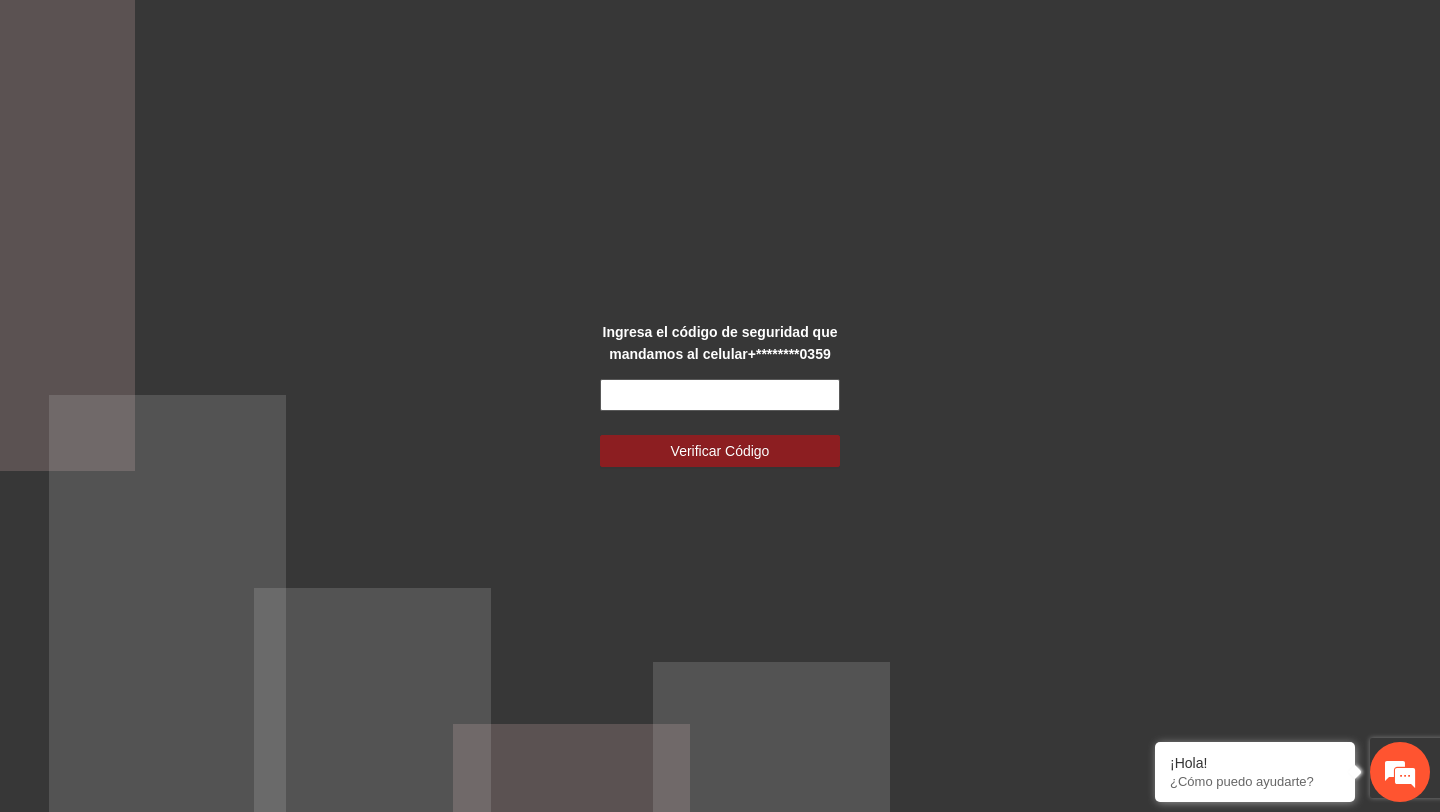 click at bounding box center (720, 395) 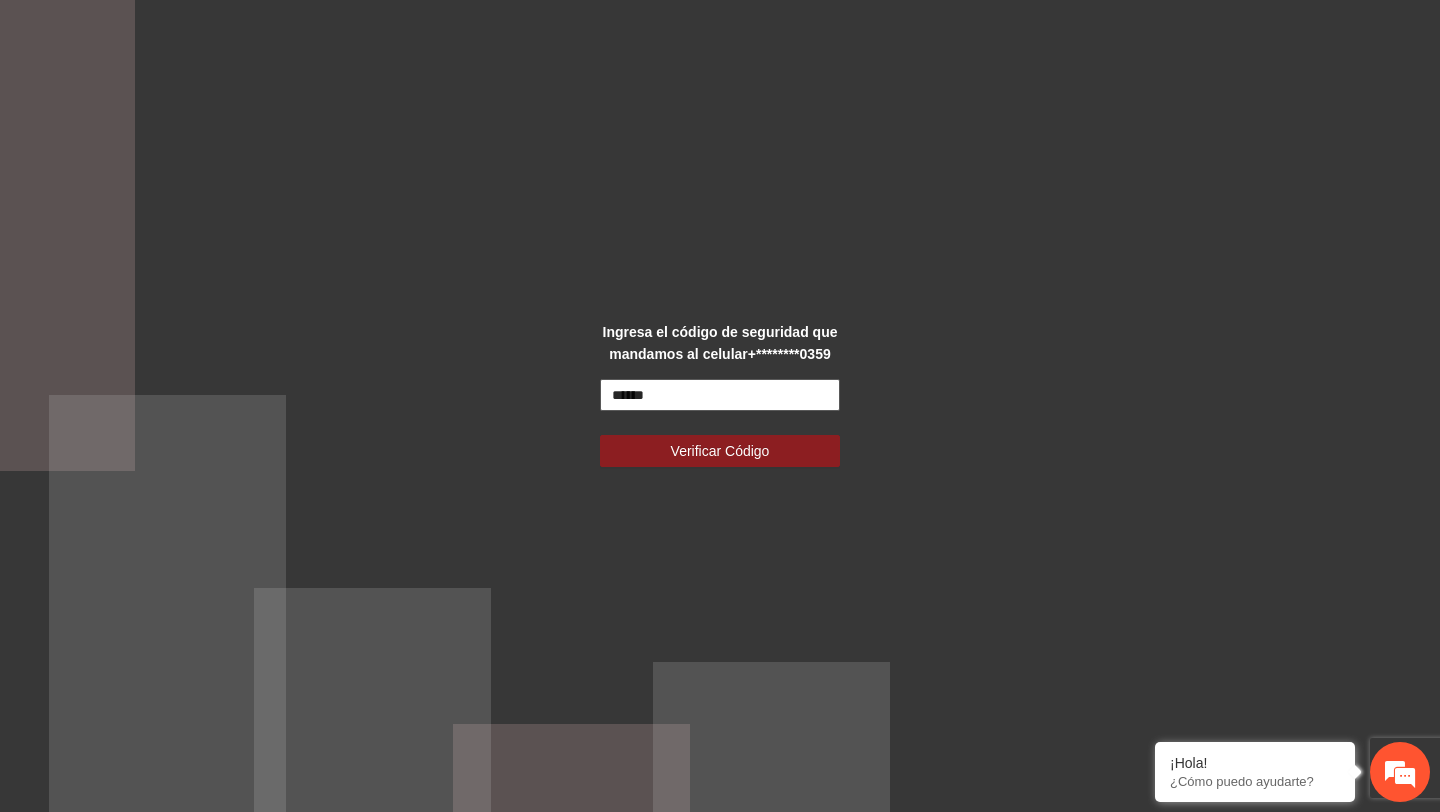 type on "******" 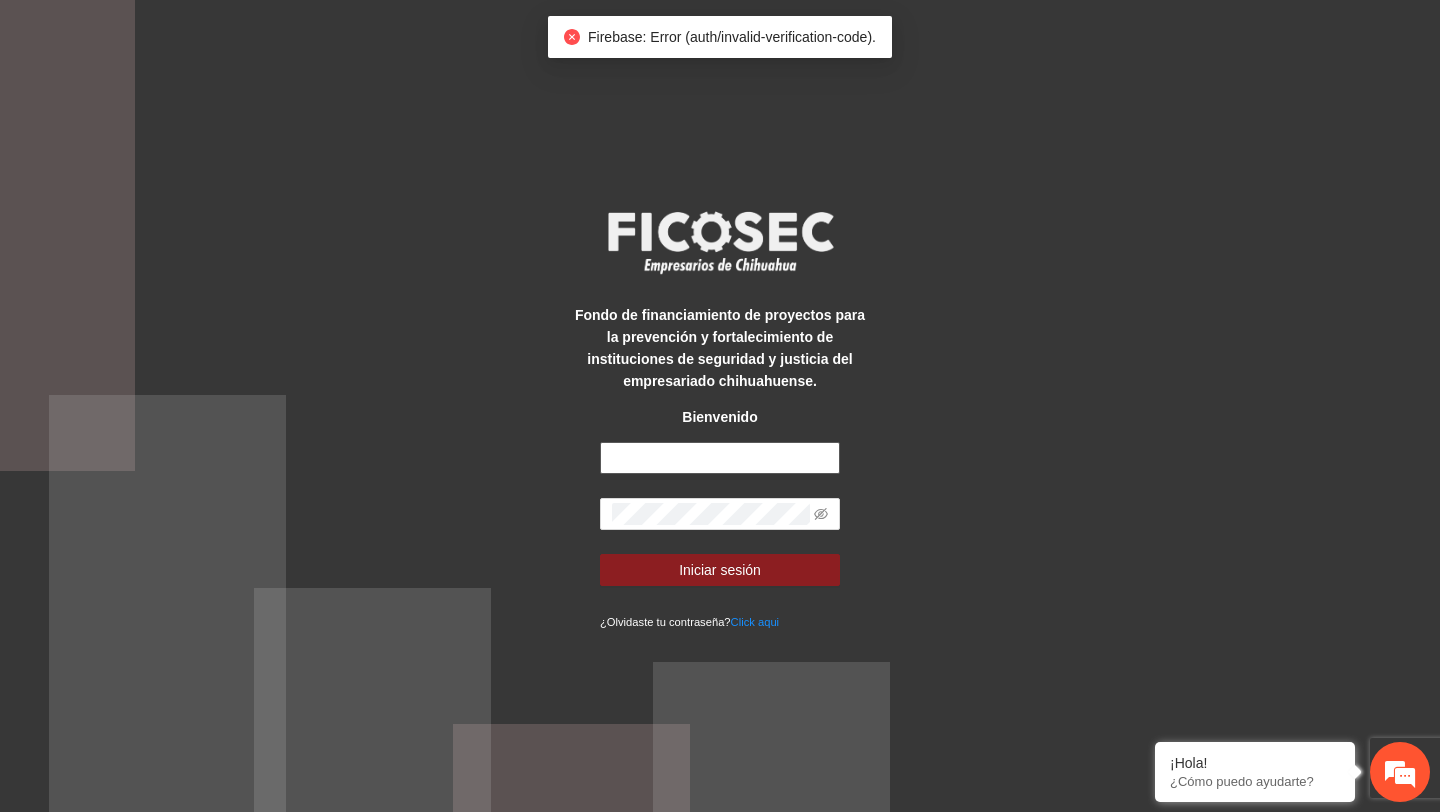 click at bounding box center (720, 458) 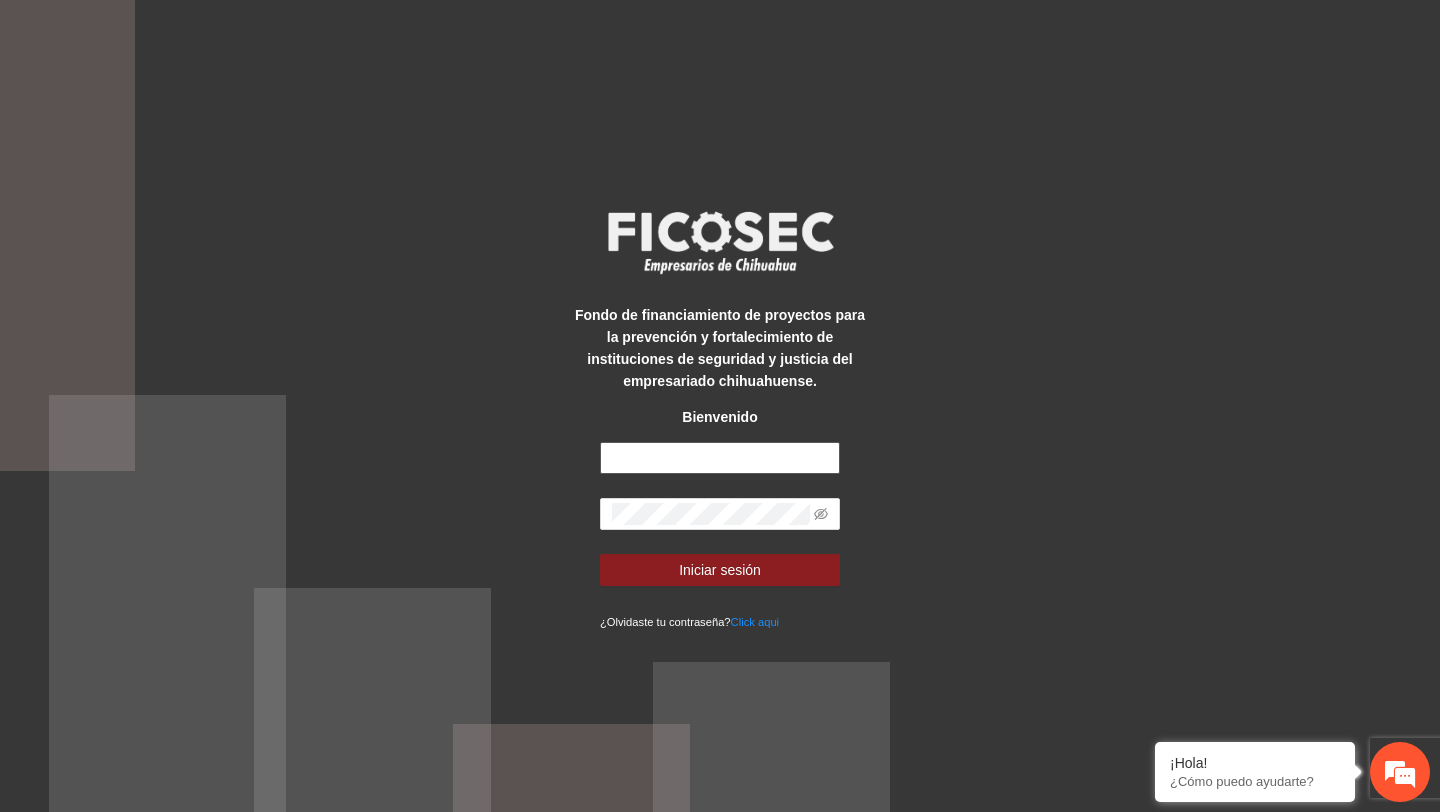 type on "**********" 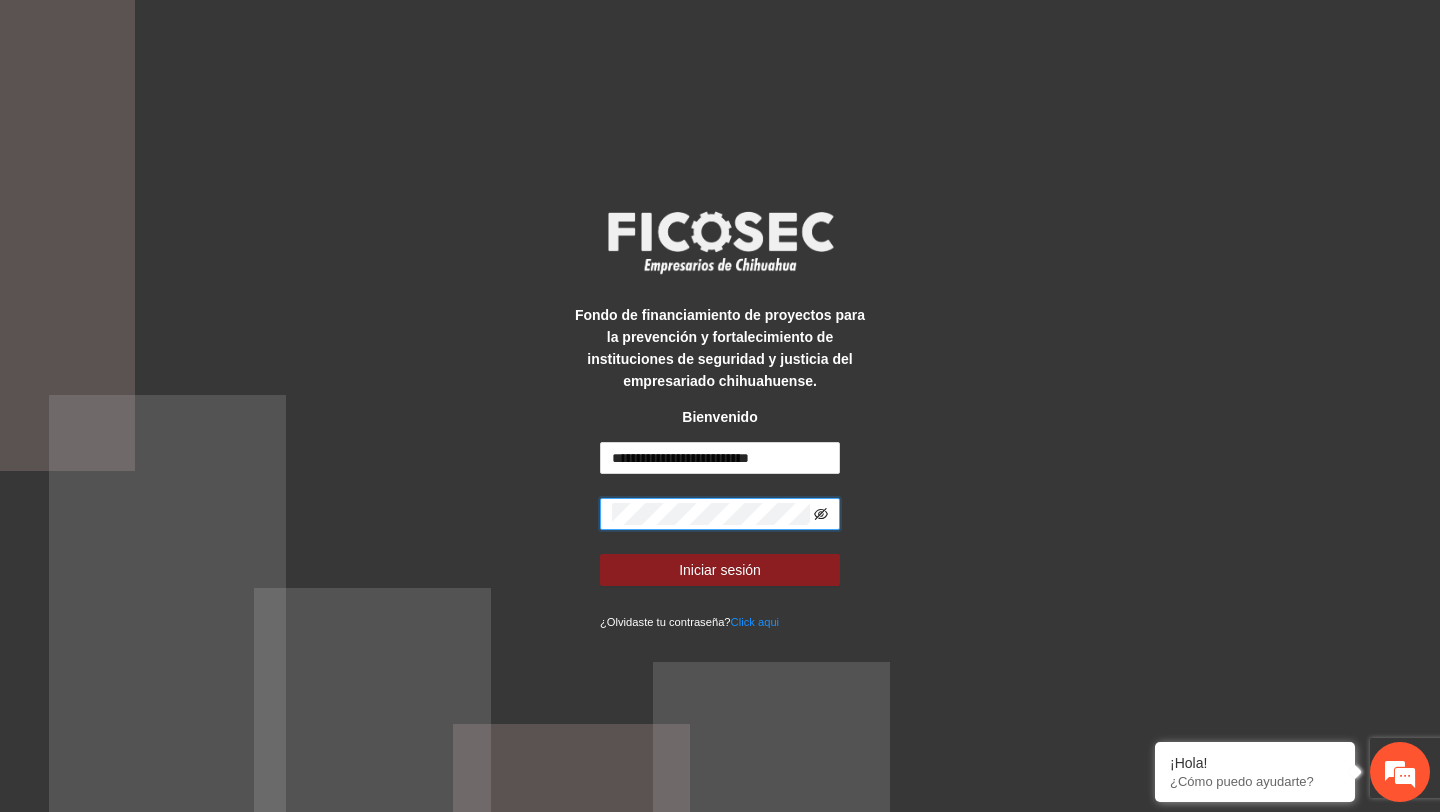 click 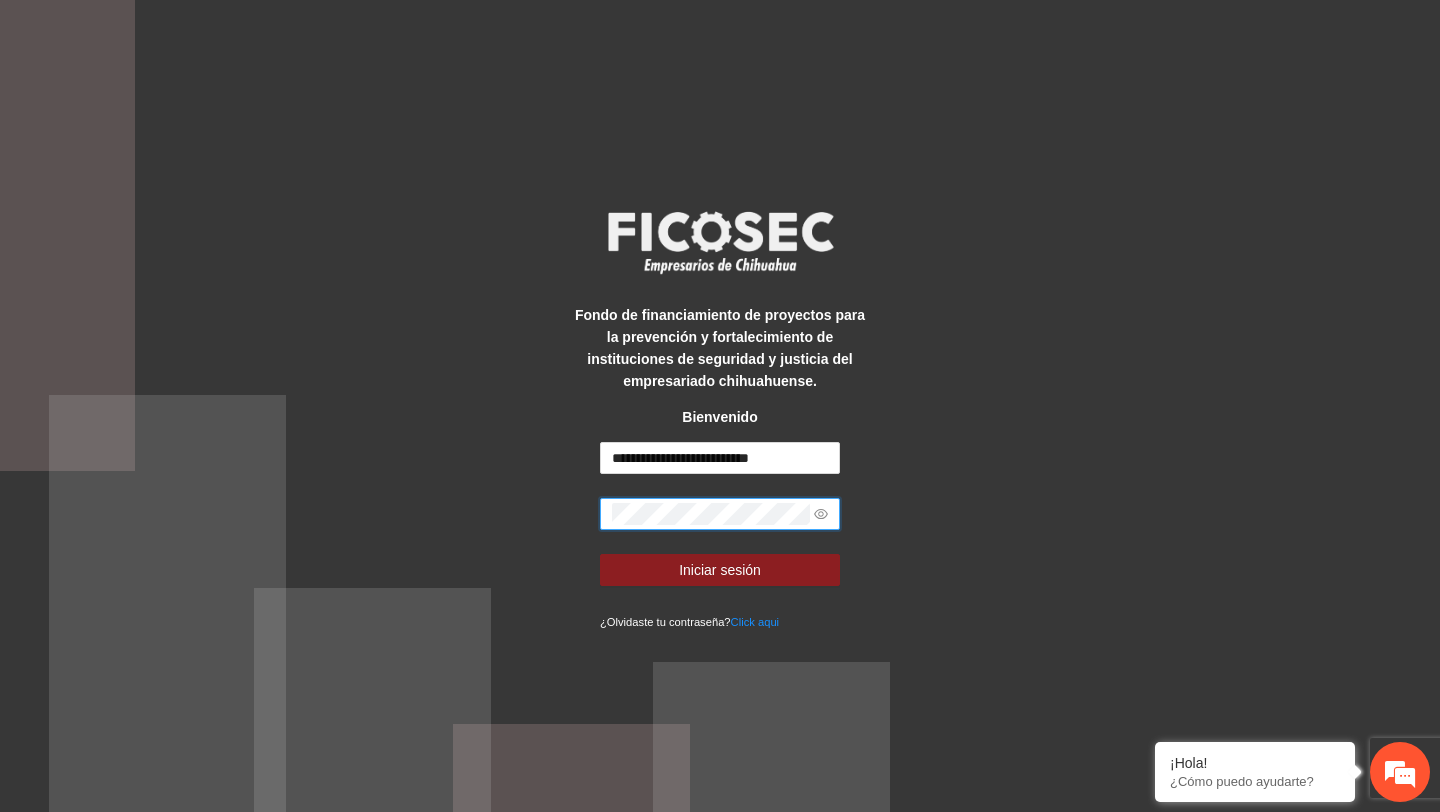 click on "Iniciar sesión" at bounding box center (720, 570) 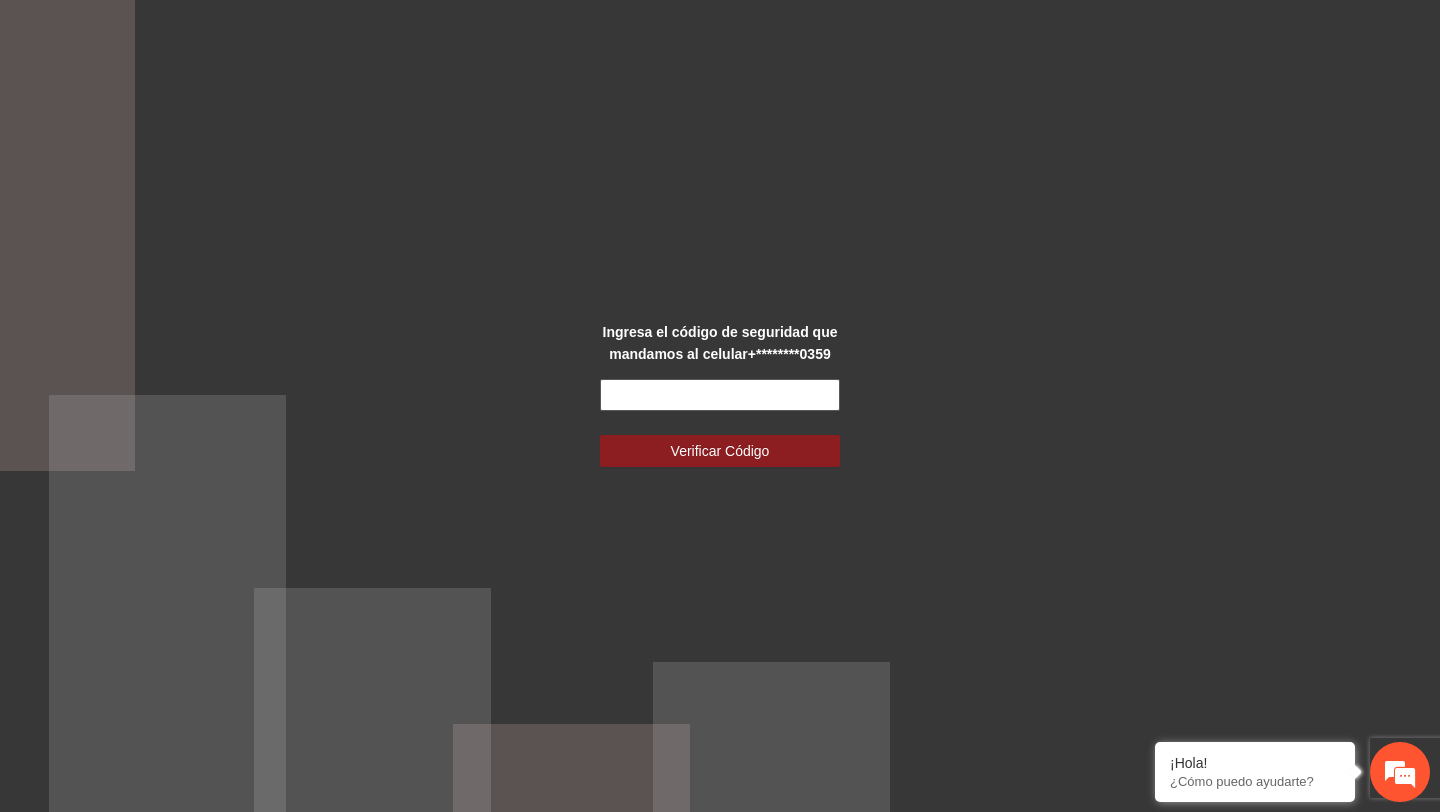 click at bounding box center [720, 395] 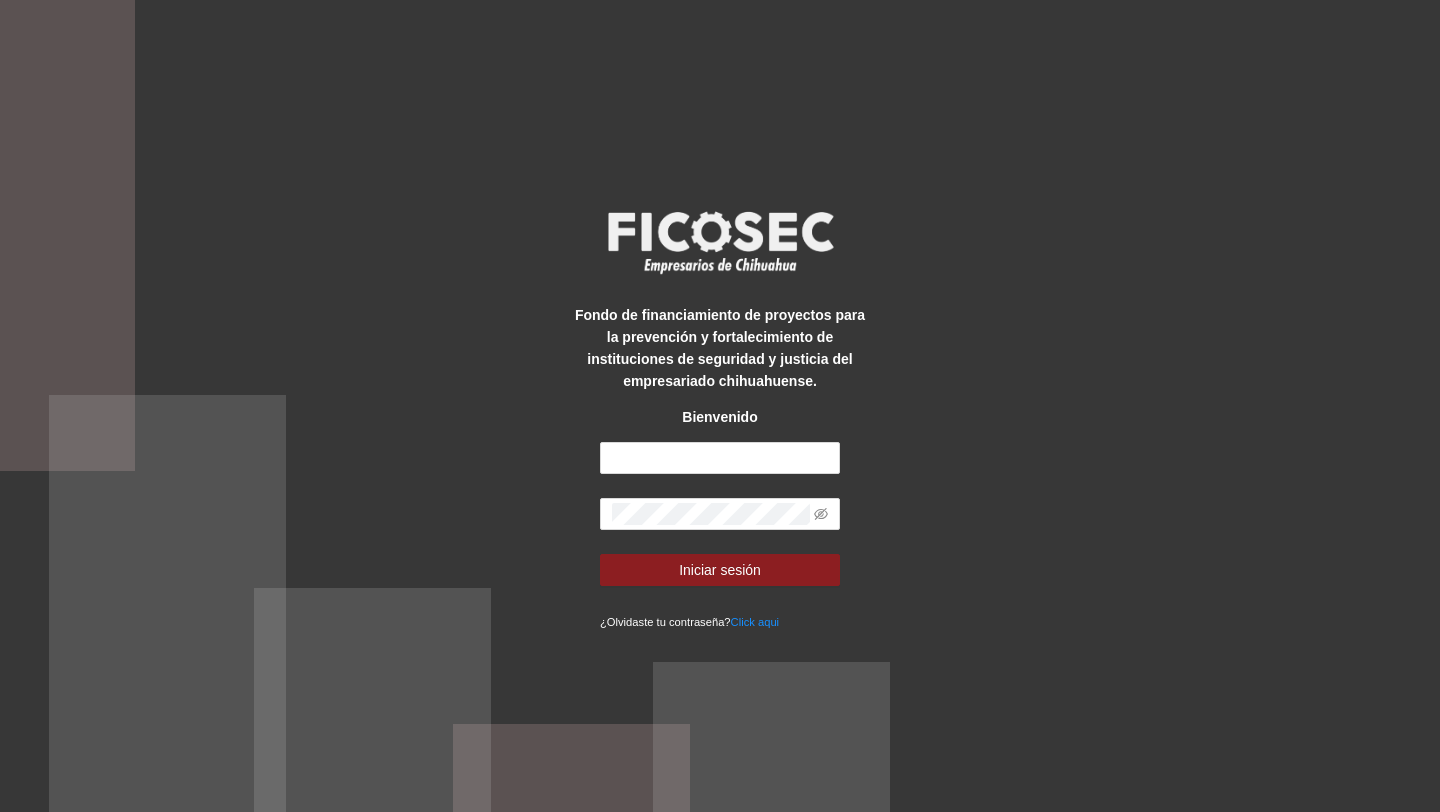 scroll, scrollTop: 0, scrollLeft: 0, axis: both 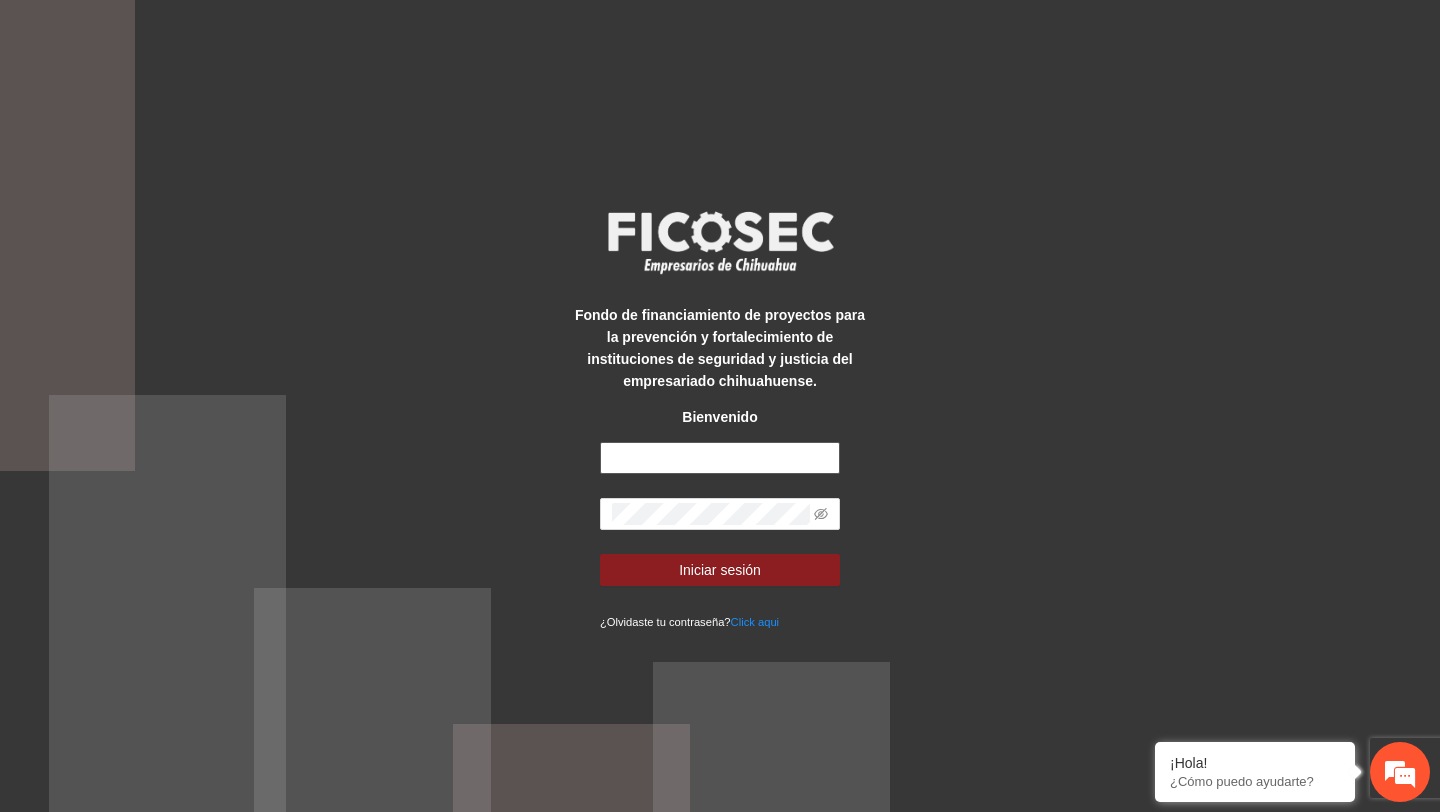 click at bounding box center [720, 458] 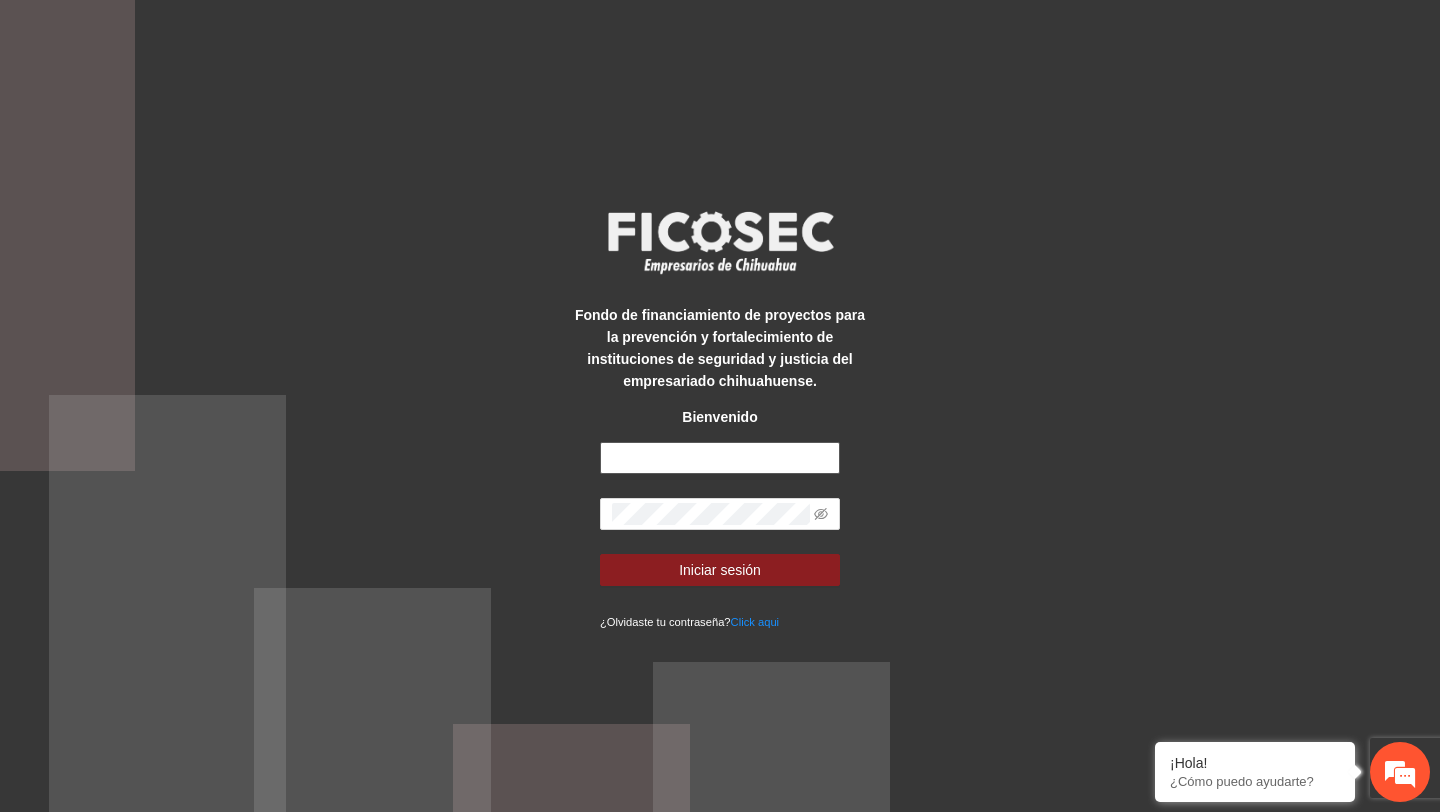 type on "**********" 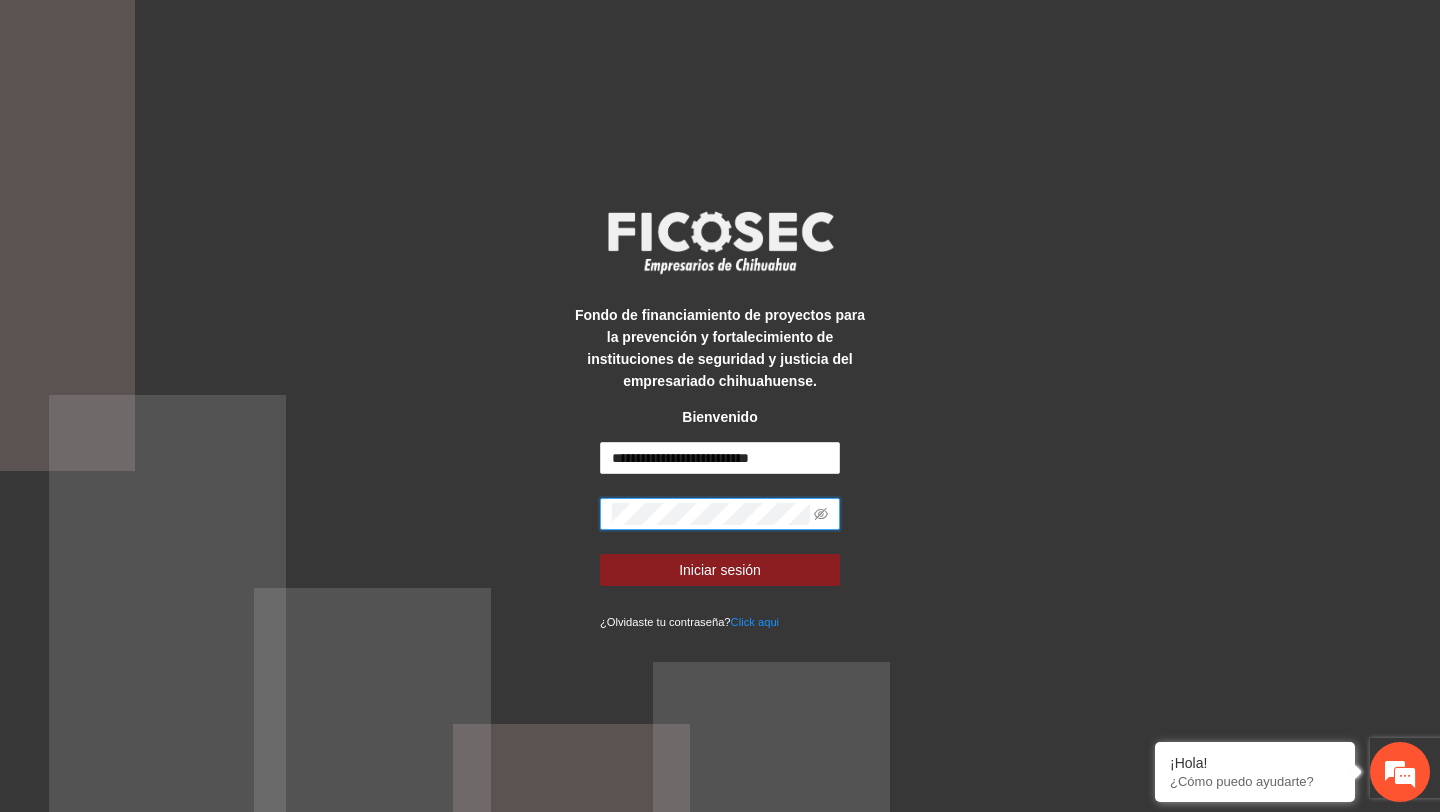 click at bounding box center [821, 514] 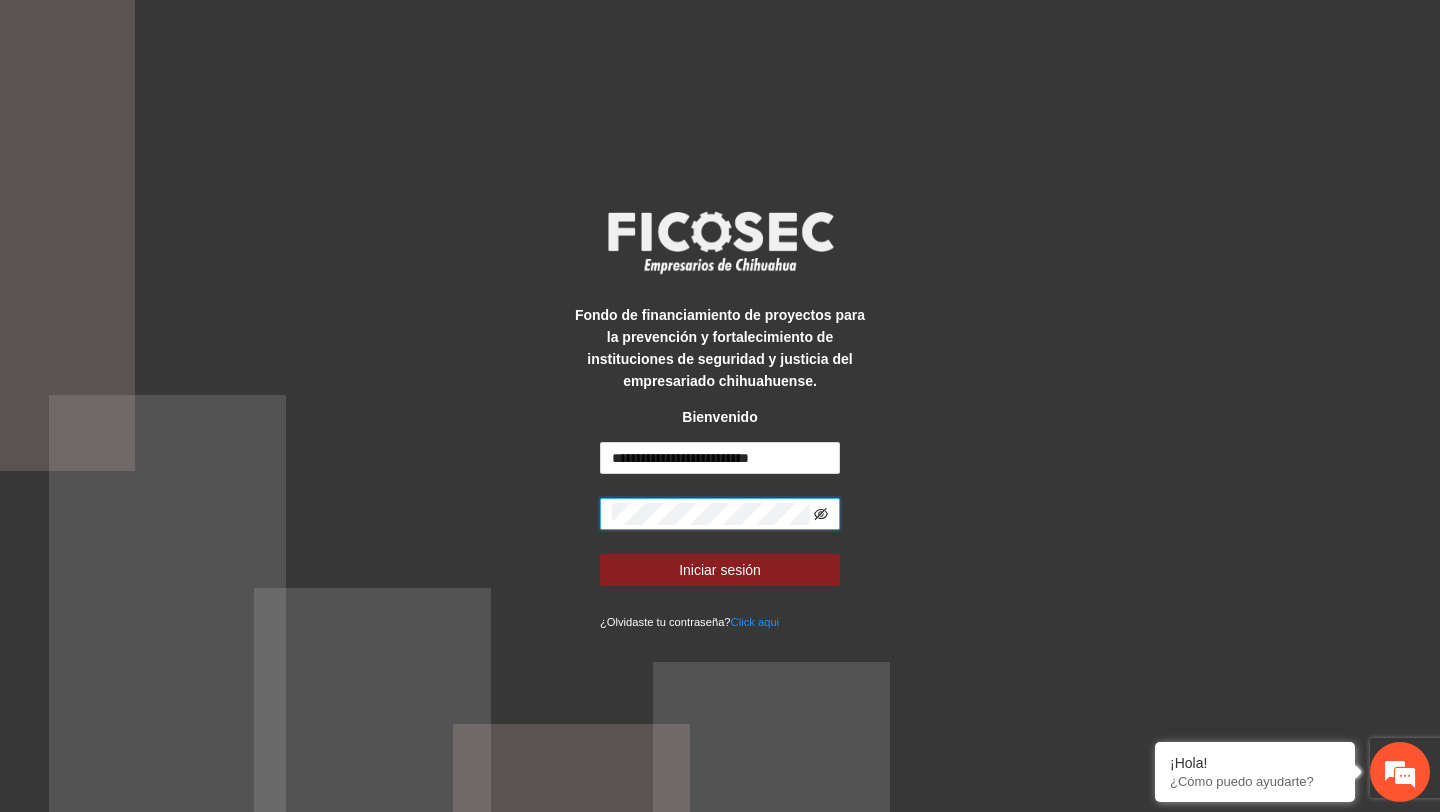 click 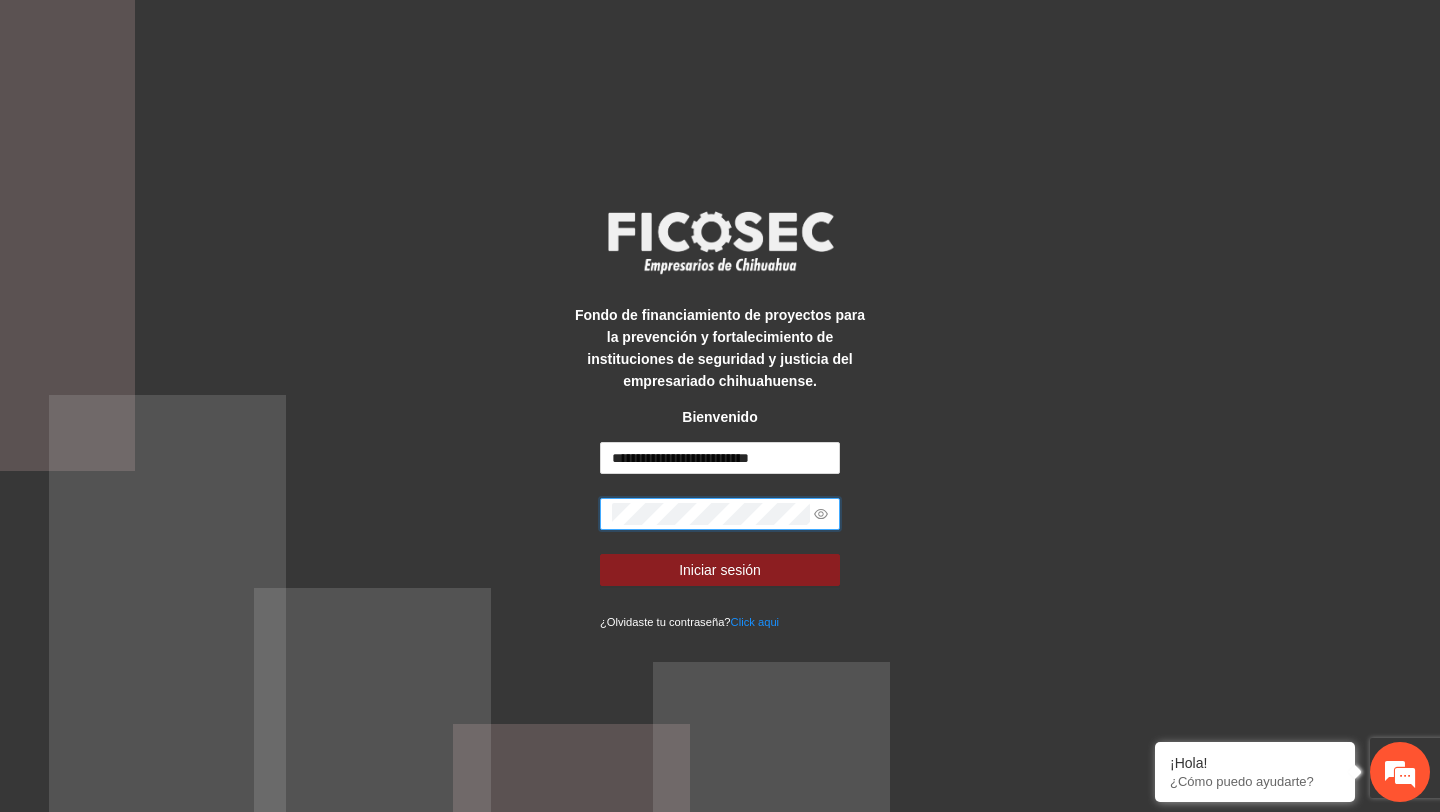 click on "Iniciar sesión" at bounding box center (720, 570) 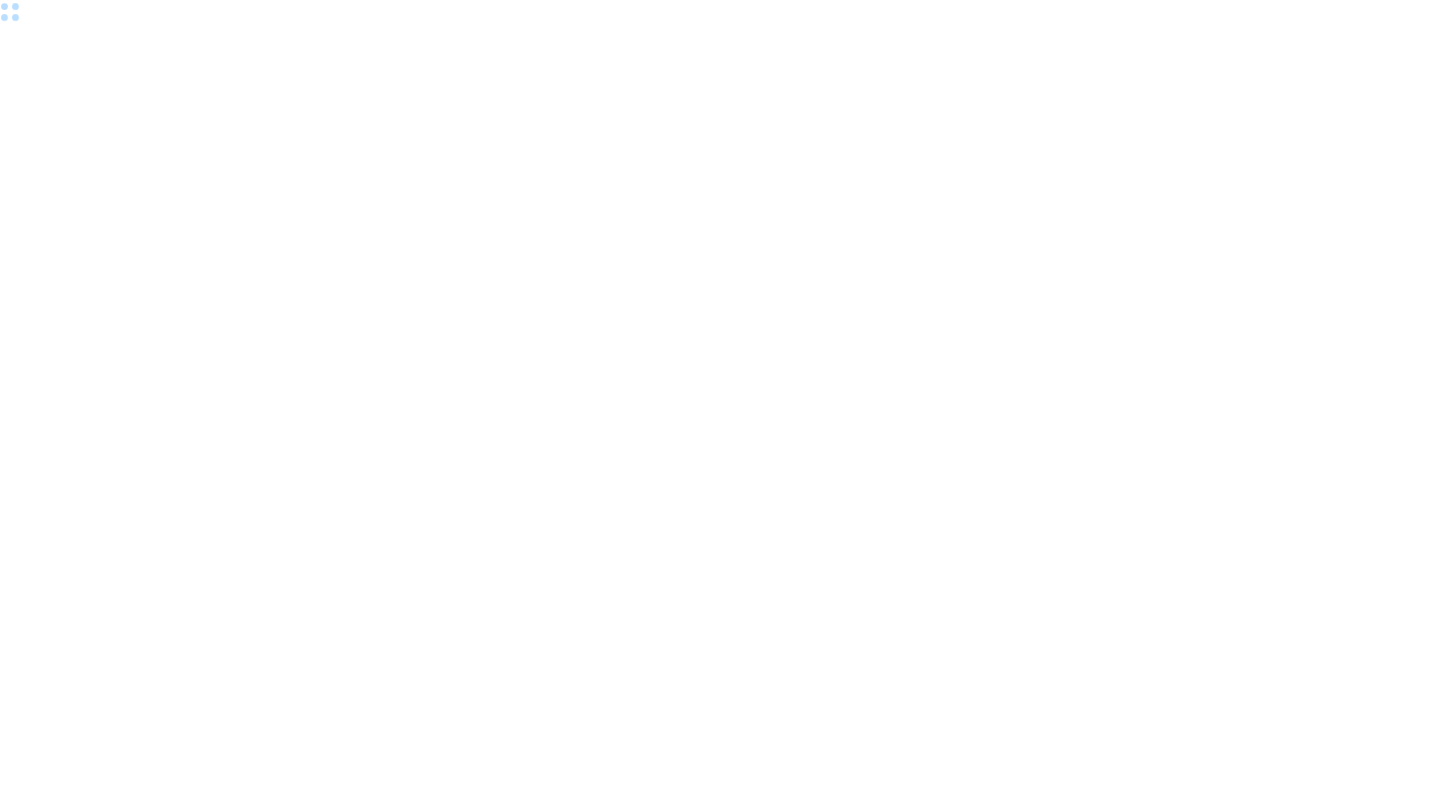 scroll, scrollTop: 0, scrollLeft: 0, axis: both 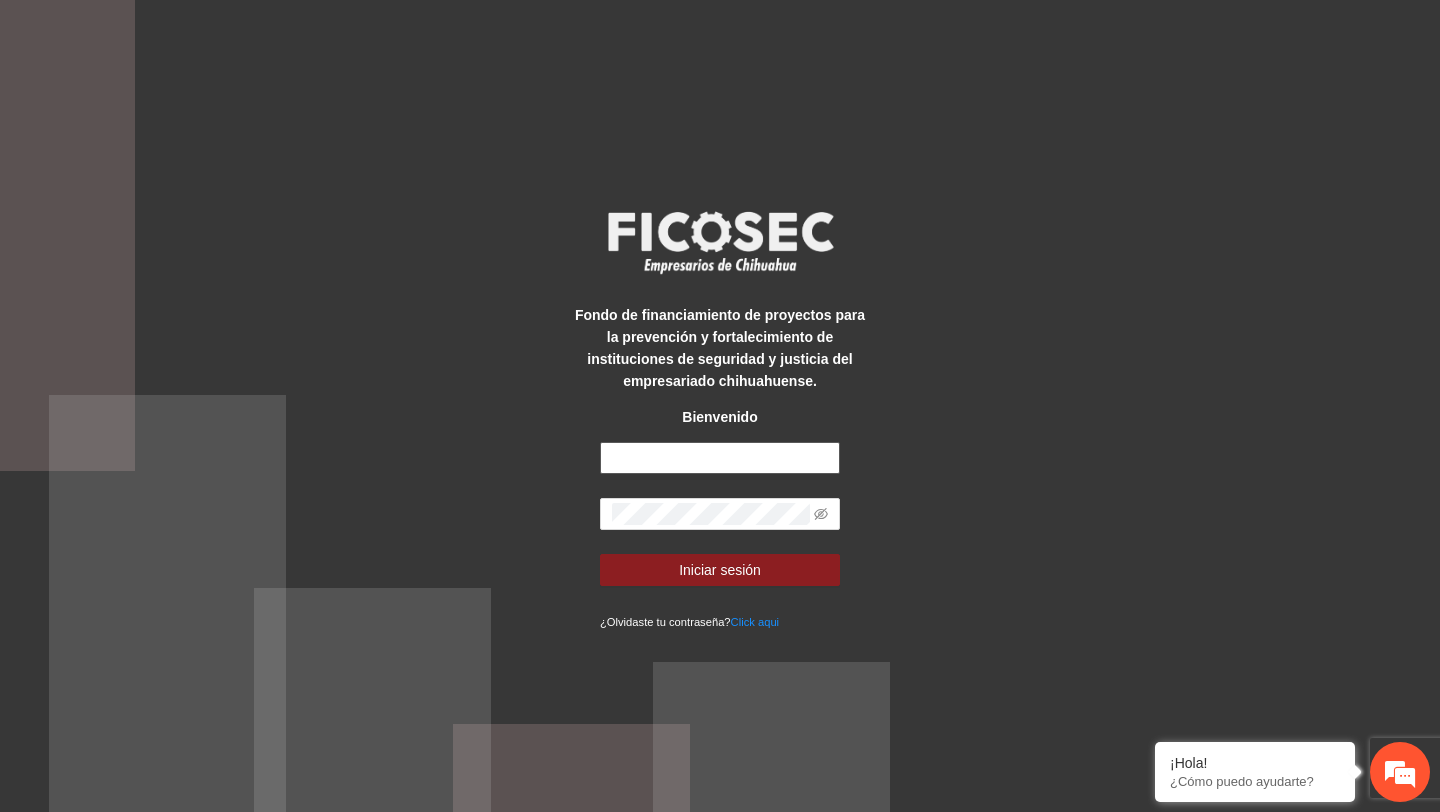 click at bounding box center (720, 458) 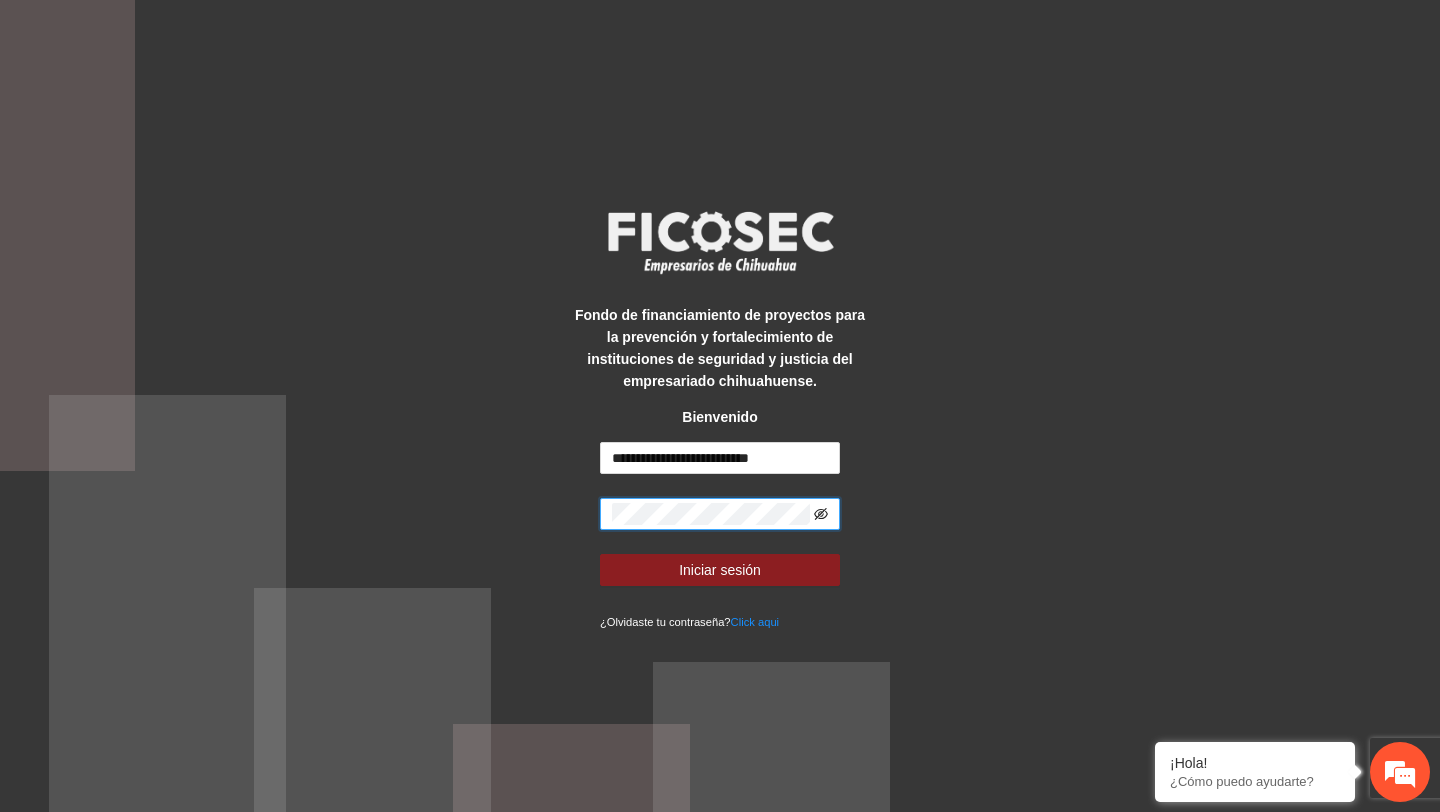 click 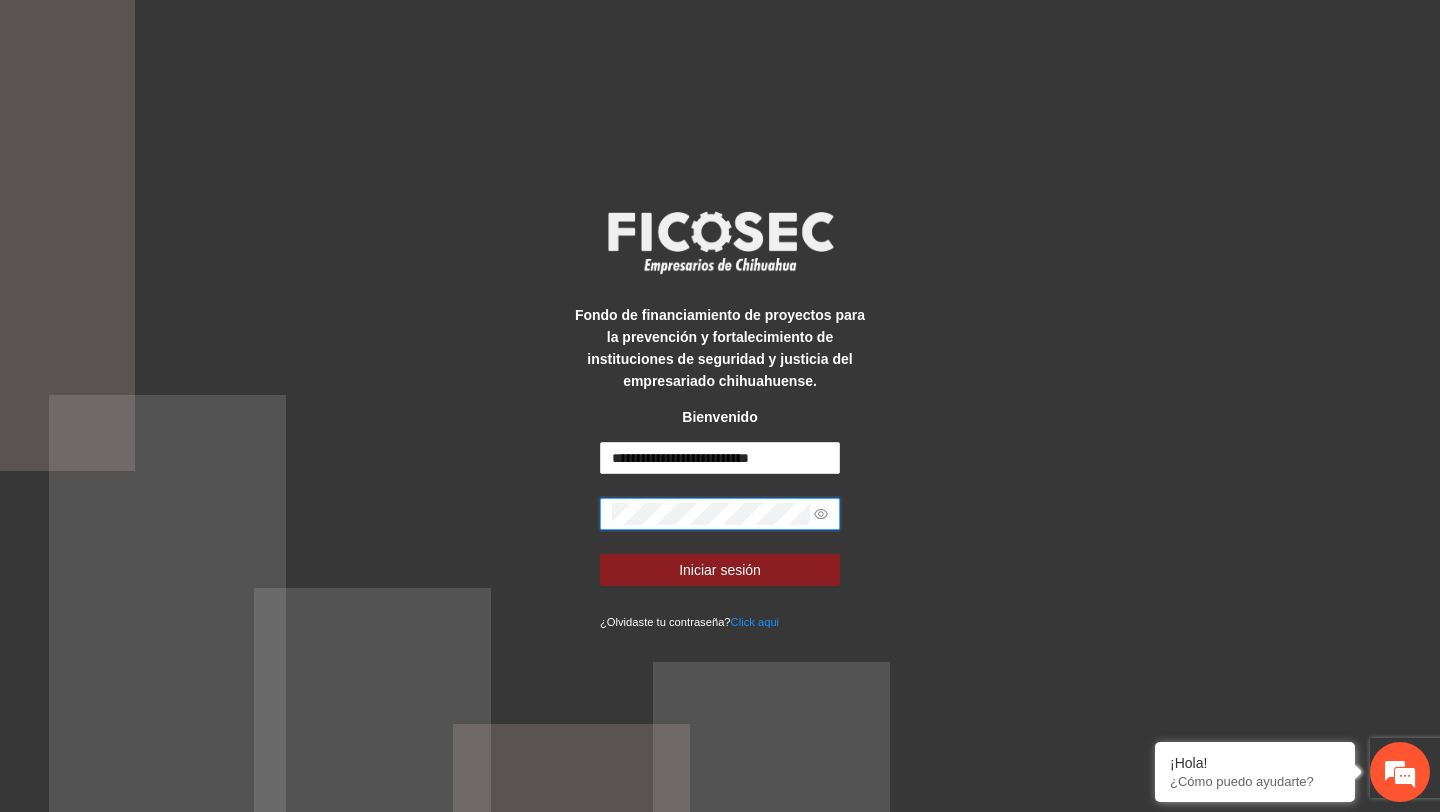 click on "Iniciar sesión" at bounding box center (720, 570) 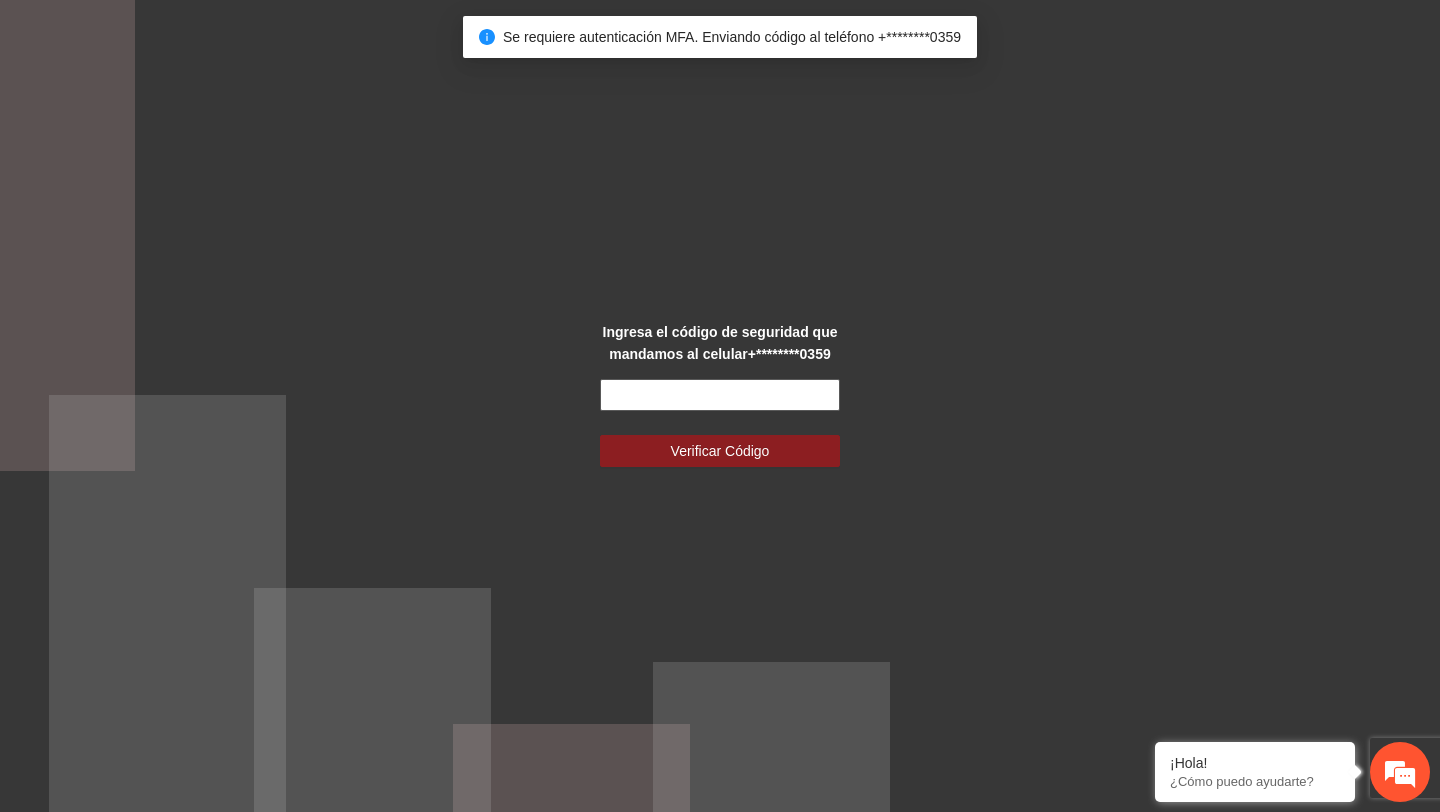 click at bounding box center [720, 395] 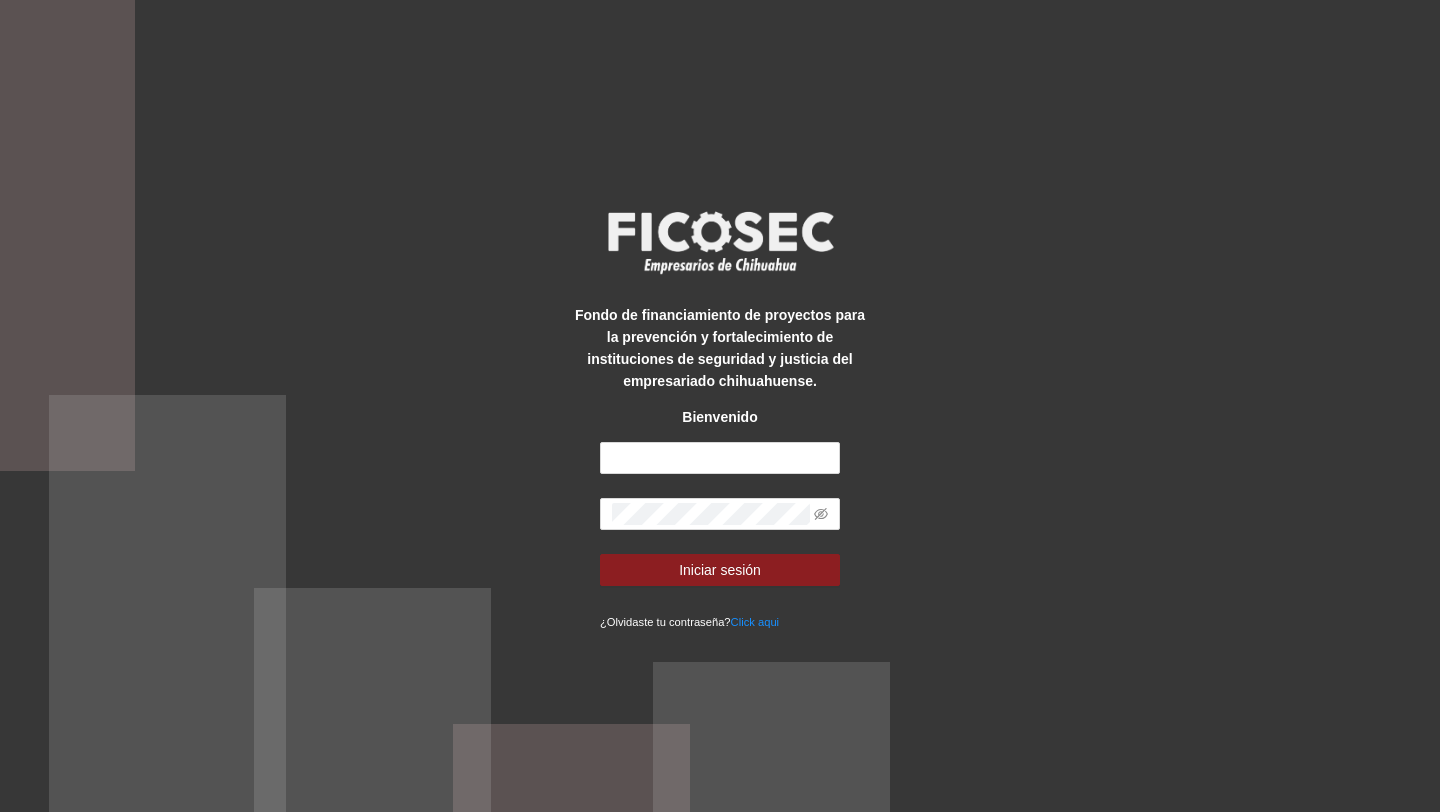 scroll, scrollTop: 0, scrollLeft: 0, axis: both 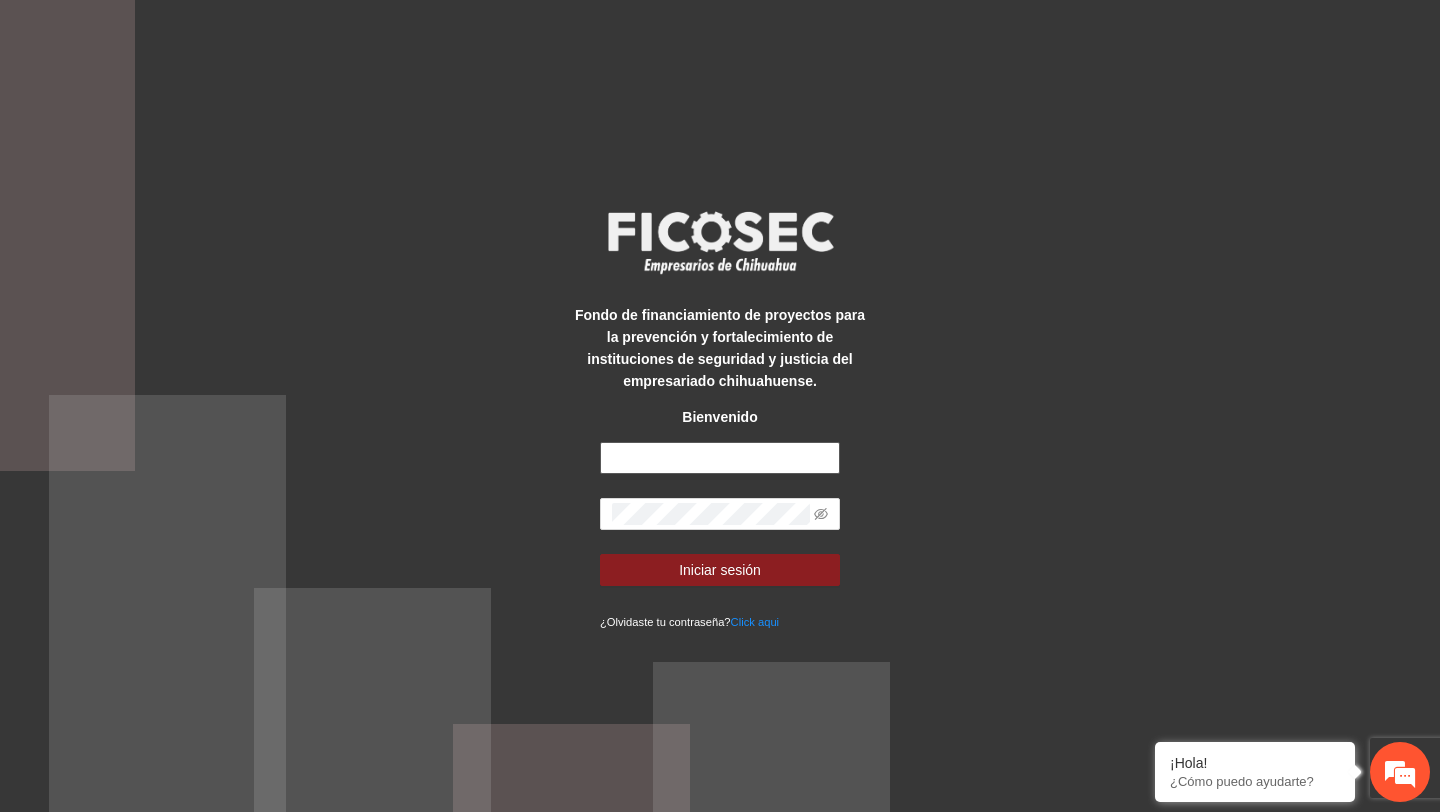 click at bounding box center [720, 458] 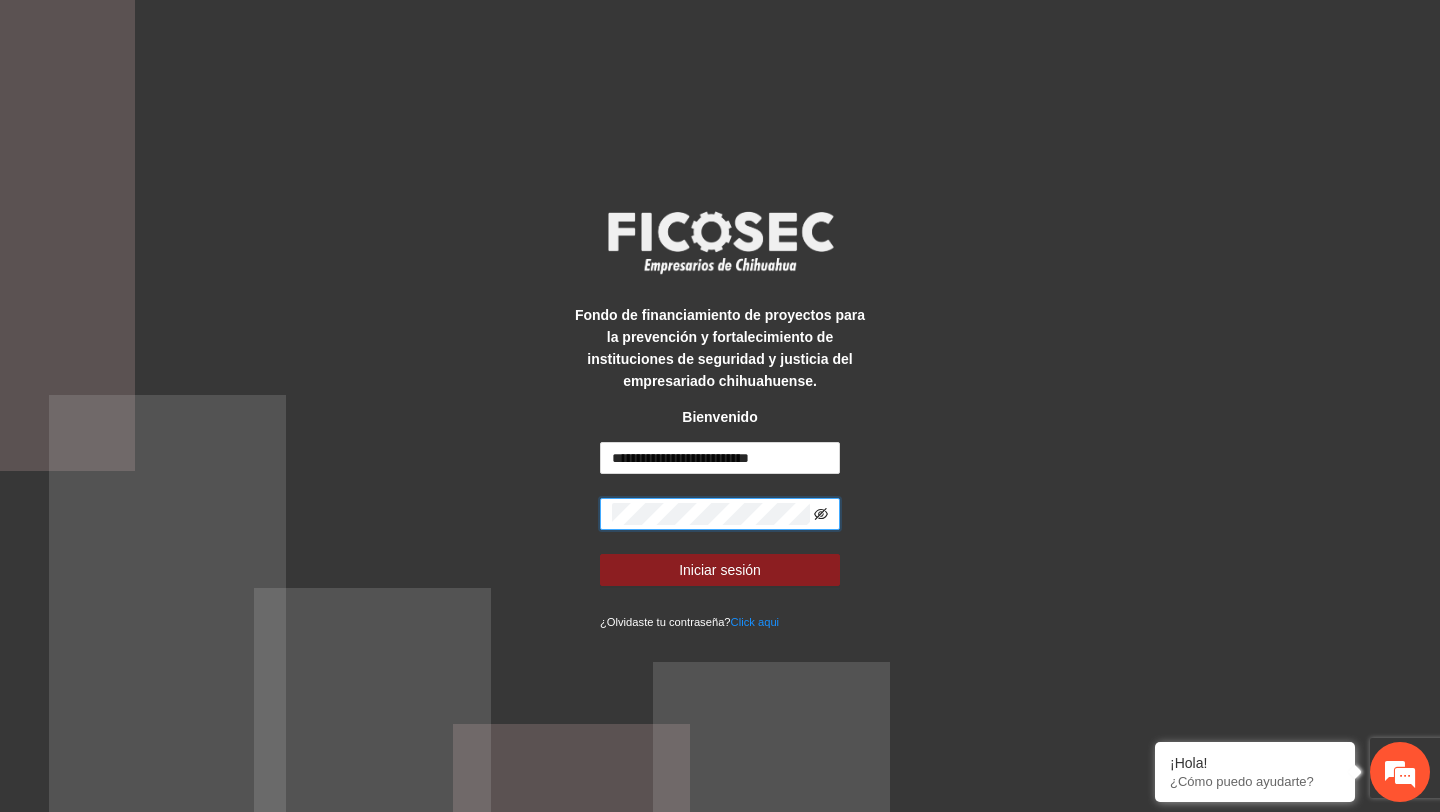 click 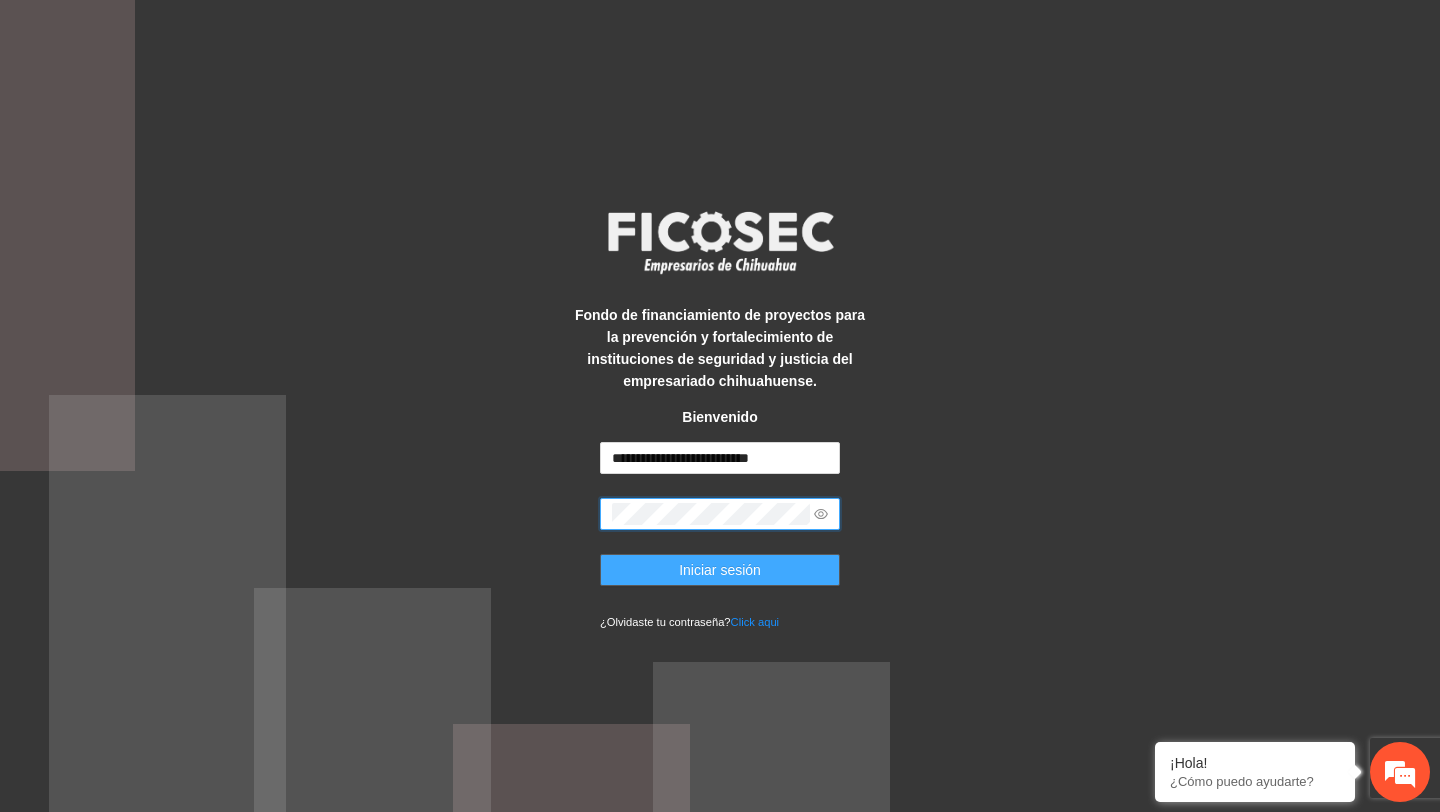 click on "Iniciar sesión" at bounding box center [720, 570] 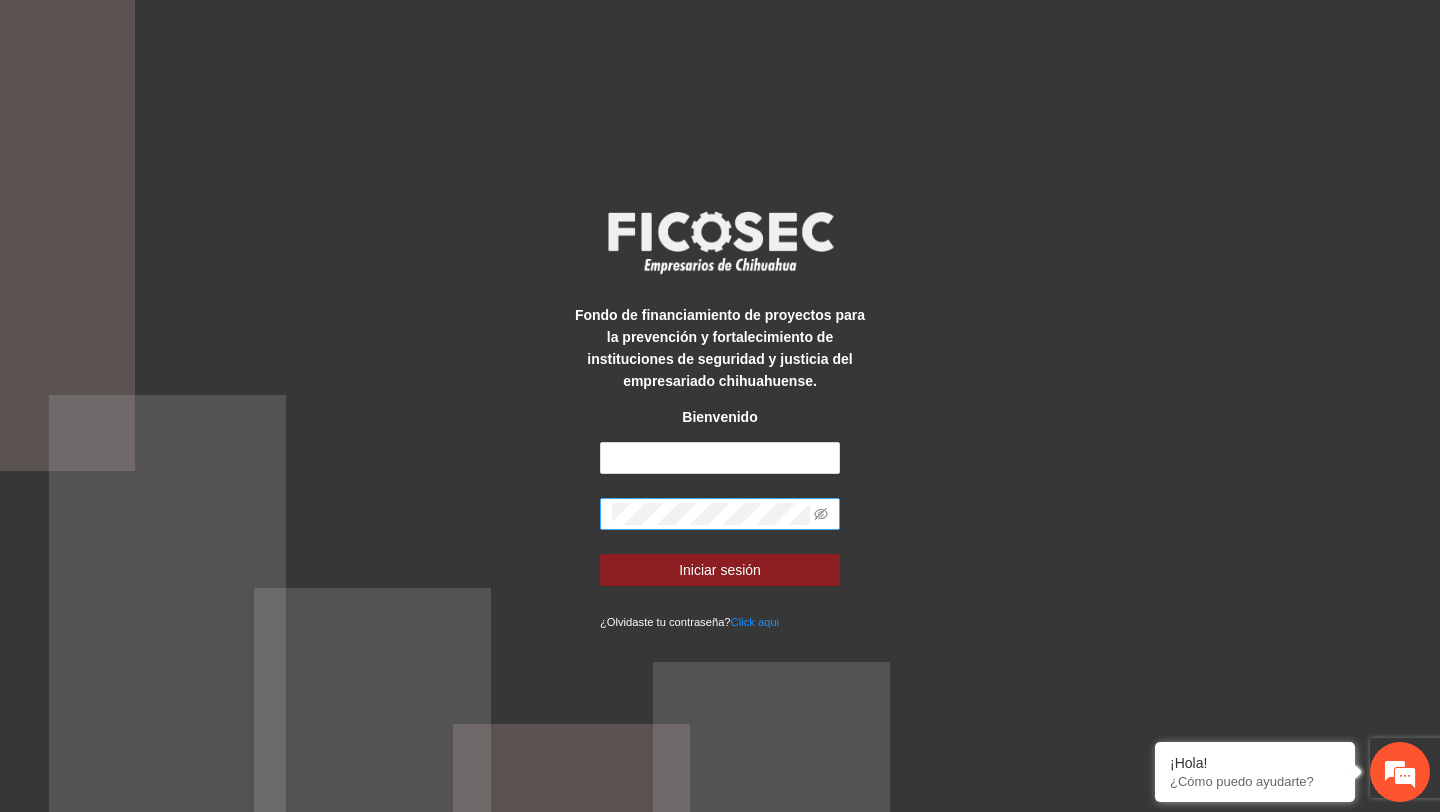 scroll, scrollTop: 0, scrollLeft: 0, axis: both 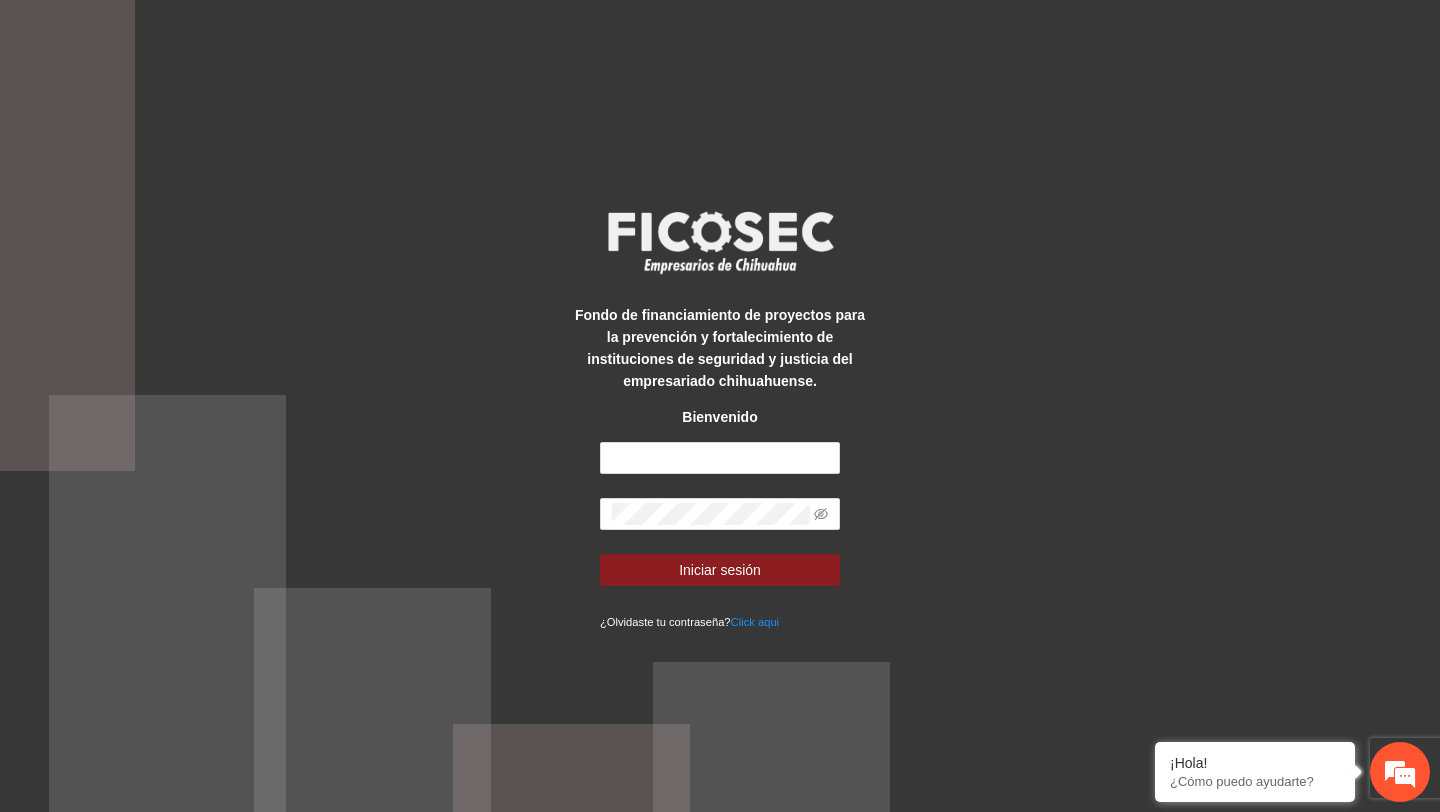 click on "Iniciar sesión ¿Olvidaste tu contraseña?   Click aqui" at bounding box center [720, 537] 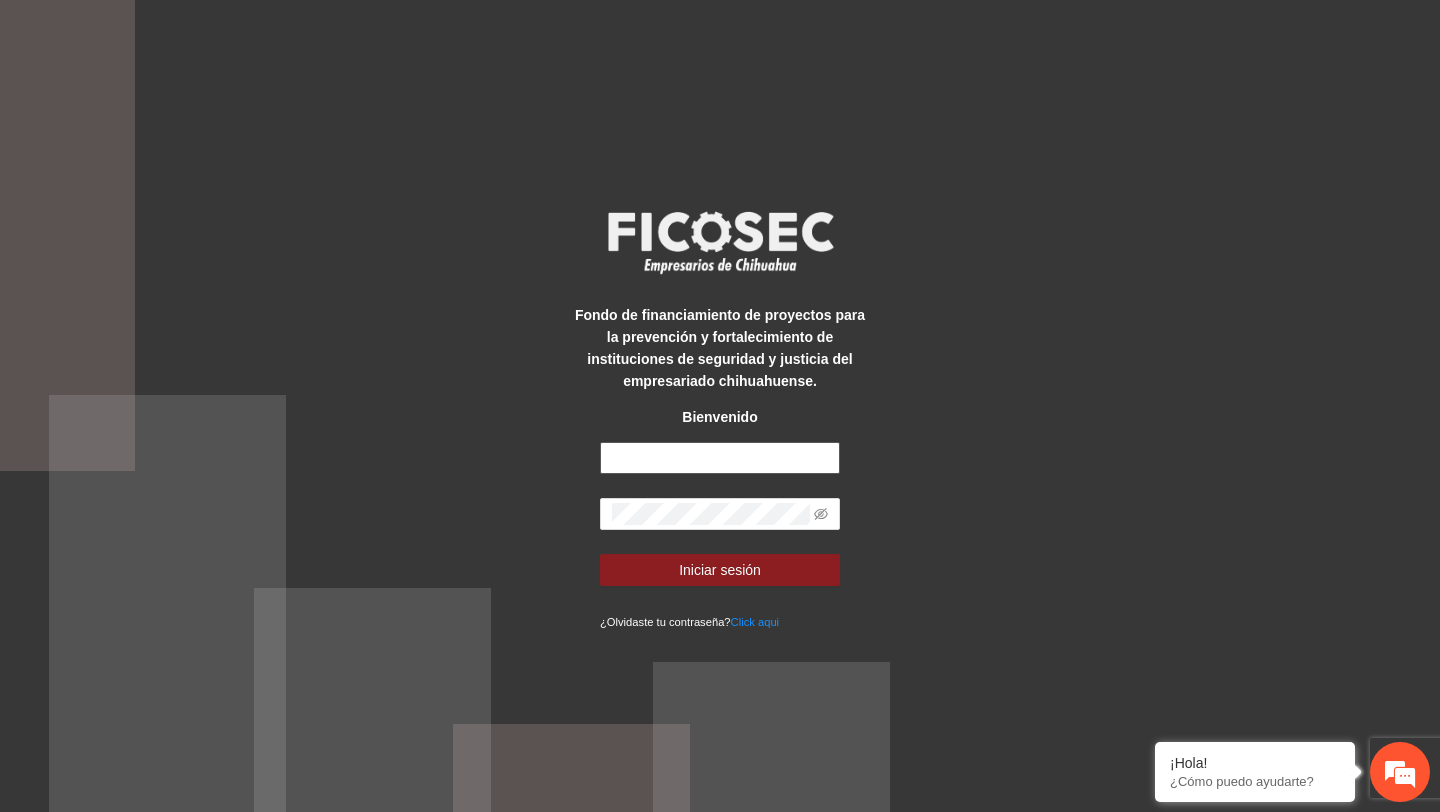 click at bounding box center [720, 458] 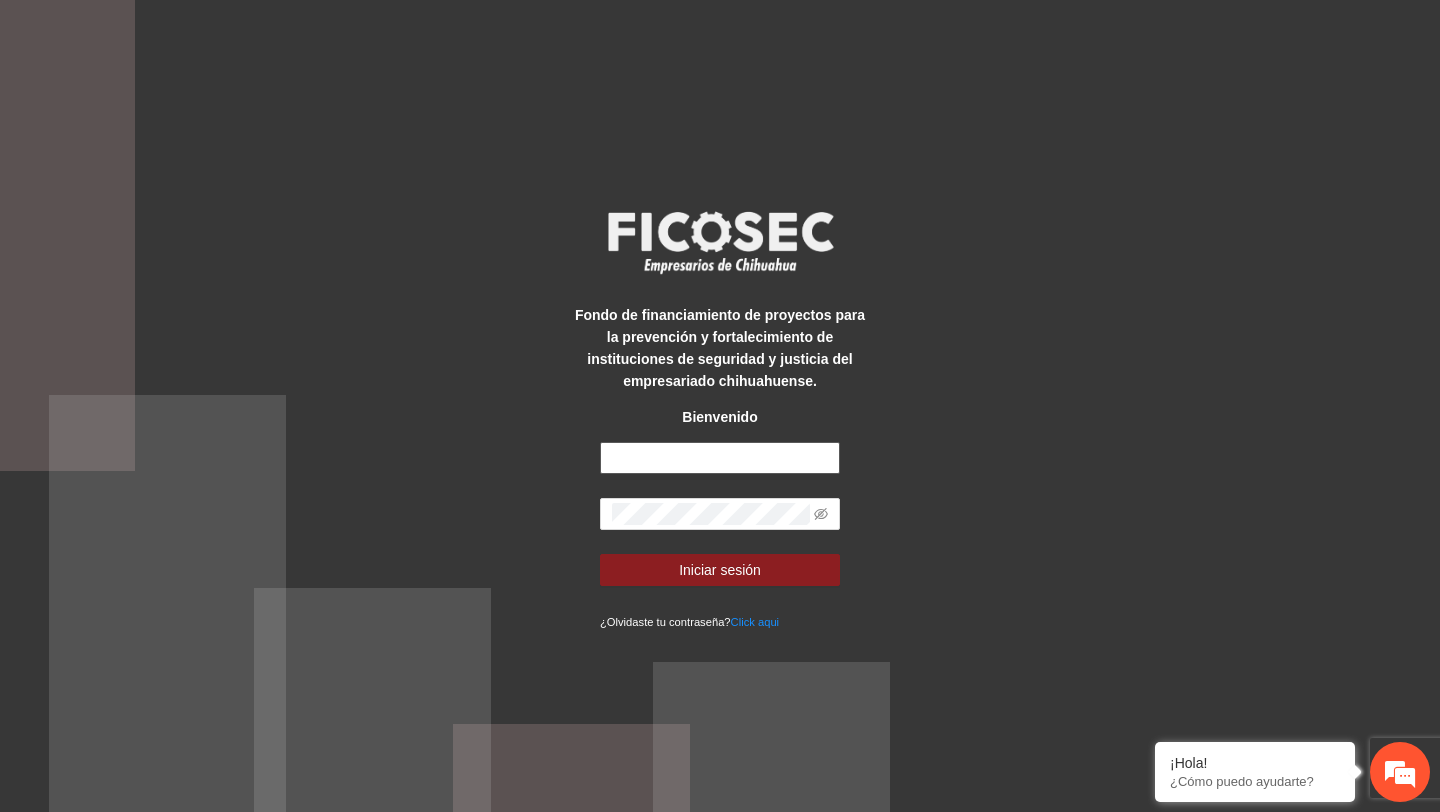 type on "**********" 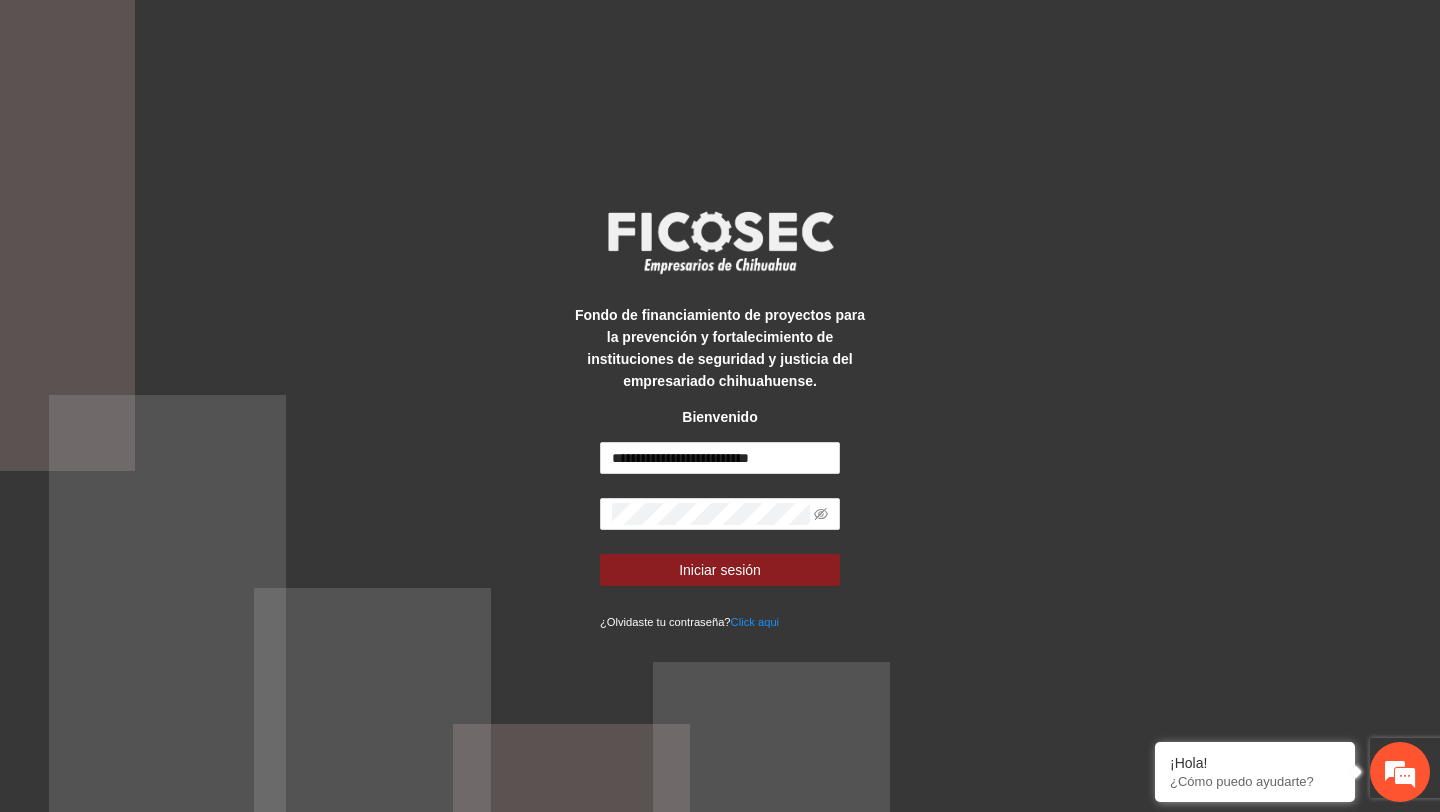 click on "**********" at bounding box center (720, 537) 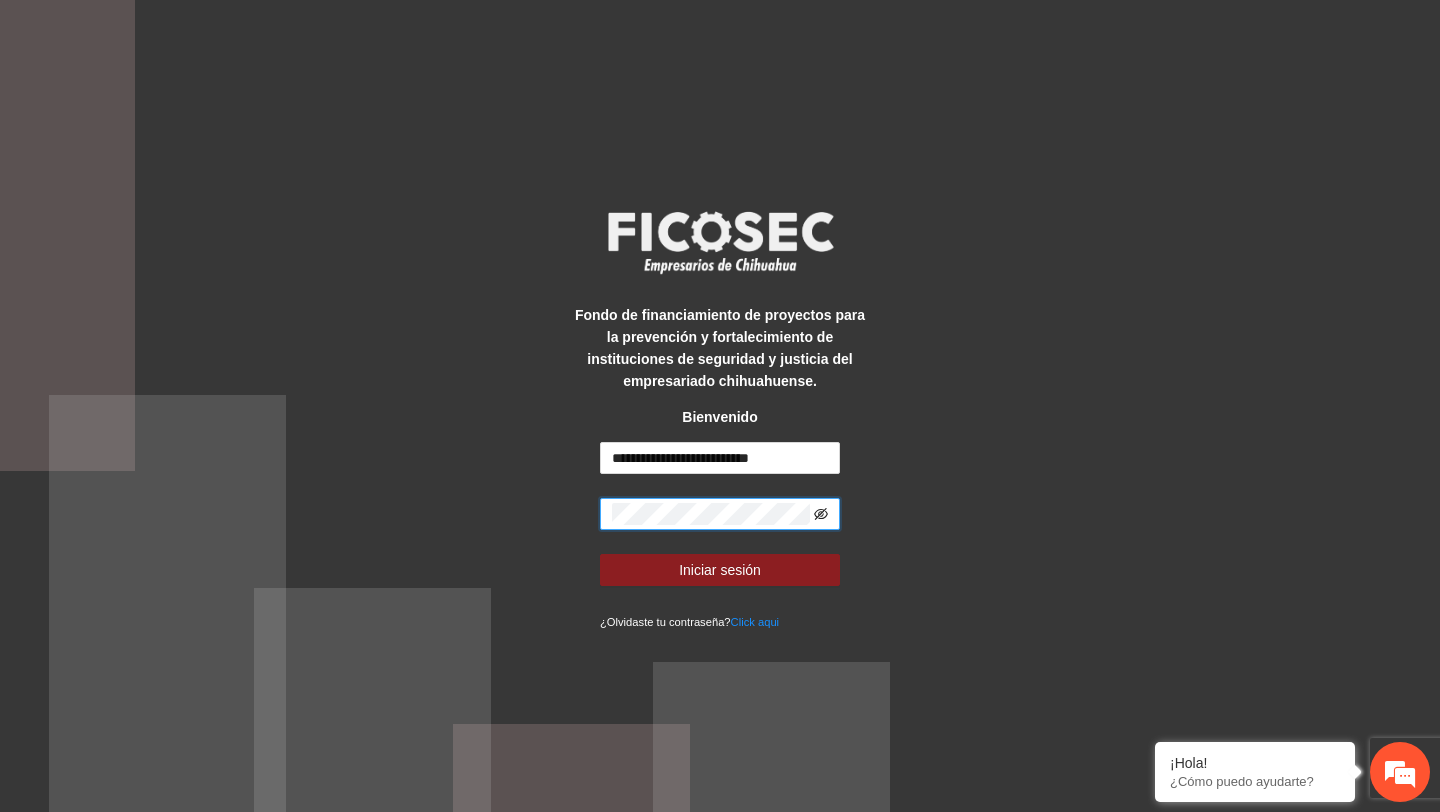 click 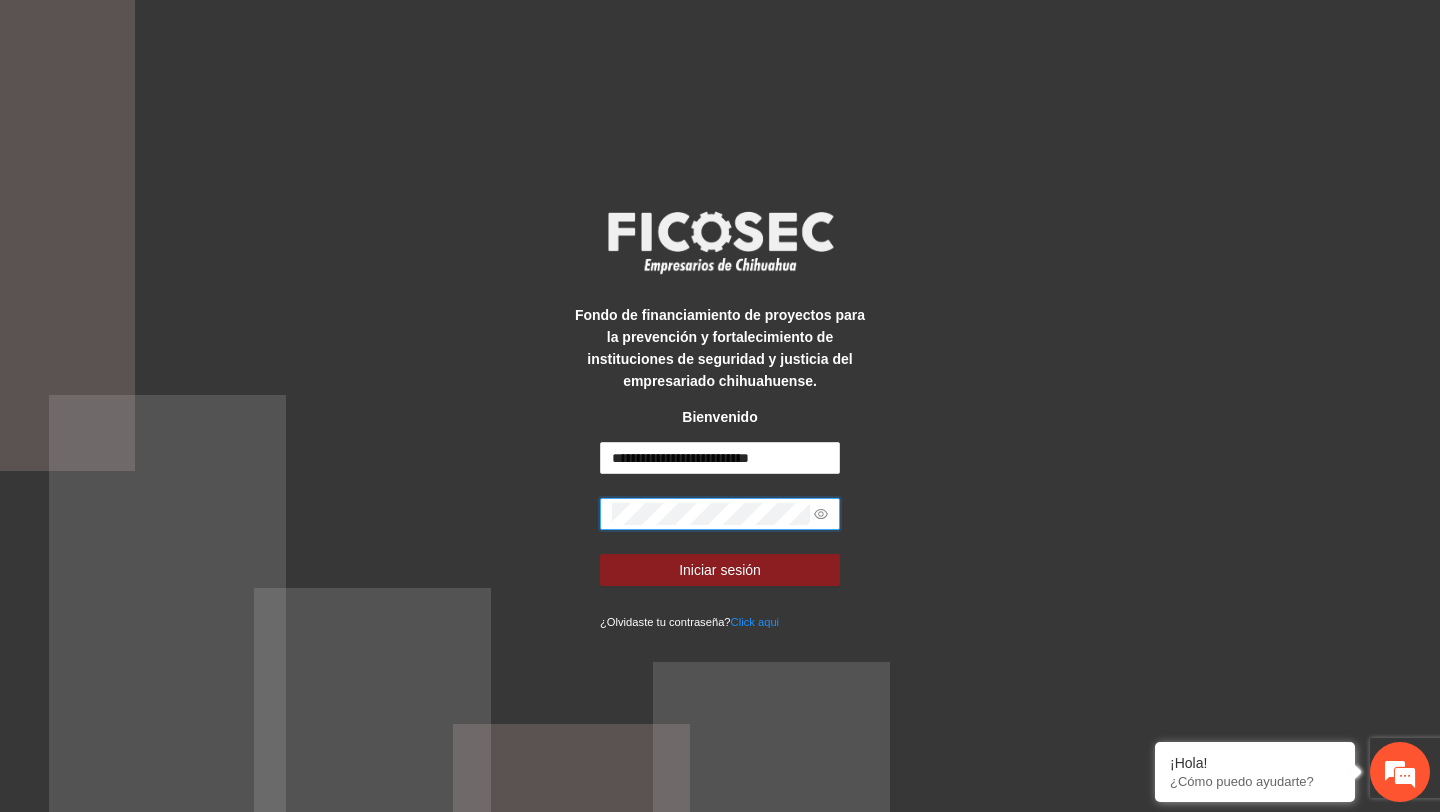 click on "Iniciar sesión" at bounding box center [720, 570] 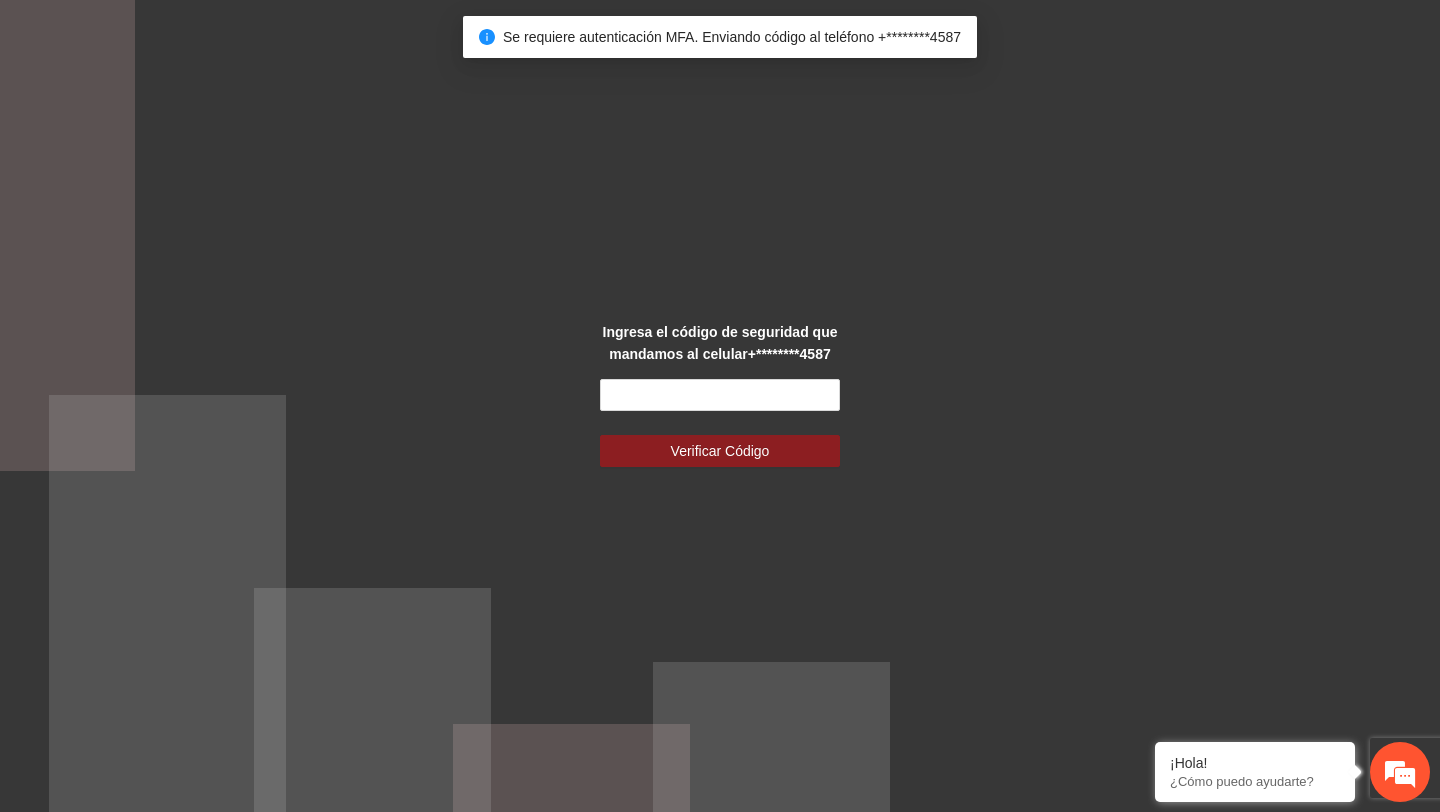 scroll, scrollTop: 0, scrollLeft: 0, axis: both 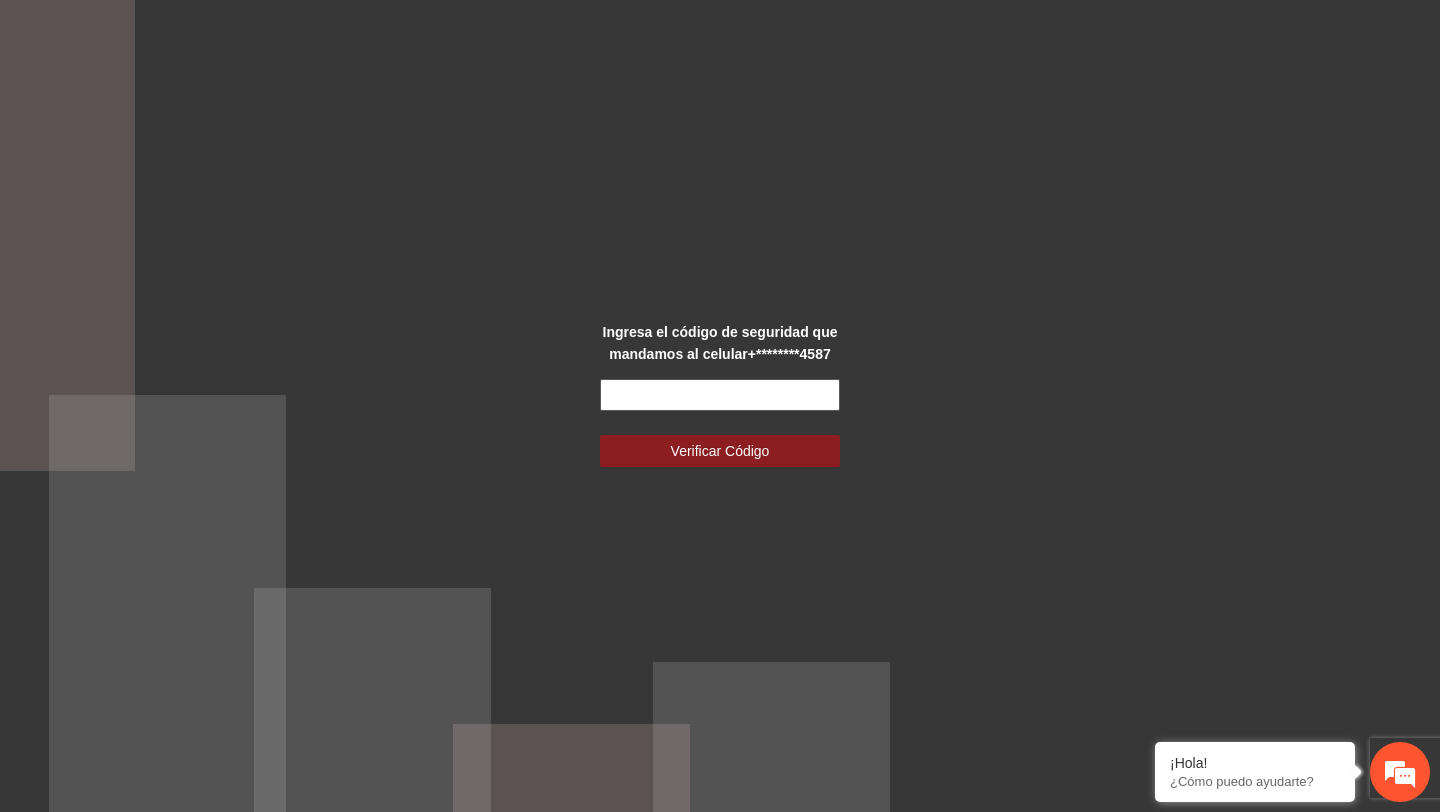 click at bounding box center [720, 395] 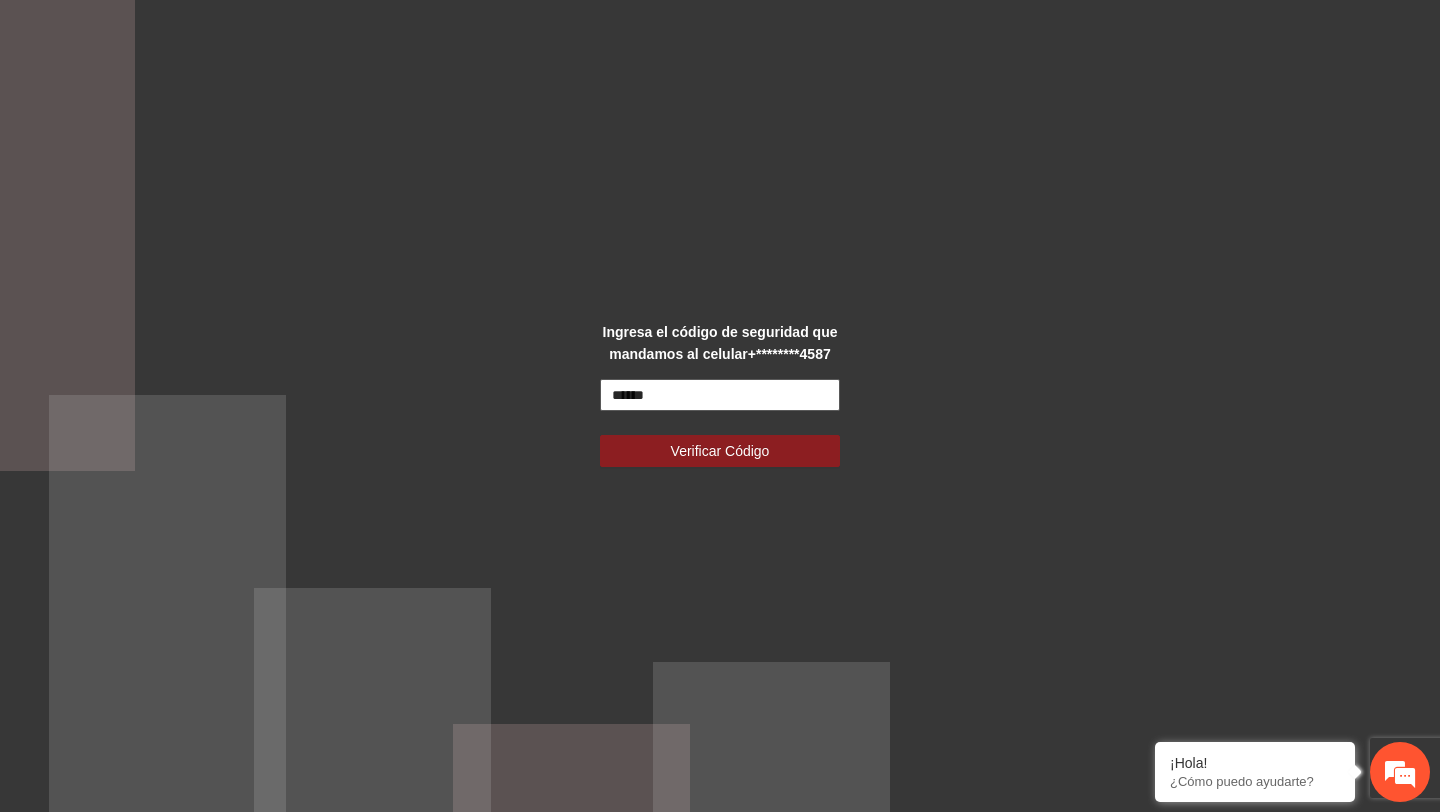 type on "******" 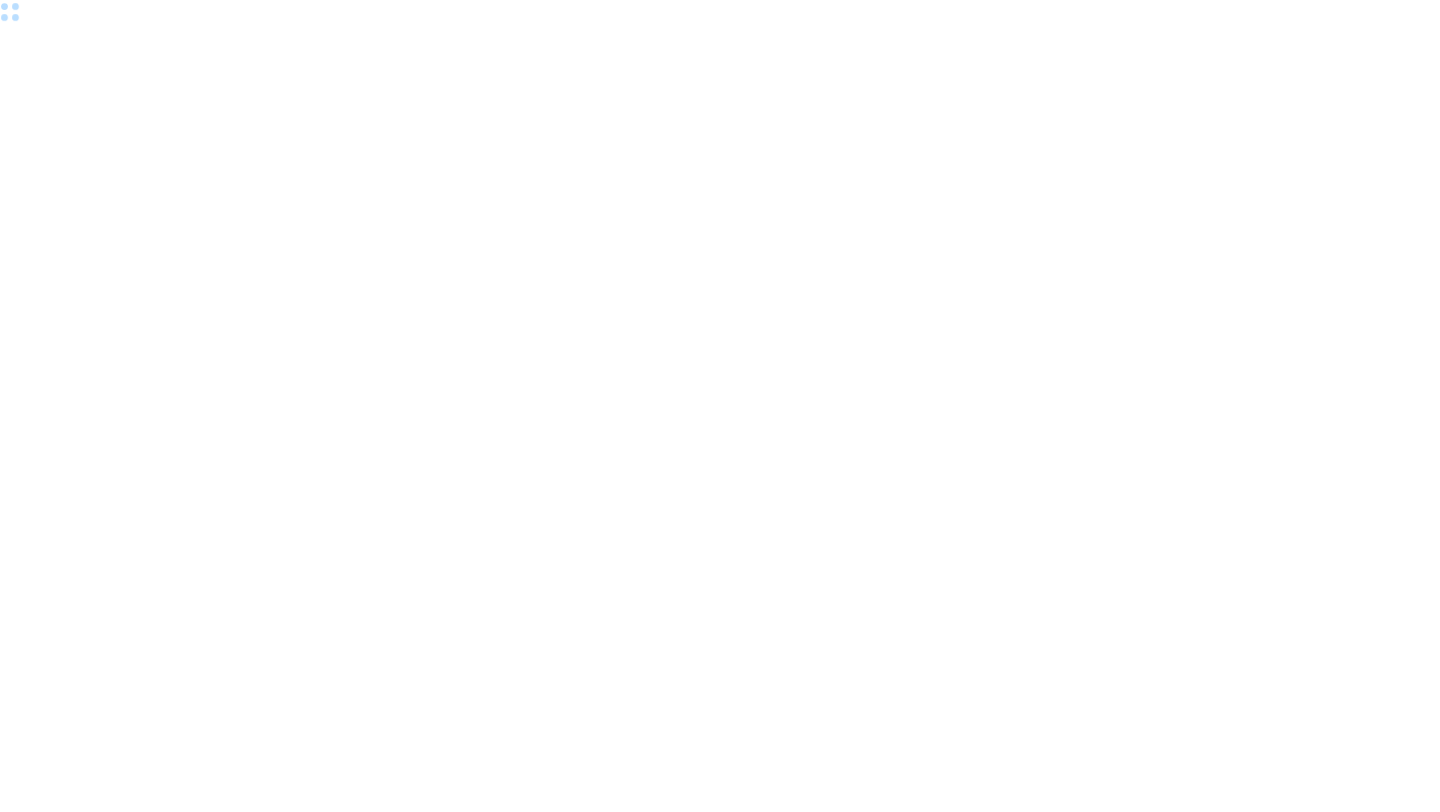 scroll, scrollTop: 0, scrollLeft: 0, axis: both 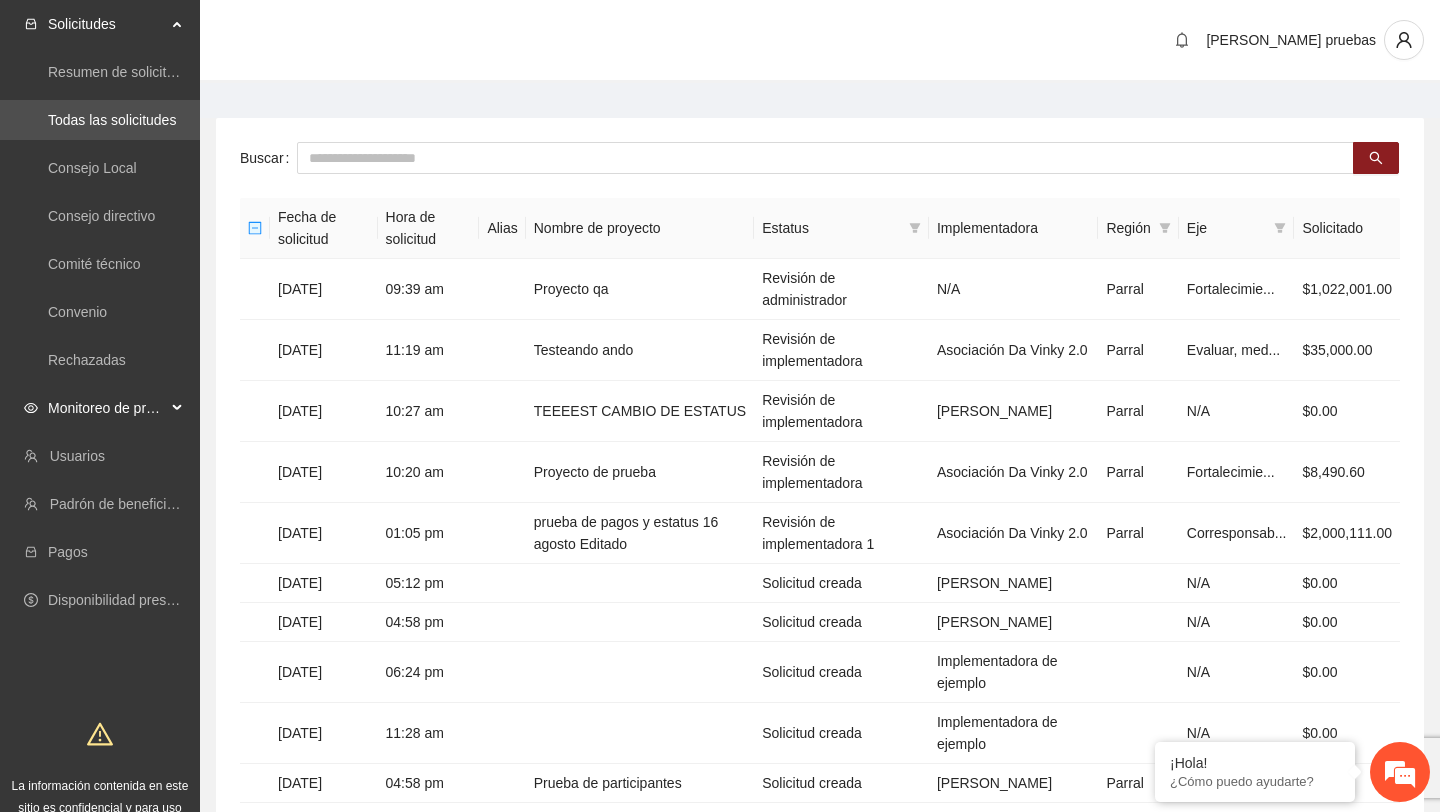 click on "Monitoreo de proyectos" at bounding box center [107, 408] 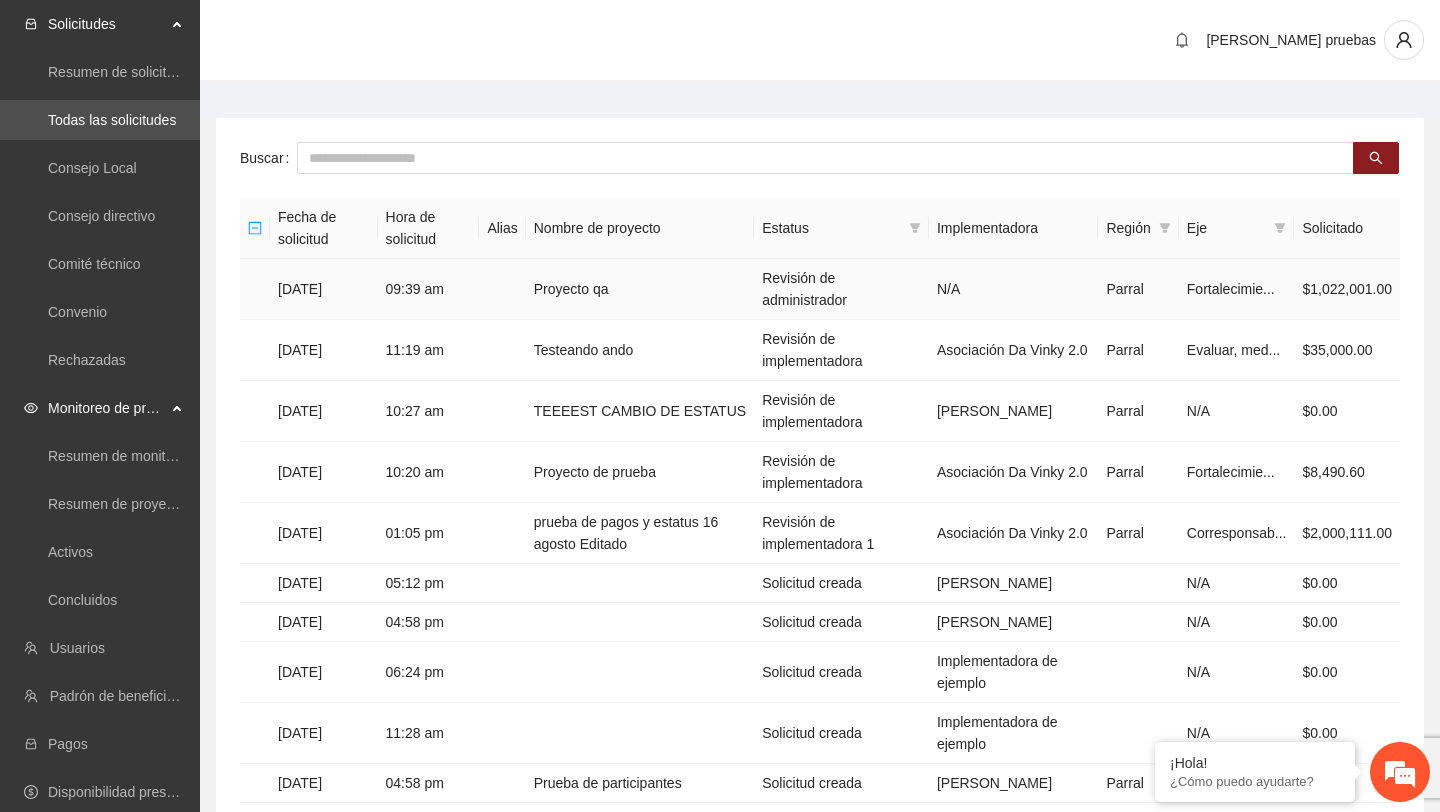 click on "Proyecto qa" at bounding box center [640, 289] 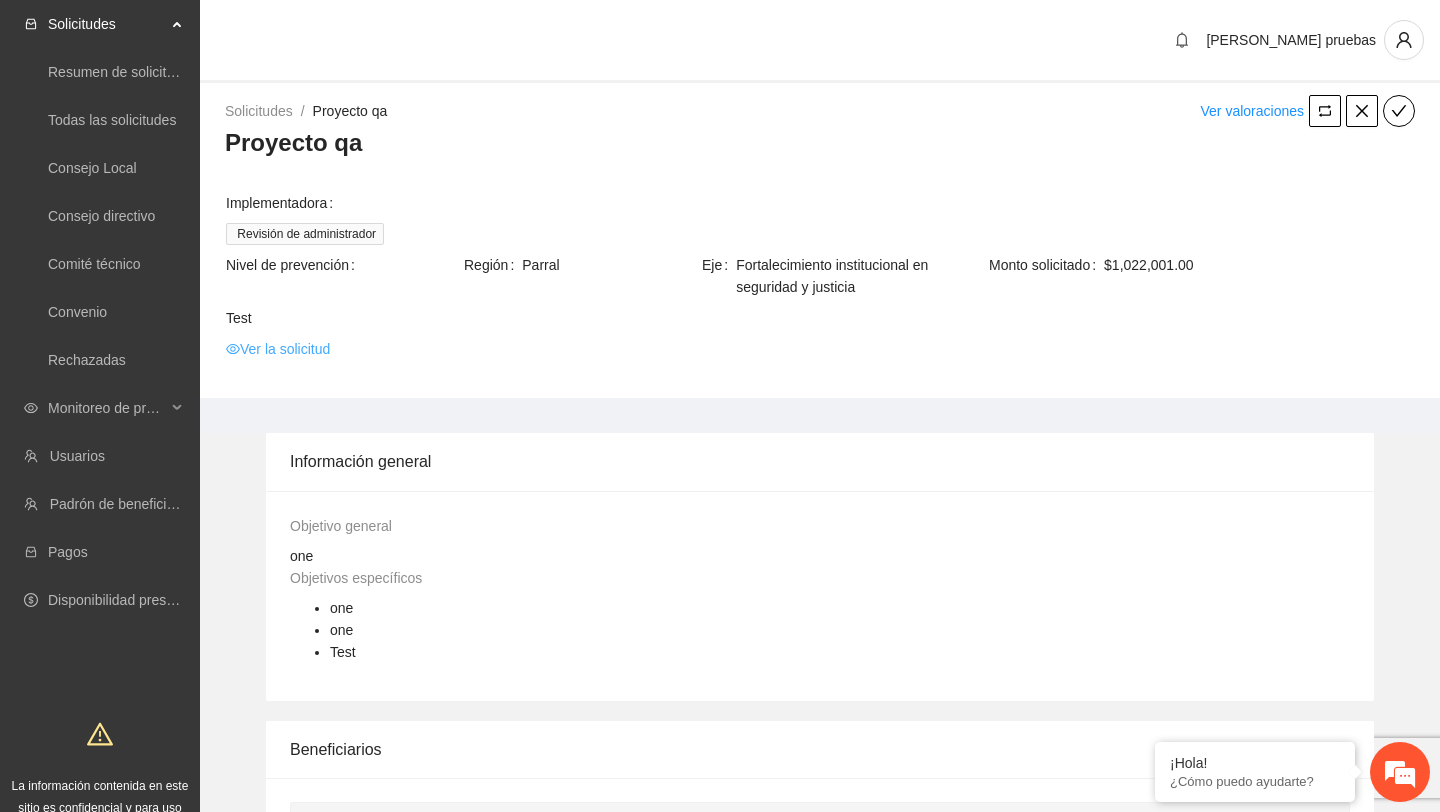click on "Ver la solicitud" at bounding box center [278, 349] 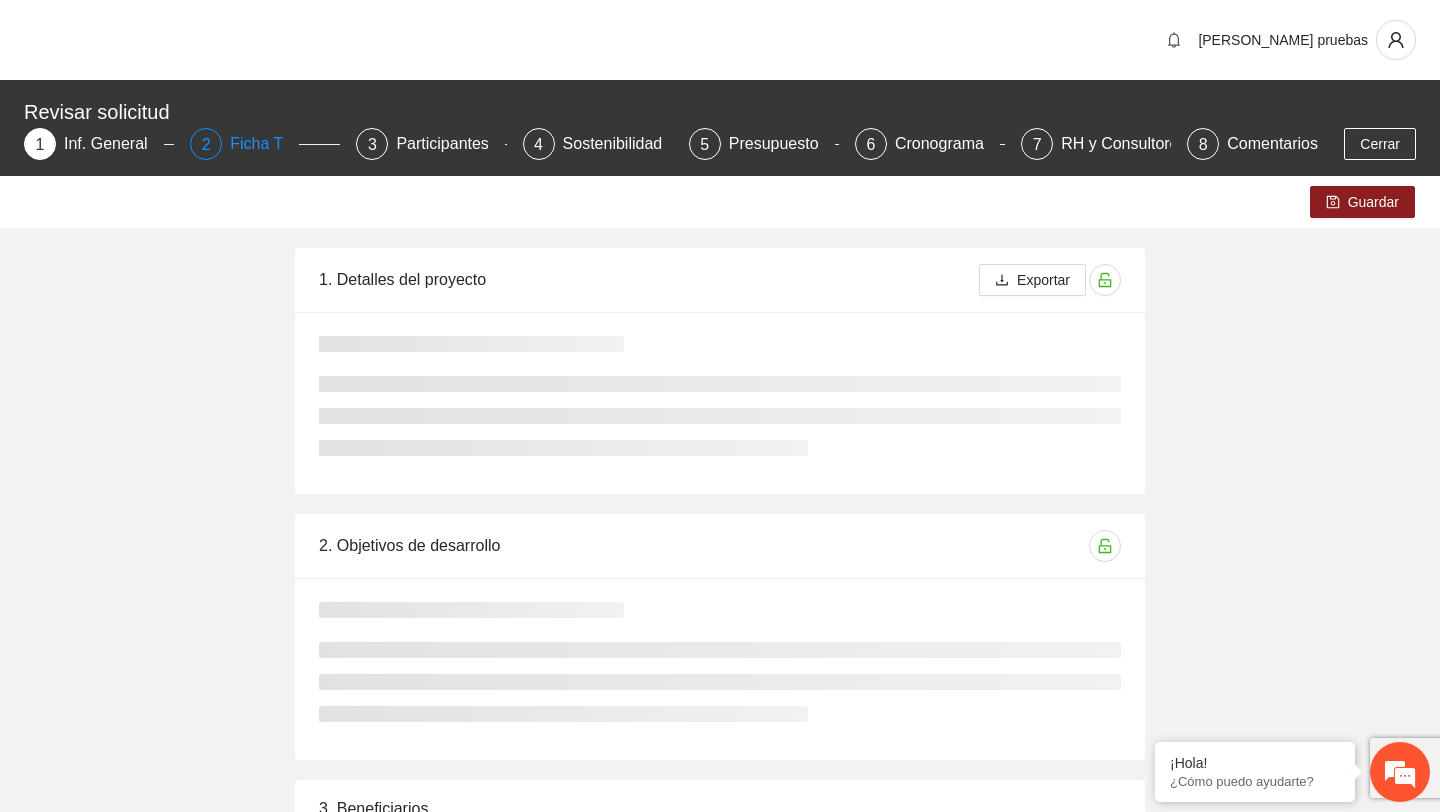 click on "Ficha T" at bounding box center [264, 144] 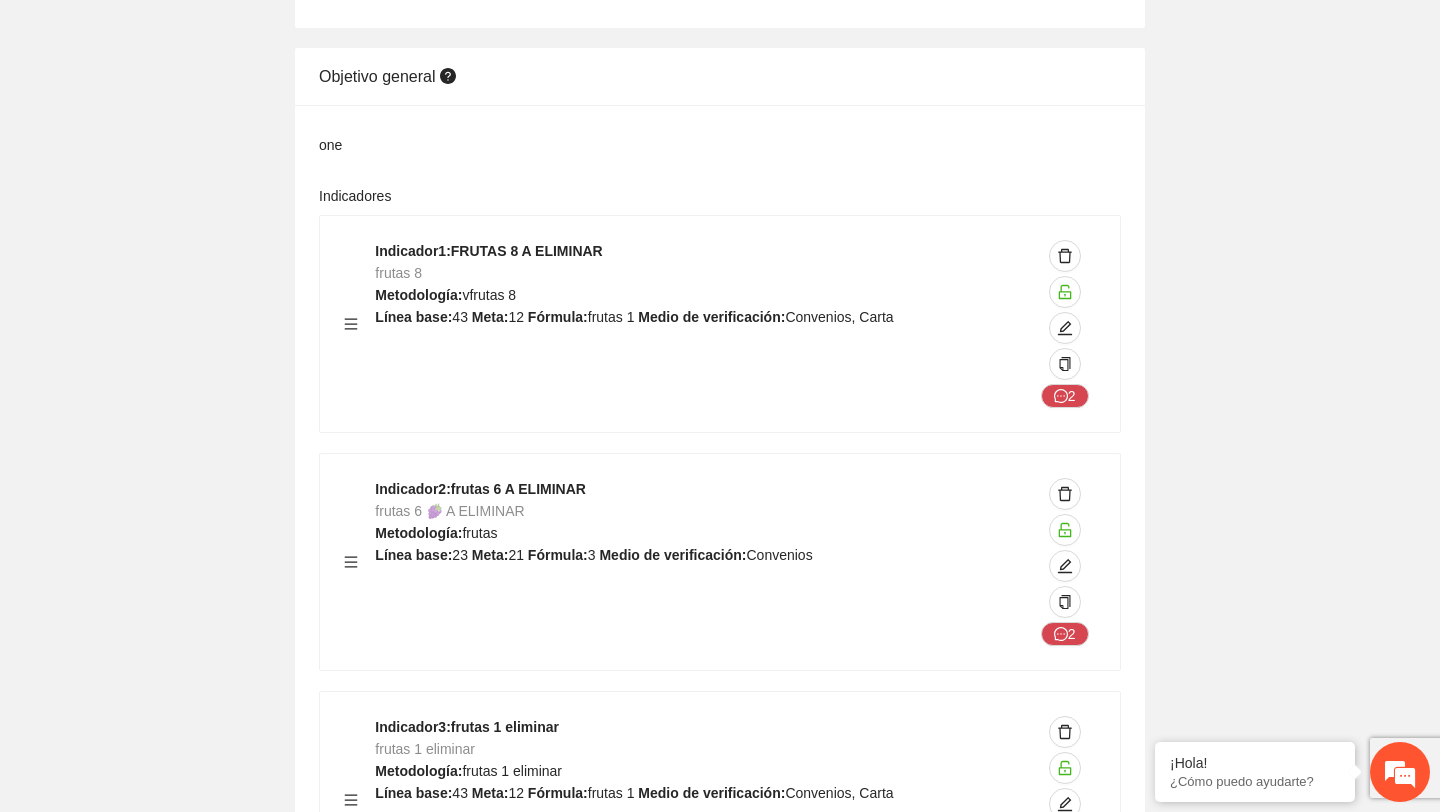 scroll, scrollTop: 726, scrollLeft: 0, axis: vertical 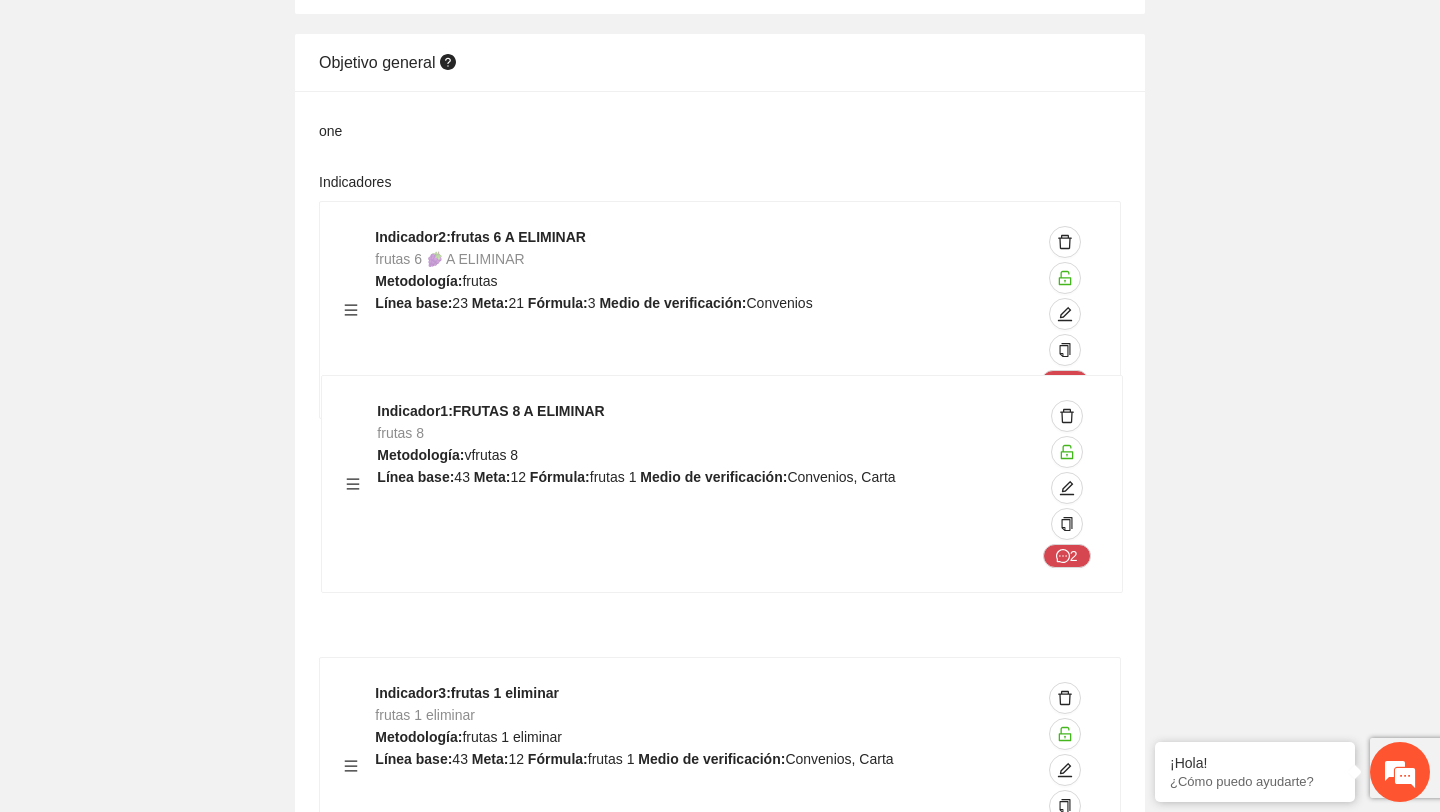 drag, startPoint x: 348, startPoint y: 310, endPoint x: 350, endPoint y: 495, distance: 185.0108 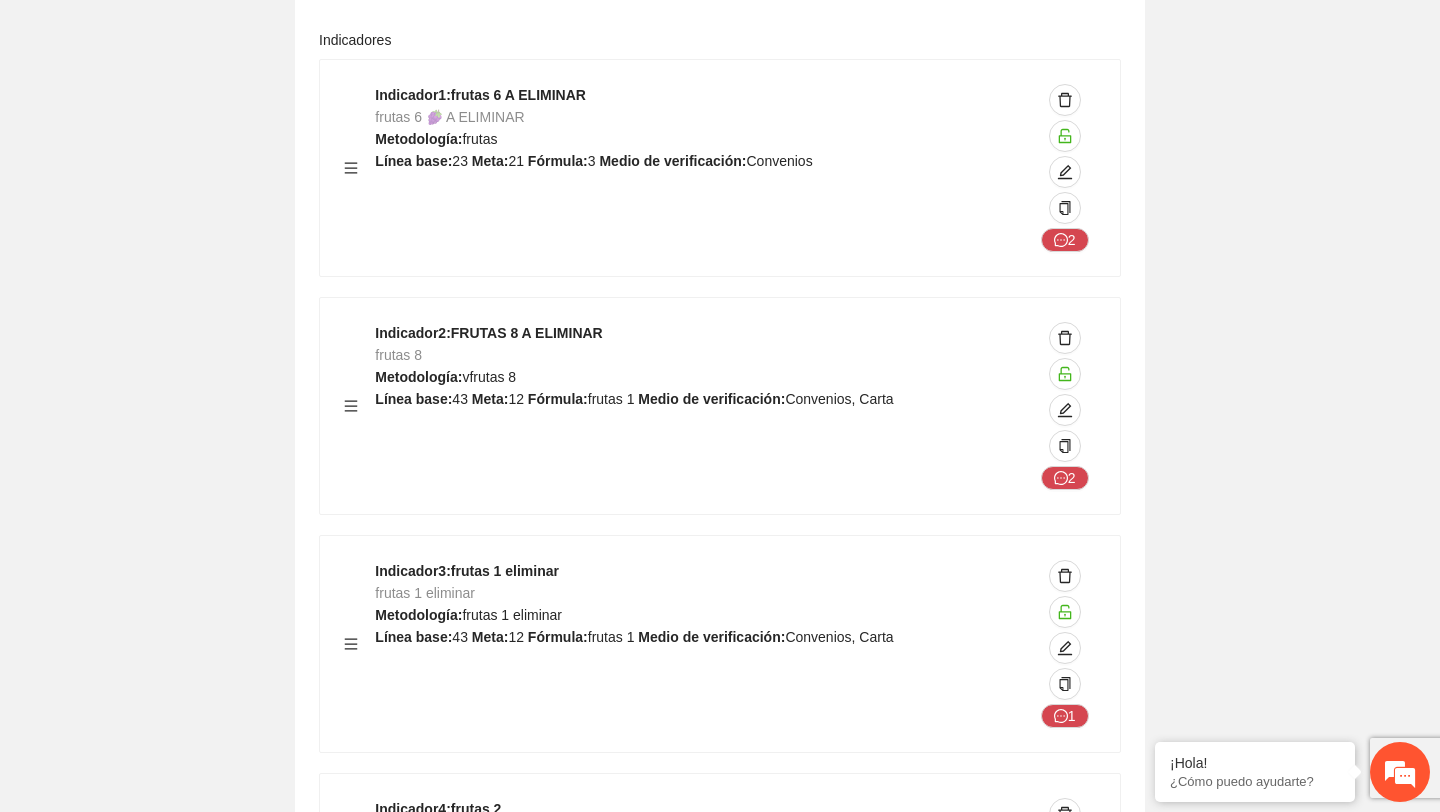 scroll, scrollTop: 871, scrollLeft: 0, axis: vertical 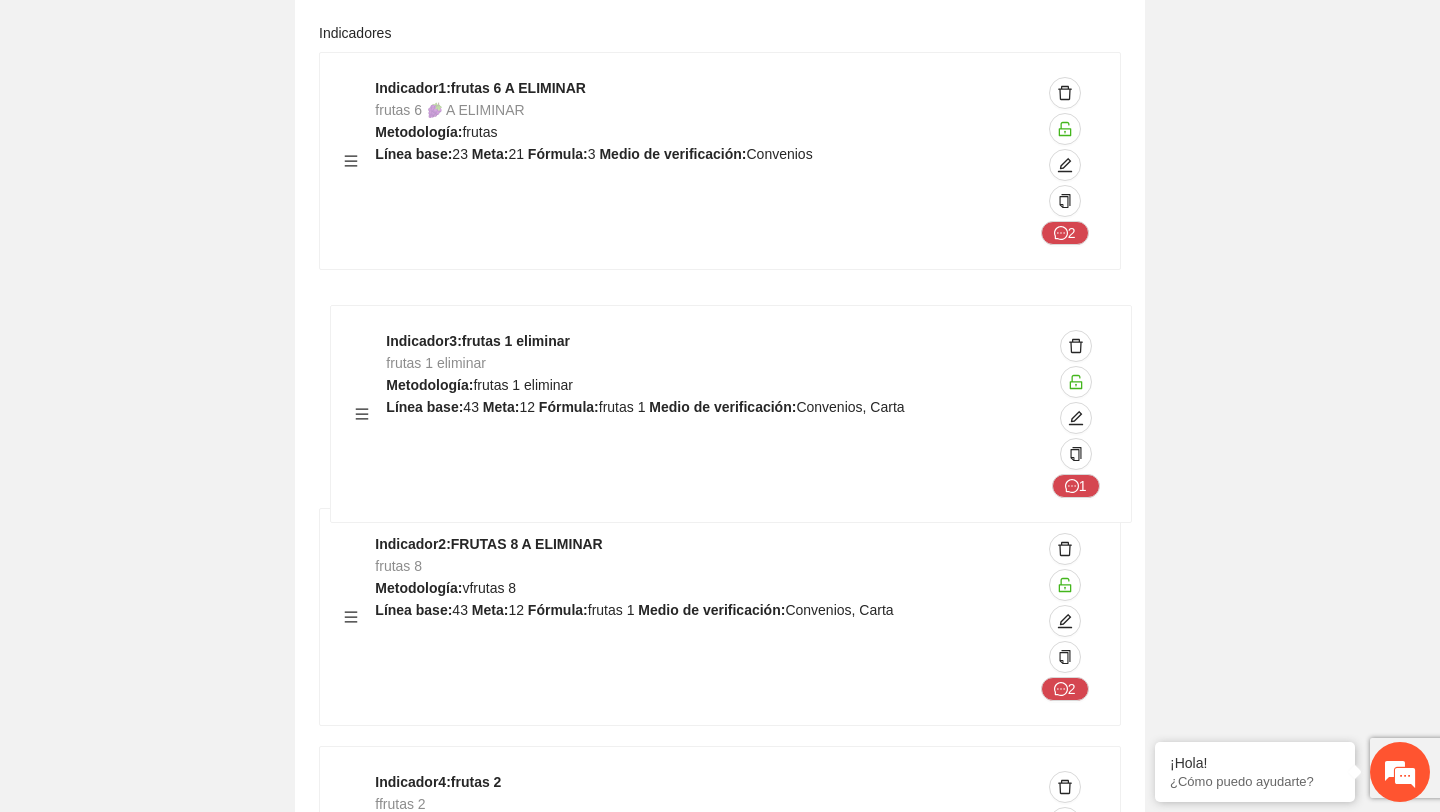 drag, startPoint x: 353, startPoint y: 640, endPoint x: 364, endPoint y: 405, distance: 235.25731 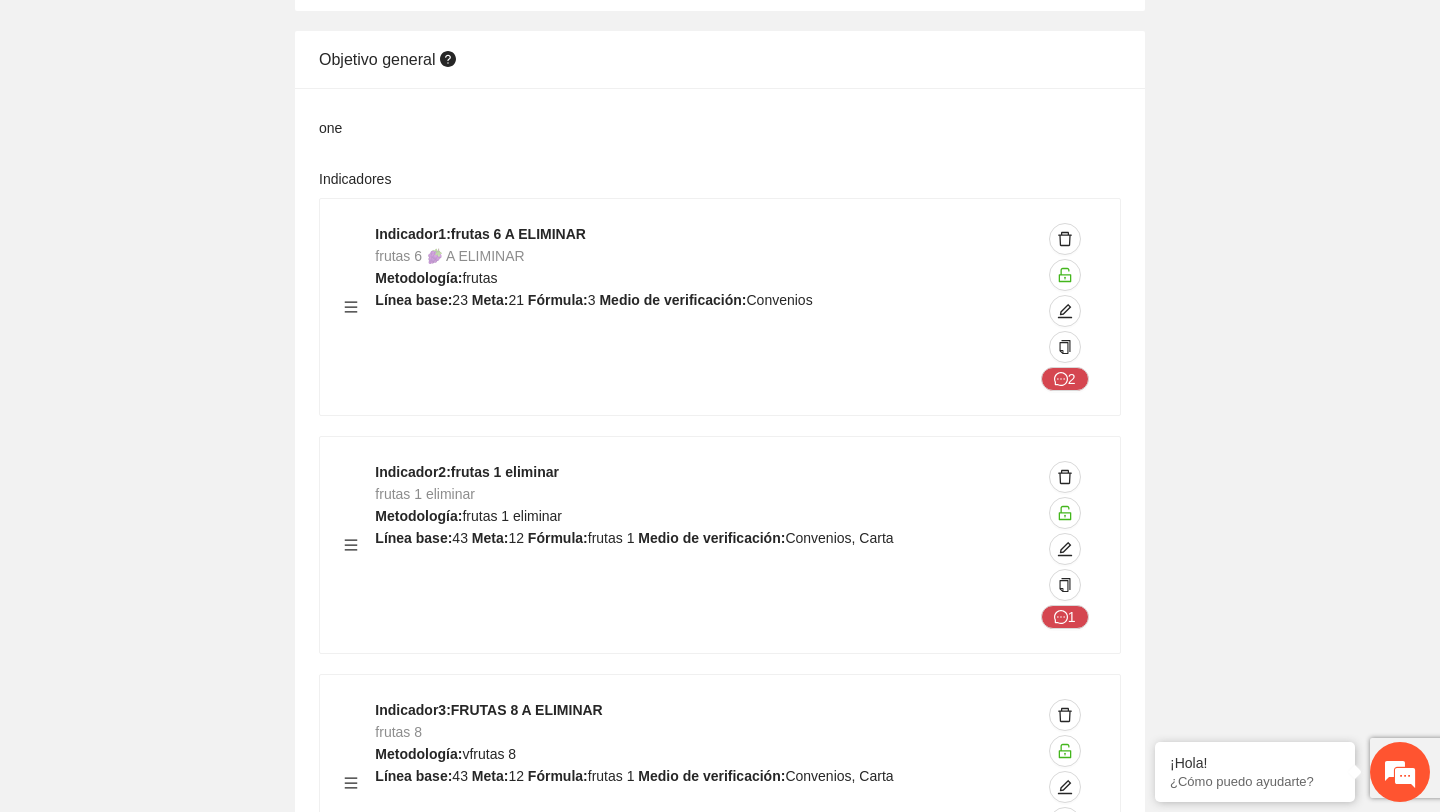 scroll, scrollTop: 845, scrollLeft: 0, axis: vertical 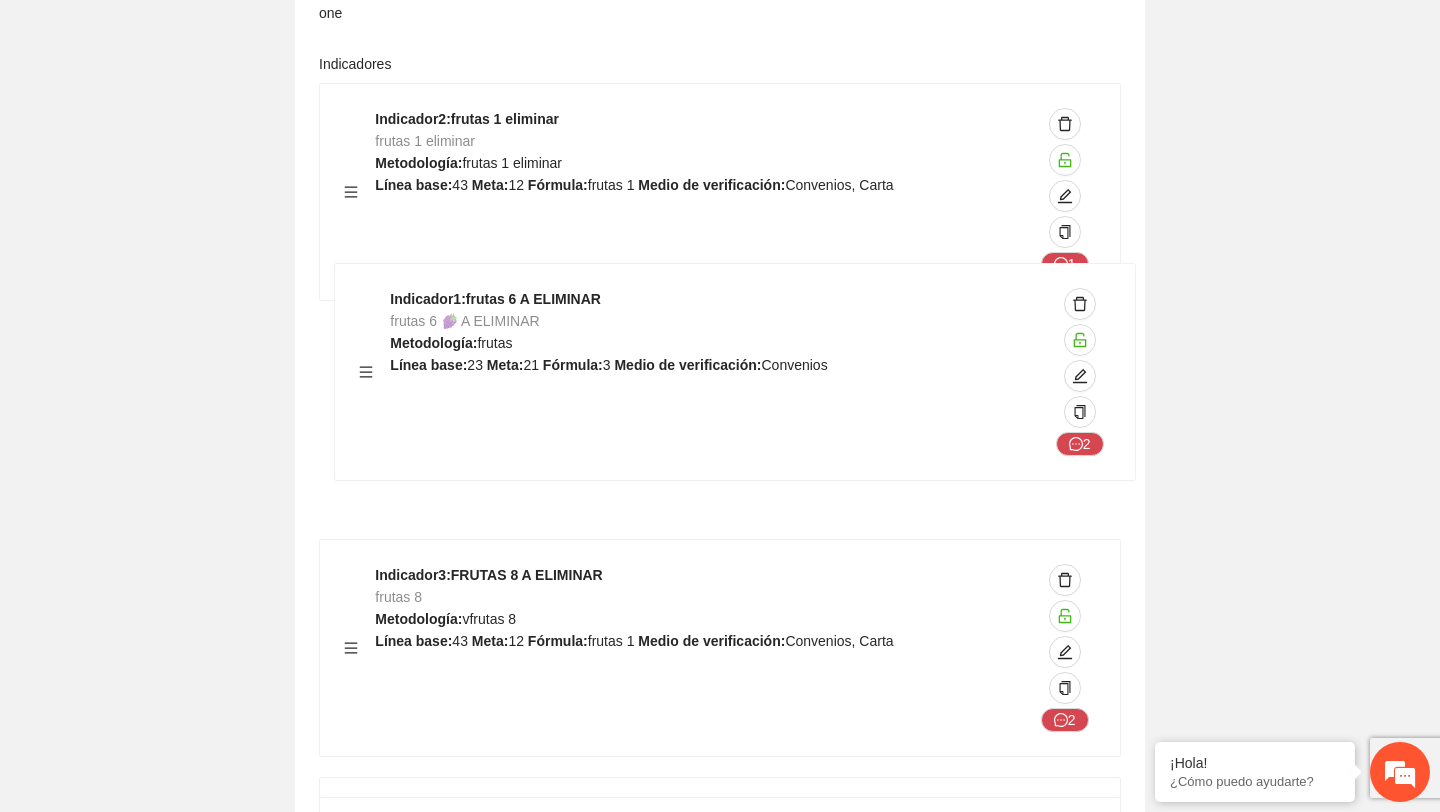 drag, startPoint x: 349, startPoint y: 191, endPoint x: 363, endPoint y: 397, distance: 206.47517 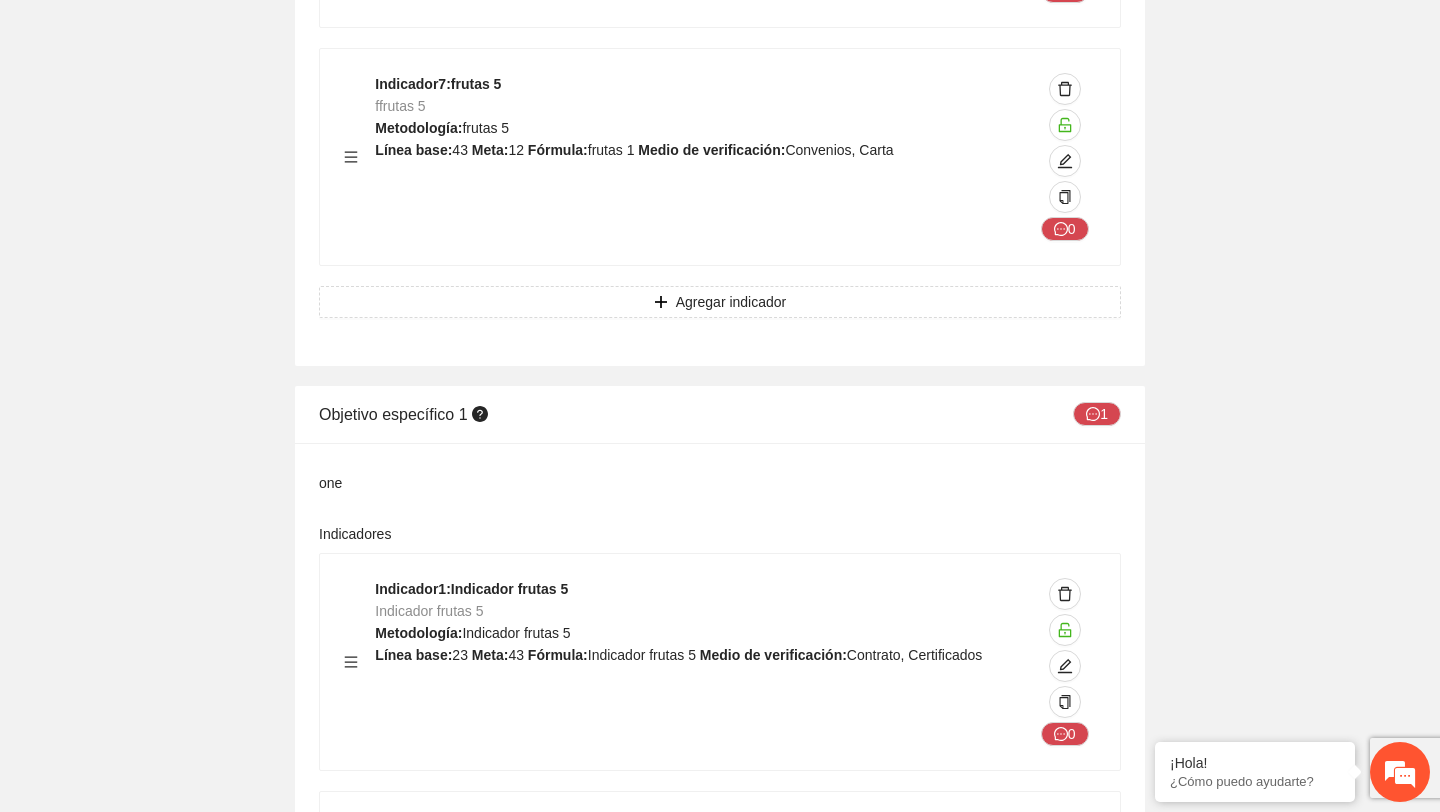 scroll, scrollTop: 2349, scrollLeft: 0, axis: vertical 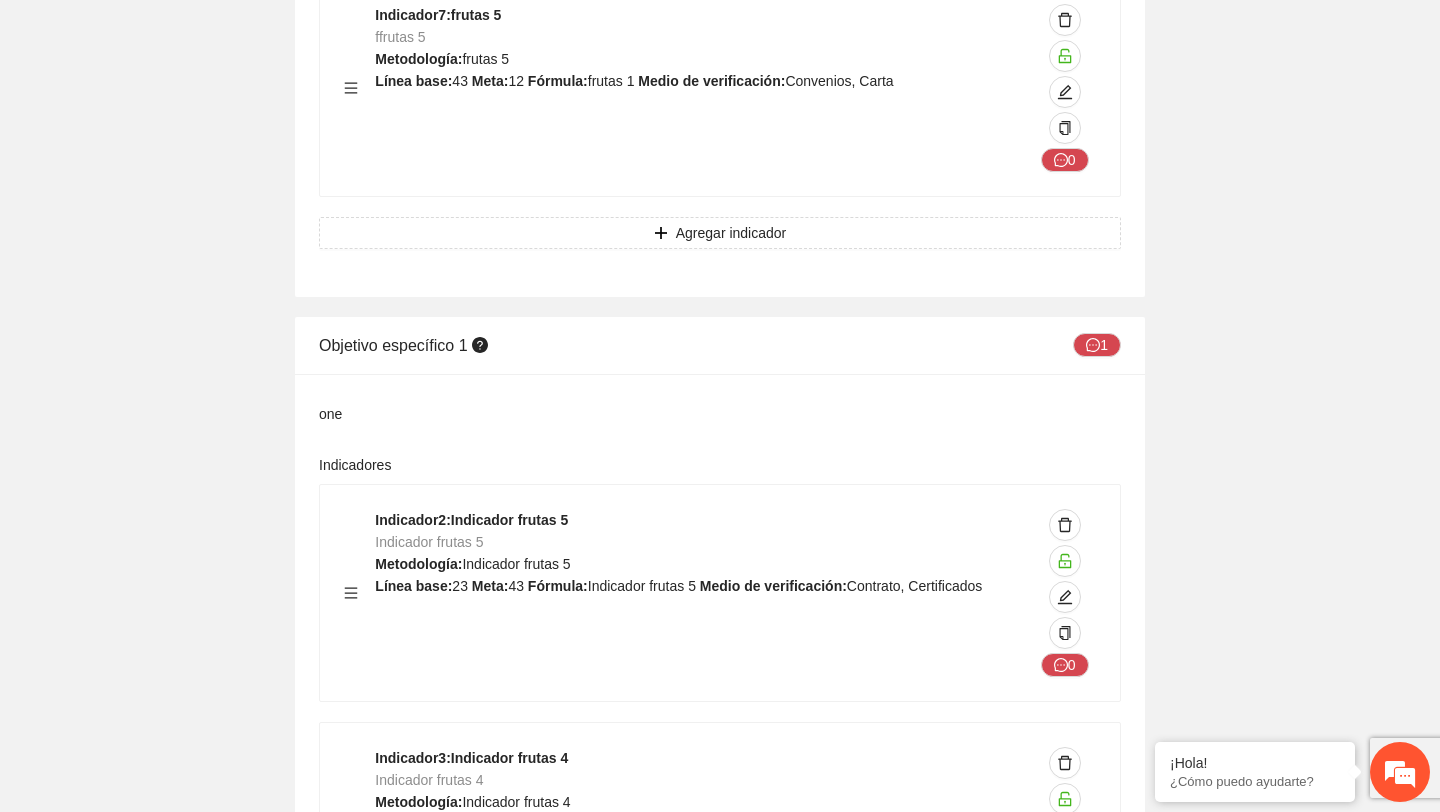 drag, startPoint x: 347, startPoint y: 624, endPoint x: 322, endPoint y: 369, distance: 256.22256 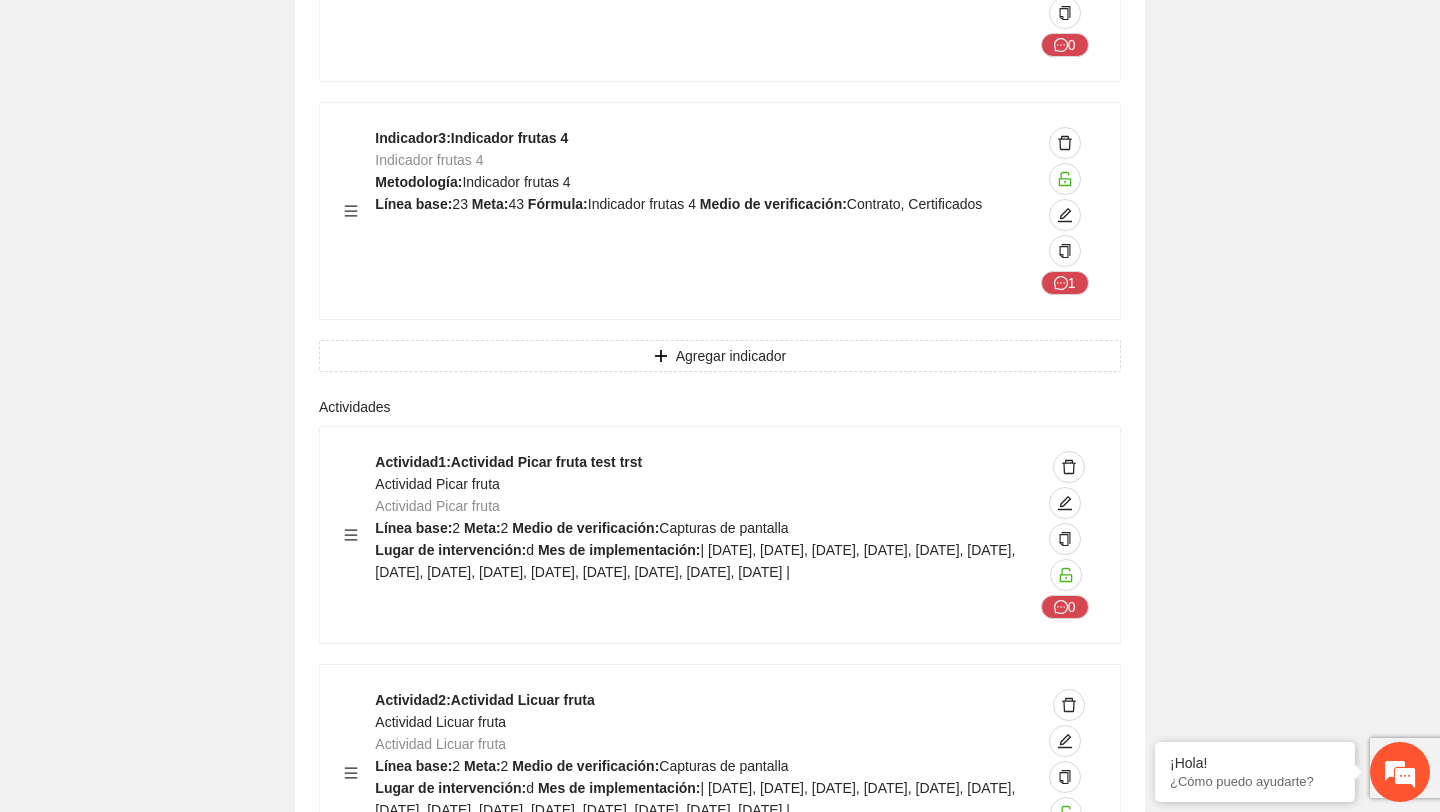 drag, startPoint x: 349, startPoint y: 582, endPoint x: 357, endPoint y: 446, distance: 136.23509 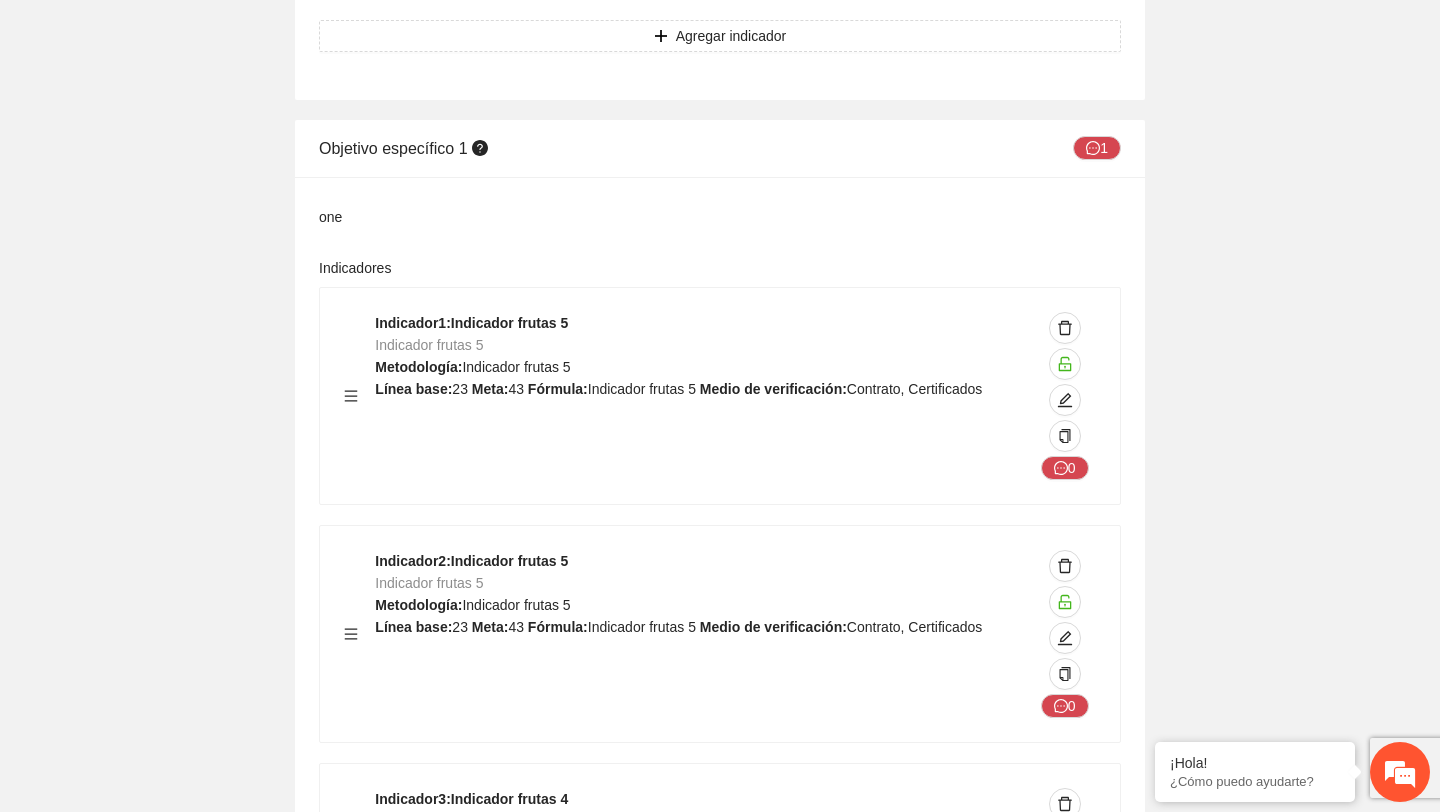 scroll, scrollTop: 2563, scrollLeft: 0, axis: vertical 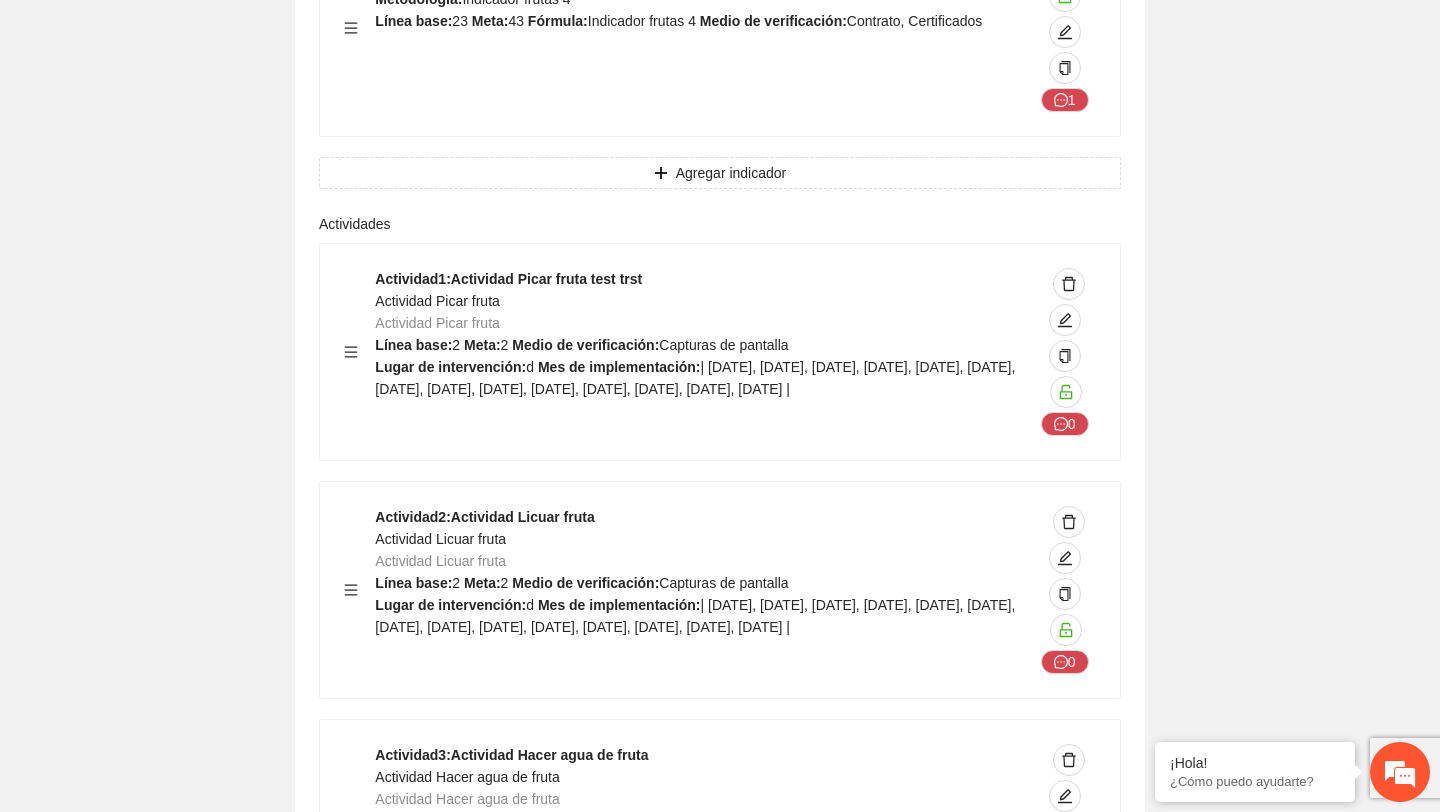 drag, startPoint x: 356, startPoint y: 410, endPoint x: 363, endPoint y: 477, distance: 67.36468 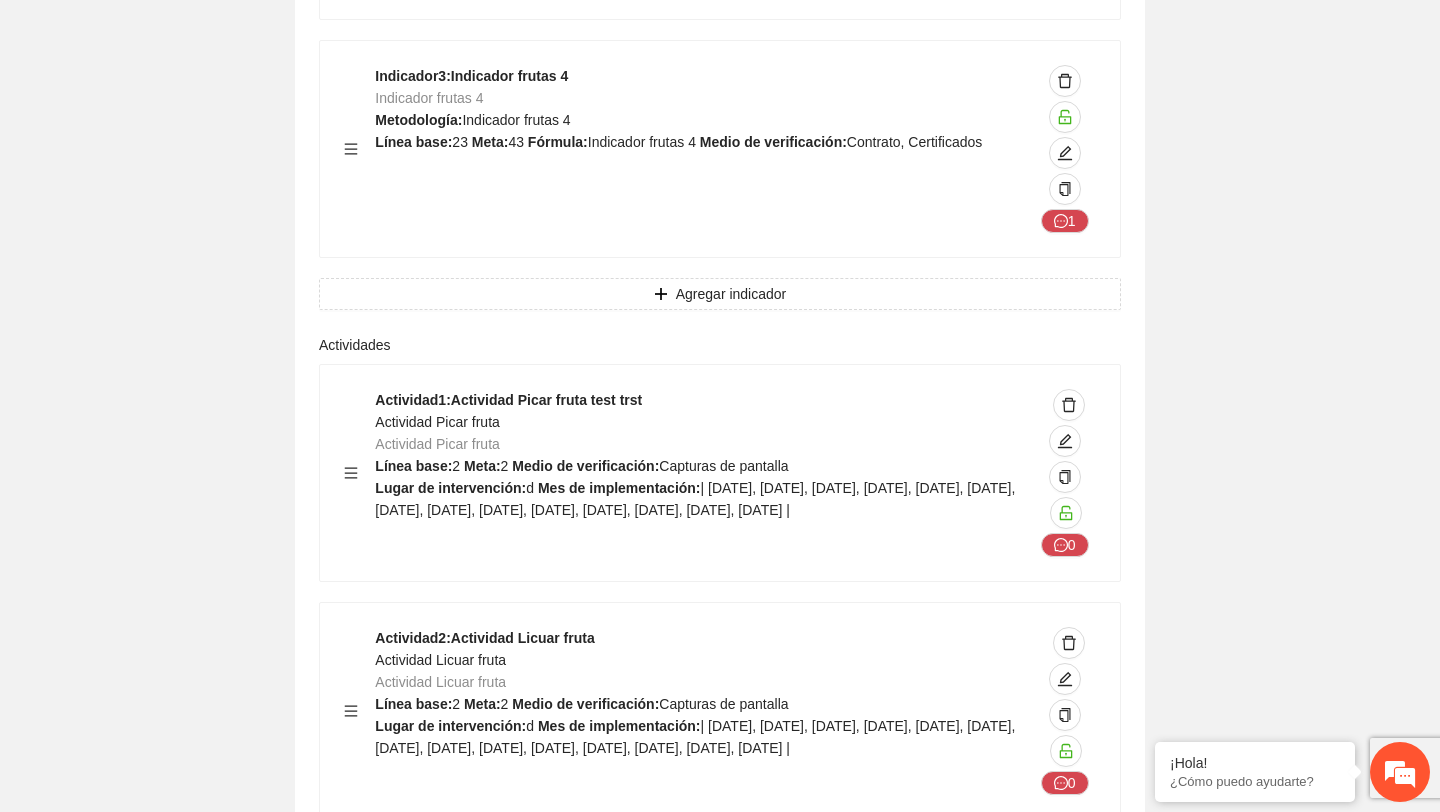 drag, startPoint x: 356, startPoint y: 330, endPoint x: 361, endPoint y: 404, distance: 74.168724 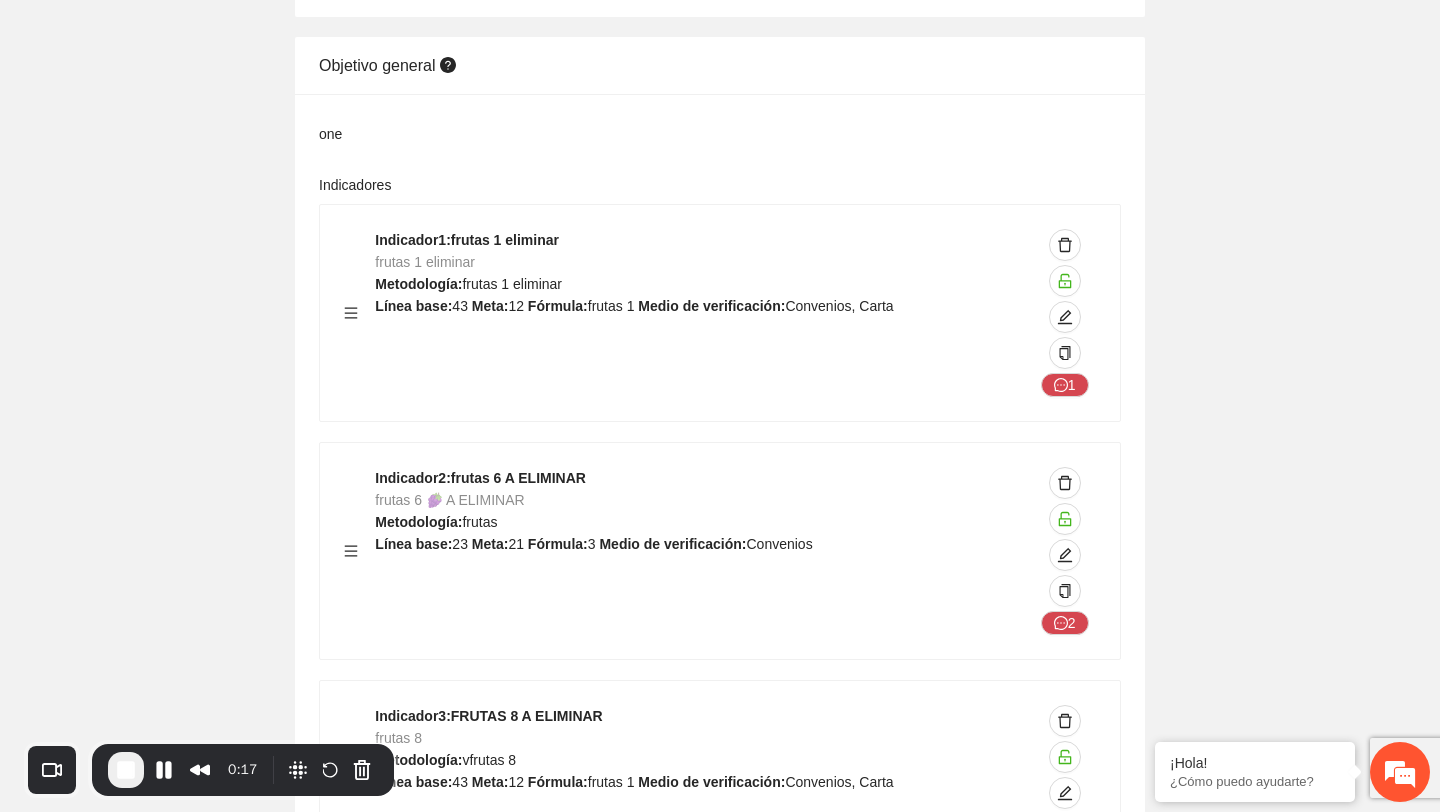 scroll, scrollTop: 724, scrollLeft: 0, axis: vertical 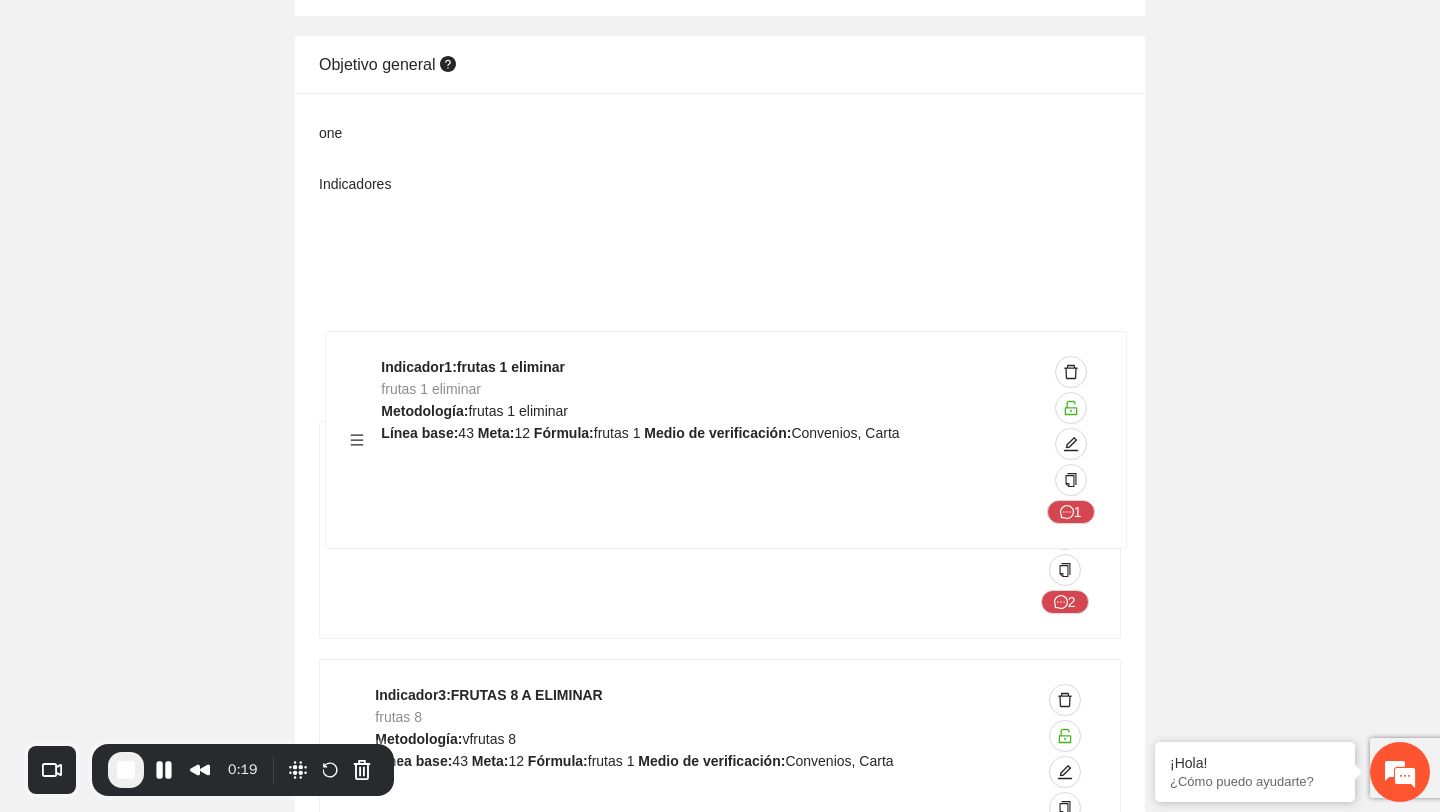 drag, startPoint x: 348, startPoint y: 309, endPoint x: 355, endPoint y: 498, distance: 189.12958 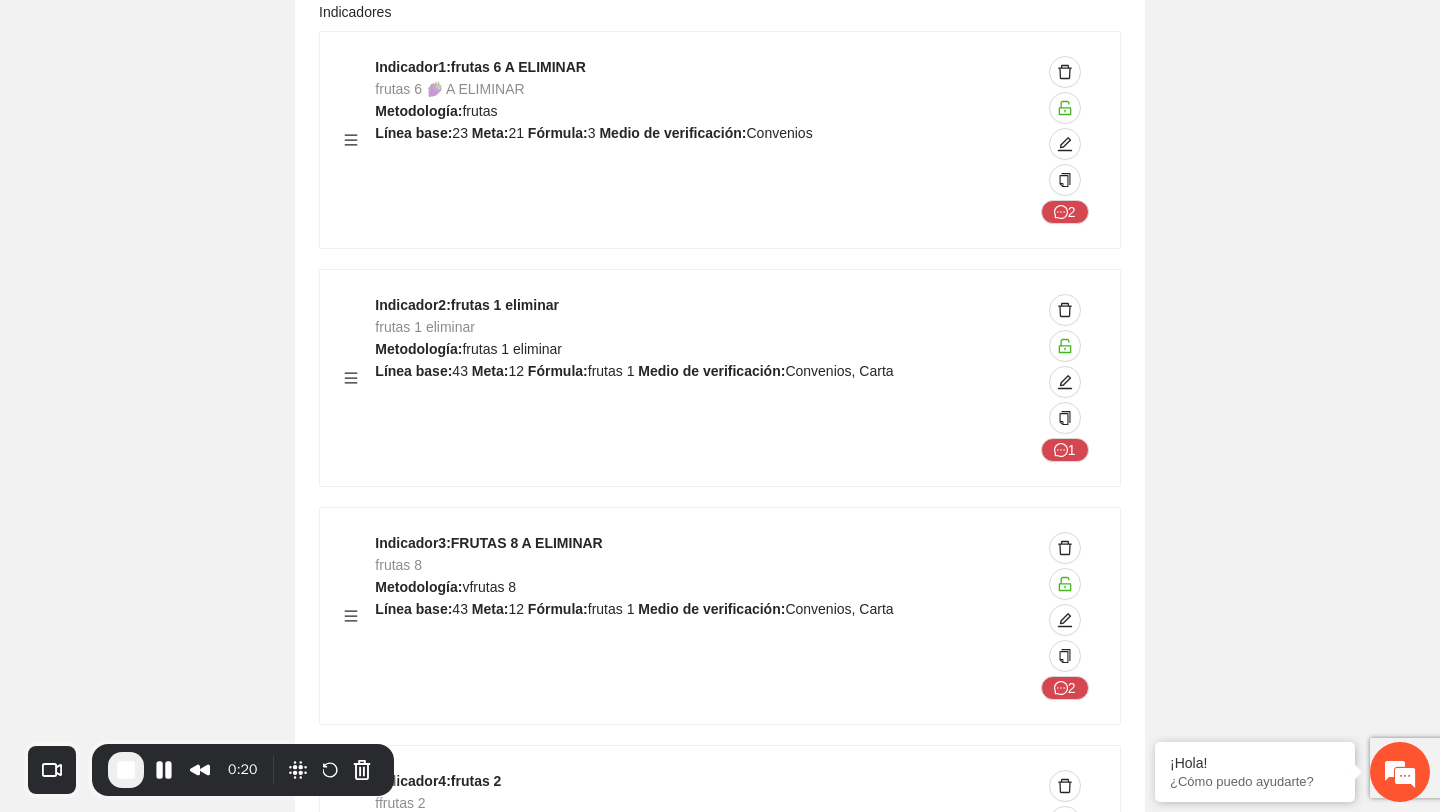 scroll, scrollTop: 897, scrollLeft: 0, axis: vertical 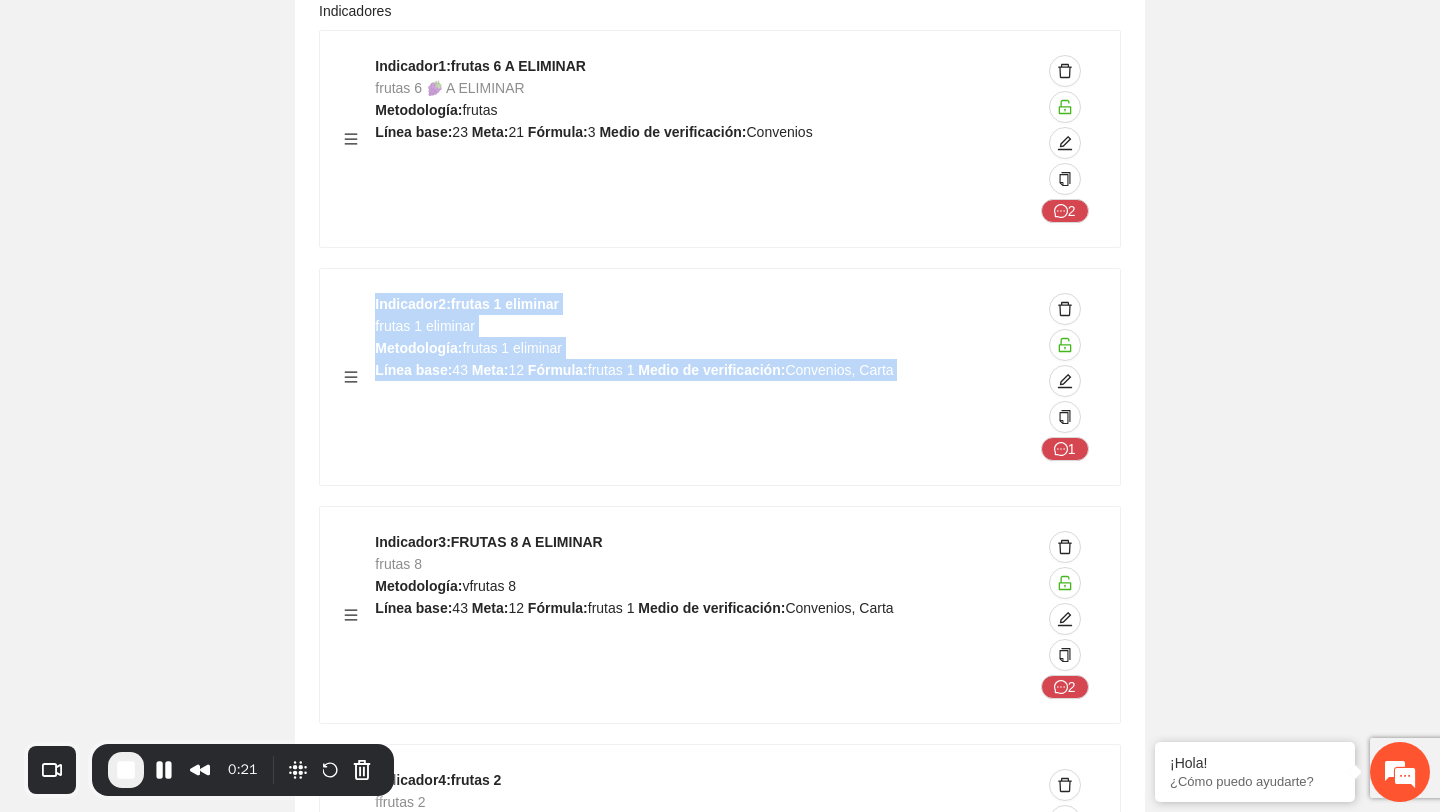 drag, startPoint x: 347, startPoint y: 643, endPoint x: 369, endPoint y: 466, distance: 178.36198 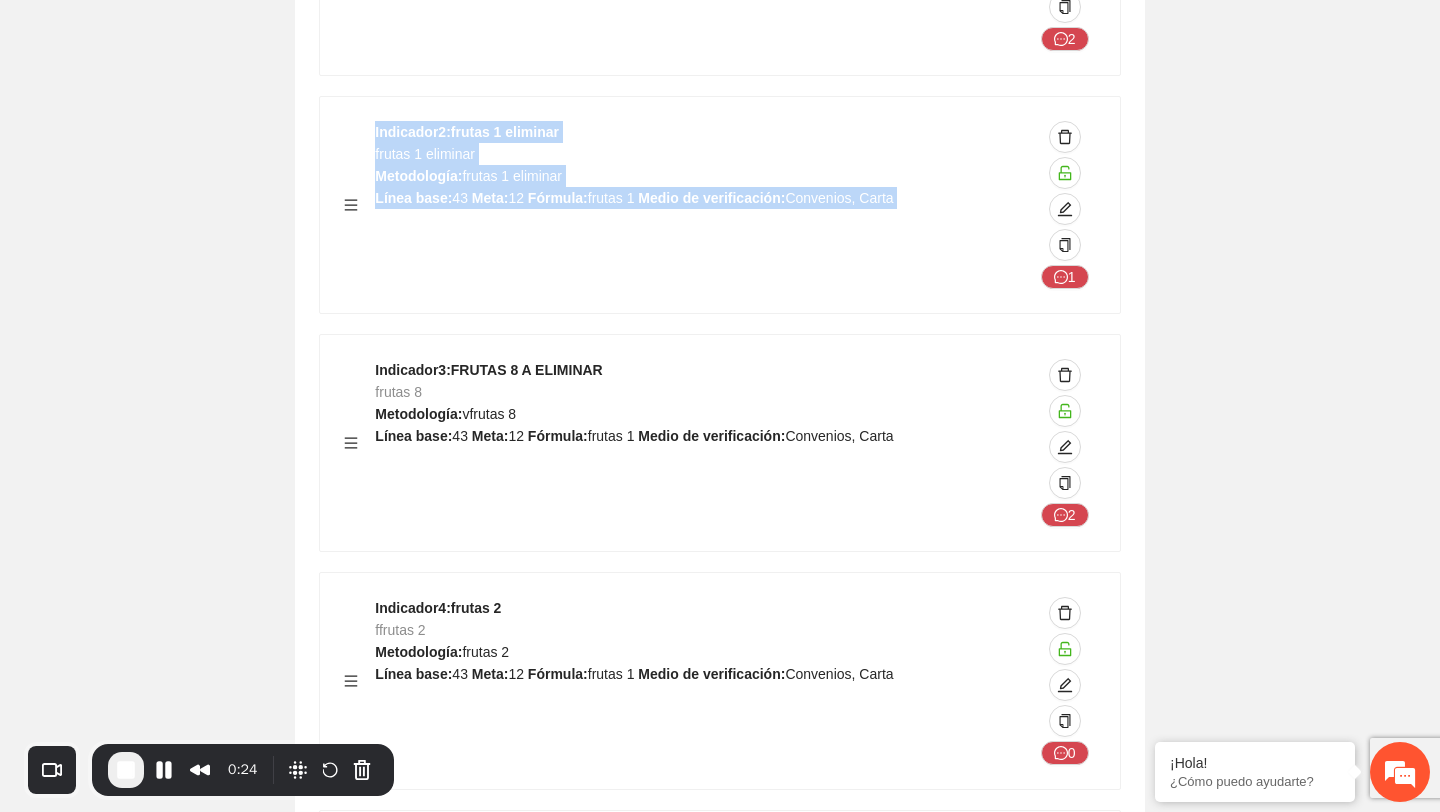 scroll, scrollTop: 1374, scrollLeft: 0, axis: vertical 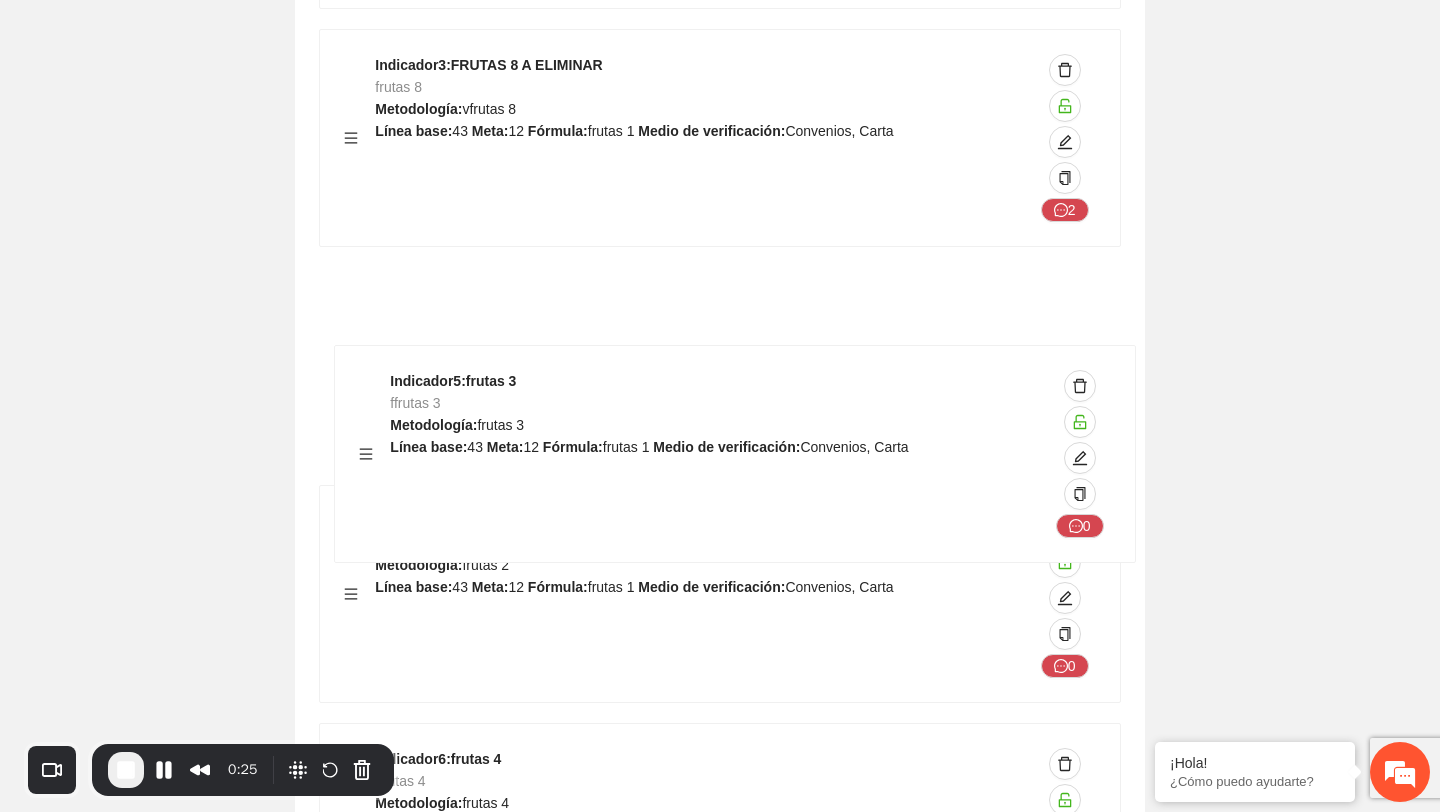 drag, startPoint x: 347, startPoint y: 616, endPoint x: 363, endPoint y: 444, distance: 172.74258 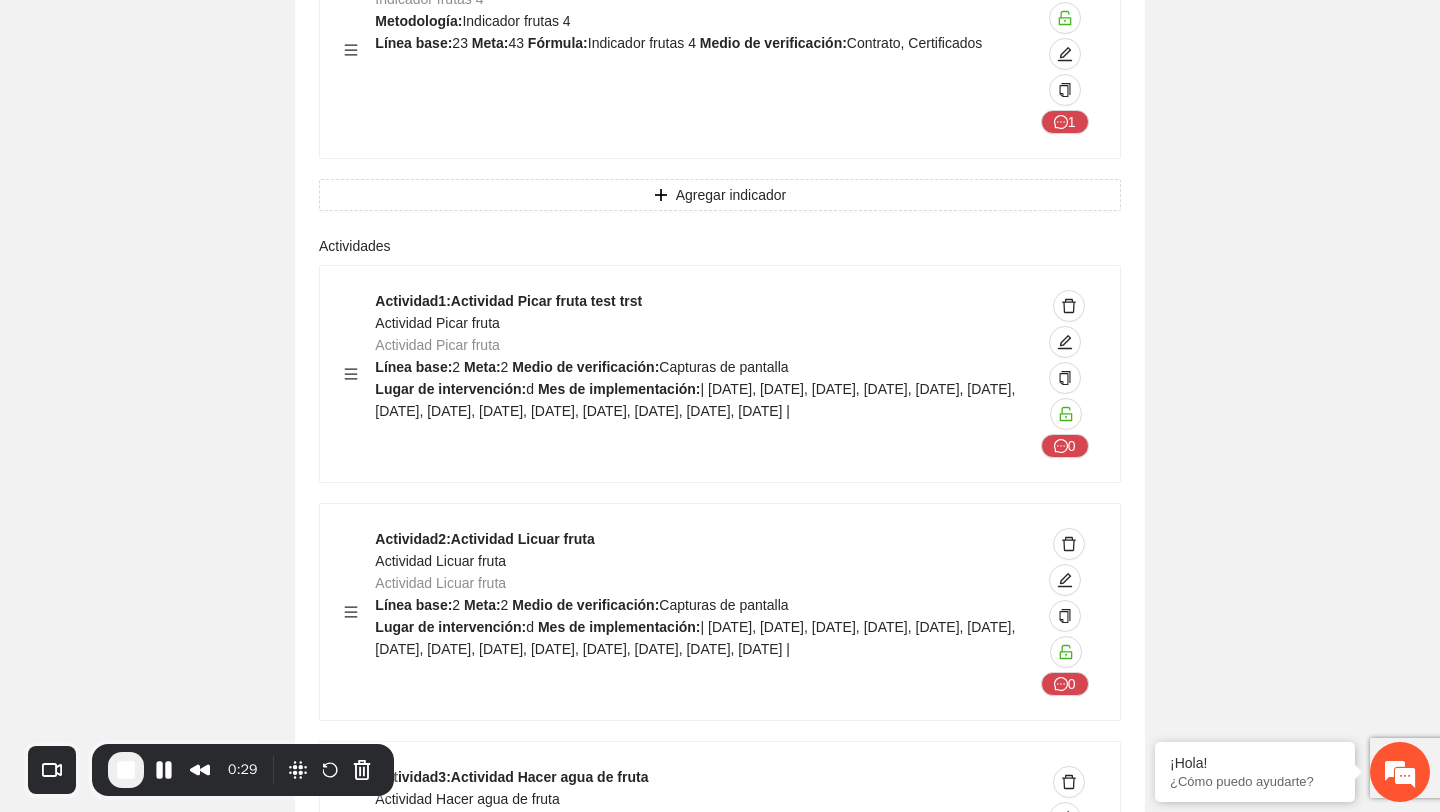 drag, startPoint x: 352, startPoint y: 401, endPoint x: 354, endPoint y: 485, distance: 84.0238 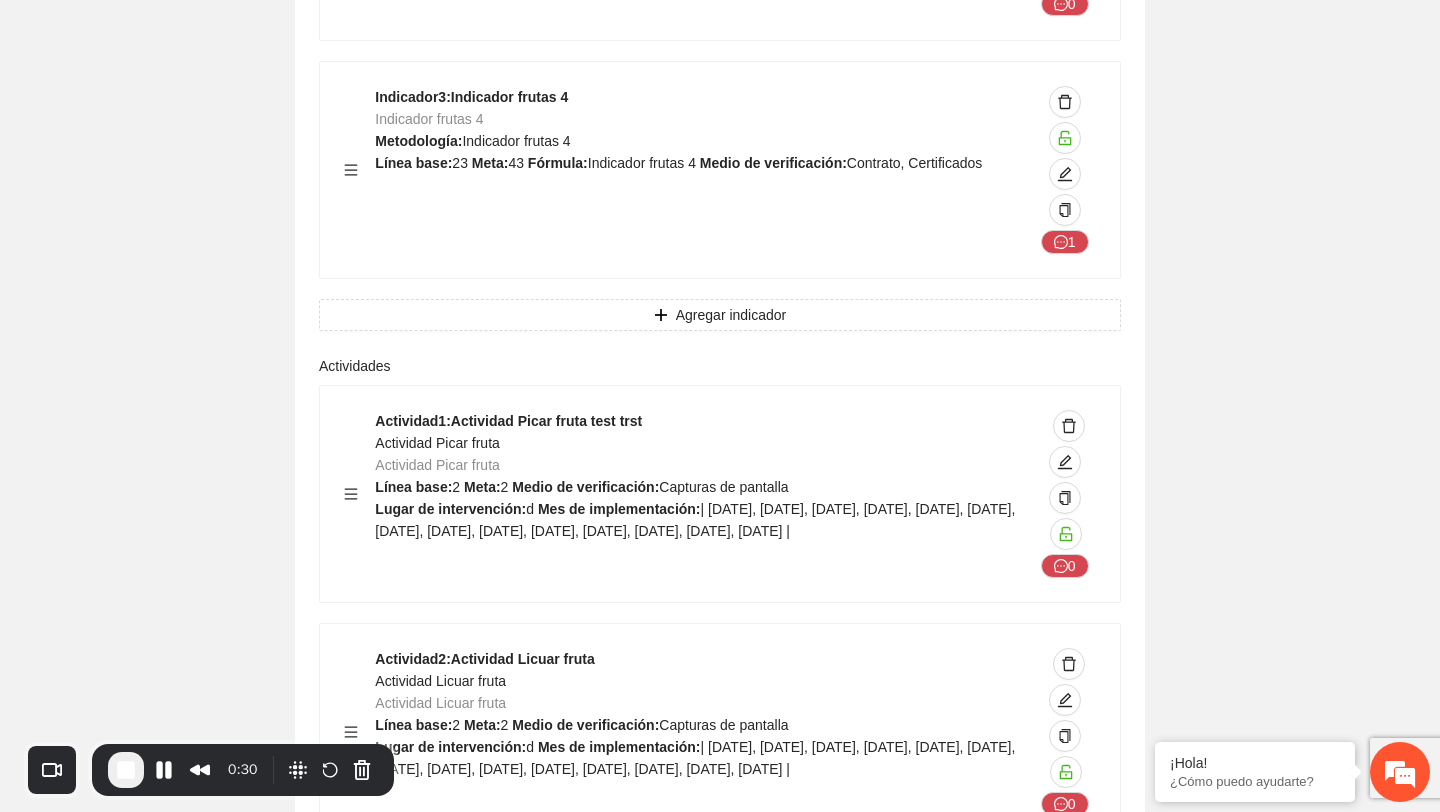 drag, startPoint x: 353, startPoint y: 468, endPoint x: 359, endPoint y: 571, distance: 103.17461 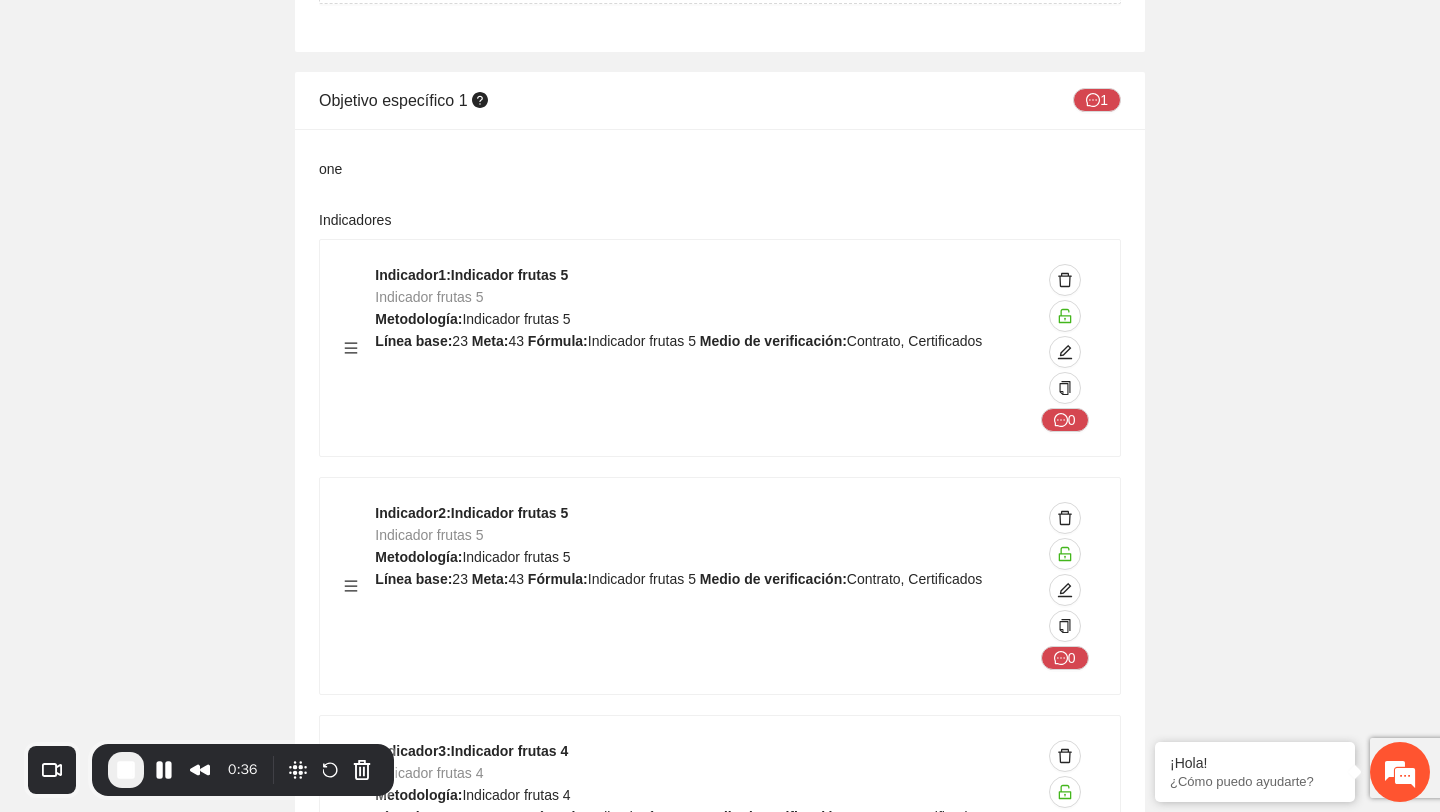 scroll, scrollTop: 2614, scrollLeft: 0, axis: vertical 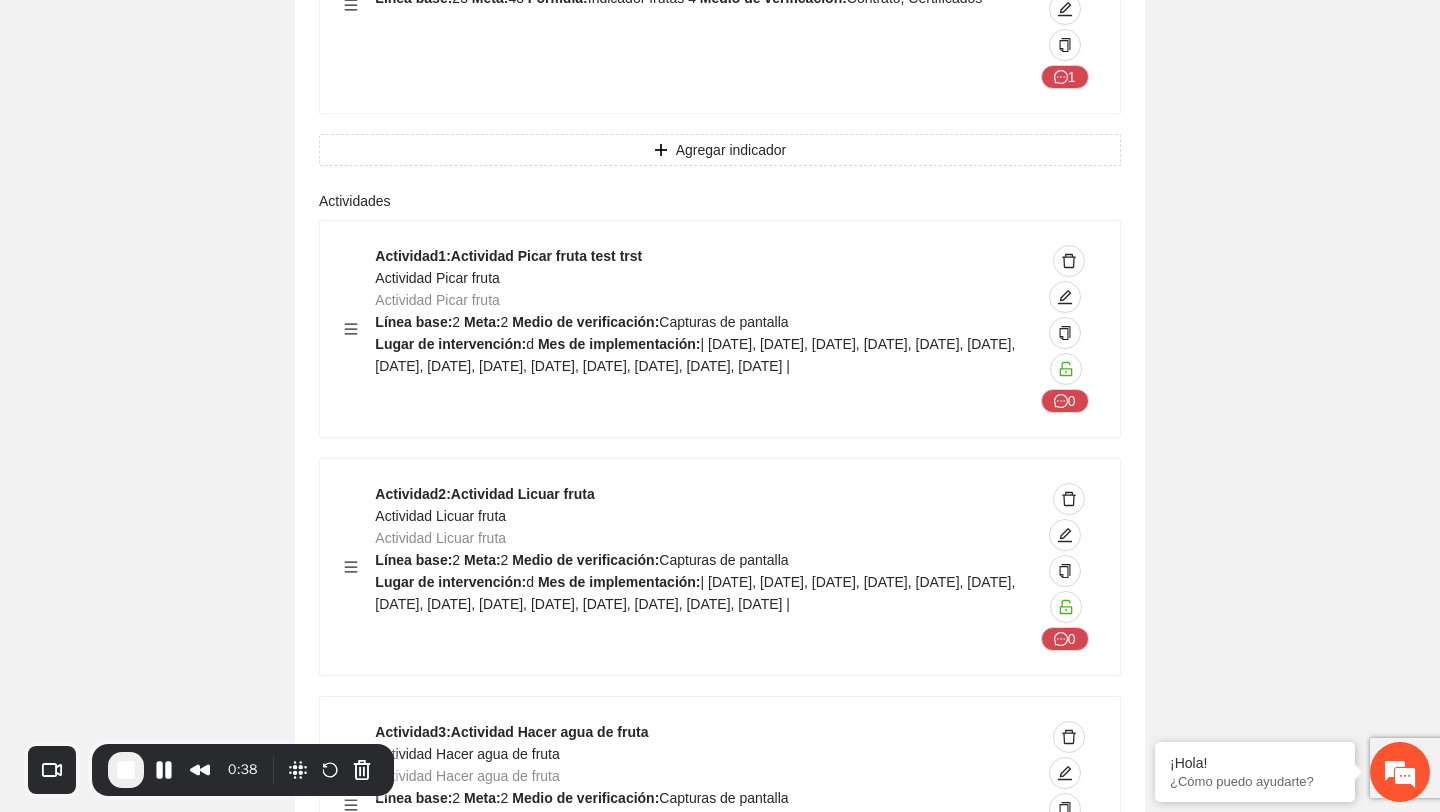 drag, startPoint x: 349, startPoint y: 349, endPoint x: 351, endPoint y: 380, distance: 31.06445 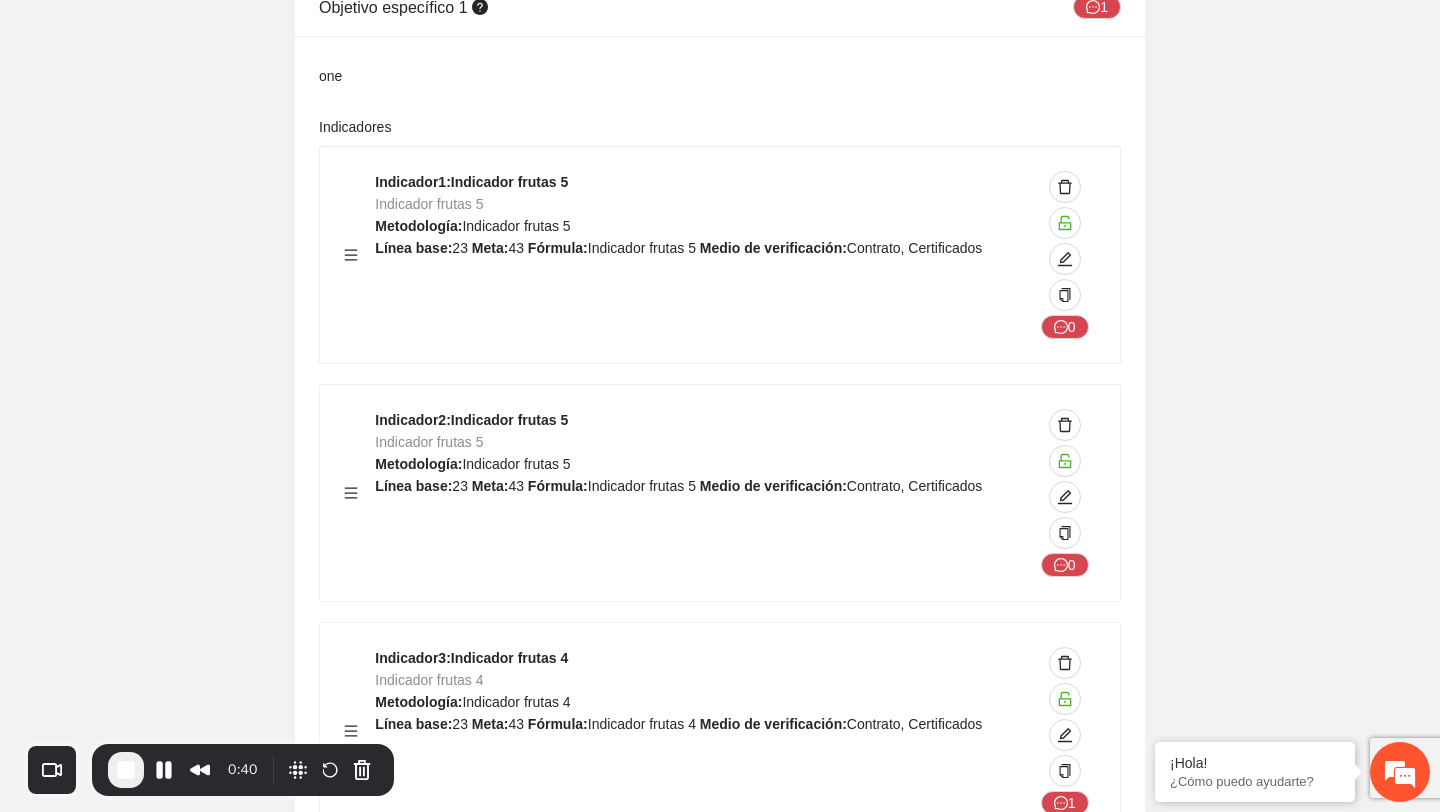 scroll, scrollTop: 2683, scrollLeft: 0, axis: vertical 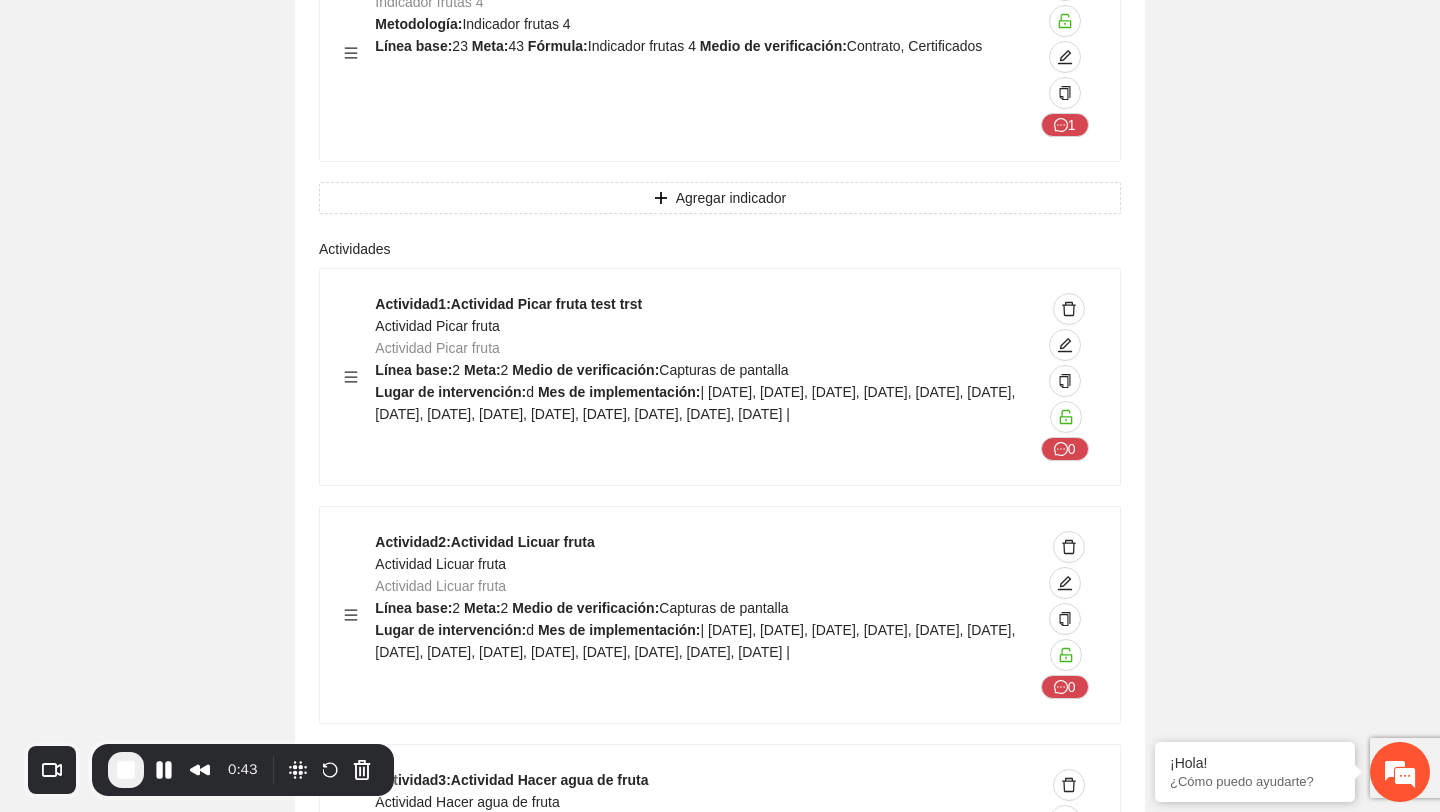 drag, startPoint x: 347, startPoint y: 280, endPoint x: 358, endPoint y: 361, distance: 81.7435 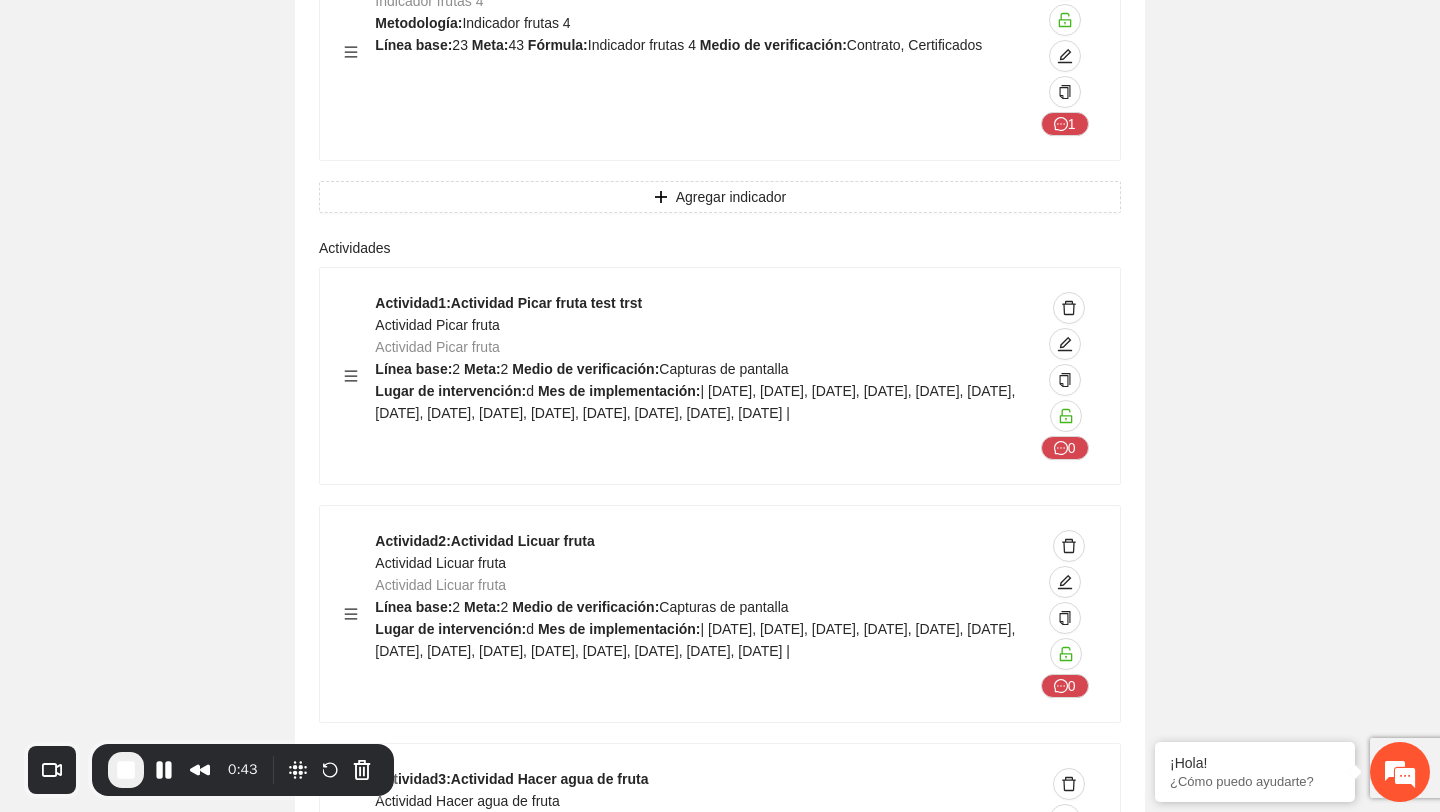 click on "one Indicadores Indicador  1 :  Indicador frutas 5 Indicador frutas 5 Metodología:  Indicador frutas 5 Línea base:  23   Meta:  43   Fórmula:  Indicador frutas 5   Medio de verificación:  Contrato, Certificados 0 Indicador  2 :  Indicador frutas 5 Indicador frutas 5 Metodología:  Indicador frutas 5 Línea base:  23   Meta:  43   Fórmula:  Indicador frutas 5   Medio de verificación:  Contrato, Certificados 0 Indicador  3 :  Indicador frutas 4 Indicador frutas 4 Metodología:  Indicador frutas 4 Línea base:  23   Meta:  43   Fórmula:  Indicador frutas 4   Medio de verificación:  Contrato, Certificados 1 Agregar indicador Actividades Actividad  1 :  Actividad Picar fruta test trst Actividad Picar fruta Actividad Picar fruta Línea base:  2   Meta:  2   Medio de verificación:  Capturas de pantalla Lugar de intervención:  d   Mes de implementación:  0 Actividad  2 :  Actividad Licuar fruta Actividad Licuar fruta Actividad Licuar fruta Línea base:  2   Meta:  2   Medio de verificación:" at bounding box center [720, 316] 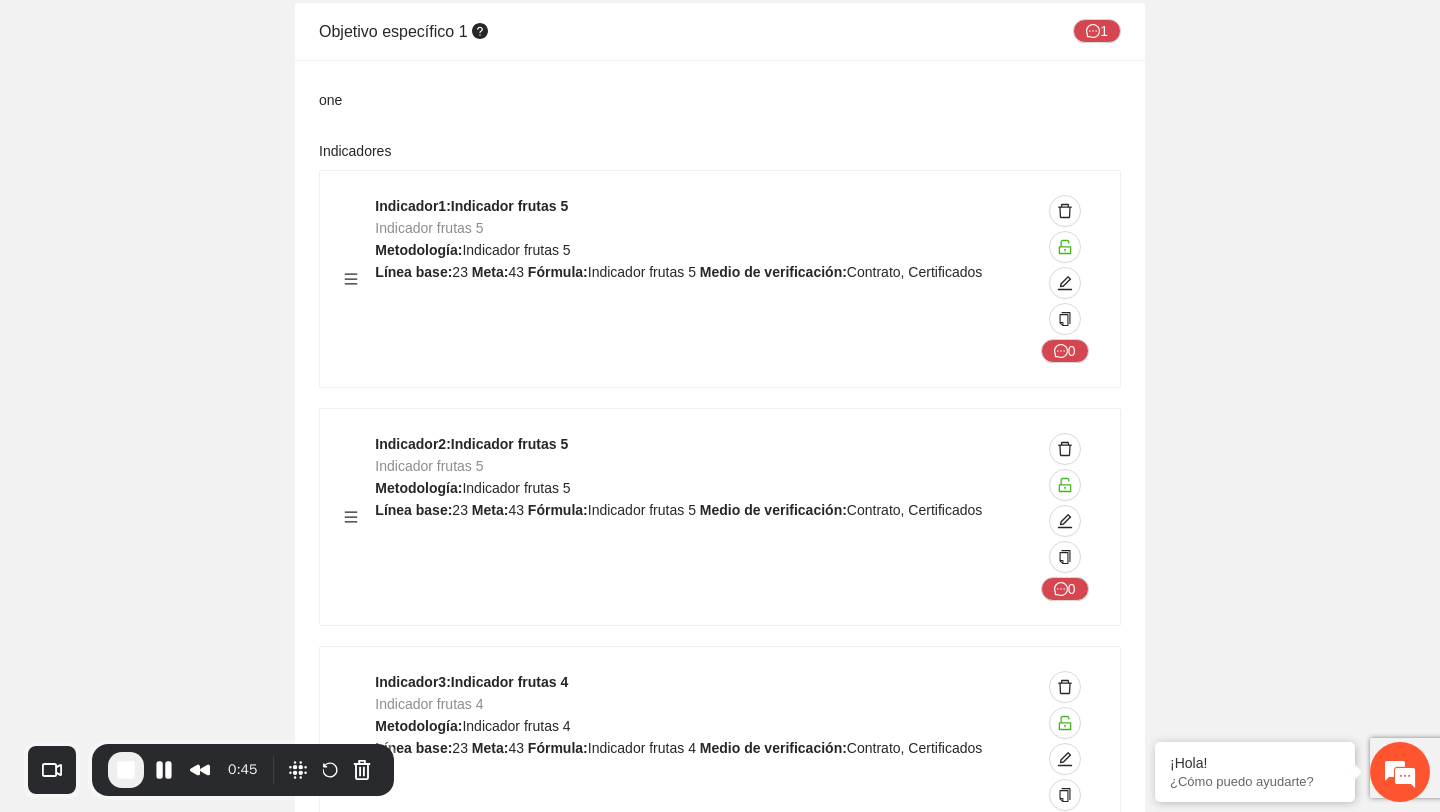 scroll, scrollTop: 2689, scrollLeft: 0, axis: vertical 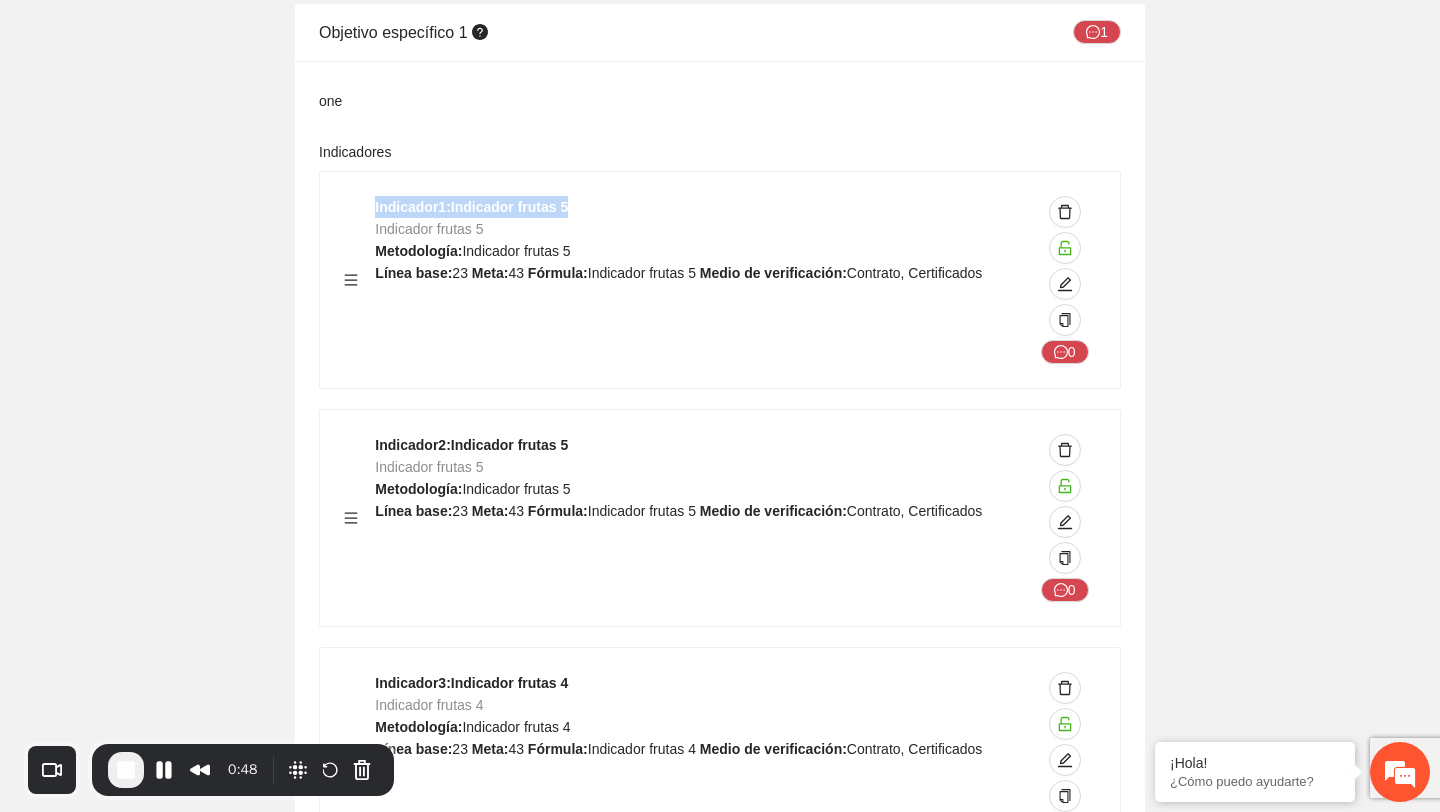 drag, startPoint x: 374, startPoint y: 205, endPoint x: 594, endPoint y: 213, distance: 220.1454 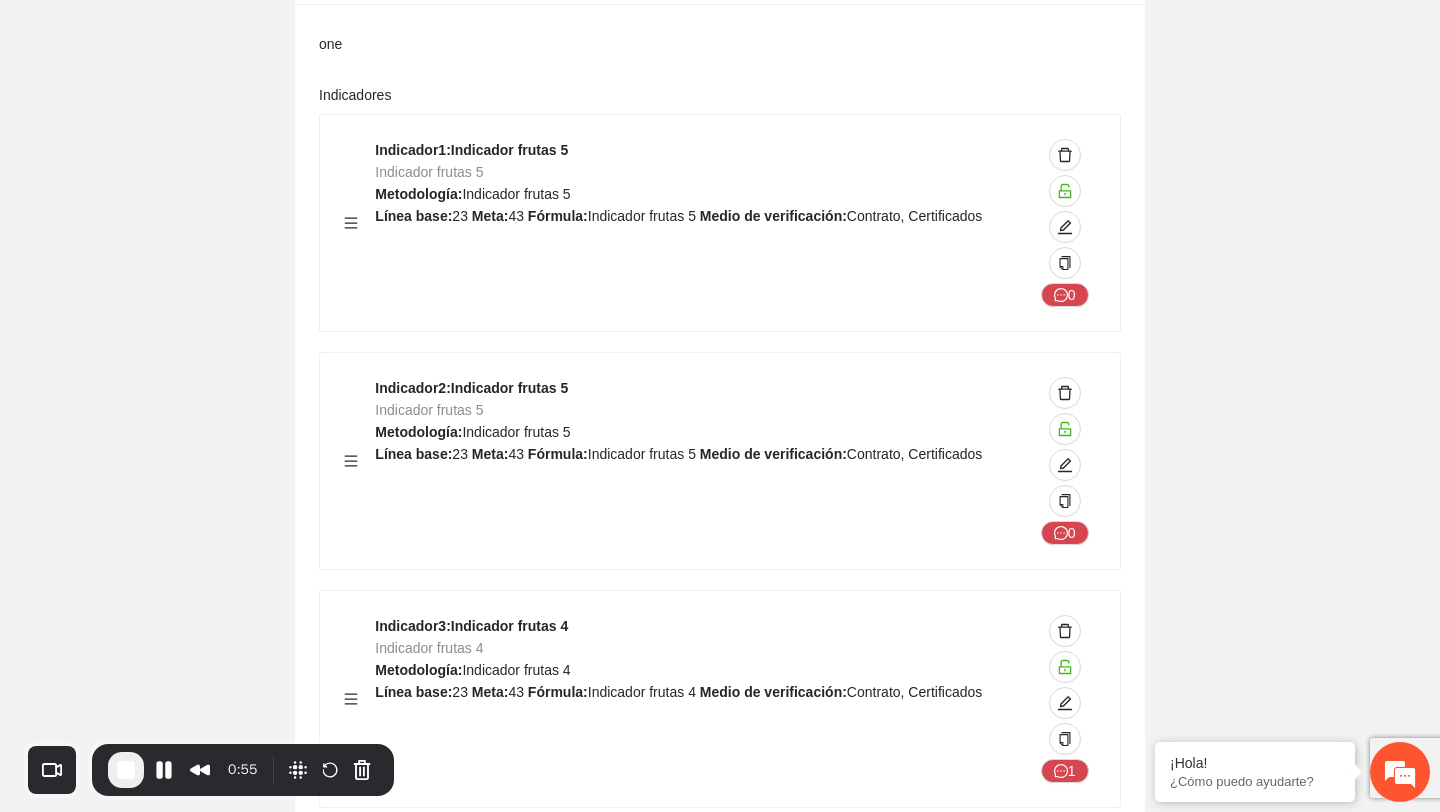 scroll, scrollTop: 2747, scrollLeft: 0, axis: vertical 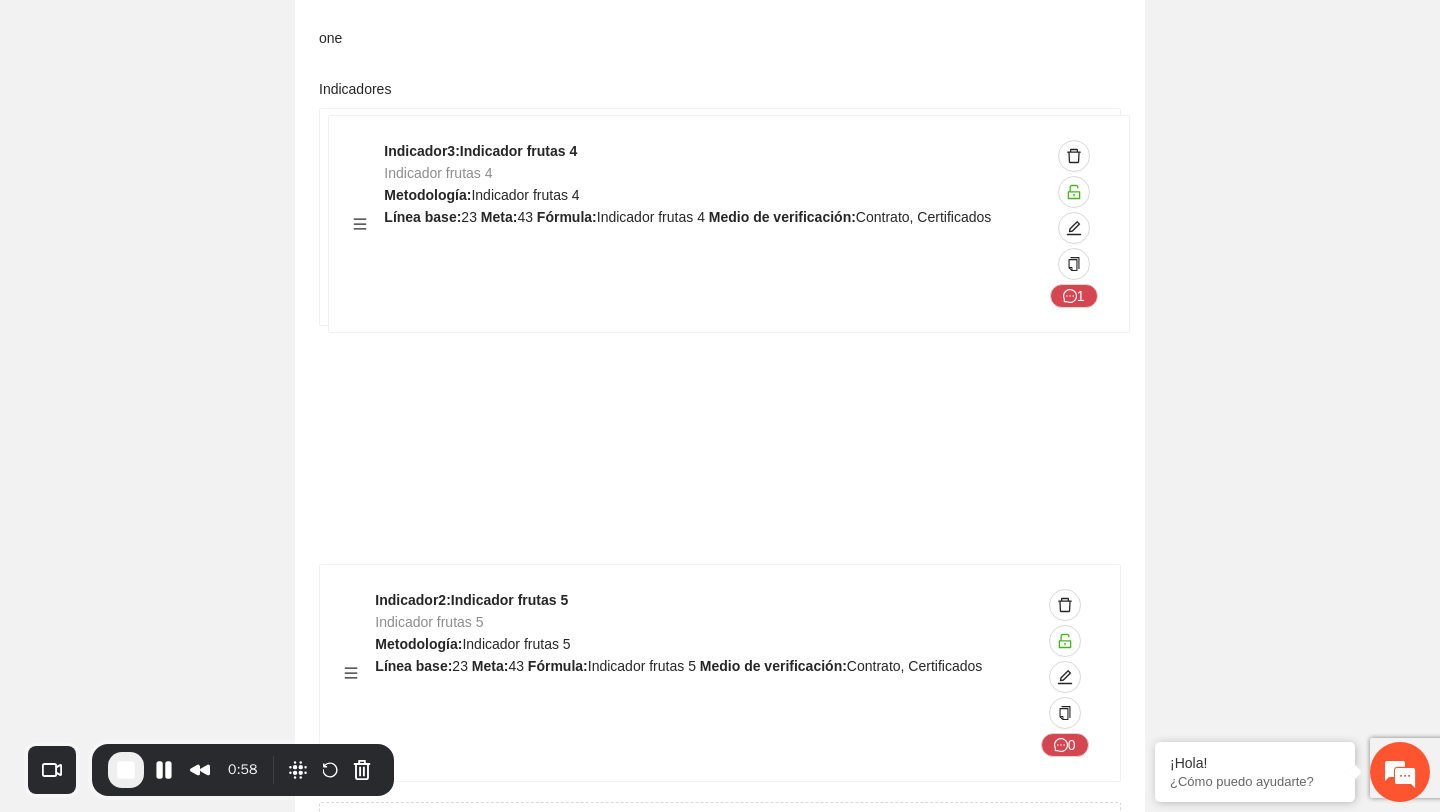 drag, startPoint x: 353, startPoint y: 699, endPoint x: 362, endPoint y: 216, distance: 483.08383 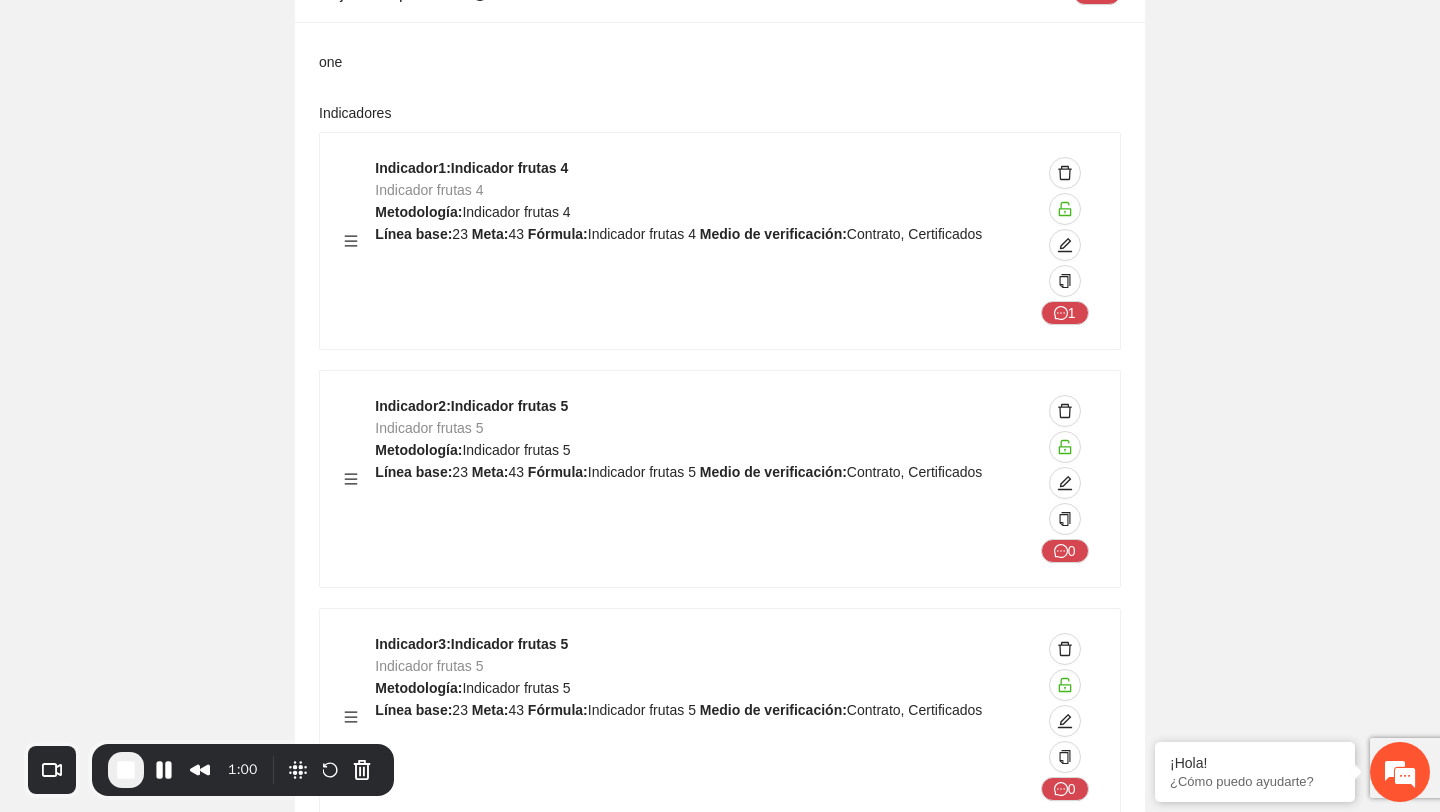 scroll, scrollTop: 2748, scrollLeft: 0, axis: vertical 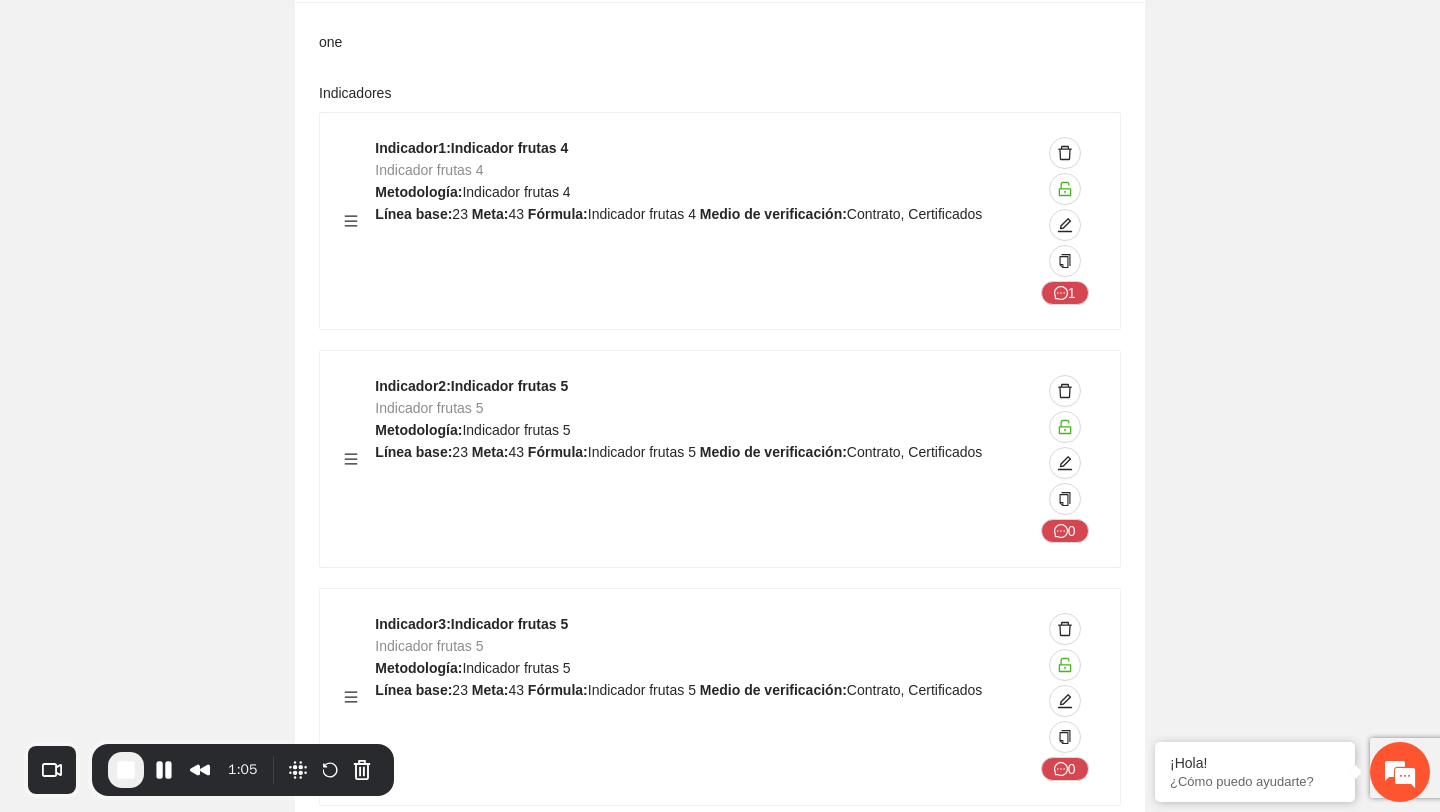 click at bounding box center (359, 221) 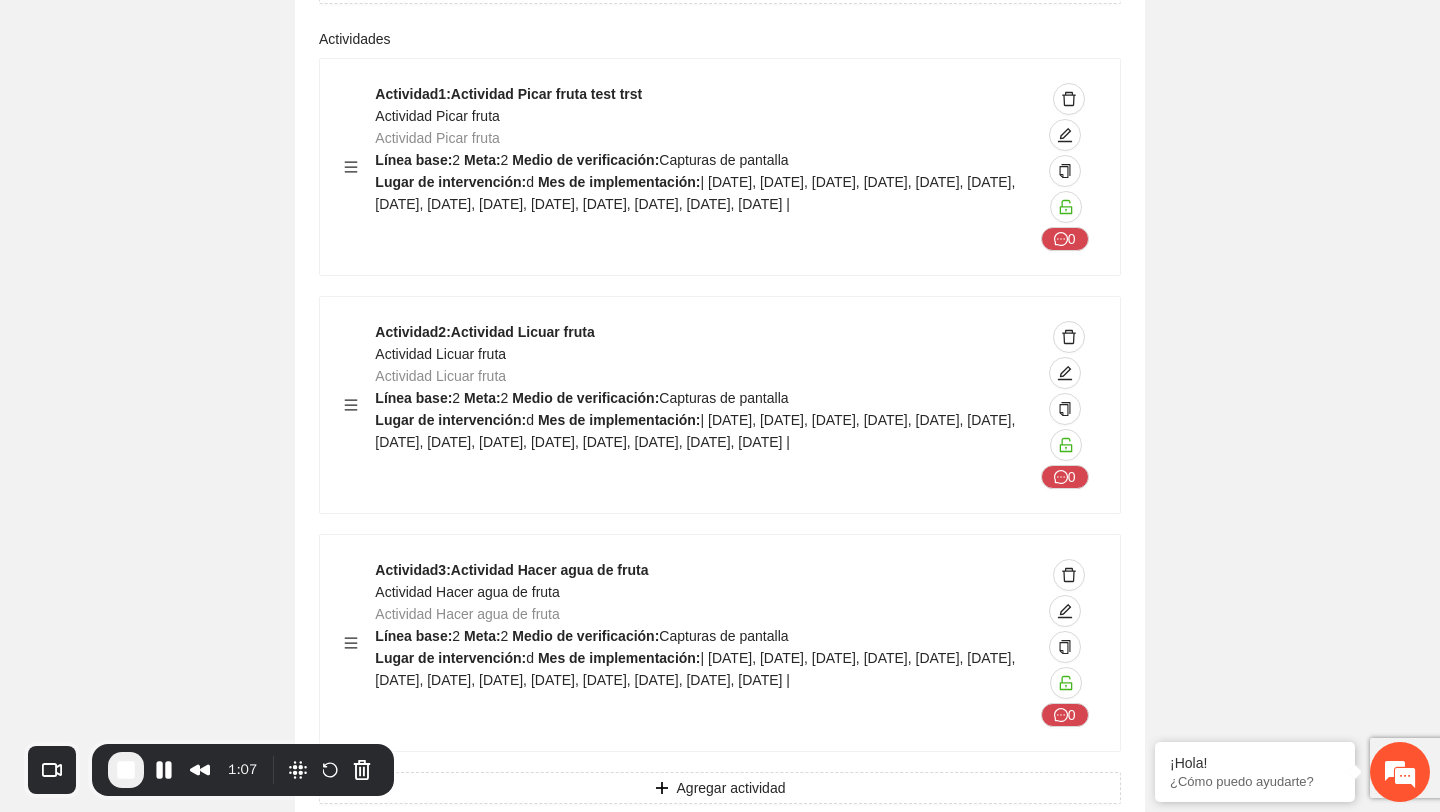 drag, startPoint x: 353, startPoint y: 216, endPoint x: 359, endPoint y: 295, distance: 79.22752 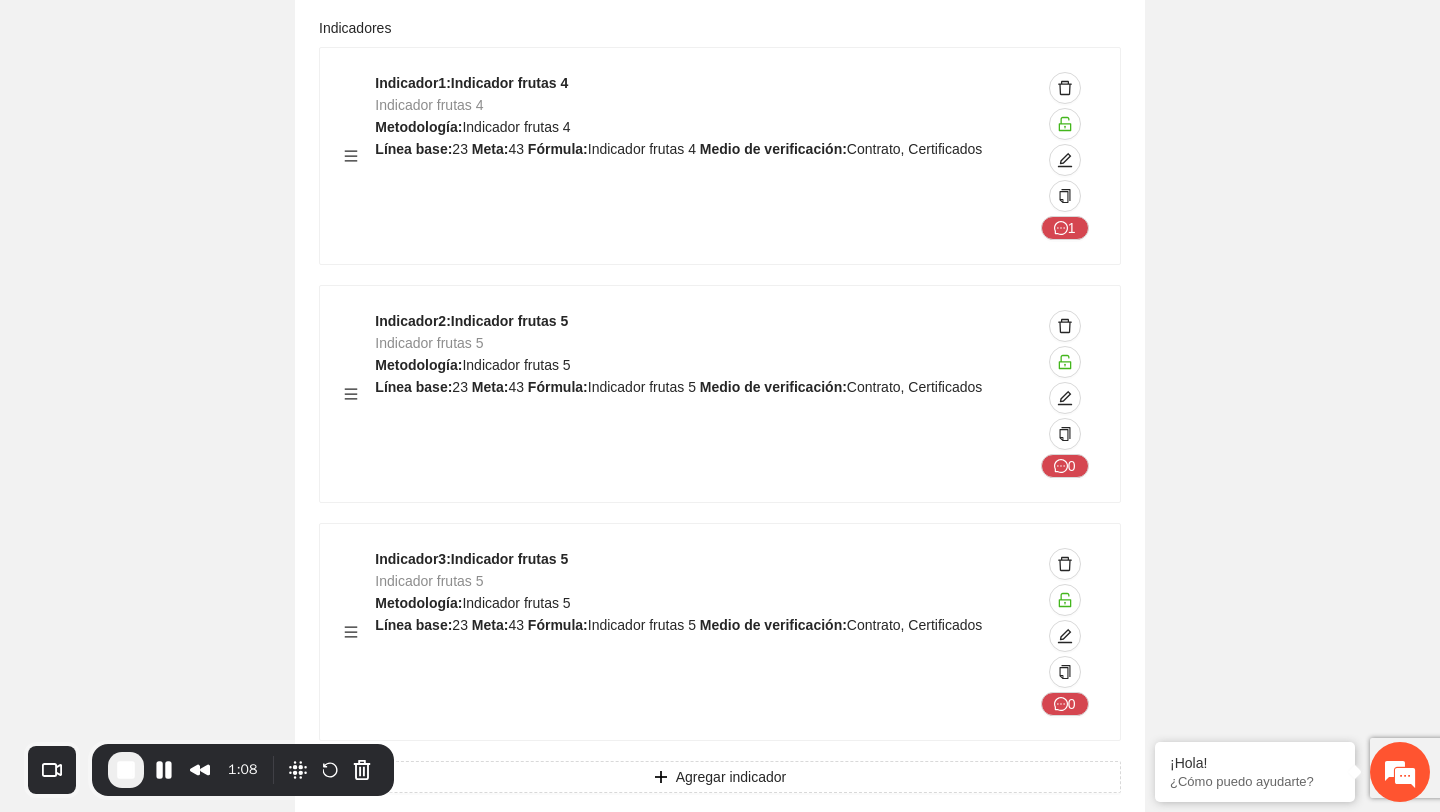 scroll, scrollTop: 2765, scrollLeft: 0, axis: vertical 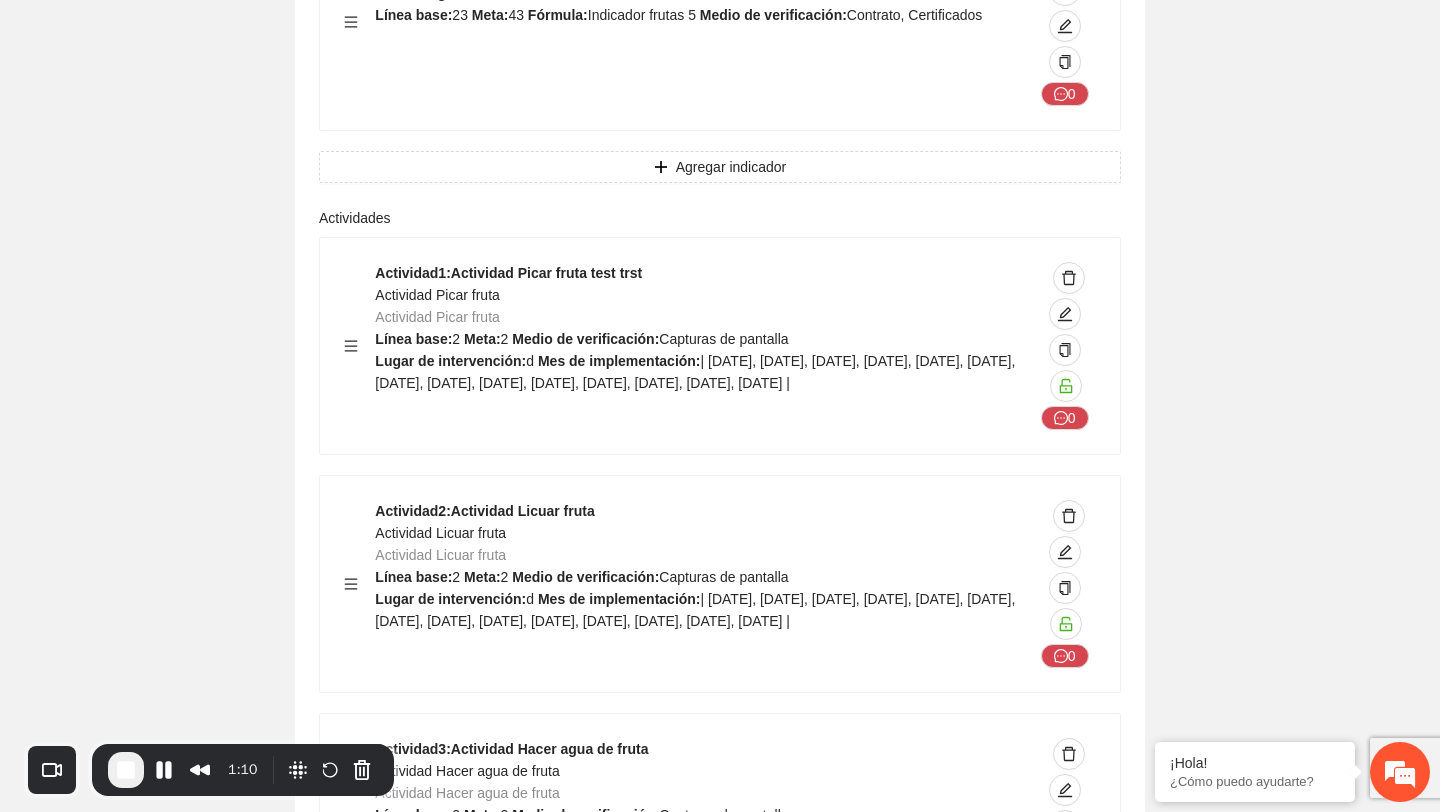 drag, startPoint x: 348, startPoint y: 200, endPoint x: 353, endPoint y: 277, distance: 77.16217 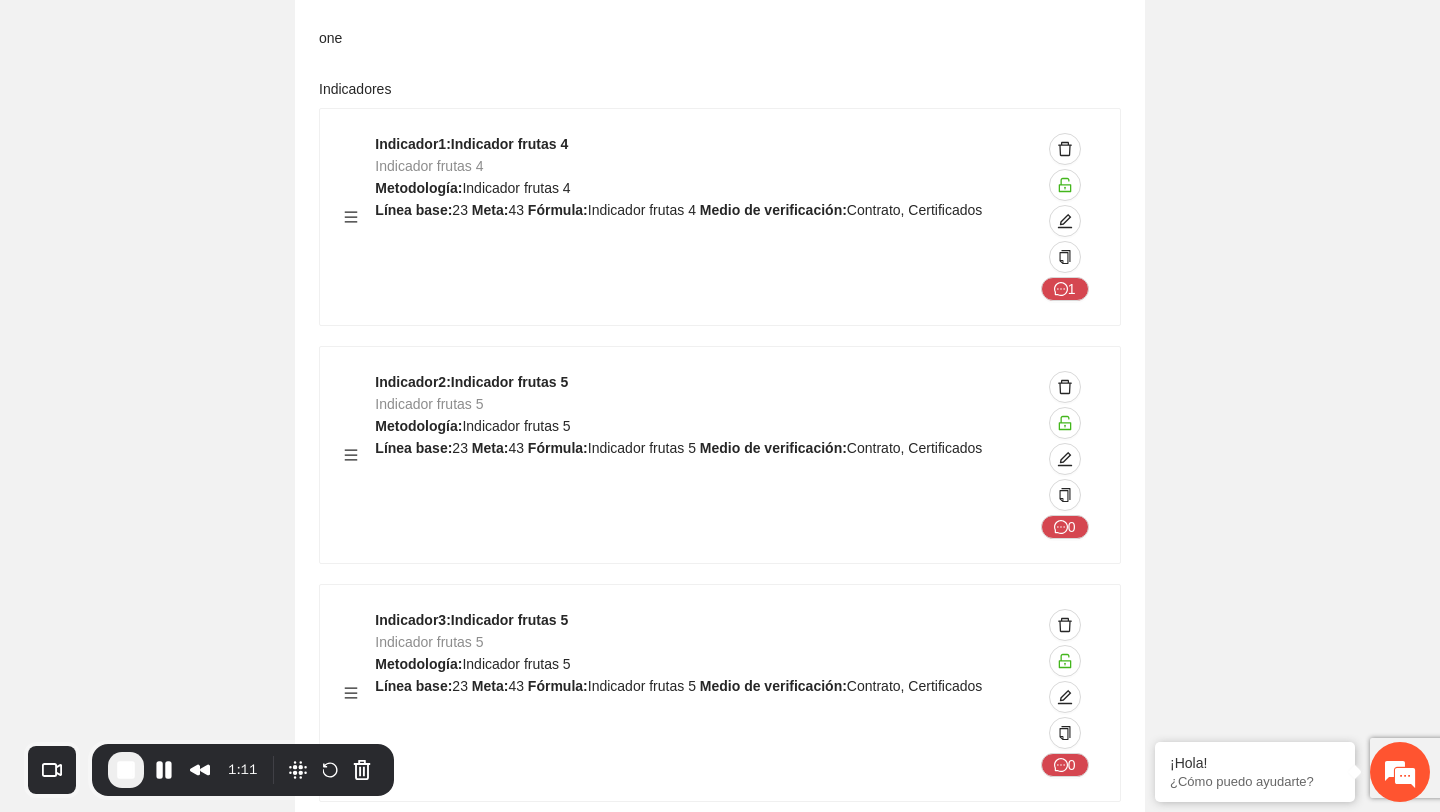 scroll, scrollTop: 2743, scrollLeft: 0, axis: vertical 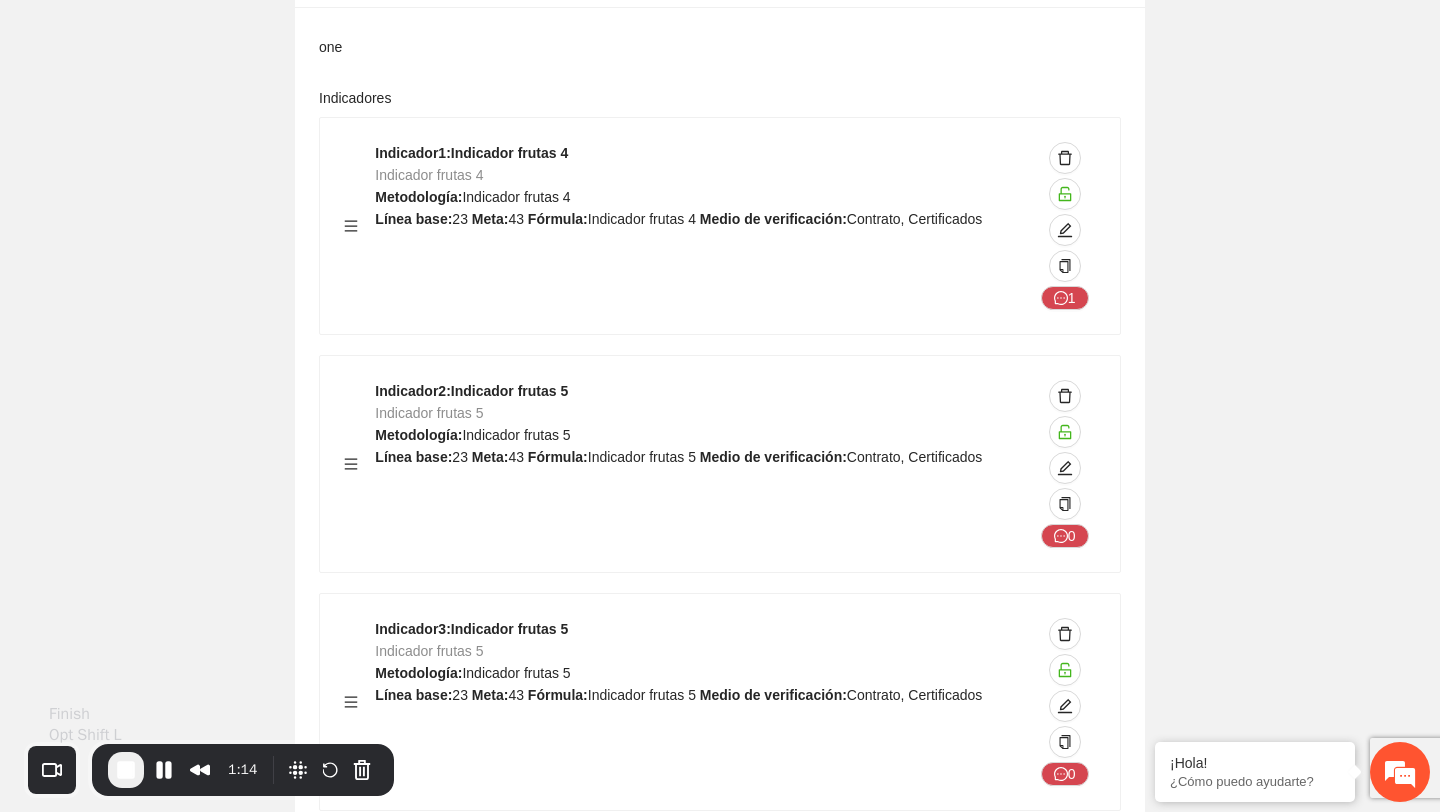 click at bounding box center [126, 770] 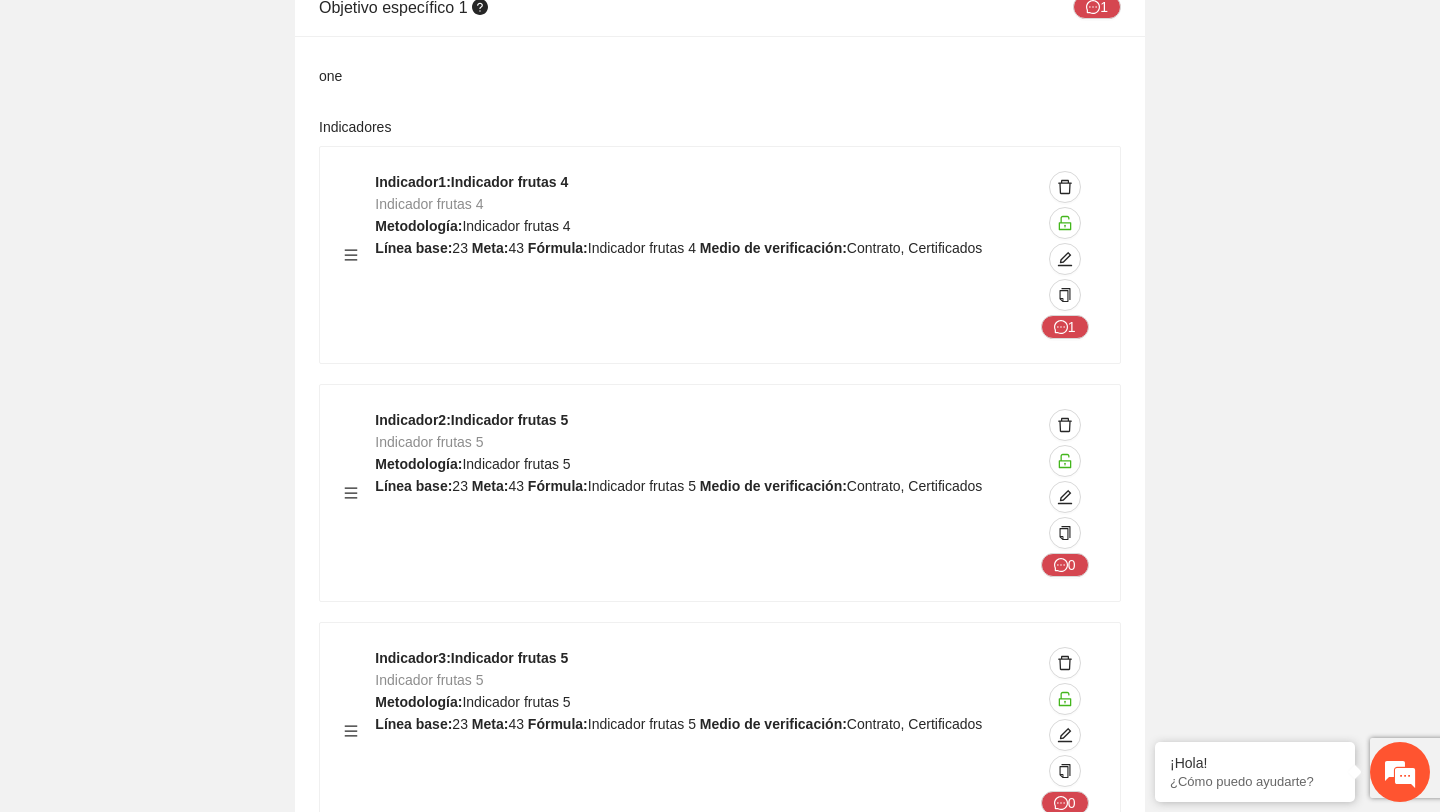 scroll, scrollTop: 2722, scrollLeft: 0, axis: vertical 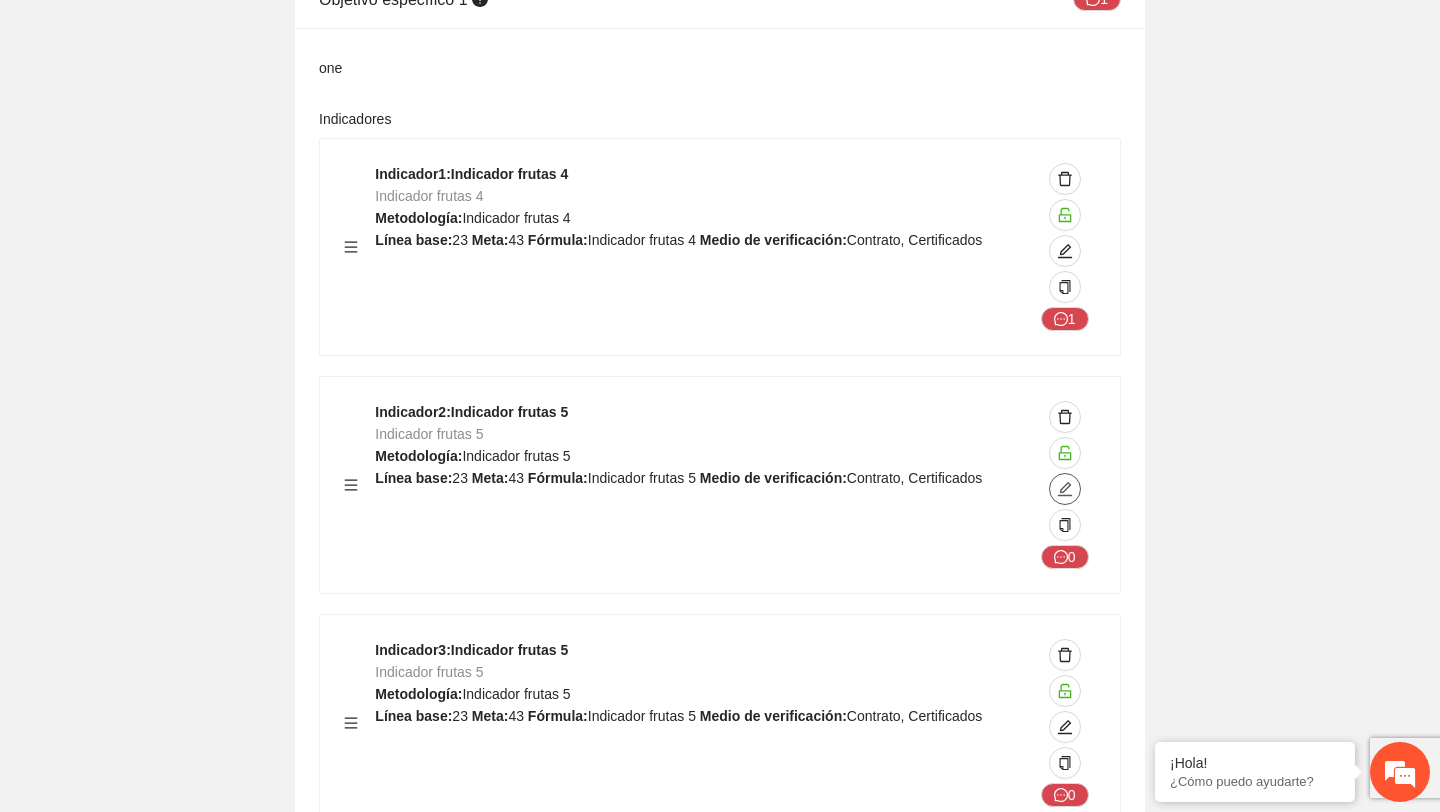 click at bounding box center [1065, 489] 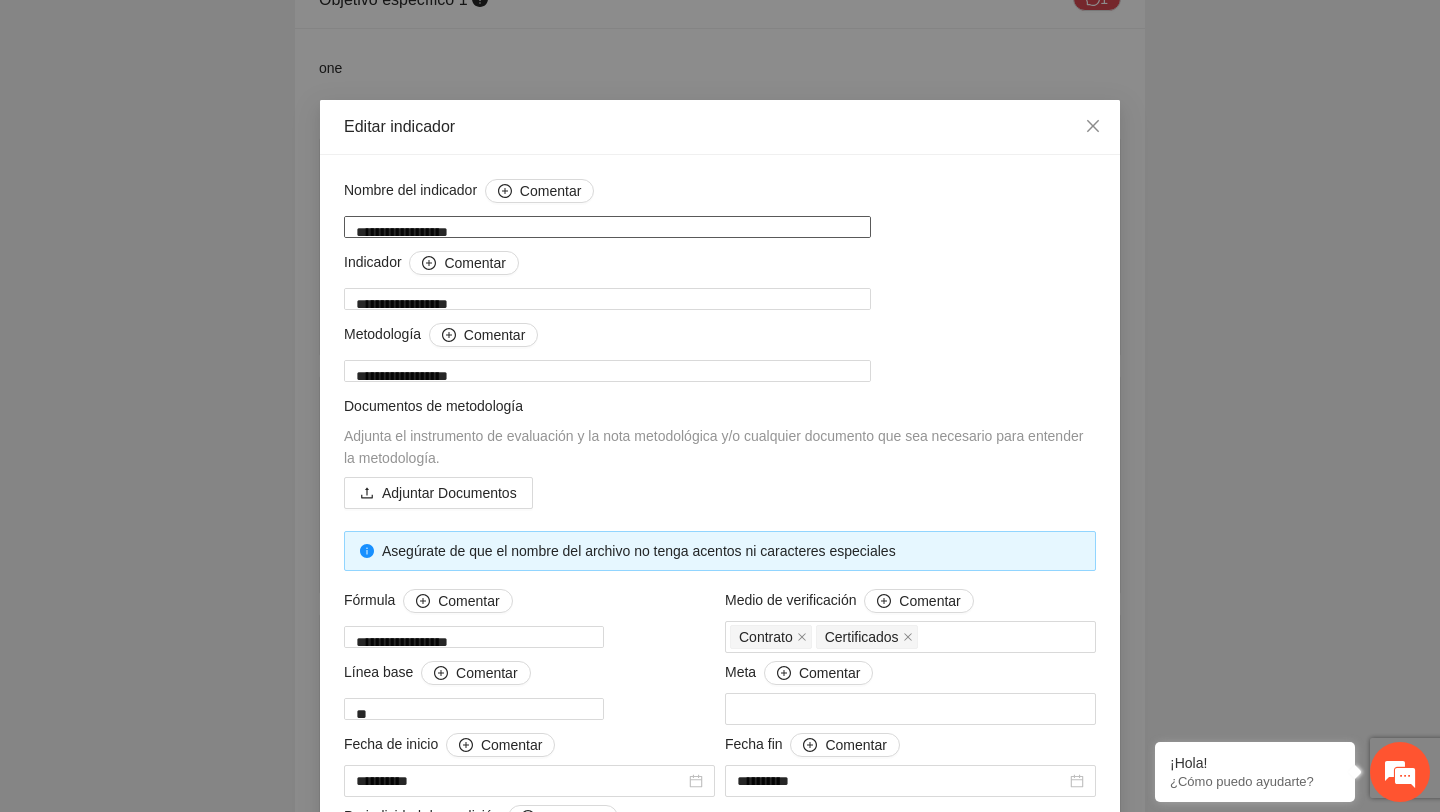 click on "**********" at bounding box center (607, 227) 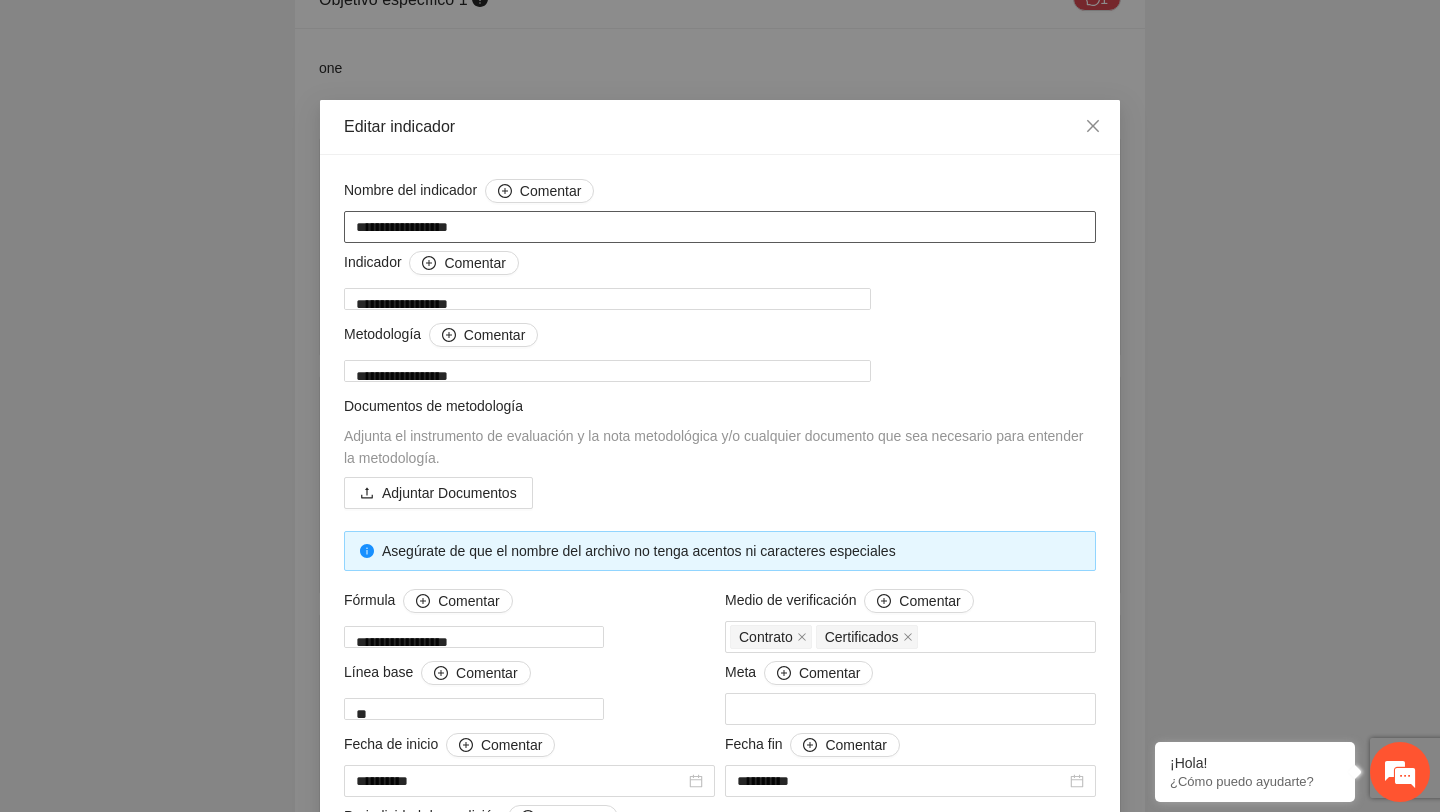 click on "**********" at bounding box center (720, 227) 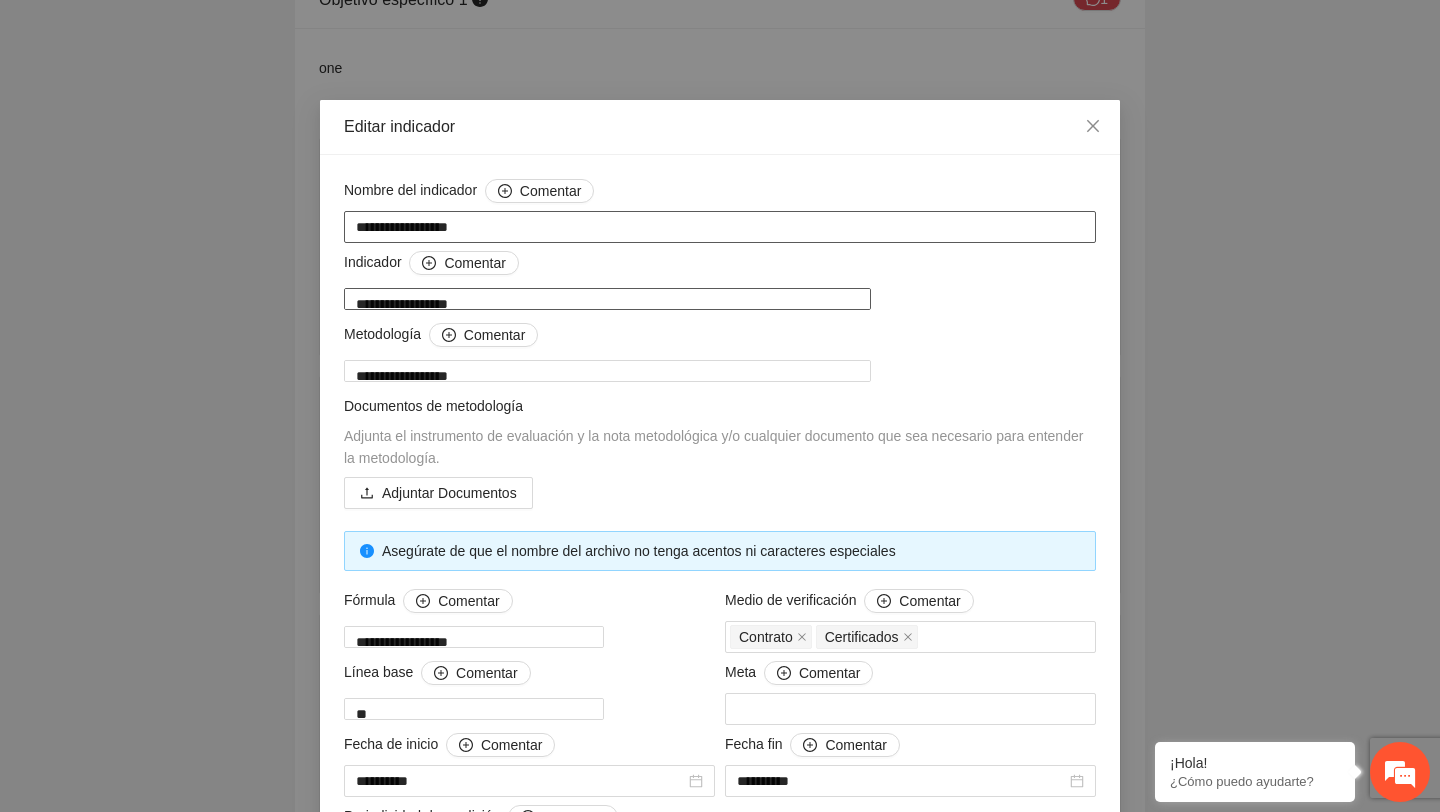 type on "**********" 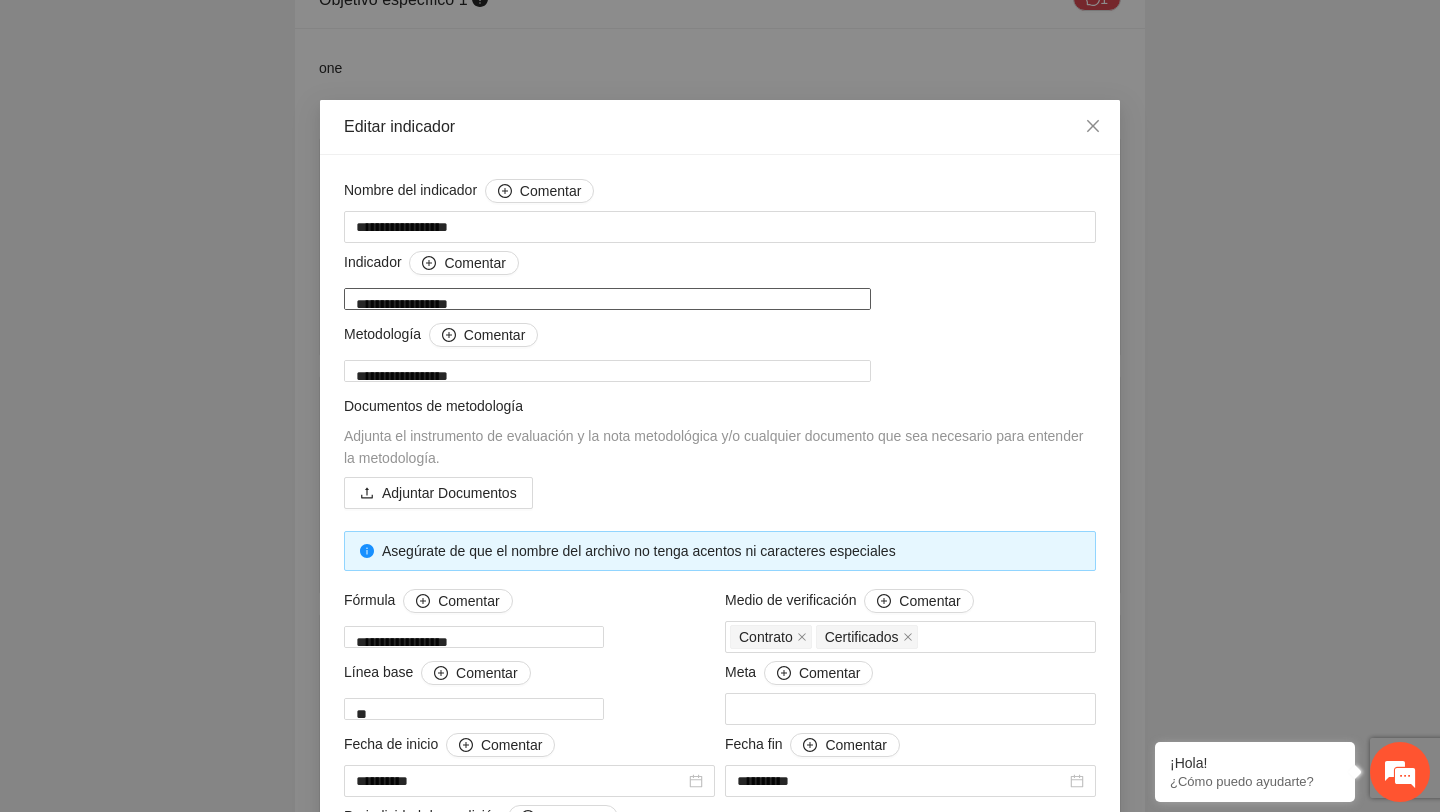 click on "**********" at bounding box center [607, 299] 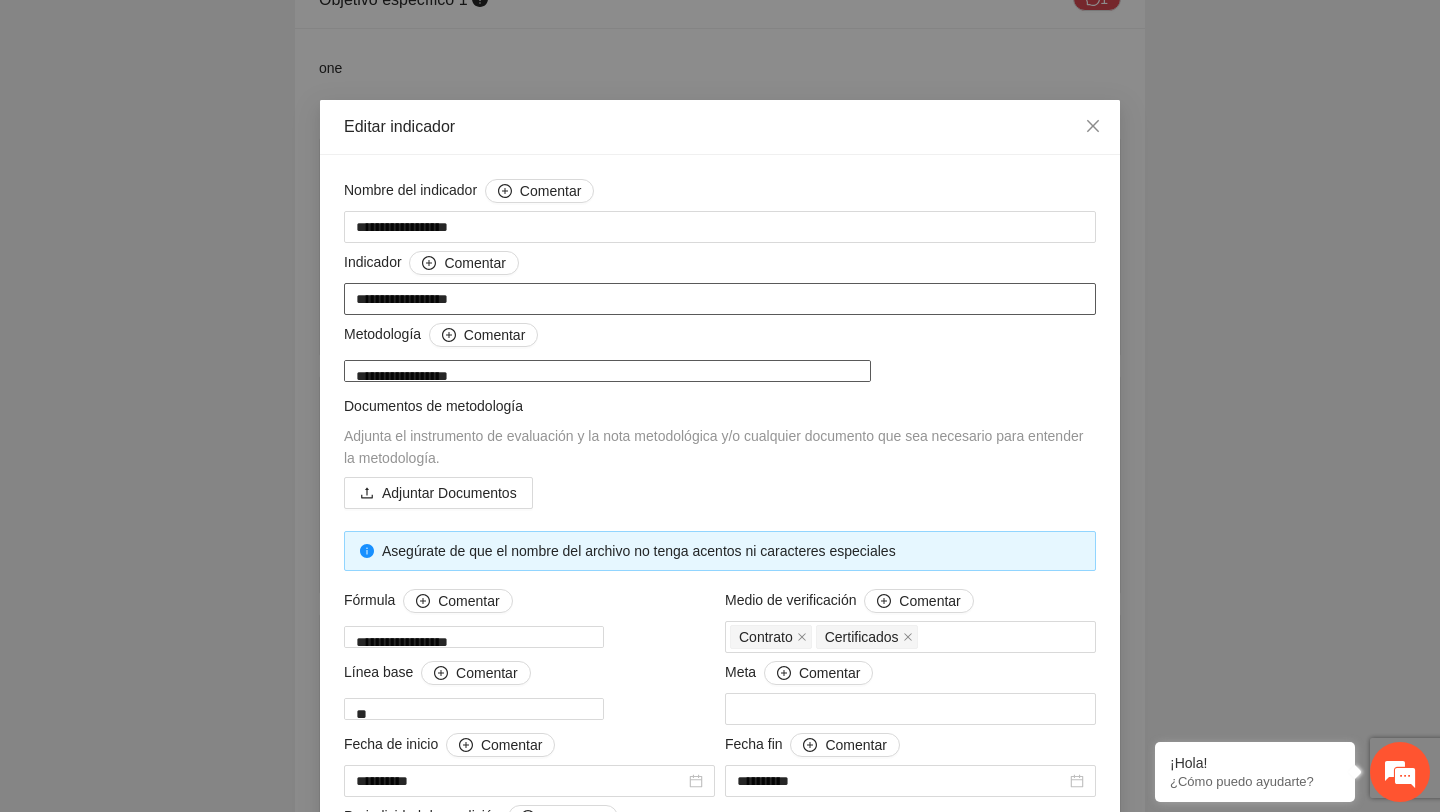 type on "**********" 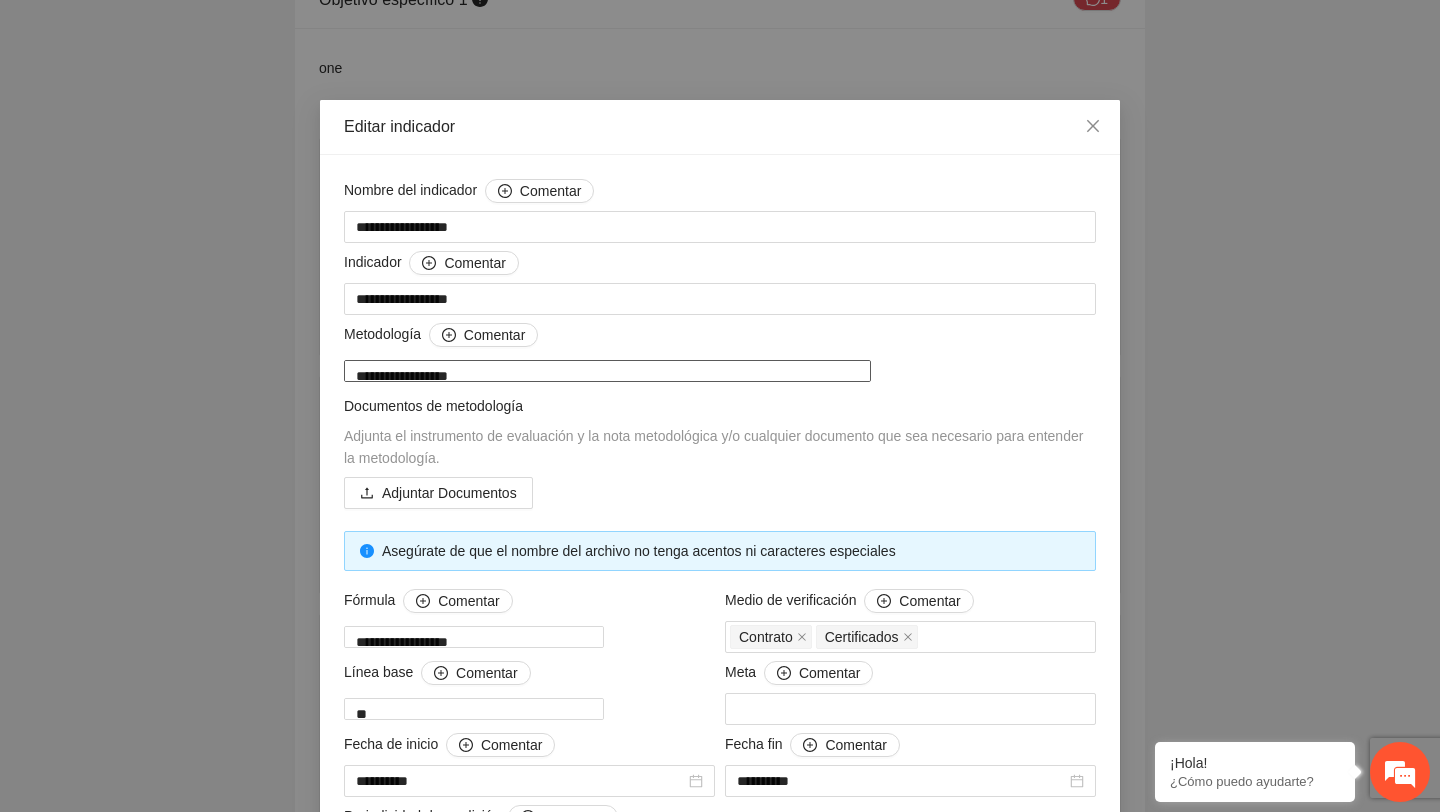 click on "**********" at bounding box center [607, 371] 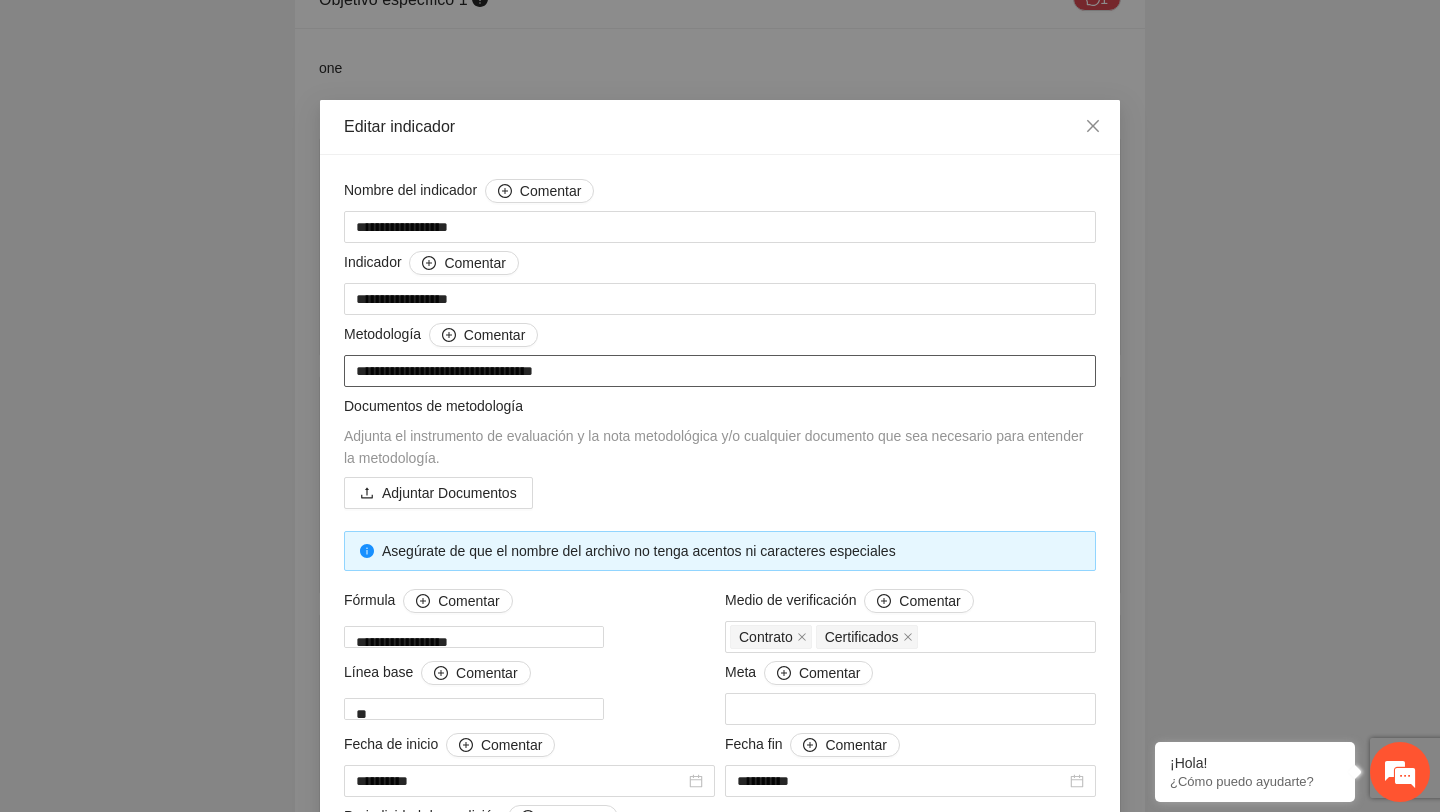 click on "**********" at bounding box center (720, 371) 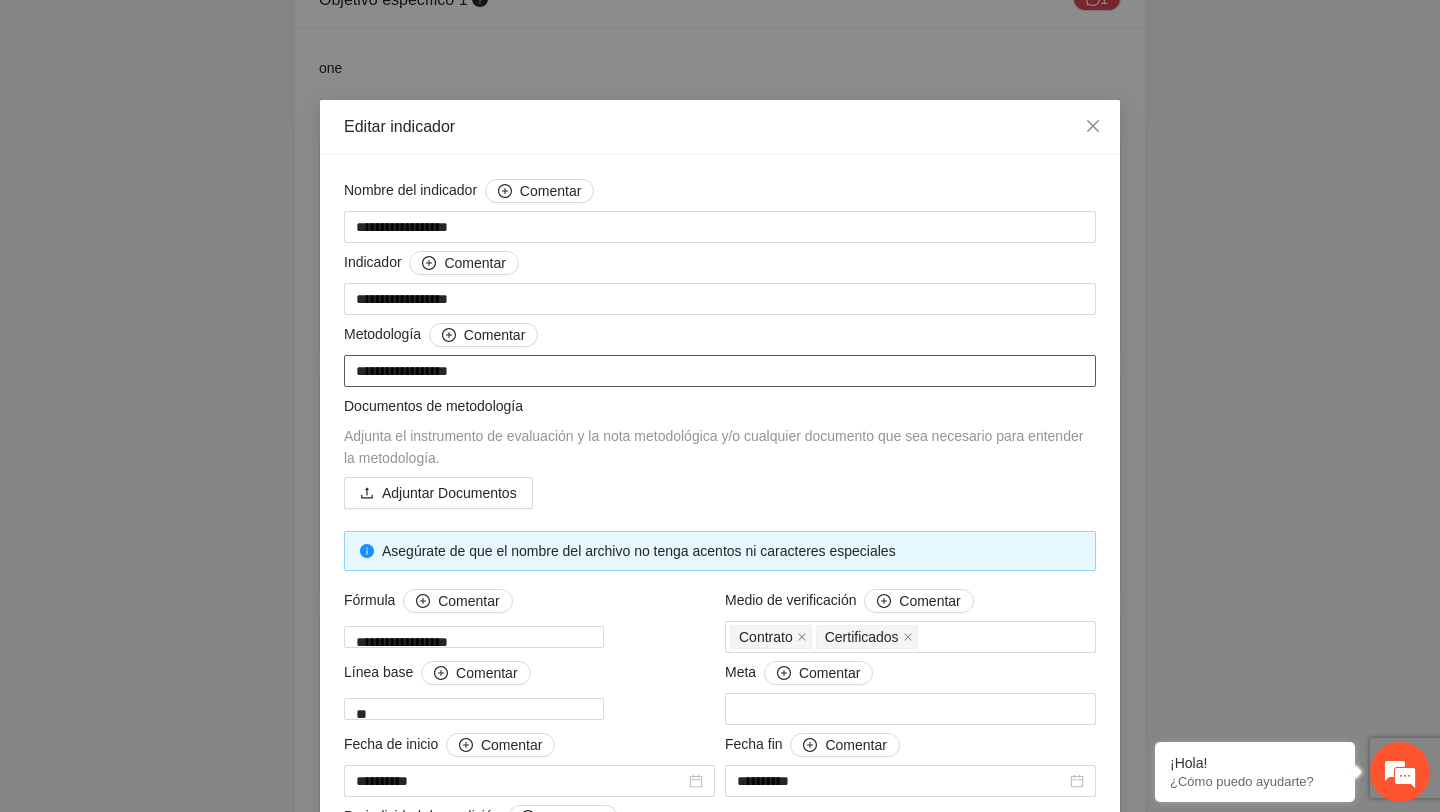 scroll, scrollTop: 230, scrollLeft: 0, axis: vertical 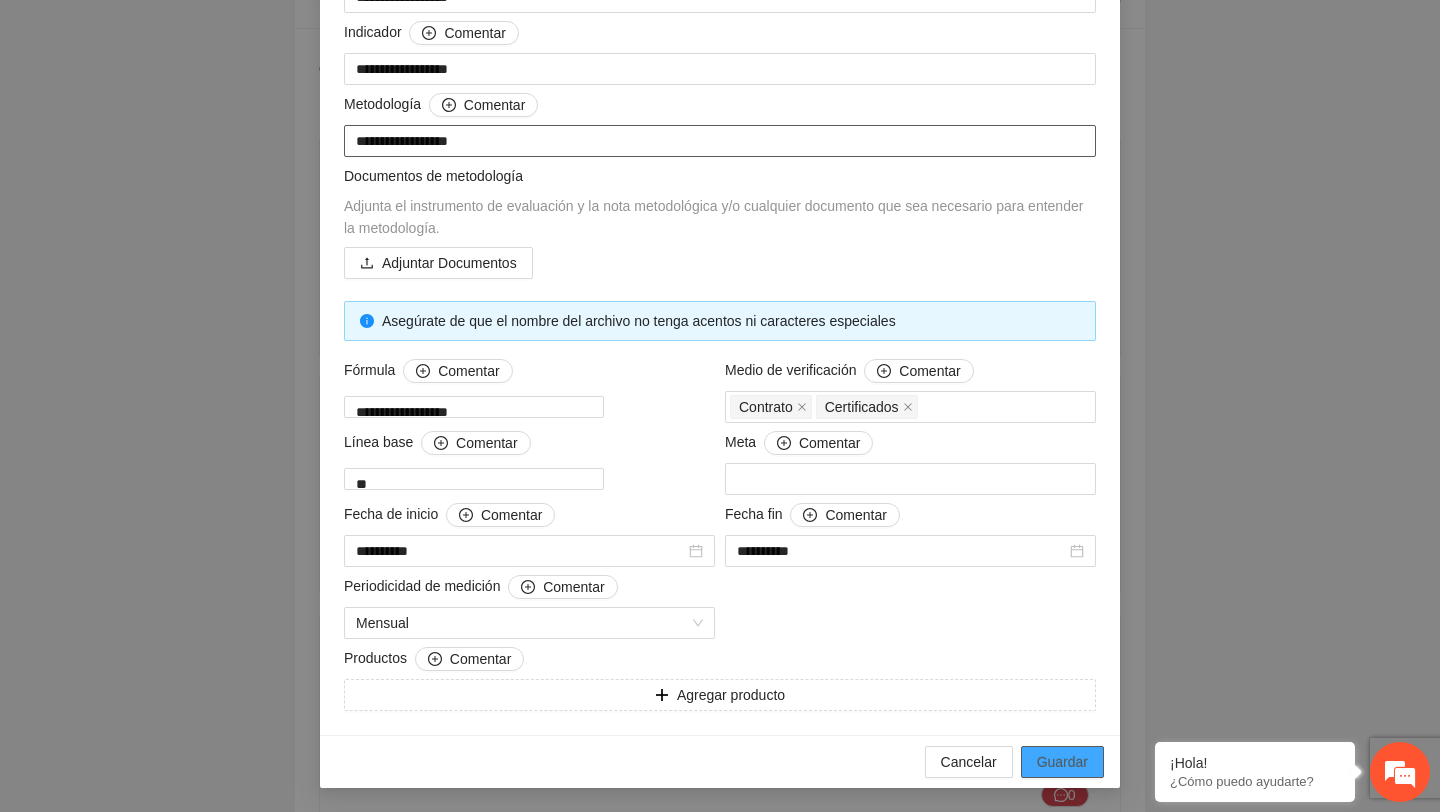 type on "**********" 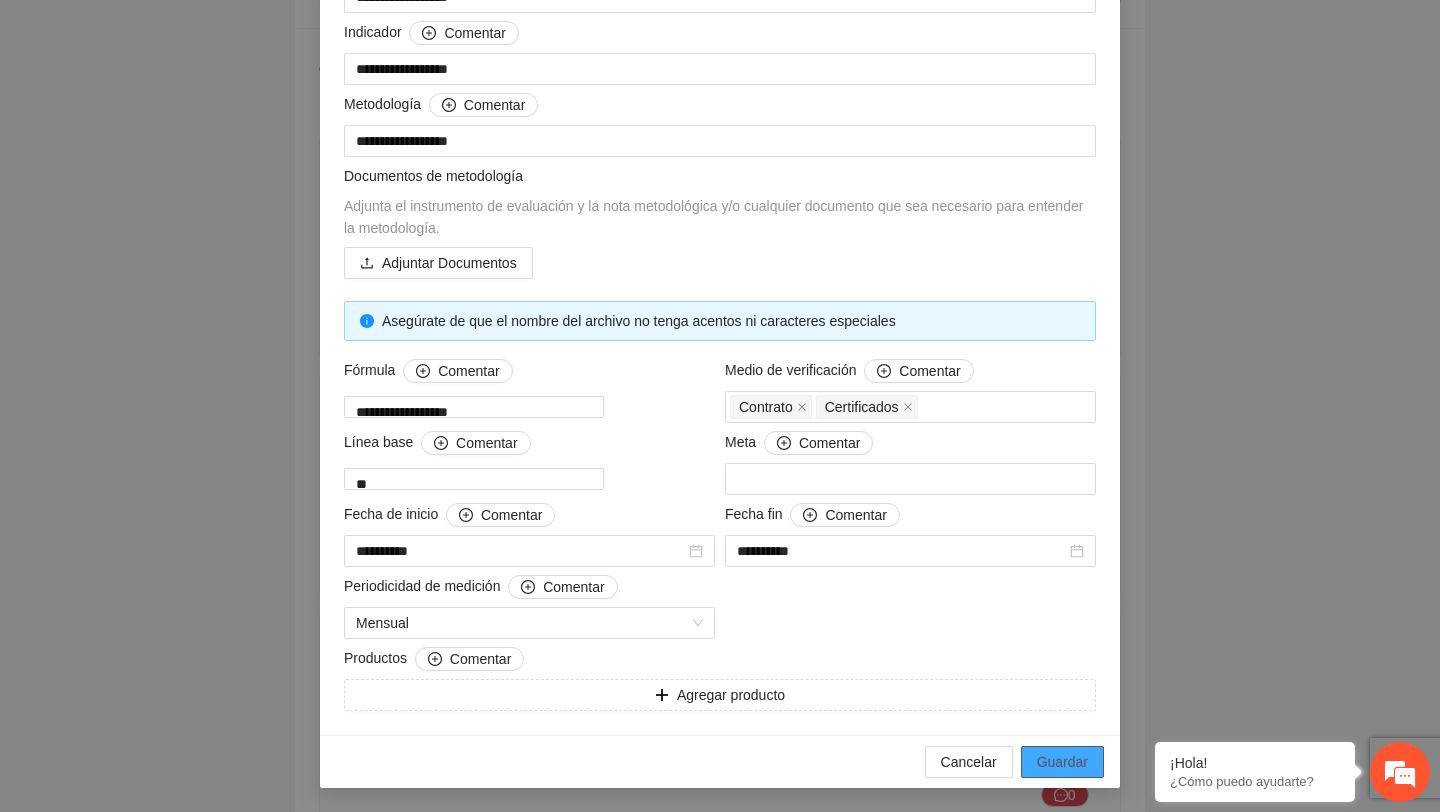 click on "Guardar" at bounding box center [1062, 762] 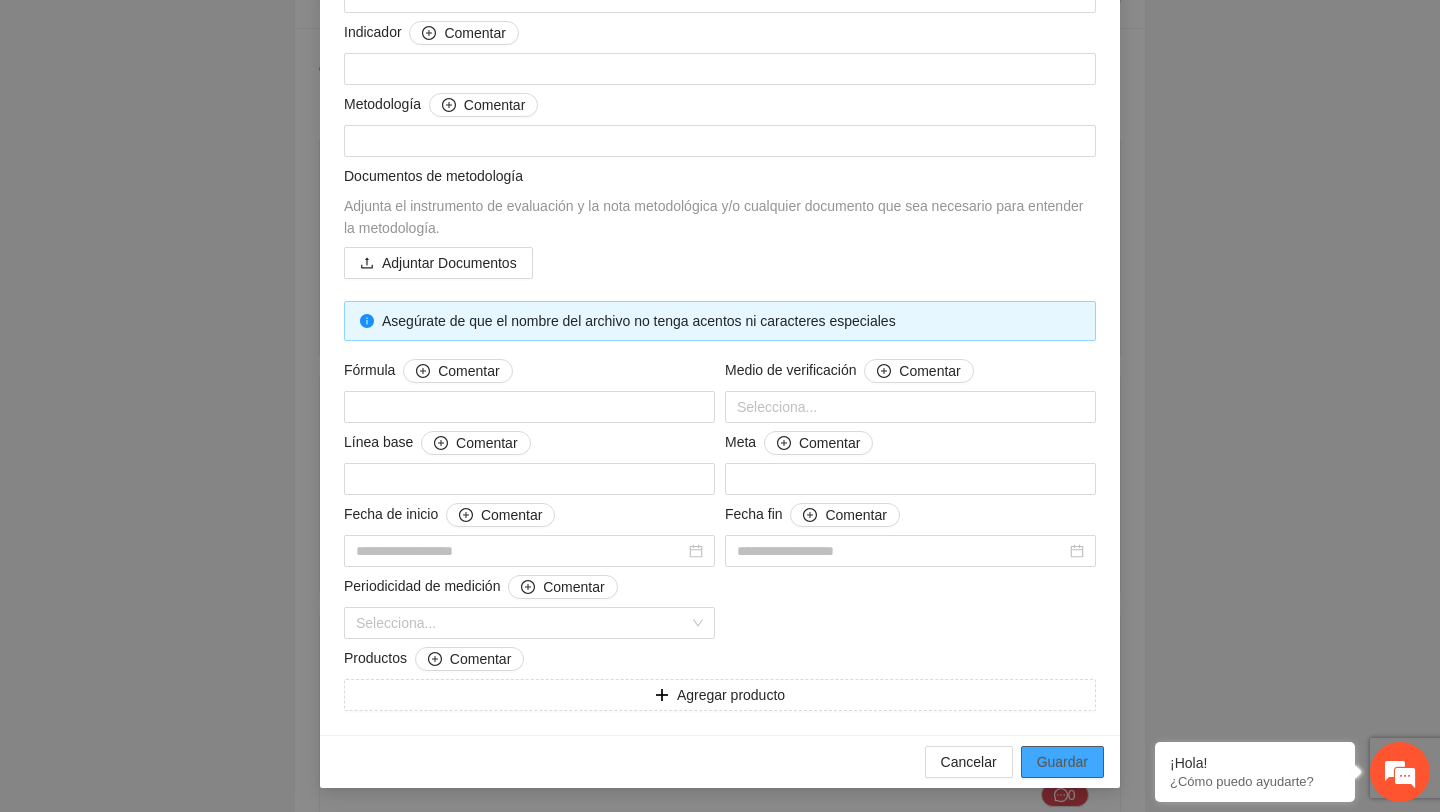 scroll, scrollTop: 130, scrollLeft: 0, axis: vertical 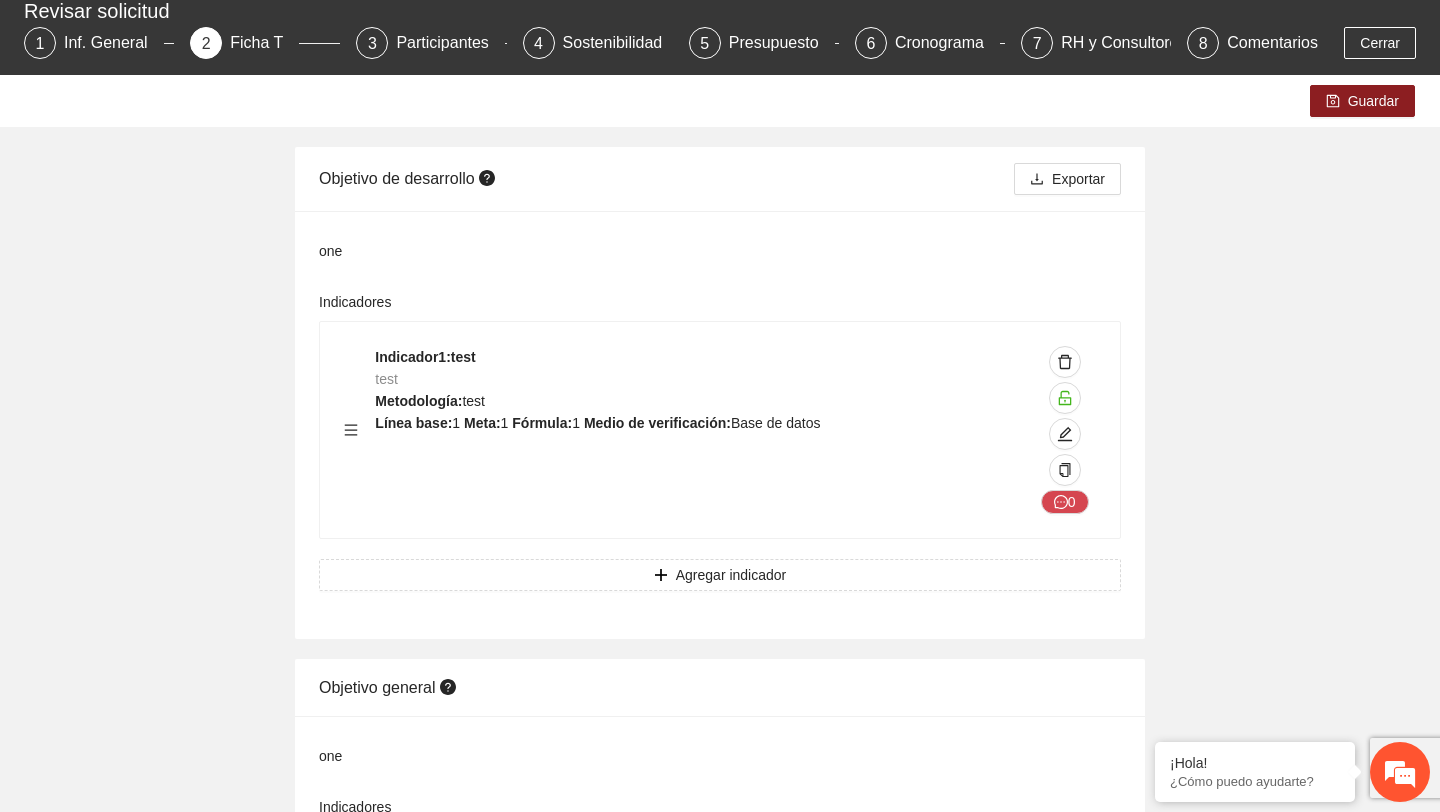 click on "Guardar" at bounding box center [720, 101] 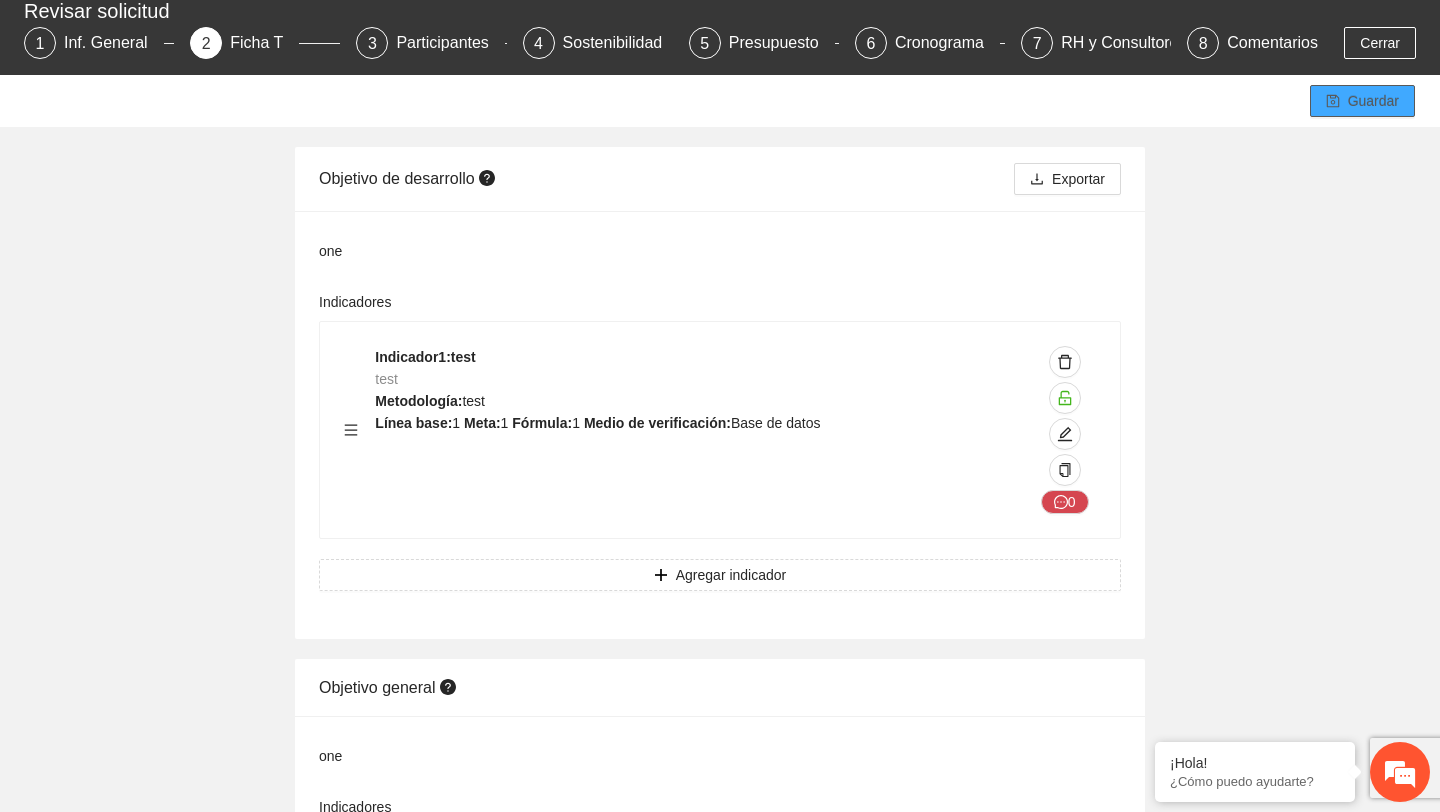 click on "Guardar" at bounding box center [1373, 101] 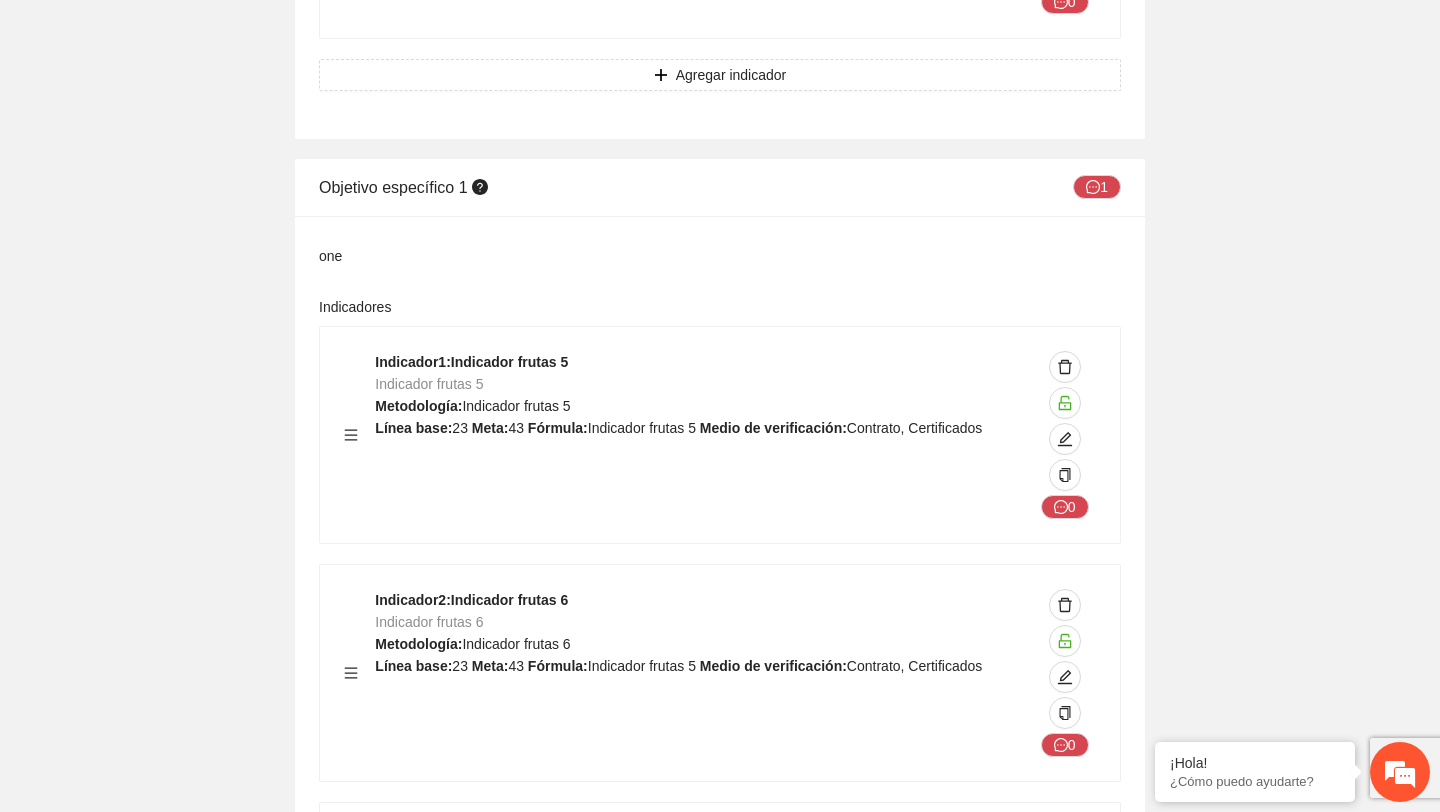 scroll, scrollTop: 2679, scrollLeft: 0, axis: vertical 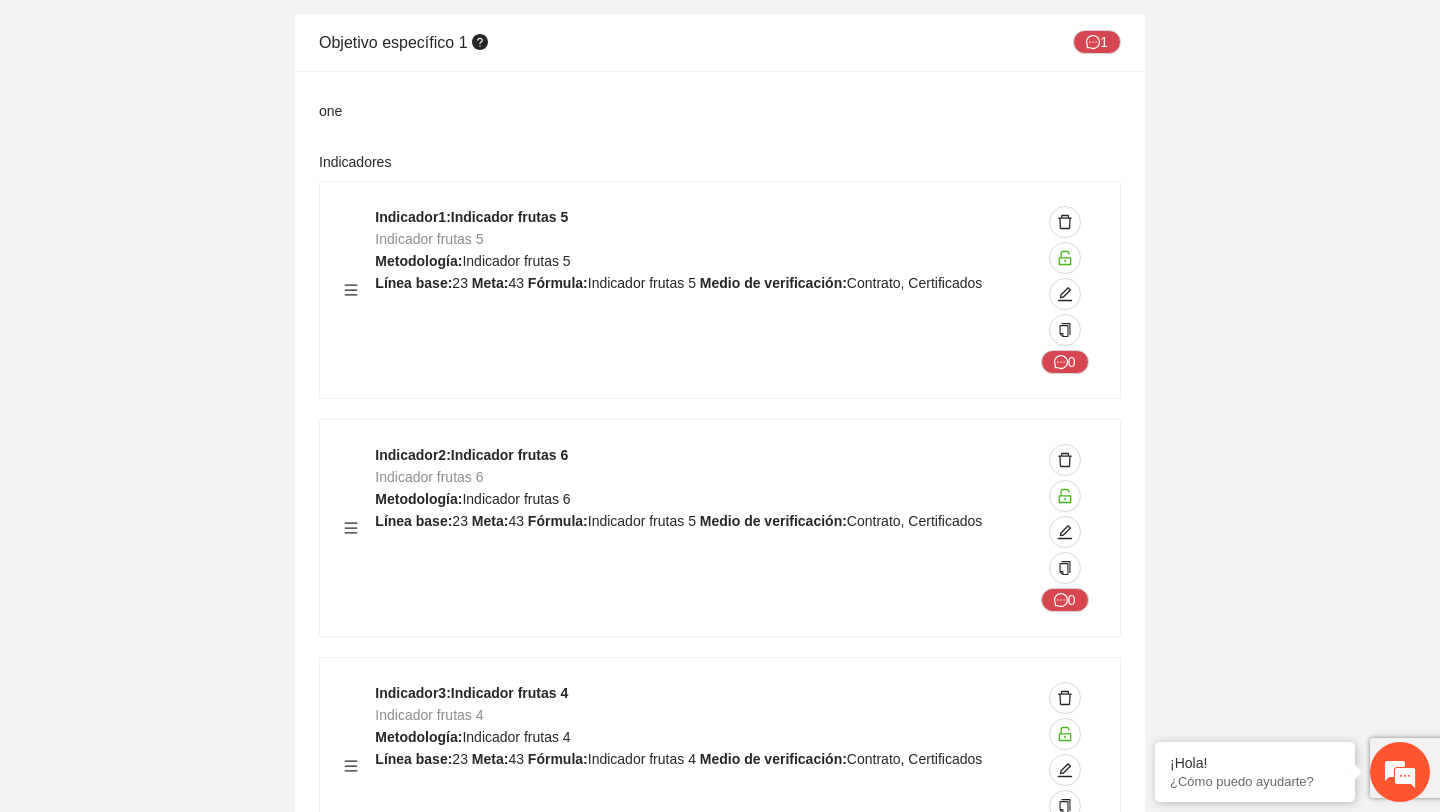 click at bounding box center (359, 528) 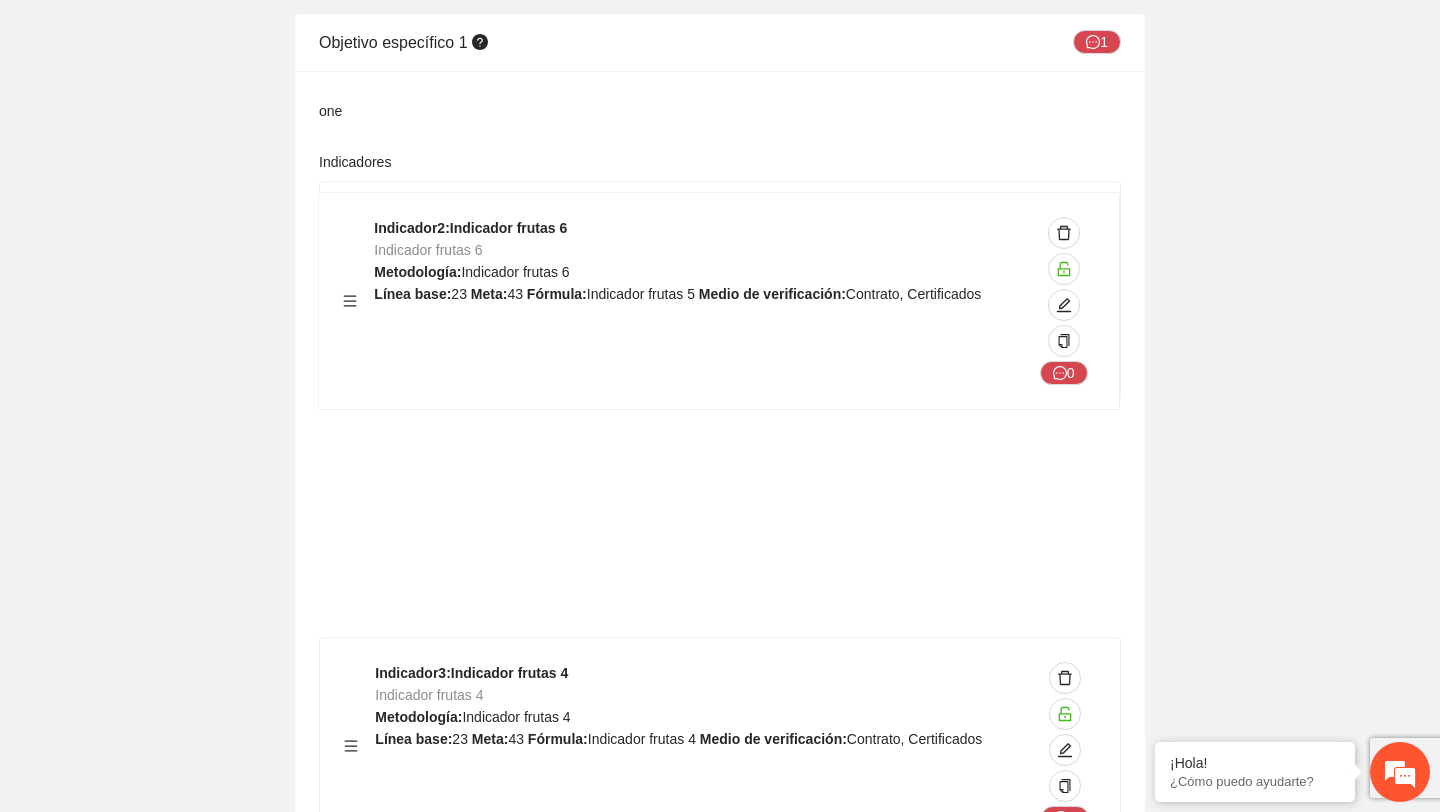 drag, startPoint x: 347, startPoint y: 533, endPoint x: 351, endPoint y: 287, distance: 246.03252 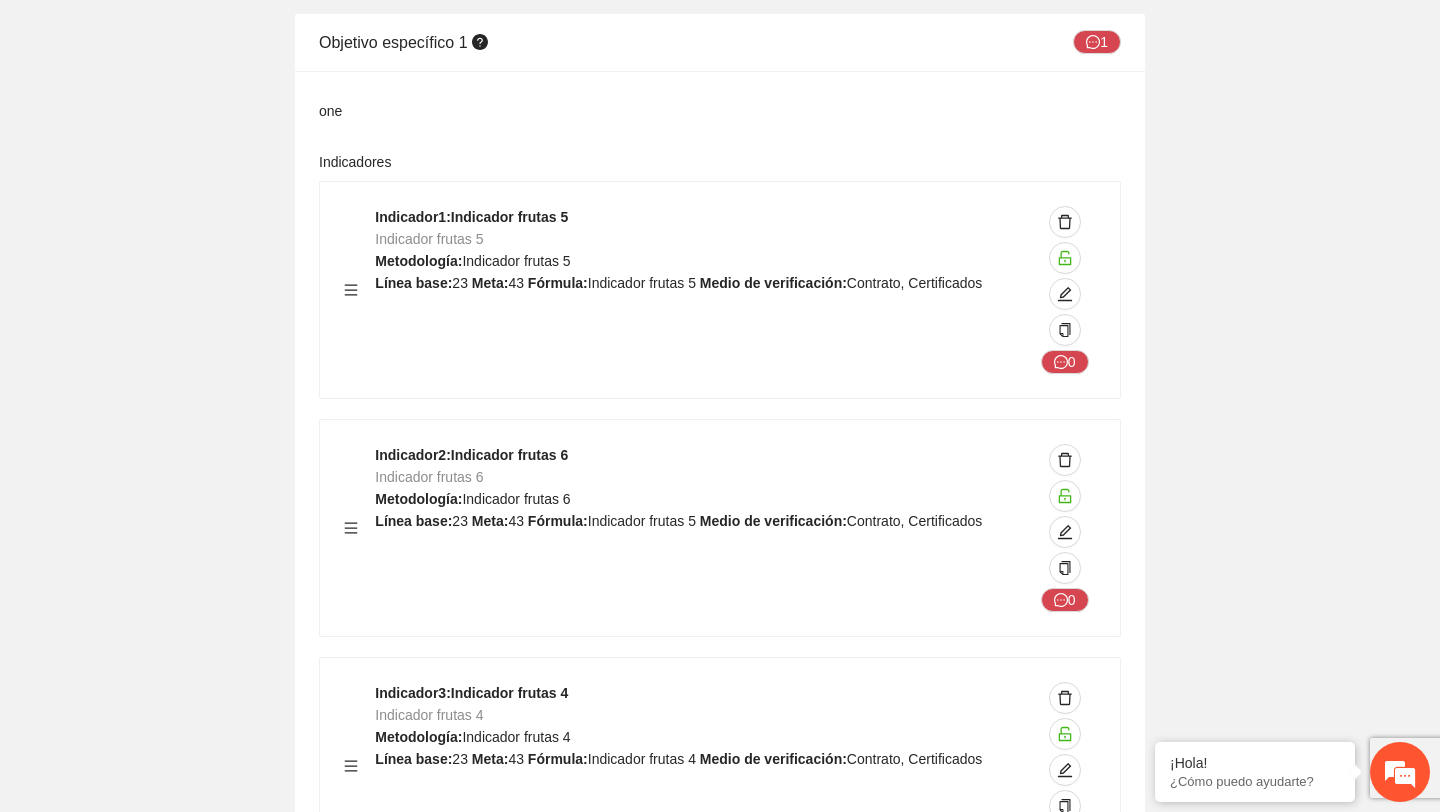 scroll, scrollTop: 0, scrollLeft: 0, axis: both 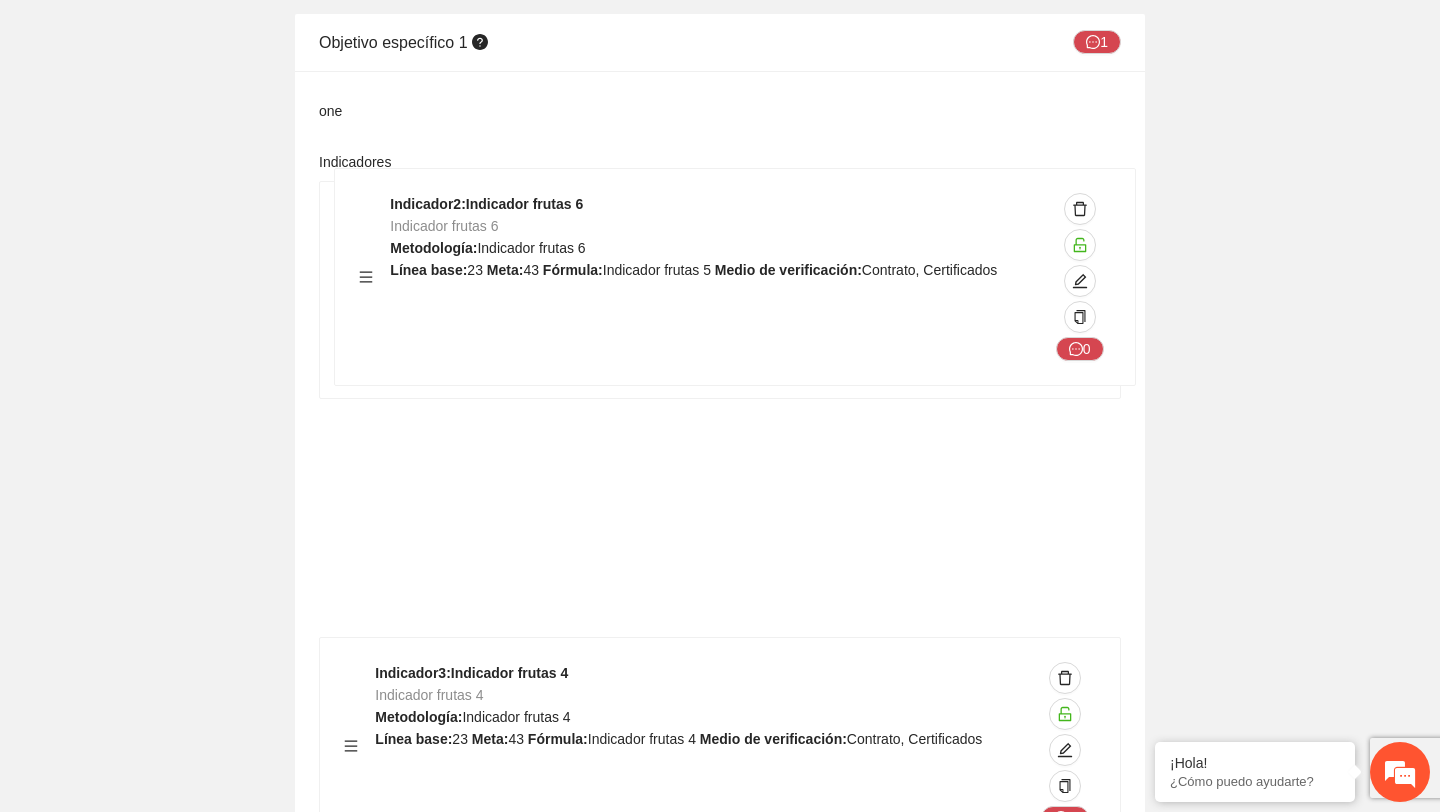 drag, startPoint x: 351, startPoint y: 526, endPoint x: 367, endPoint y: 267, distance: 259.49374 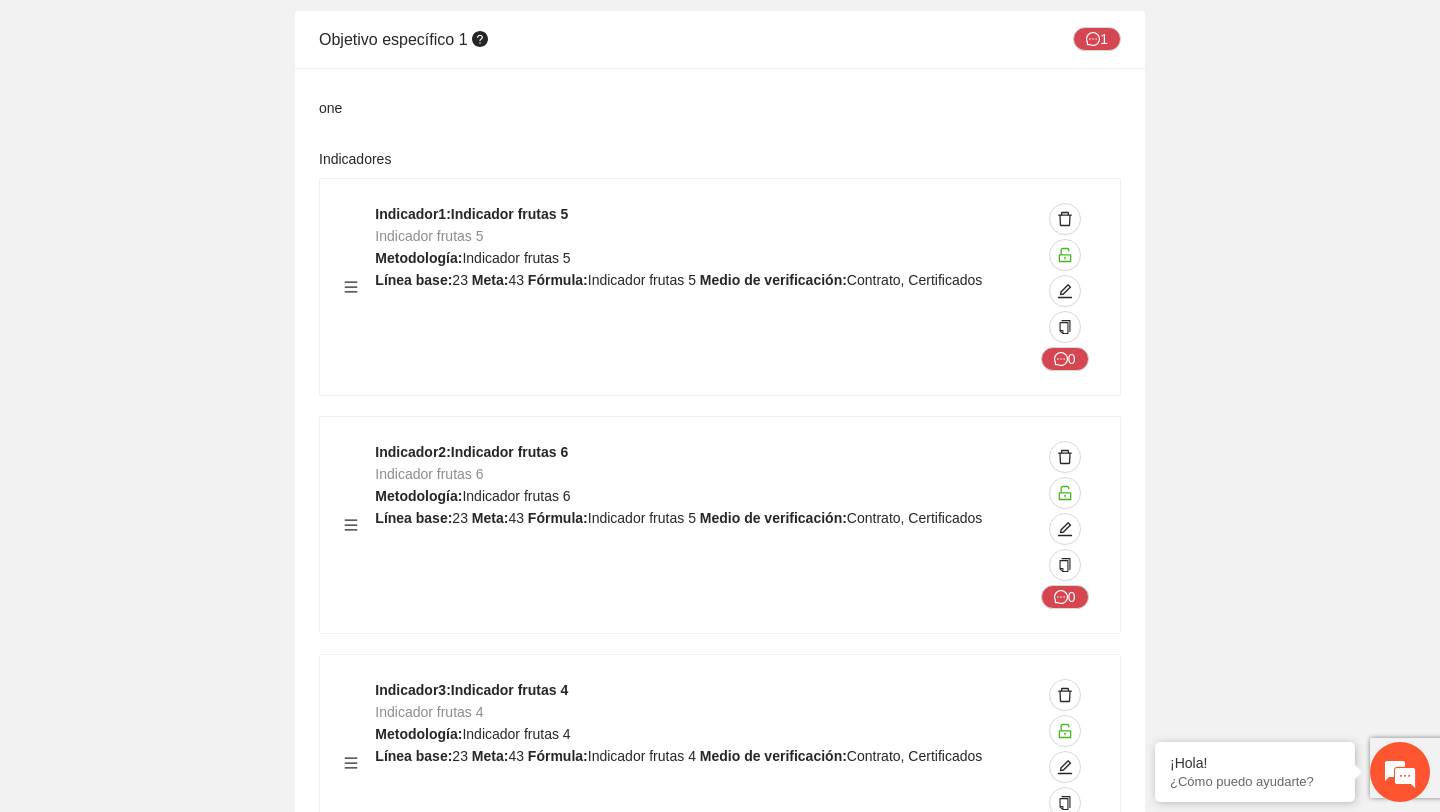 scroll, scrollTop: 2685, scrollLeft: 0, axis: vertical 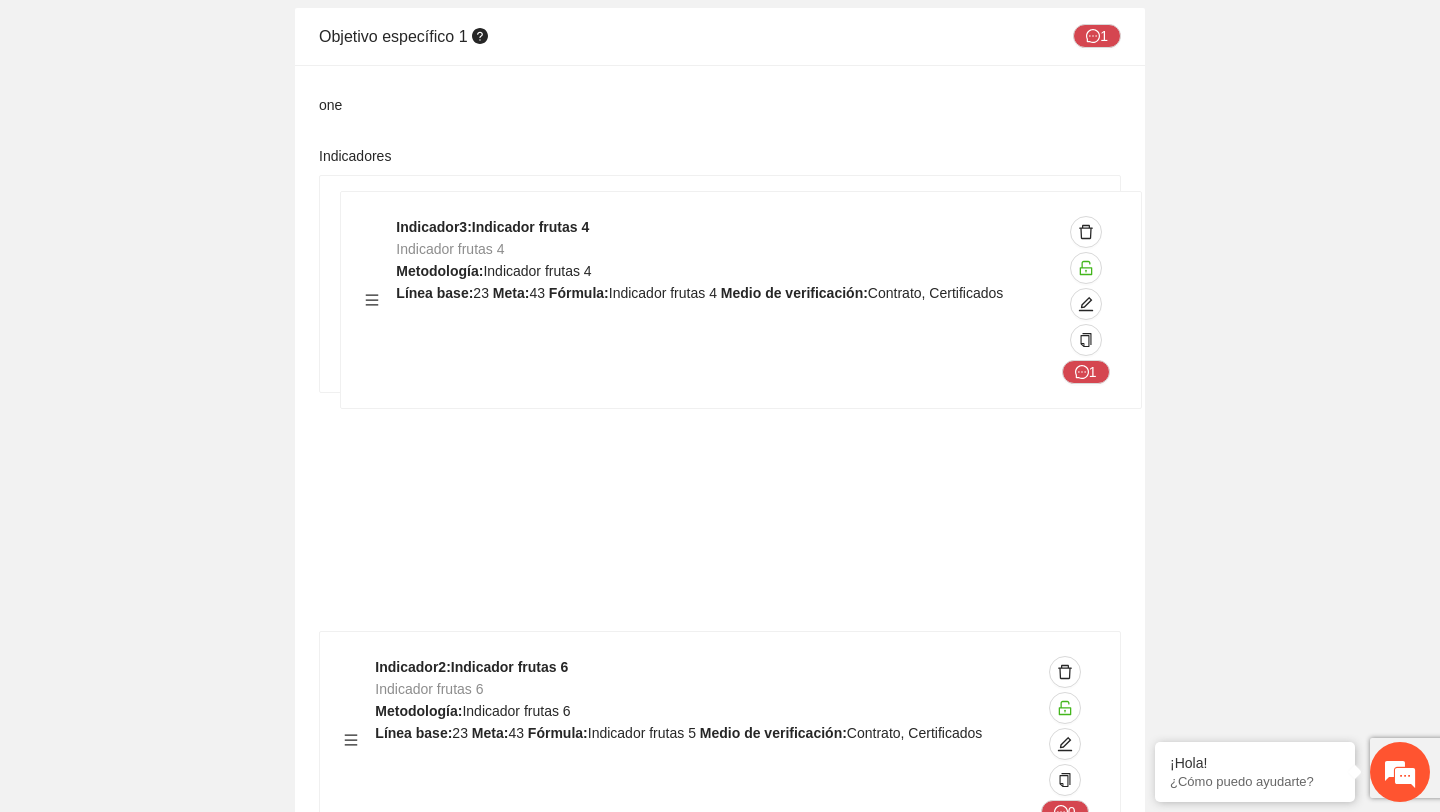 drag, startPoint x: 354, startPoint y: 767, endPoint x: 371, endPoint y: 274, distance: 493.29303 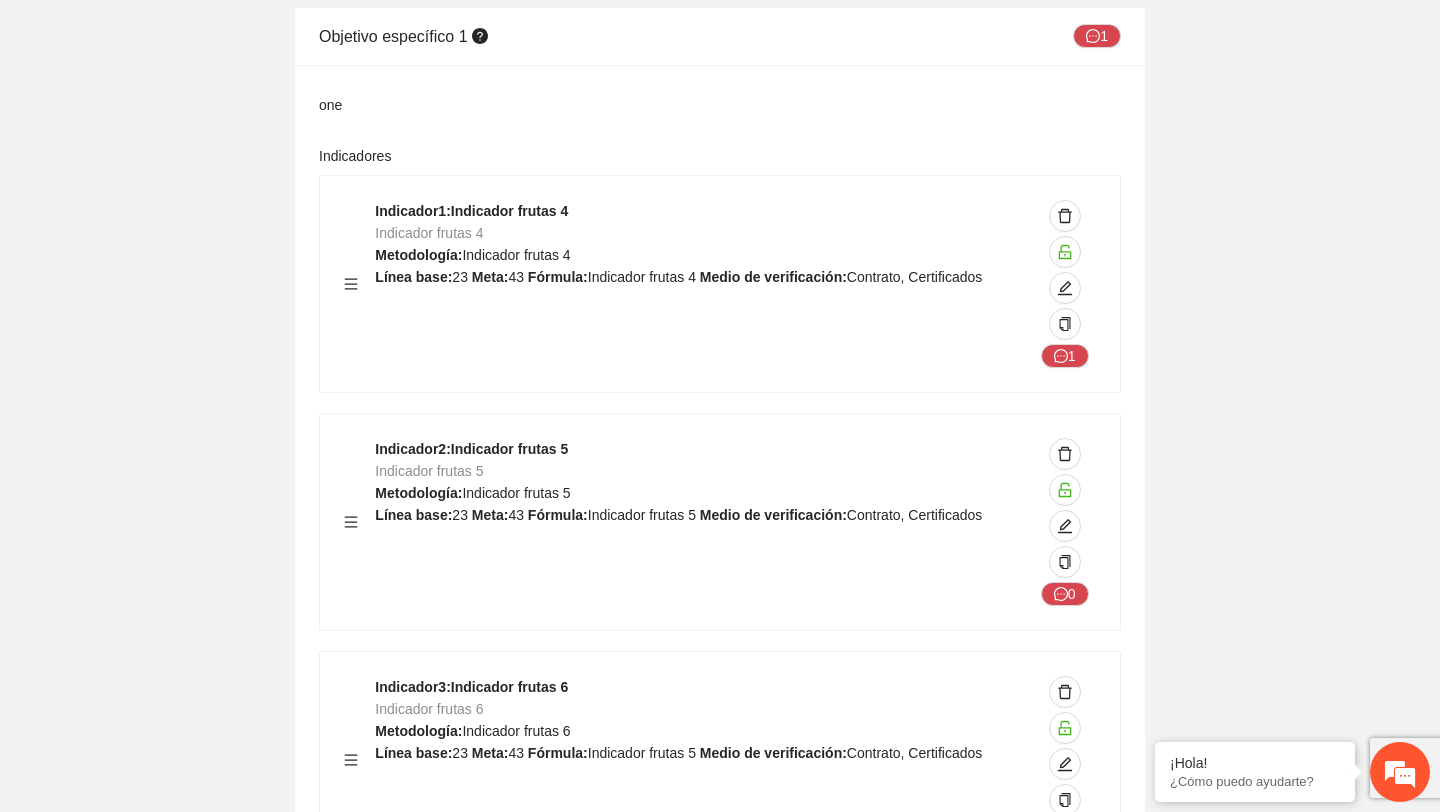 scroll, scrollTop: 2709, scrollLeft: 0, axis: vertical 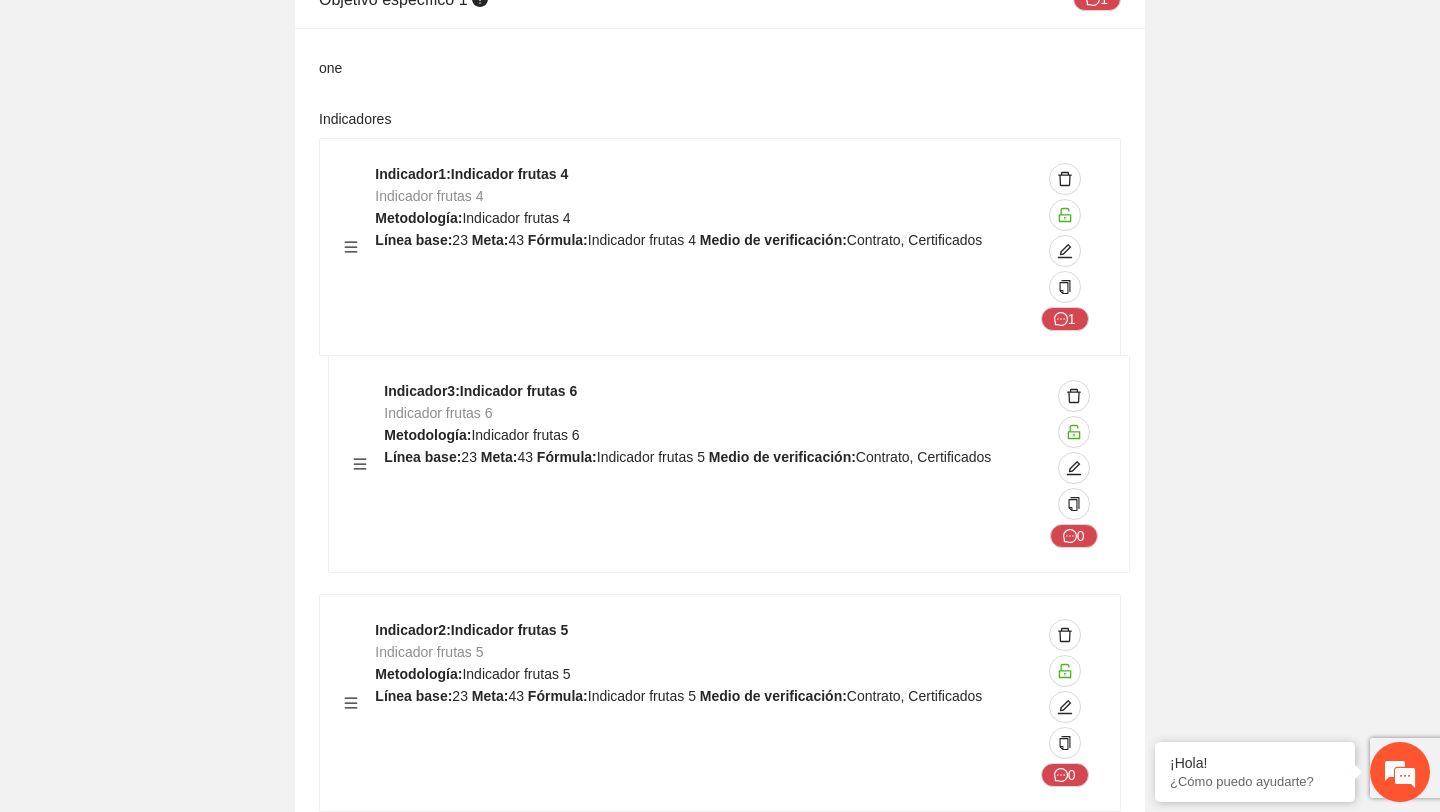 drag, startPoint x: 353, startPoint y: 740, endPoint x: 364, endPoint y: 459, distance: 281.2152 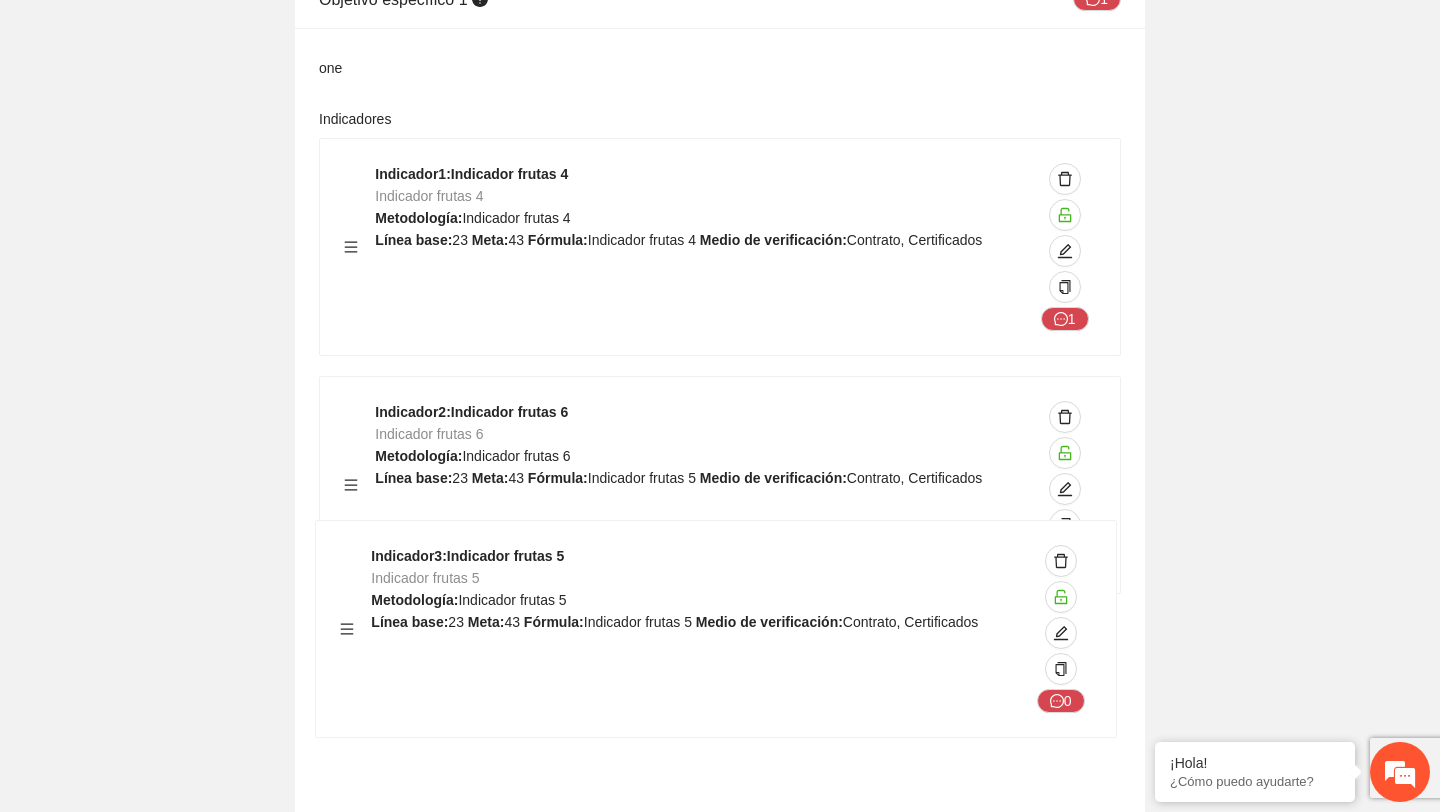 scroll, scrollTop: 2727, scrollLeft: 0, axis: vertical 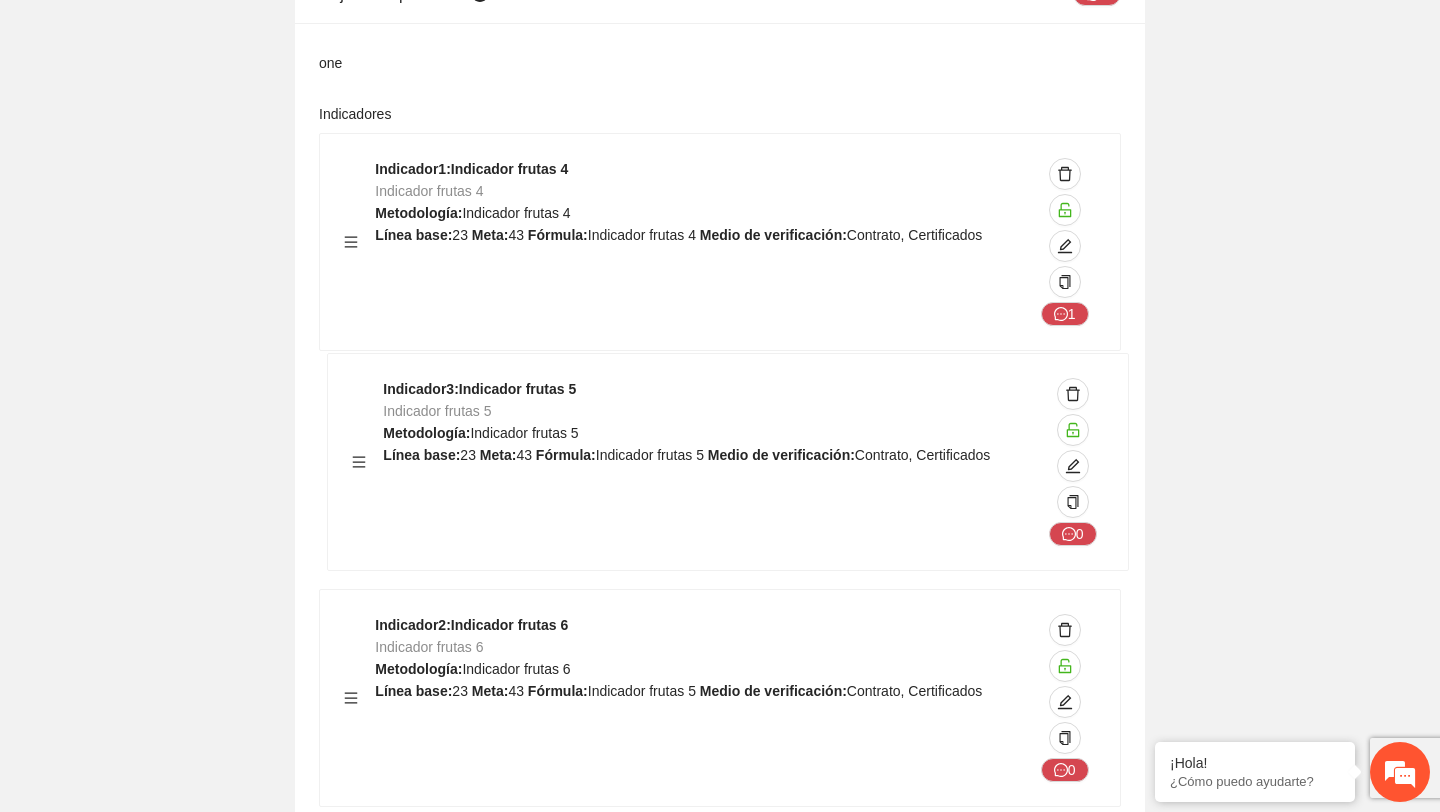 drag, startPoint x: 353, startPoint y: 727, endPoint x: 358, endPoint y: 443, distance: 284.044 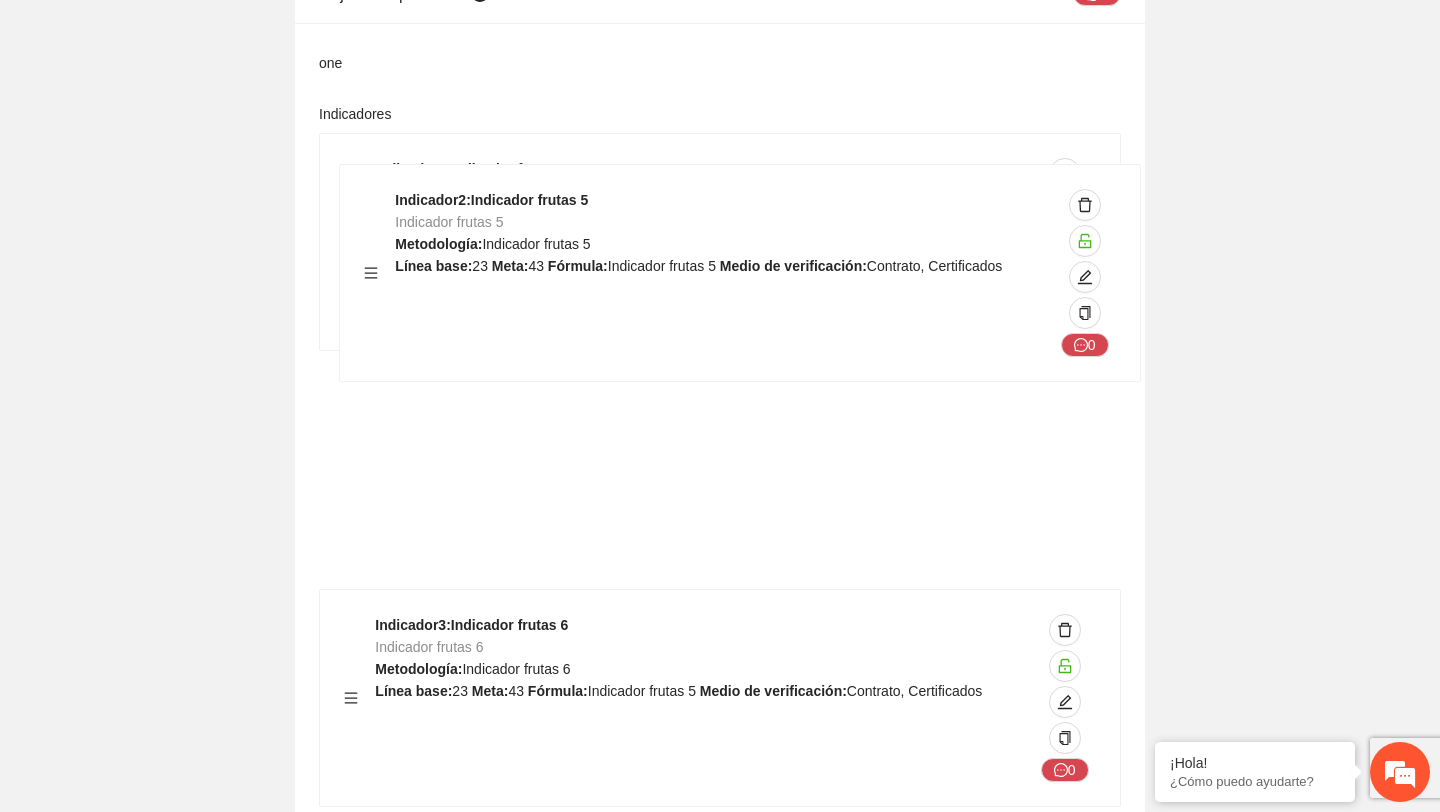 drag, startPoint x: 348, startPoint y: 482, endPoint x: 368, endPoint y: 256, distance: 226.88322 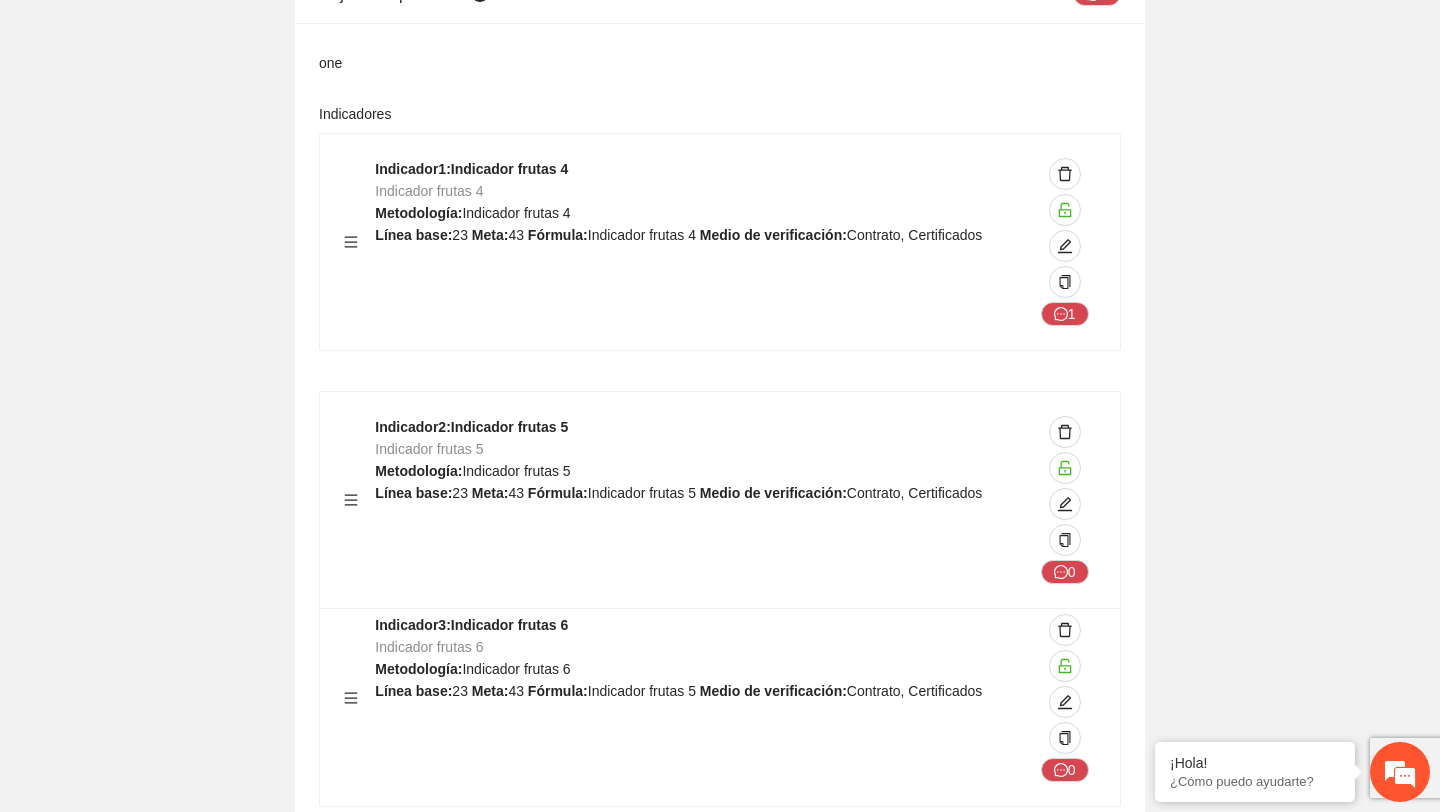 click at bounding box center (359, 242) 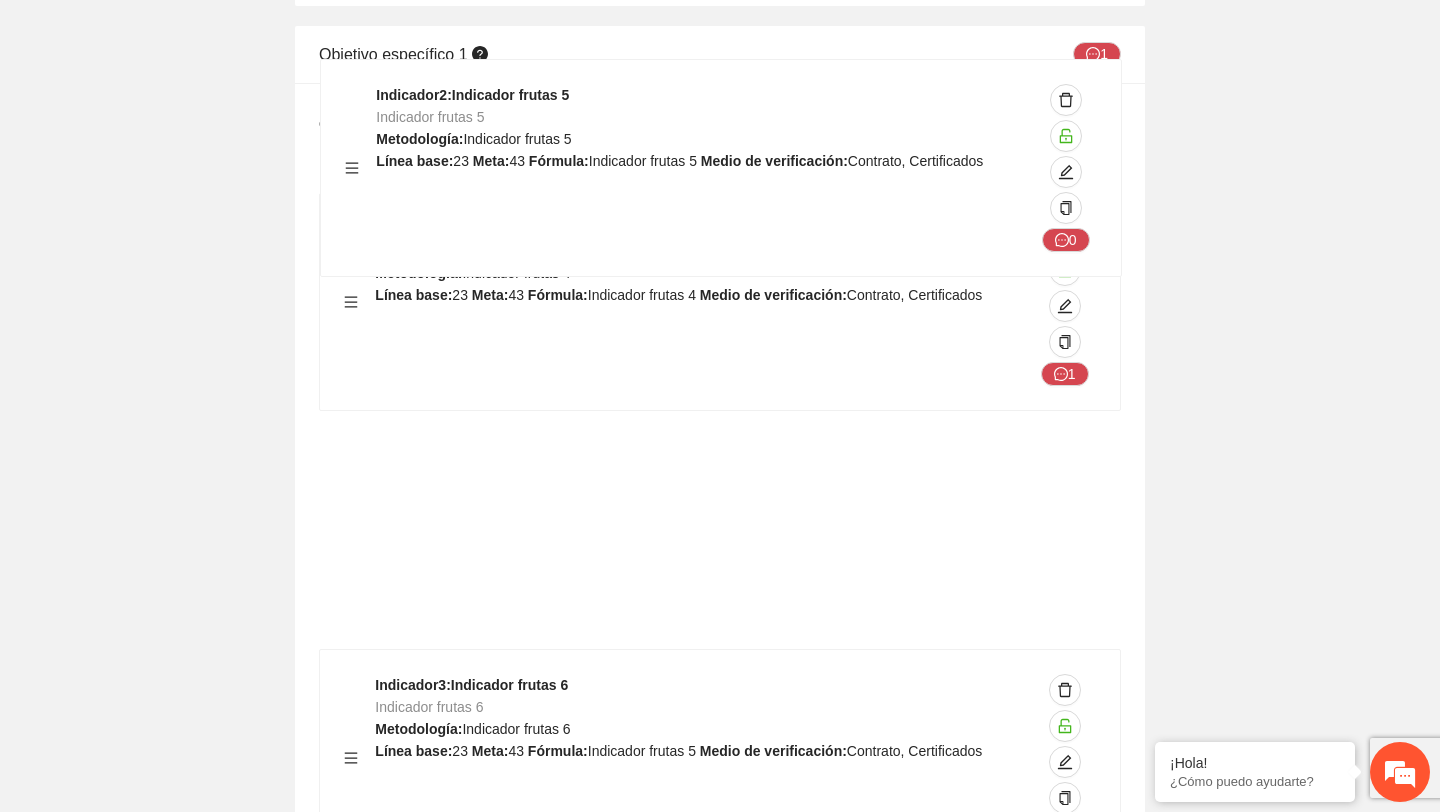 scroll, scrollTop: 2666, scrollLeft: 0, axis: vertical 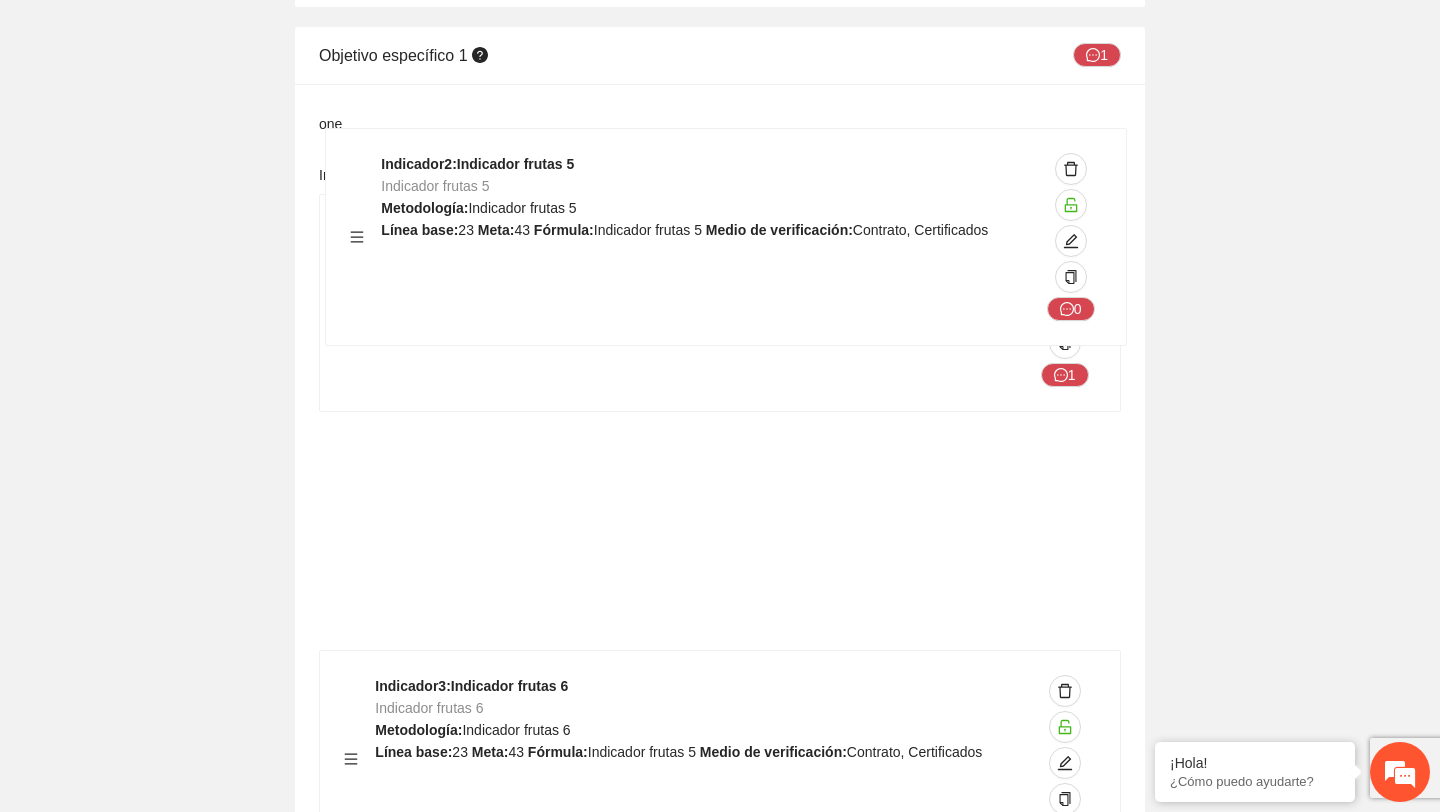 drag, startPoint x: 351, startPoint y: 480, endPoint x: 356, endPoint y: 228, distance: 252.04959 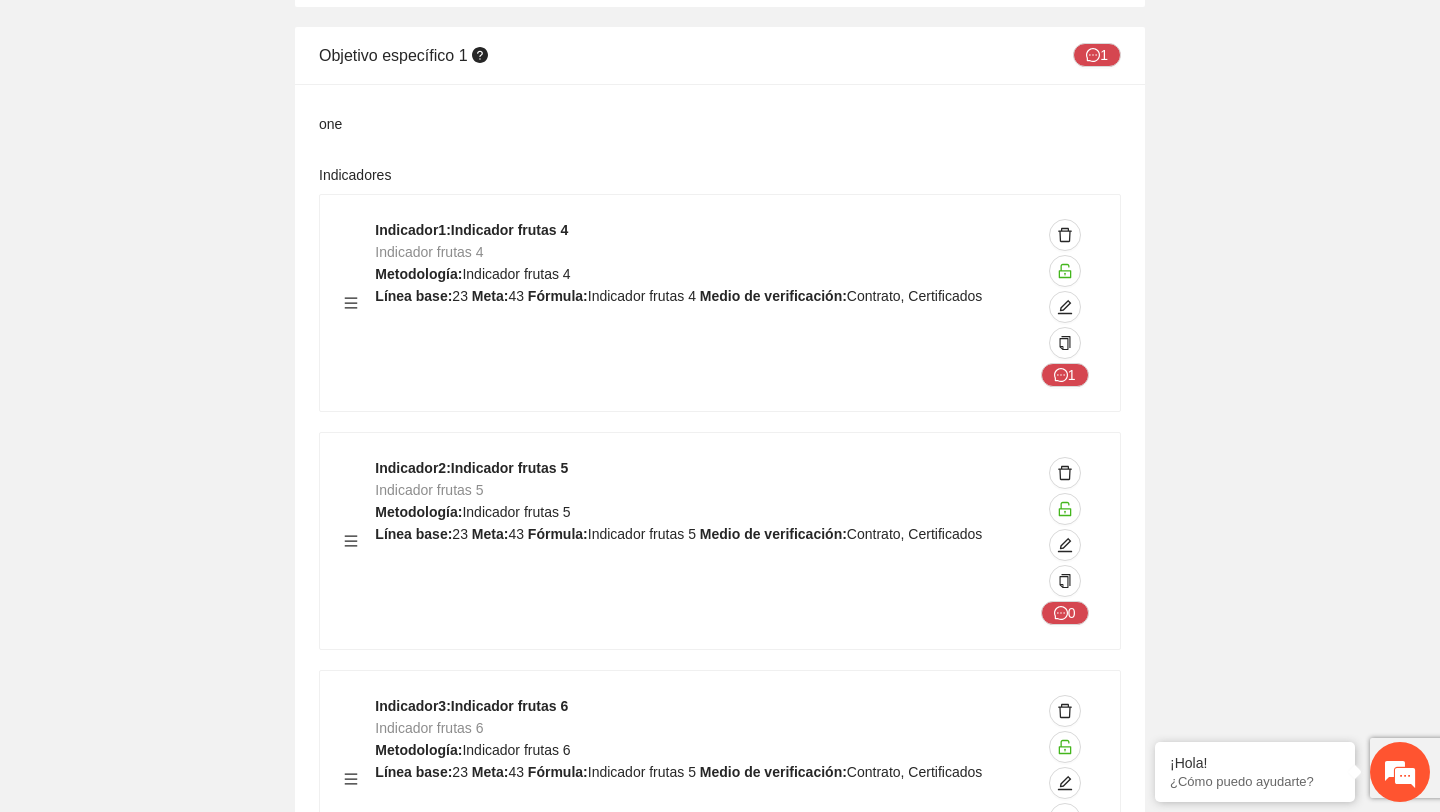 drag, startPoint x: 350, startPoint y: 542, endPoint x: 349, endPoint y: 289, distance: 253.00198 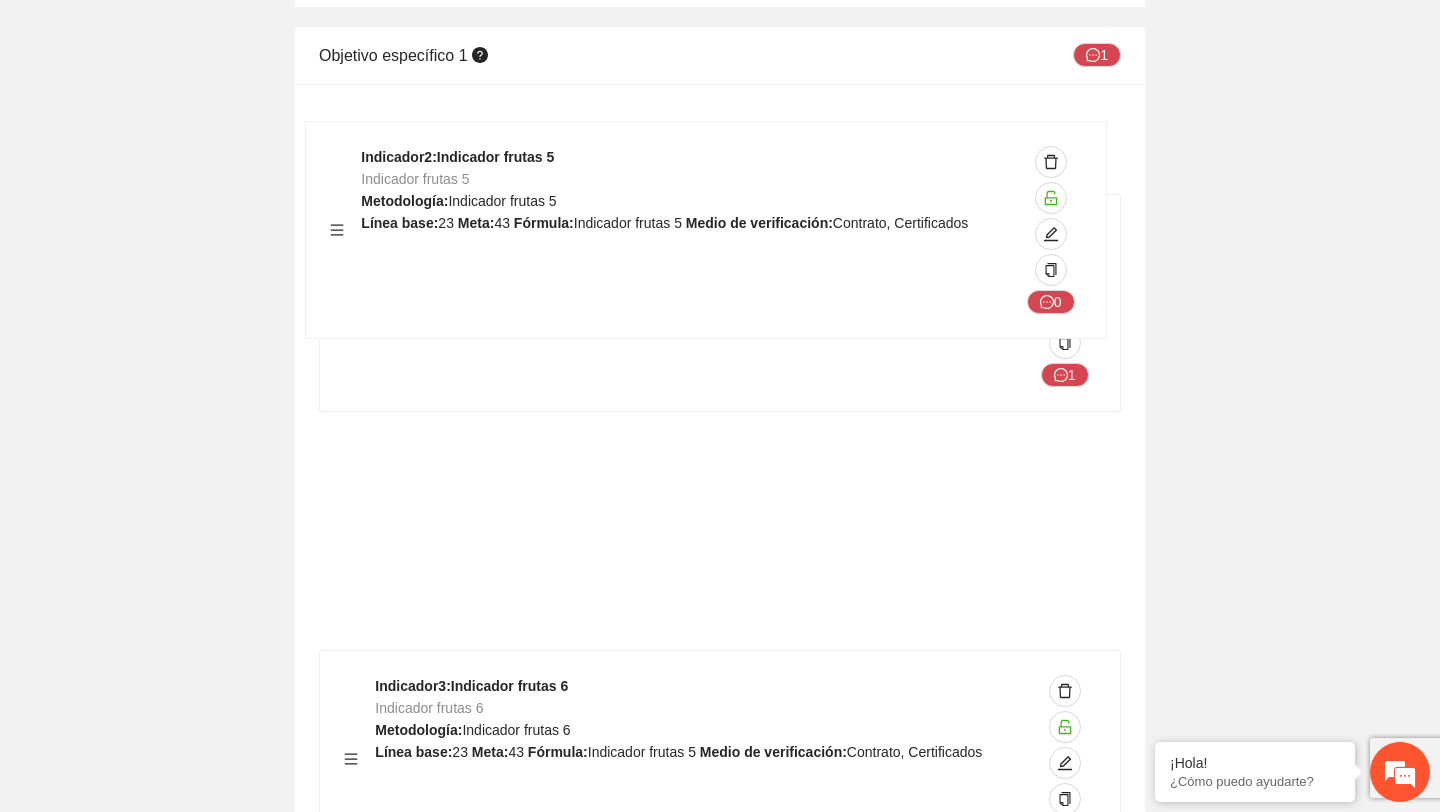 drag, startPoint x: 350, startPoint y: 540, endPoint x: 334, endPoint y: 219, distance: 321.3985 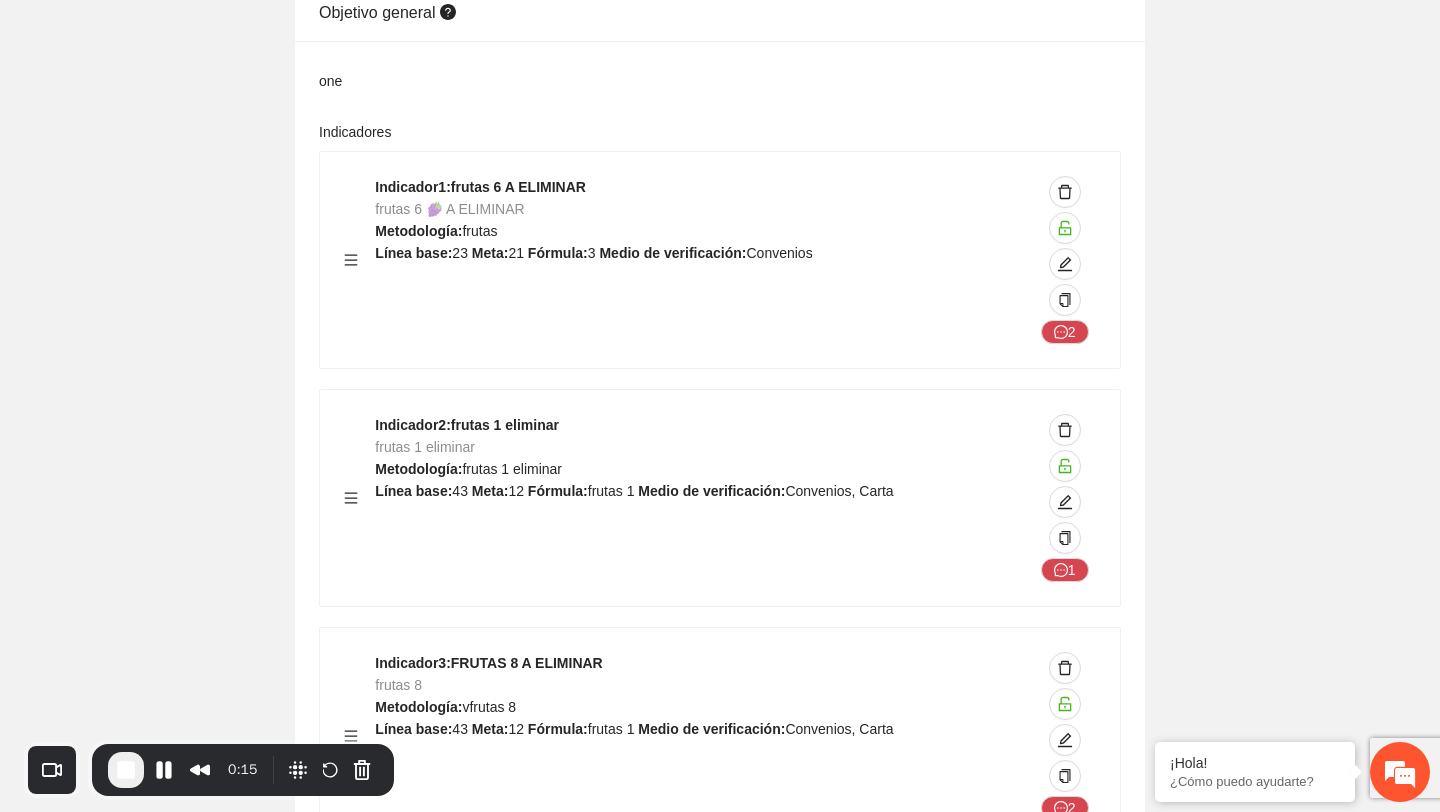 scroll, scrollTop: 761, scrollLeft: 0, axis: vertical 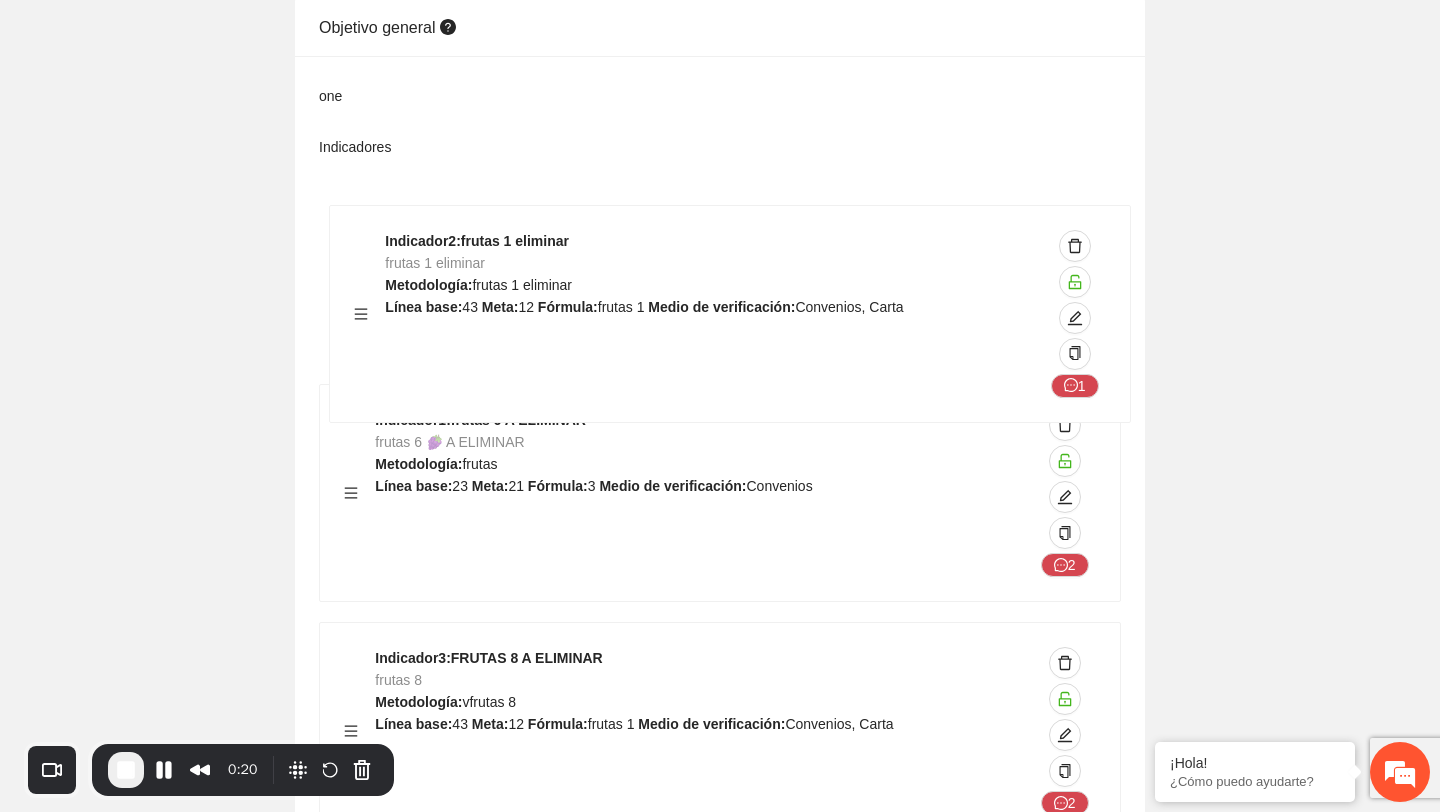 drag, startPoint x: 345, startPoint y: 509, endPoint x: 357, endPoint y: 267, distance: 242.29733 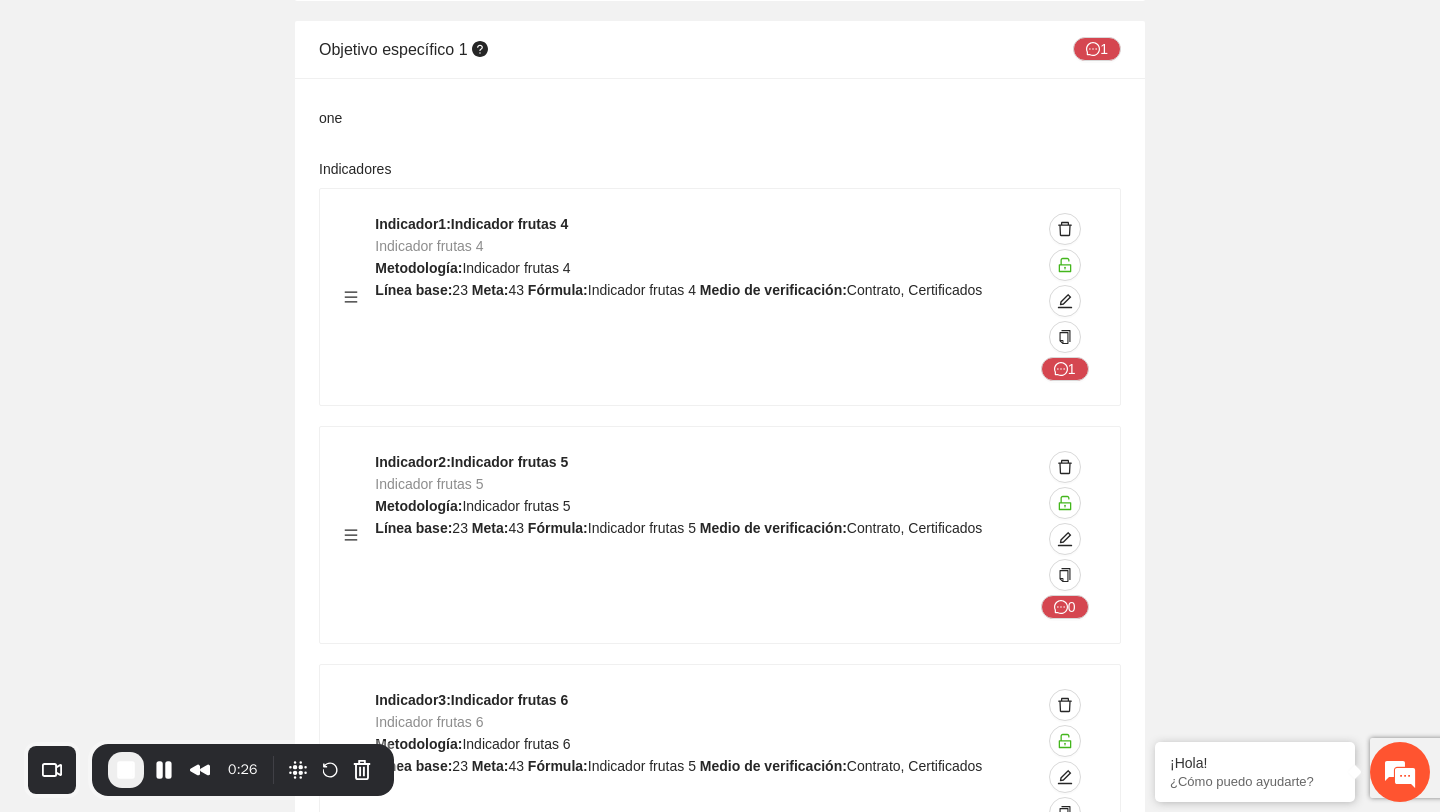 scroll, scrollTop: 2663, scrollLeft: 0, axis: vertical 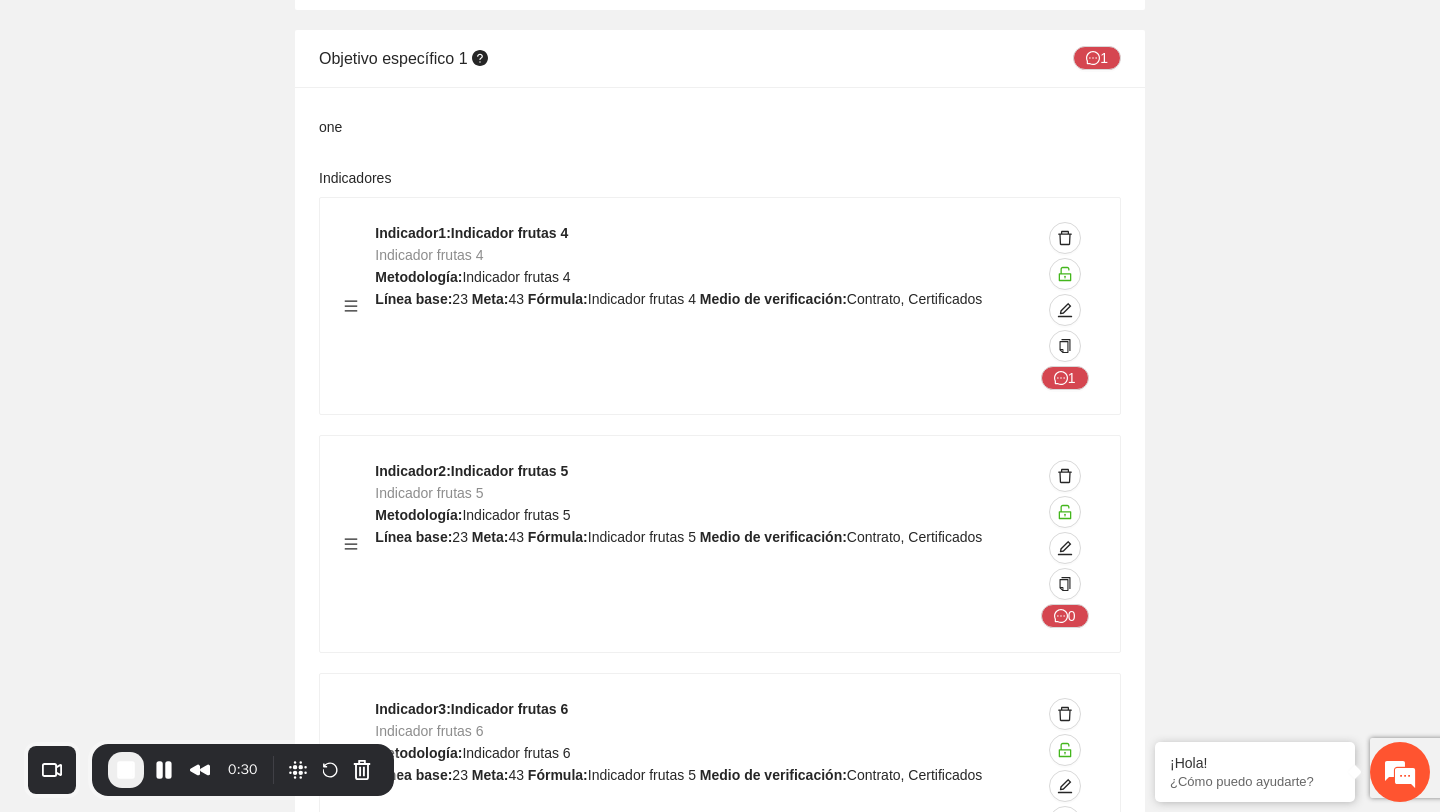 click at bounding box center [359, 544] 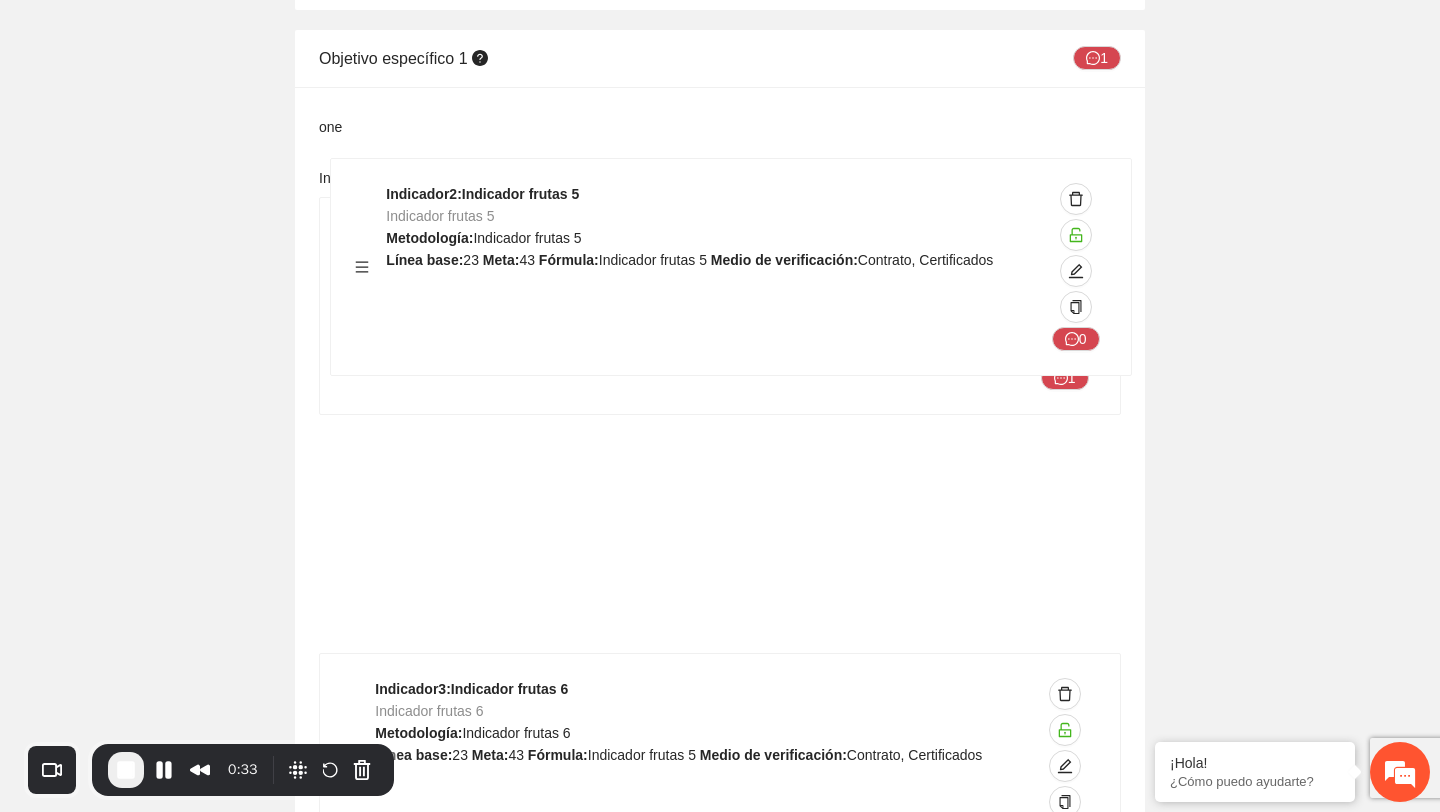 drag, startPoint x: 350, startPoint y: 548, endPoint x: 360, endPoint y: 250, distance: 298.16772 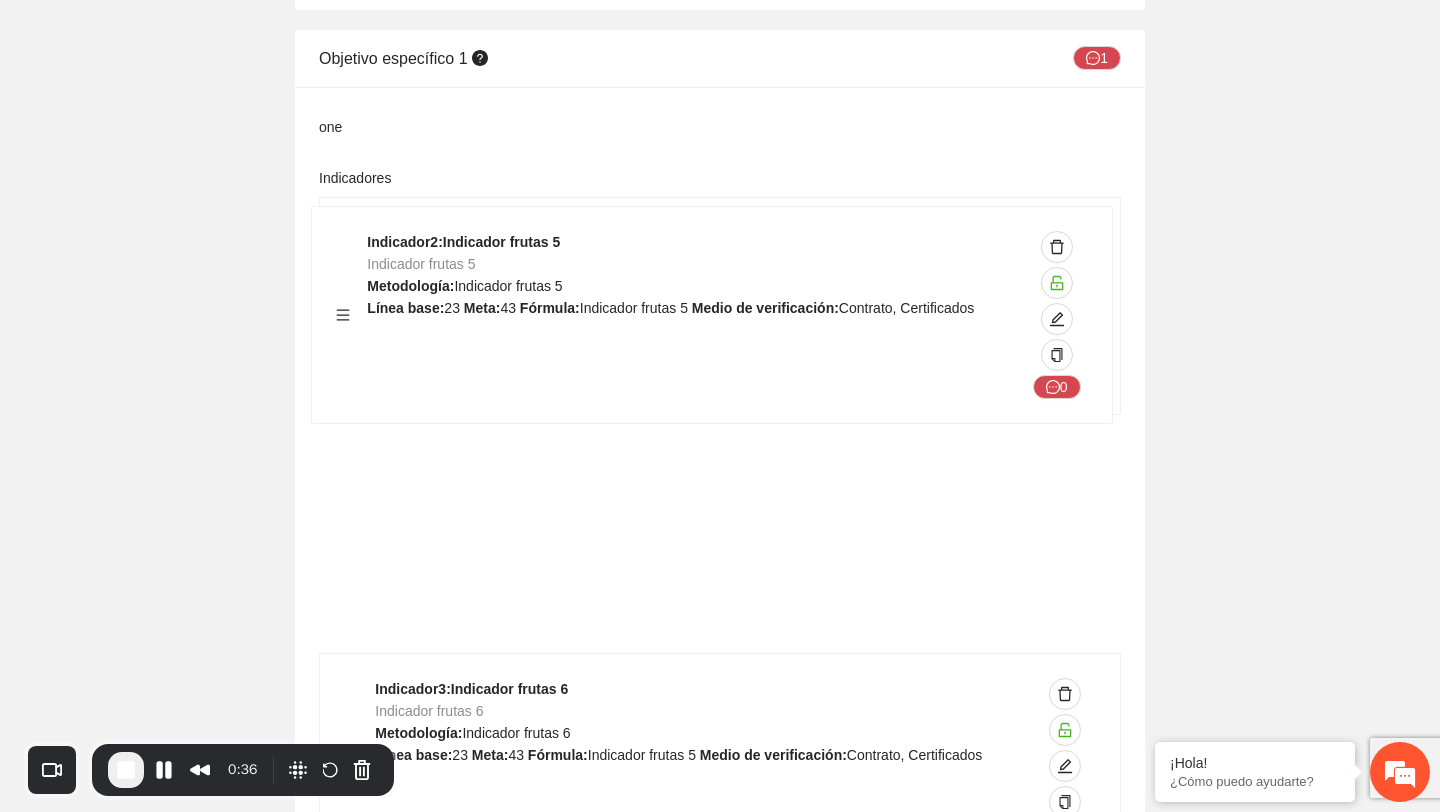drag, startPoint x: 350, startPoint y: 547, endPoint x: 341, endPoint y: 312, distance: 235.17227 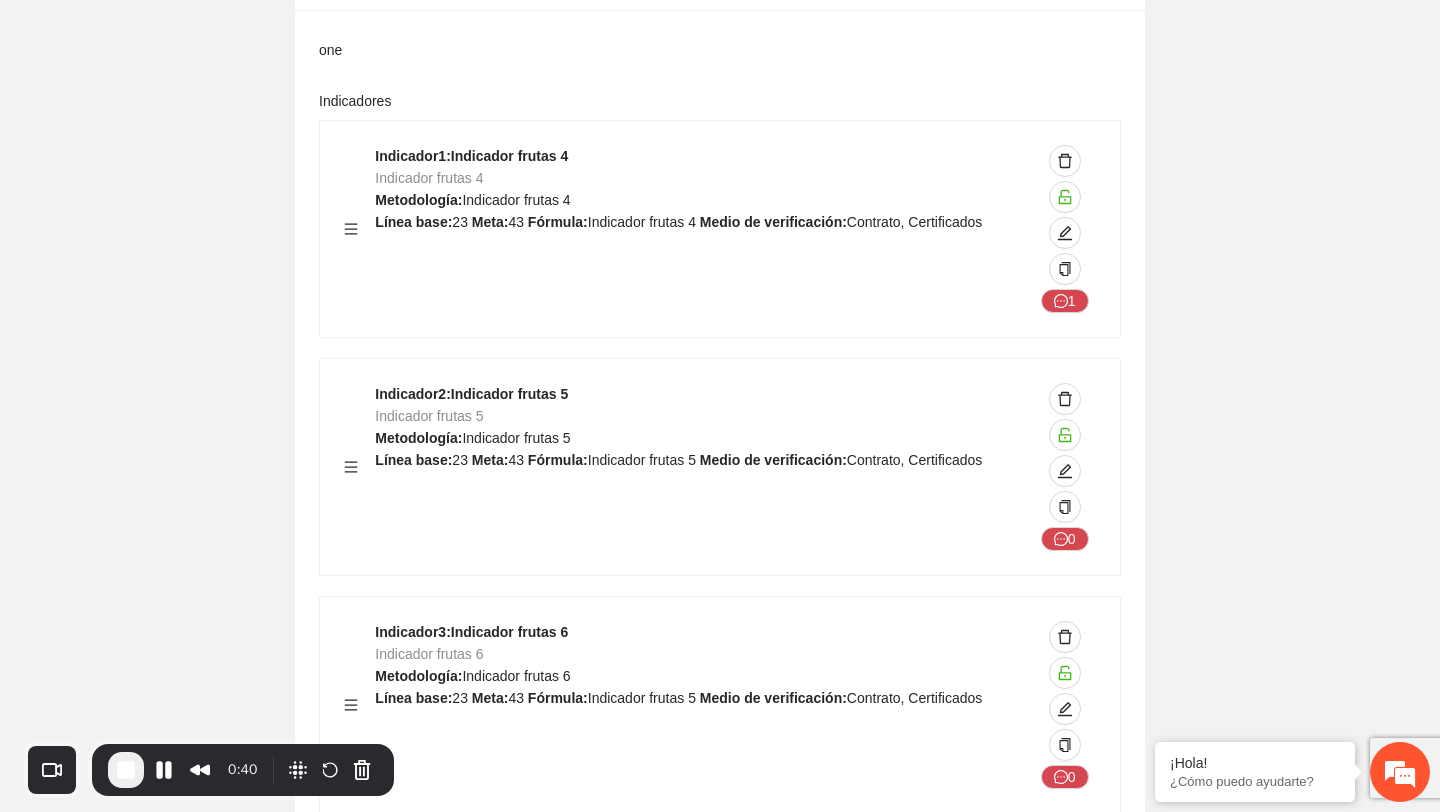 scroll, scrollTop: 2745, scrollLeft: 0, axis: vertical 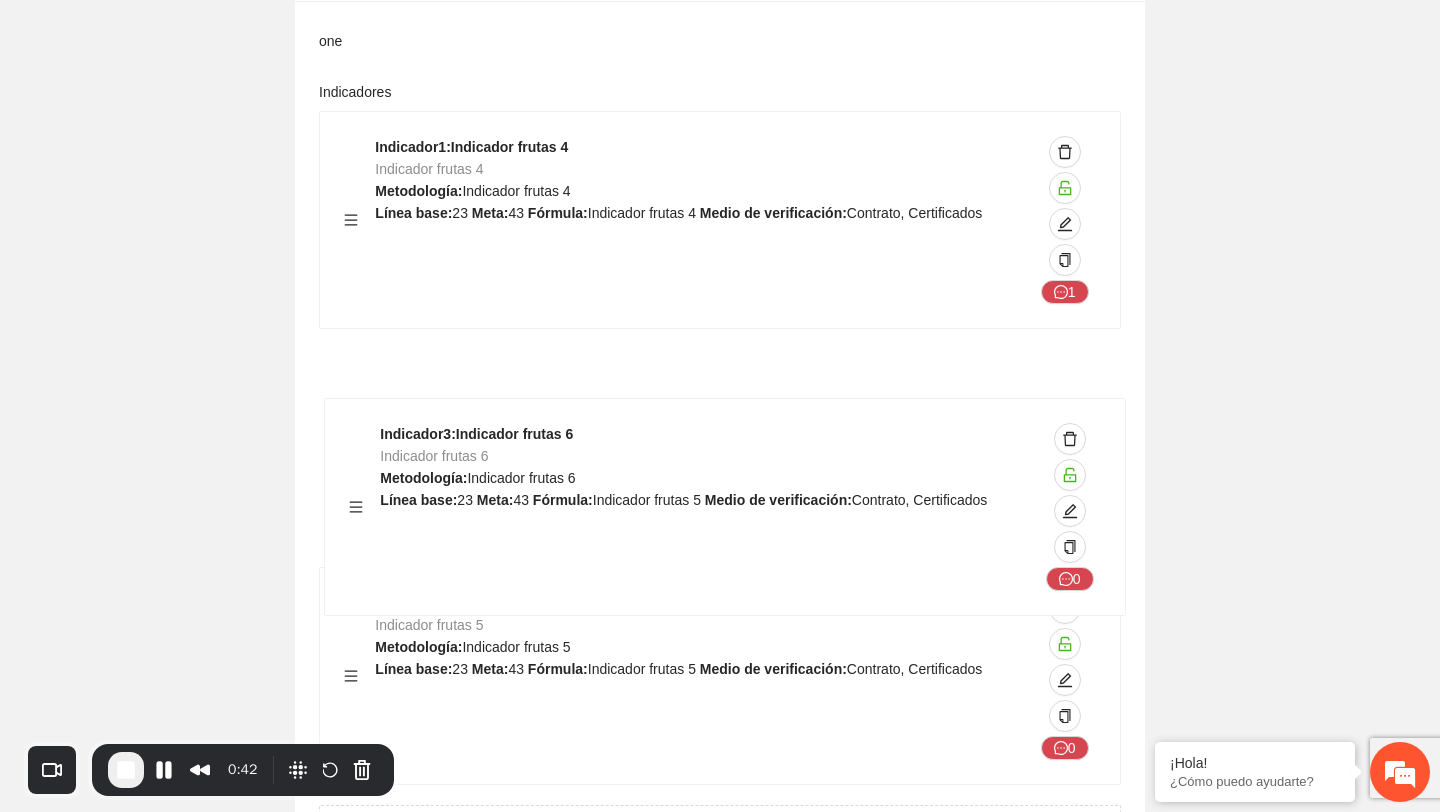 drag, startPoint x: 355, startPoint y: 693, endPoint x: 365, endPoint y: 452, distance: 241.20738 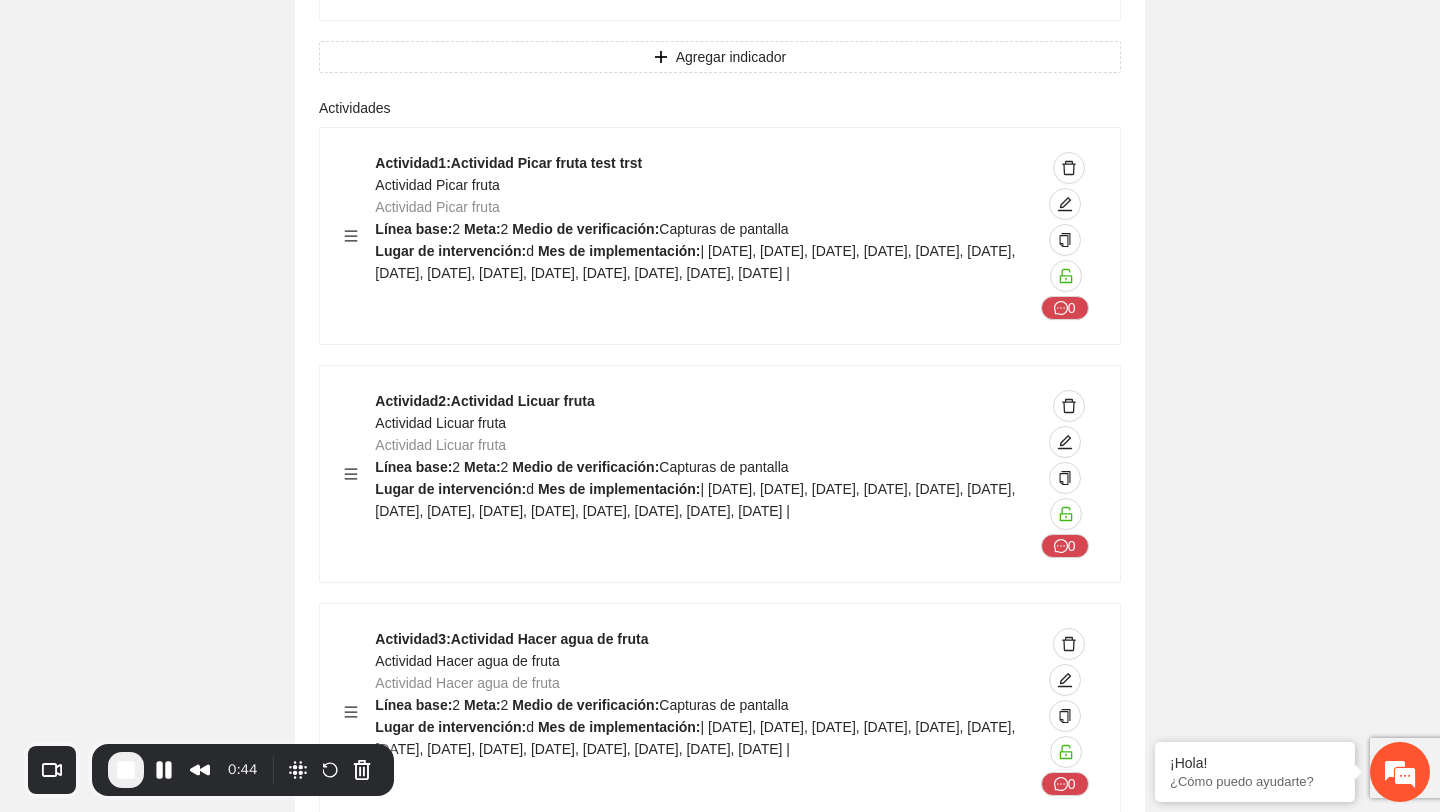 drag, startPoint x: 353, startPoint y: 218, endPoint x: 362, endPoint y: 385, distance: 167.24234 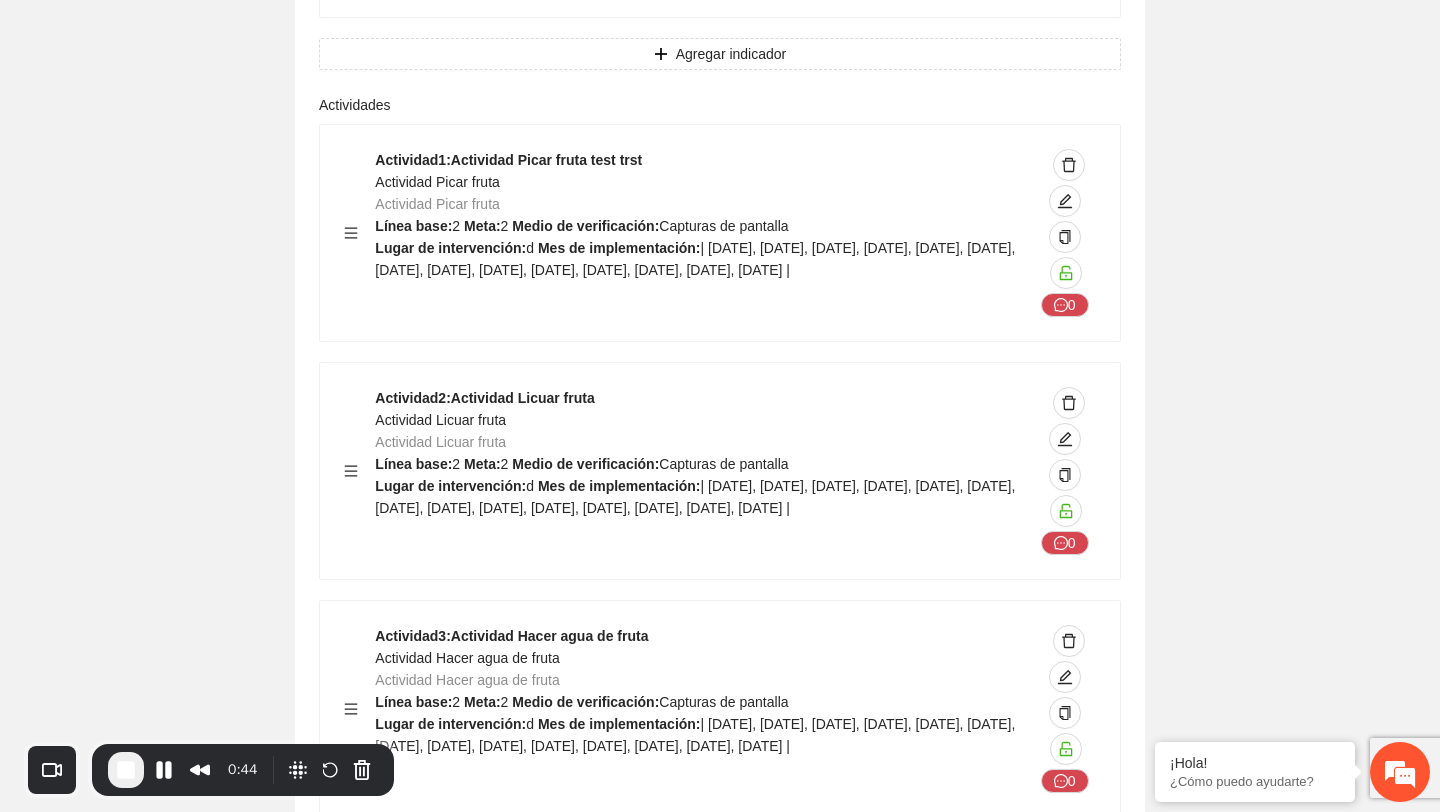 click on "one Indicadores Indicador  1 :  Indicador frutas 4 Indicador frutas 4 Metodología:  Indicador frutas 4 Línea base:  23   Meta:  43   Fórmula:  Indicador frutas 4   Medio de verificación:  Contrato, Certificados 1 Indicador  2 :  Indicador frutas 6 Indicador frutas 6 Metodología:  Indicador frutas 6 Línea base:  23   Meta:  43   Fórmula:  Indicador frutas 5   Medio de verificación:  Contrato, Certificados 0 Indicador  3 :  Indicador frutas 5 Indicador frutas 5 Metodología:  Indicador frutas 5 Línea base:  23   Meta:  43   Fórmula:  Indicador frutas 5   Medio de verificación:  Contrato, Certificados 0 Agregar indicador Actividades Actividad  1 :  Actividad Picar fruta test trst Actividad Picar fruta Actividad Picar fruta Línea base:  2   Meta:  2   Medio de verificación:  Capturas de pantalla Lugar de intervención:  d   Mes de implementación:  0 Actividad  2 :  Actividad Licuar fruta Actividad Licuar fruta Actividad Licuar fruta Línea base:  2   Meta:  2   Medio de verificación:" at bounding box center (720, 173) 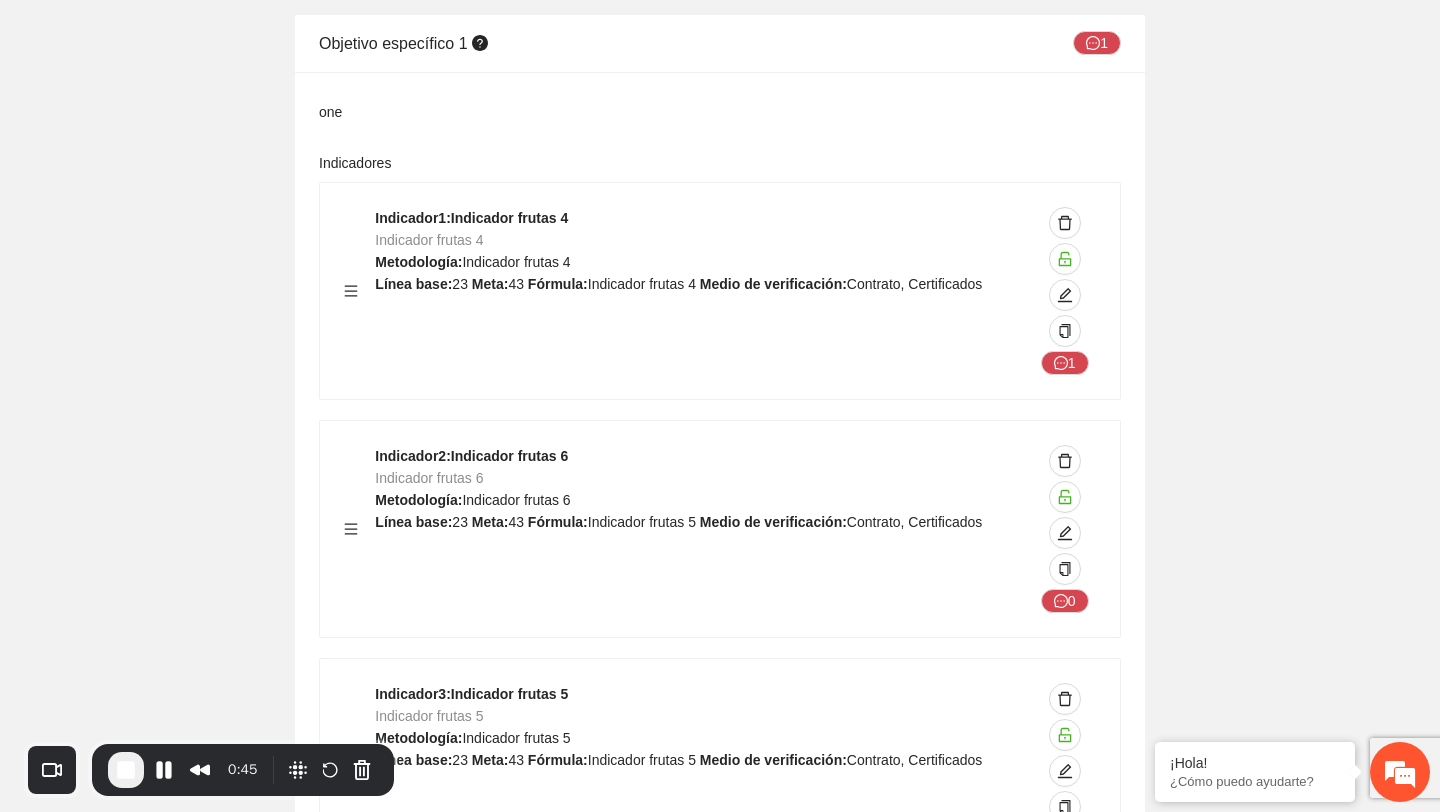 scroll, scrollTop: 2607, scrollLeft: 0, axis: vertical 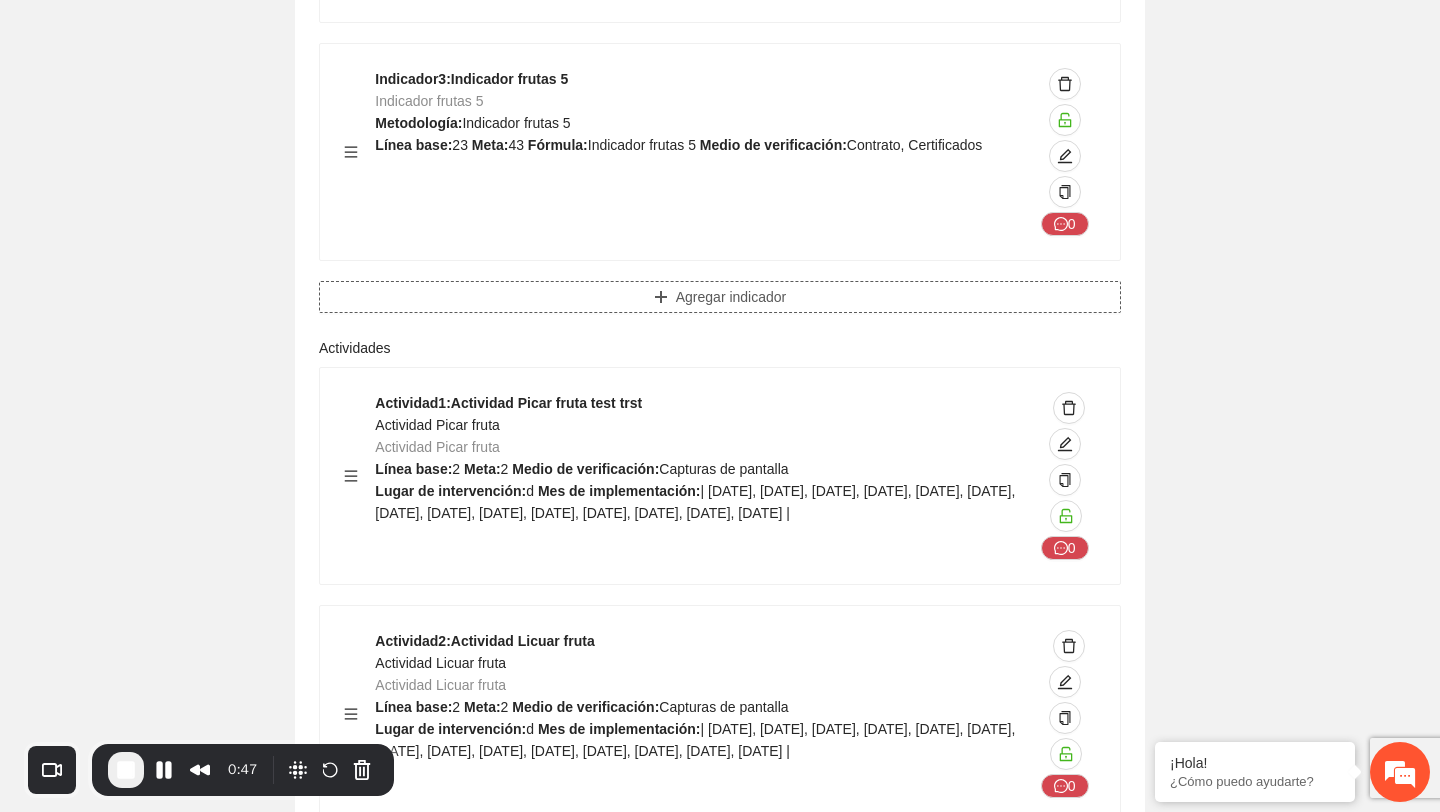 drag, startPoint x: 353, startPoint y: 361, endPoint x: 365, endPoint y: 472, distance: 111.64677 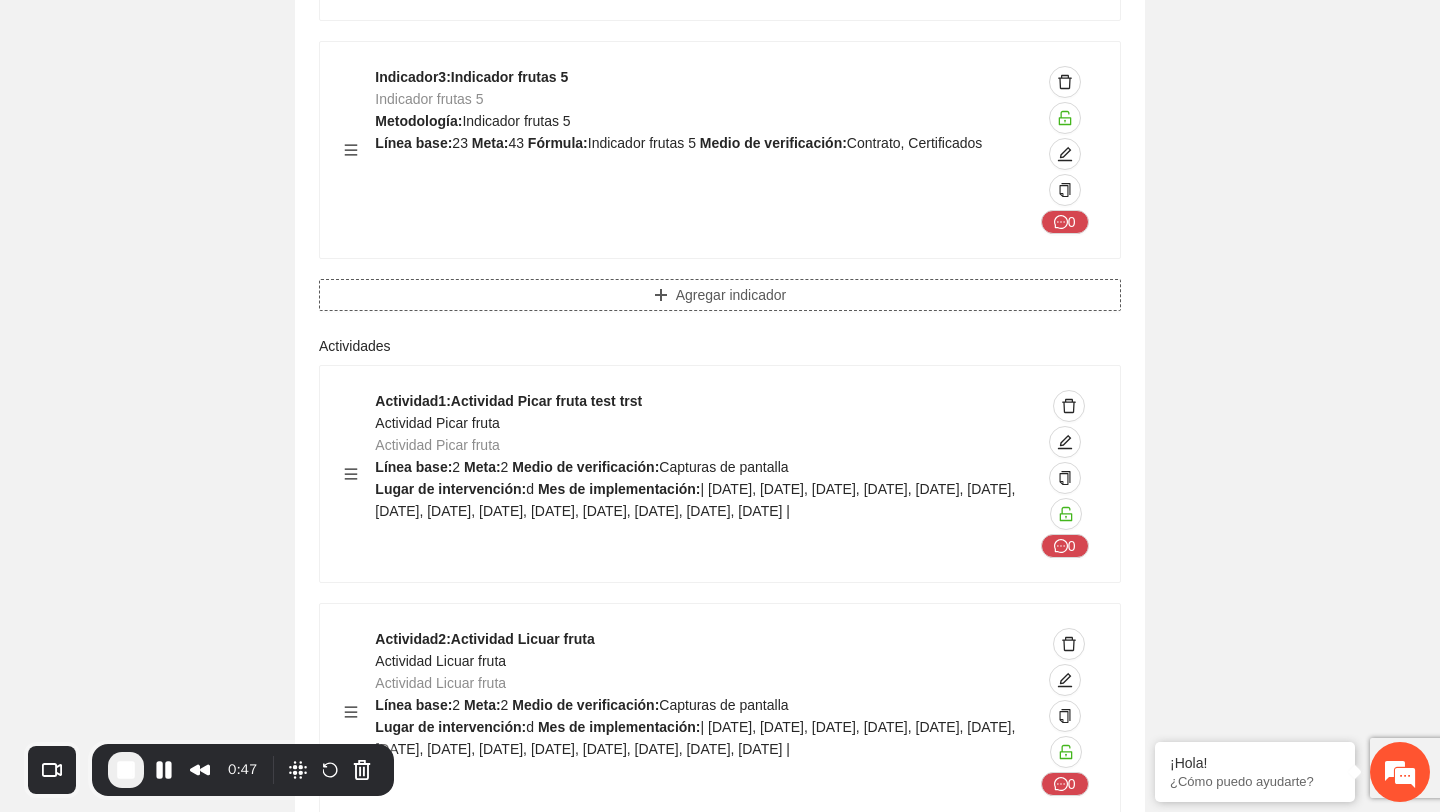 click on "one Indicadores Indicador  1 :  Indicador frutas 4 Indicador frutas 4 Metodología:  Indicador frutas 4 Línea base:  23   Meta:  43   Fórmula:  Indicador frutas 4   Medio de verificación:  Contrato, Certificados 1 Indicador  2 :  Indicador frutas 6 Indicador frutas 6 Metodología:  Indicador frutas 6 Línea base:  23   Meta:  43   Fórmula:  Indicador frutas 5   Medio de verificación:  Contrato, Certificados 0 Indicador  3 :  Indicador frutas 5 Indicador frutas 5 Metodología:  Indicador frutas 5 Línea base:  23   Meta:  43   Fórmula:  Indicador frutas 5   Medio de verificación:  Contrato, Certificados 0 Agregar indicador Actividades Actividad  1 :  Actividad Picar fruta test trst Actividad Picar fruta Actividad Picar fruta Línea base:  2   Meta:  2   Medio de verificación:  Capturas de pantalla Lugar de intervención:  d   Mes de implementación:  0 Actividad  2 :  Actividad Licuar fruta Actividad Licuar fruta Actividad Licuar fruta Línea base:  2   Meta:  2   Medio de verificación:" at bounding box center [720, 414] 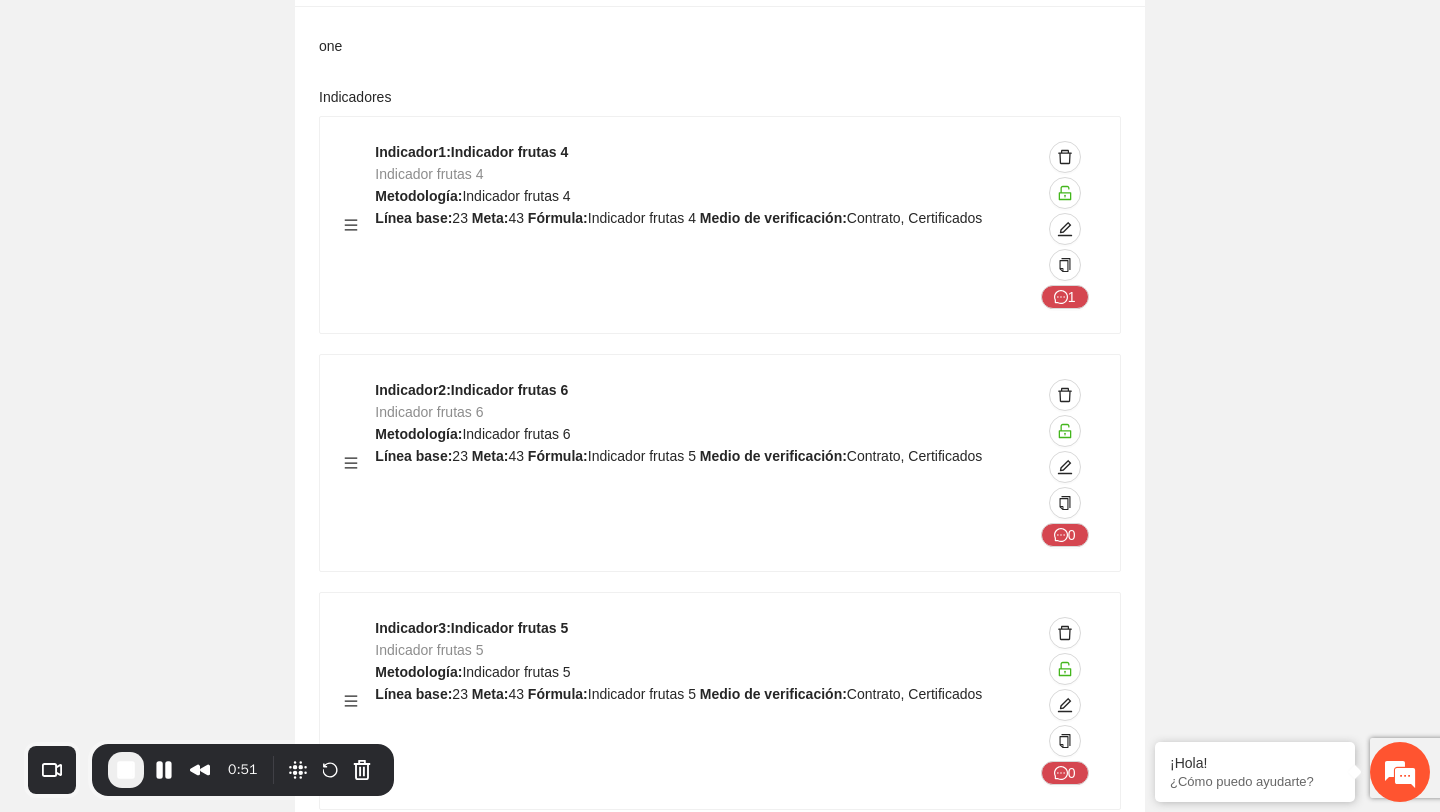 scroll, scrollTop: 2762, scrollLeft: 0, axis: vertical 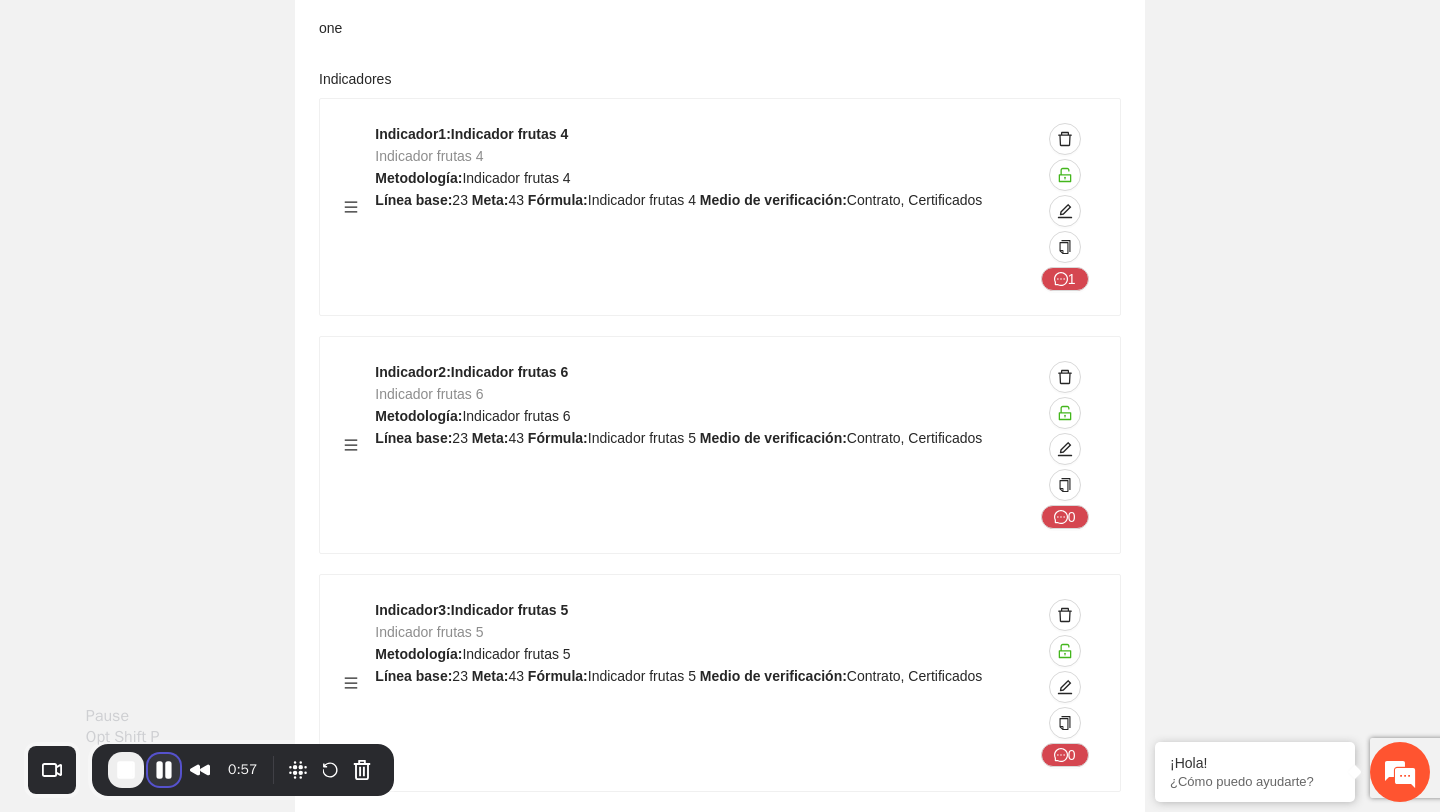 click at bounding box center (164, 770) 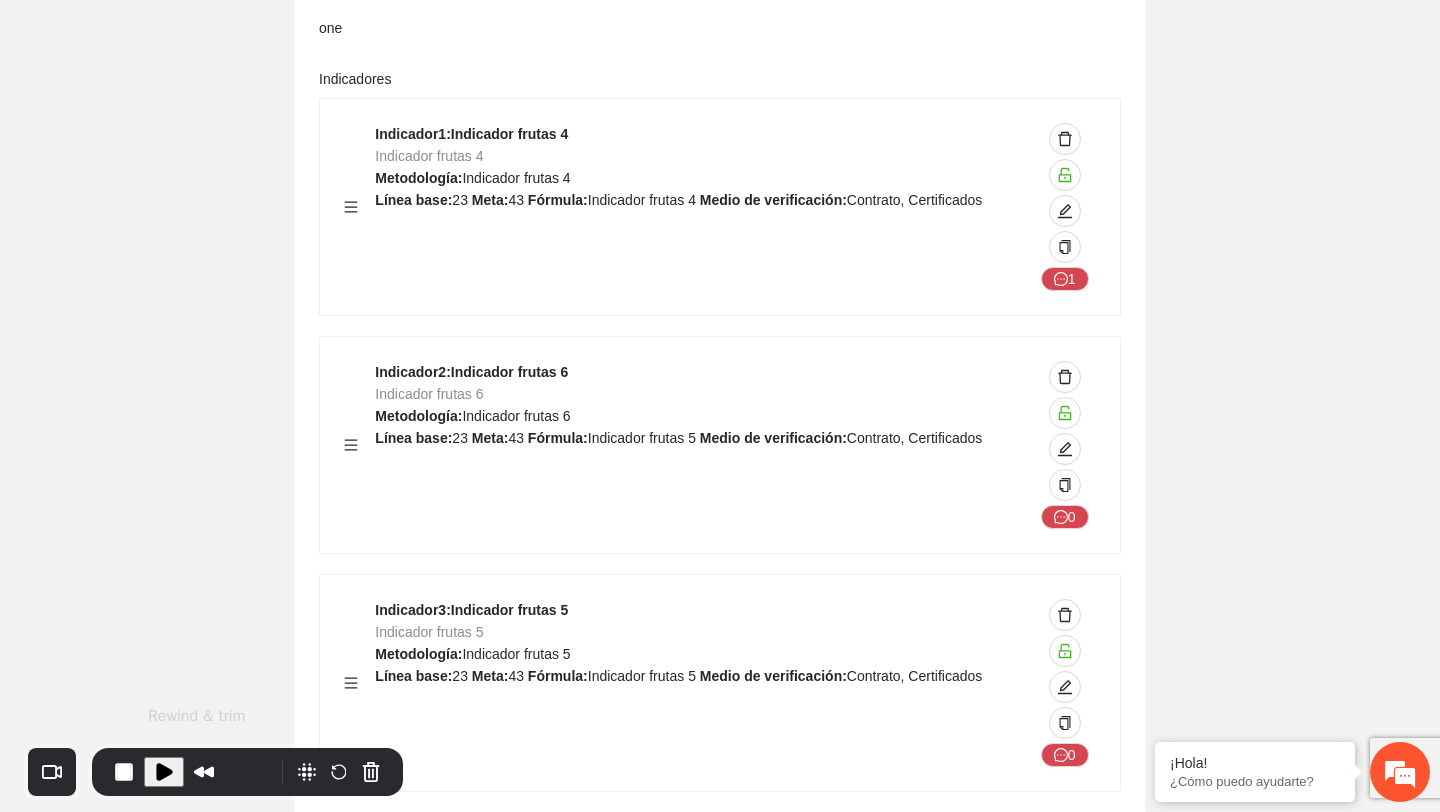 click at bounding box center [164, 772] 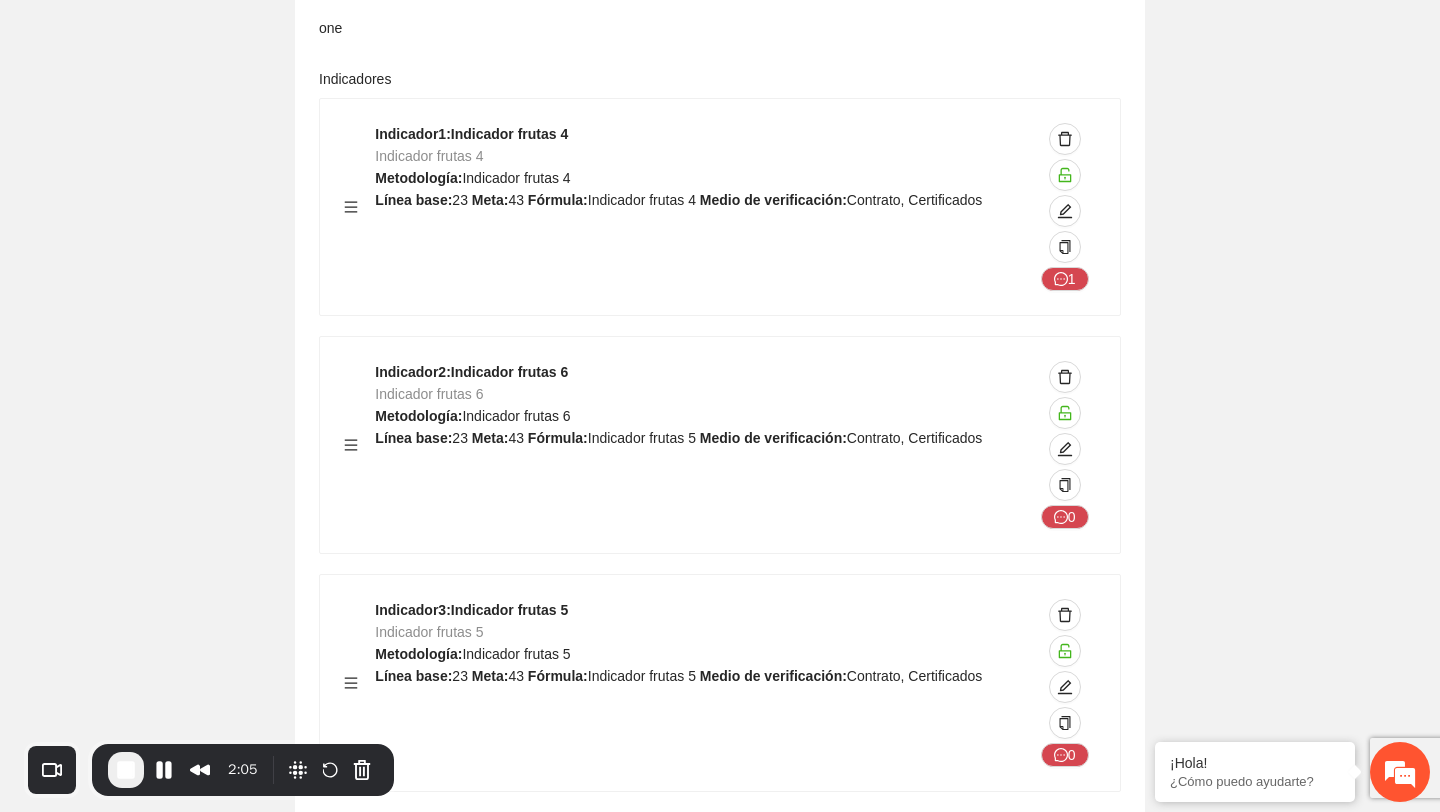 click at bounding box center (126, 770) 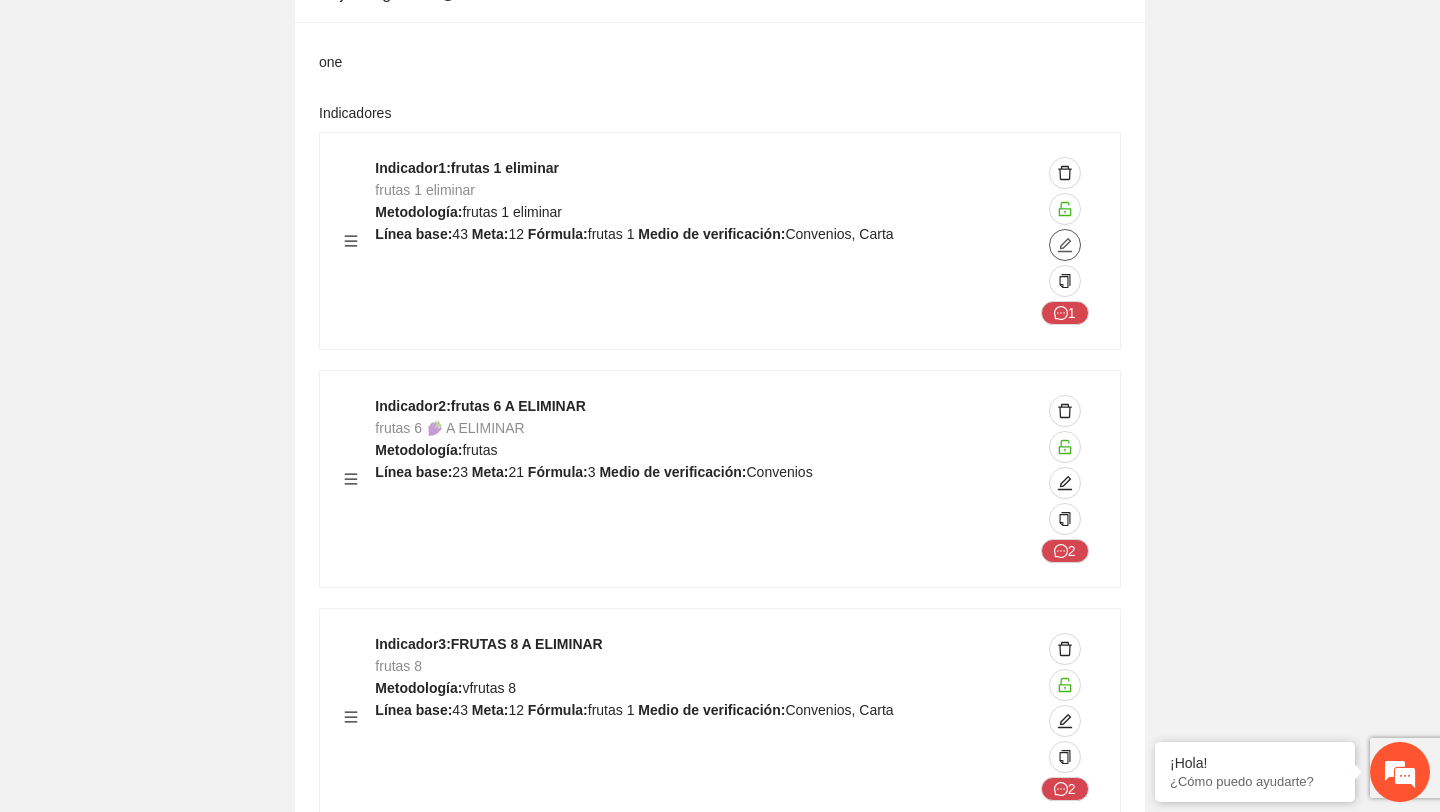 scroll, scrollTop: 0, scrollLeft: 0, axis: both 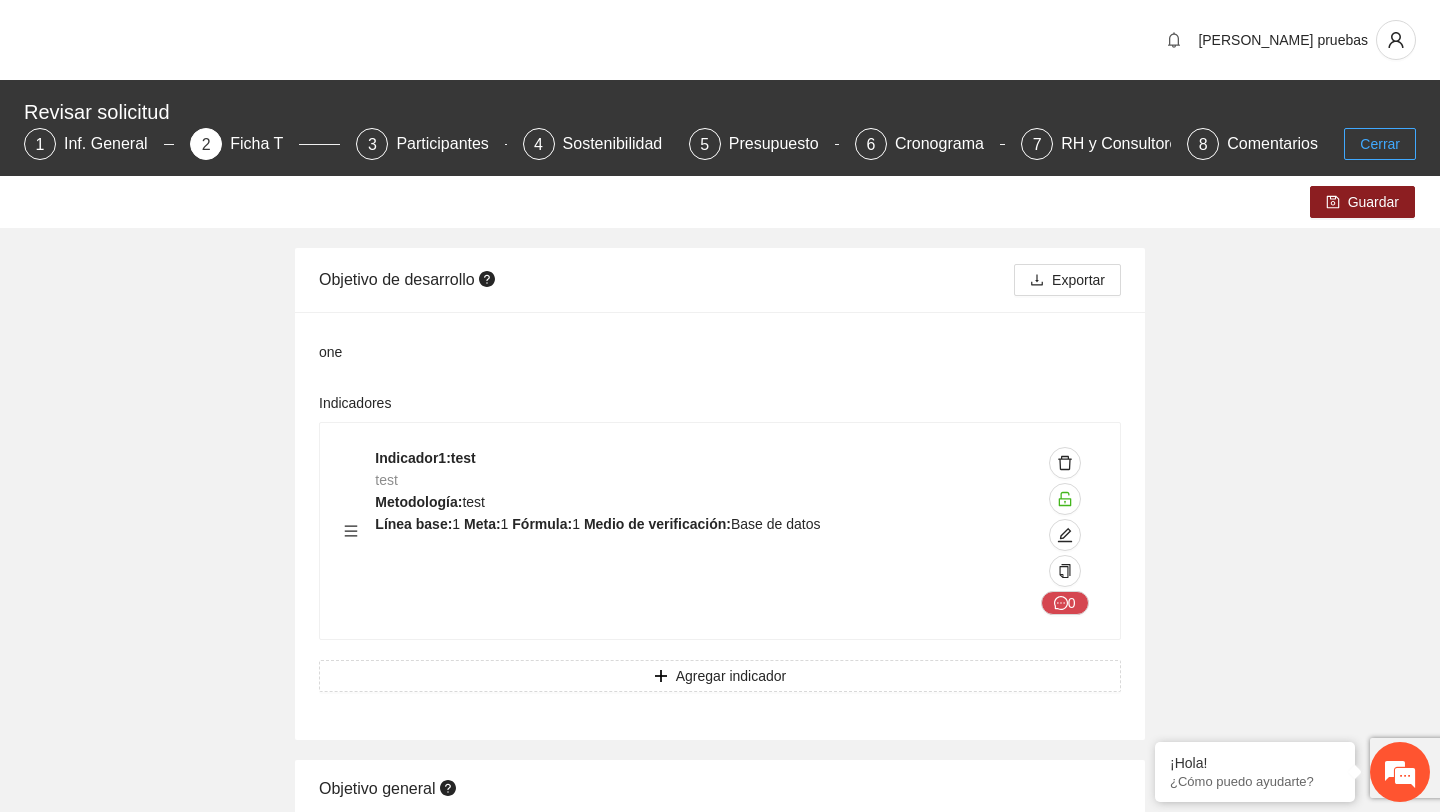 click on "Cerrar" at bounding box center (1380, 144) 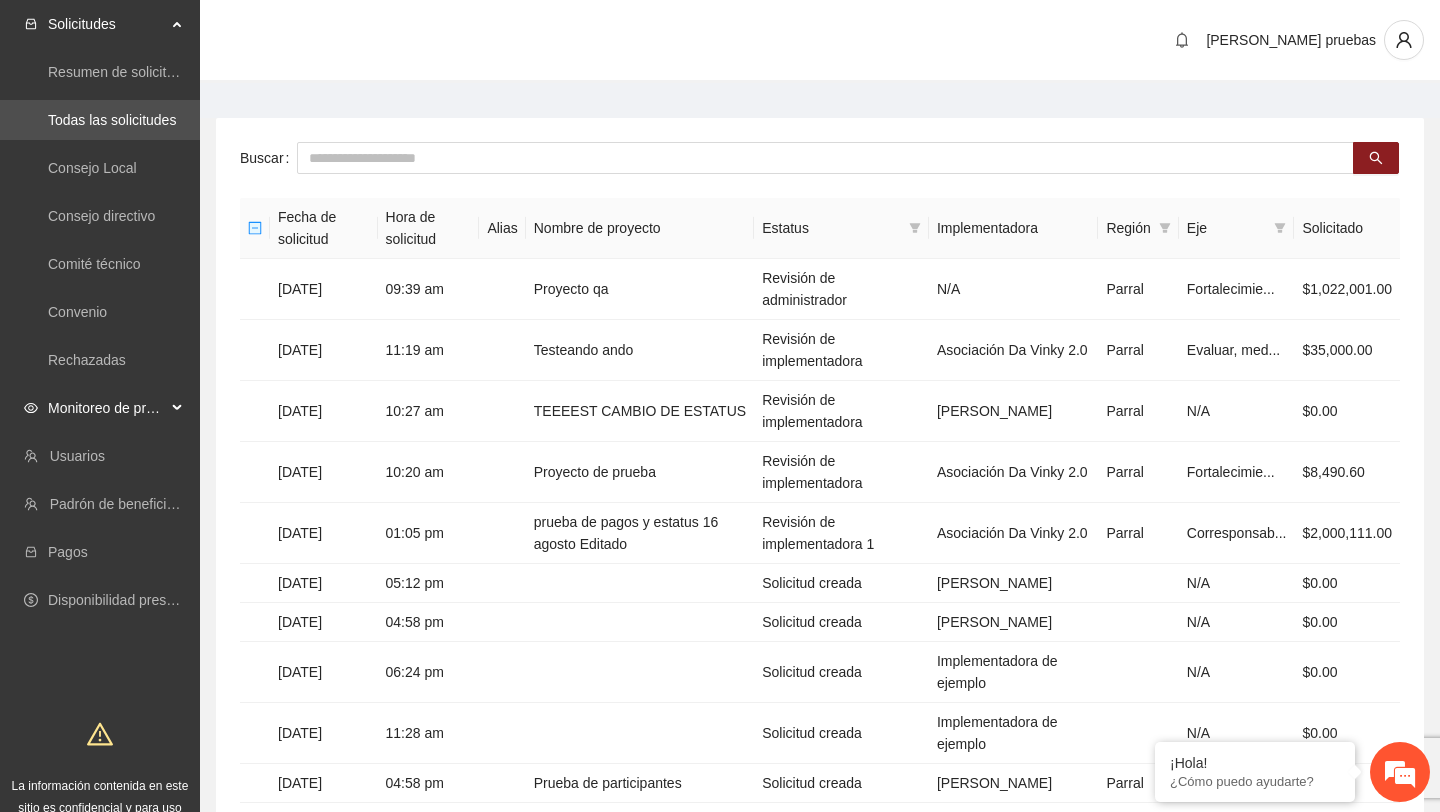 click on "Monitoreo de proyectos" at bounding box center (107, 408) 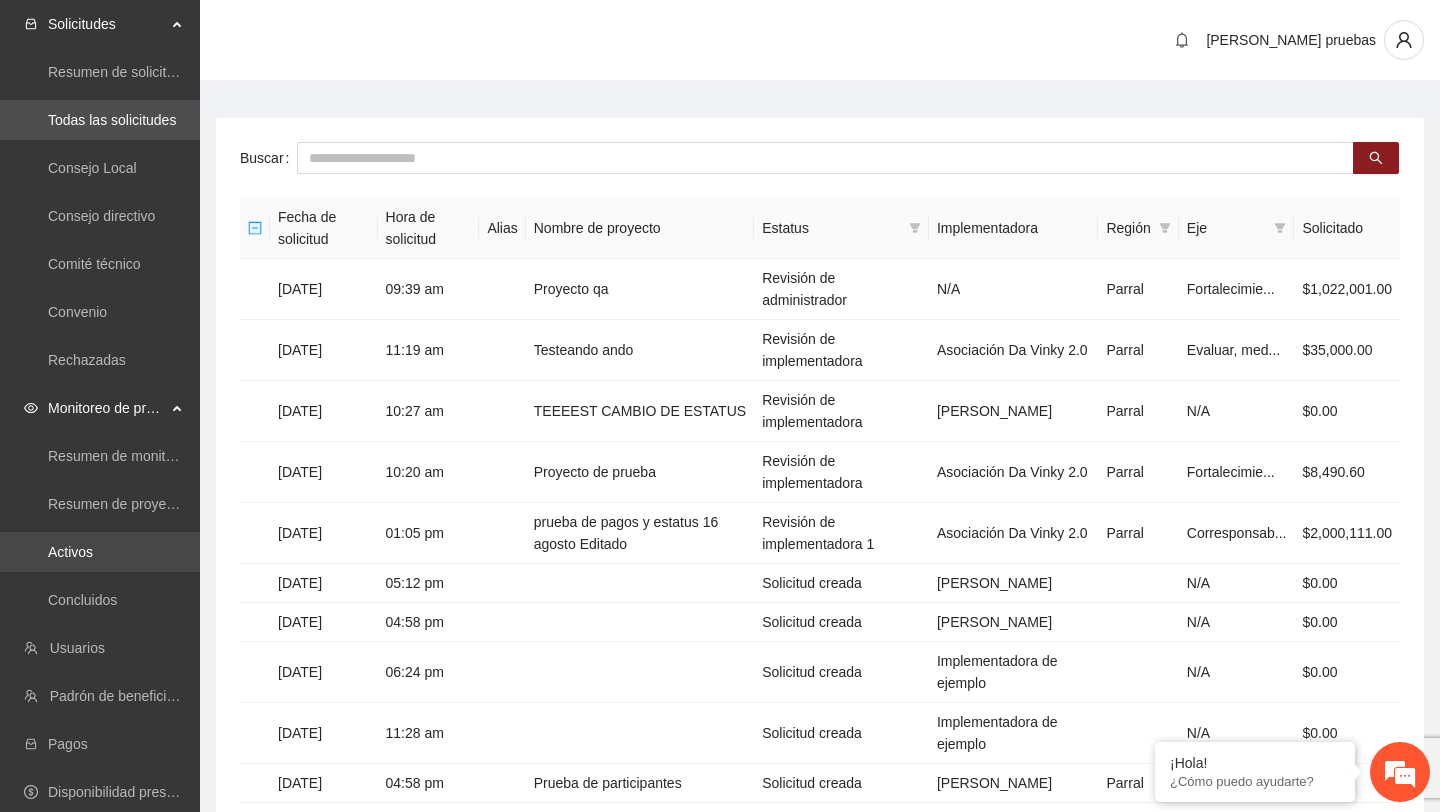 click on "Activos" at bounding box center (70, 552) 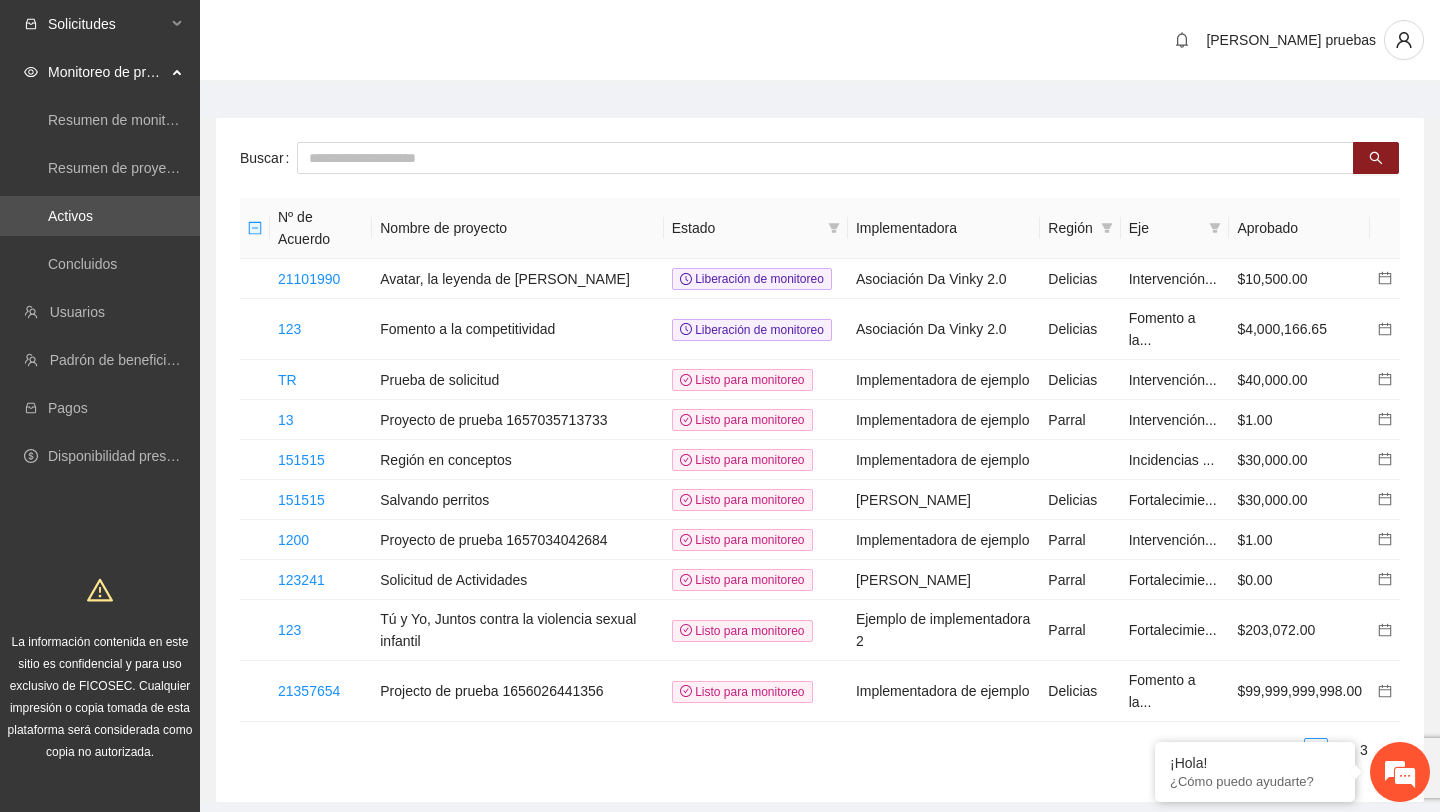 click on "Solicitudes" at bounding box center (100, 24) 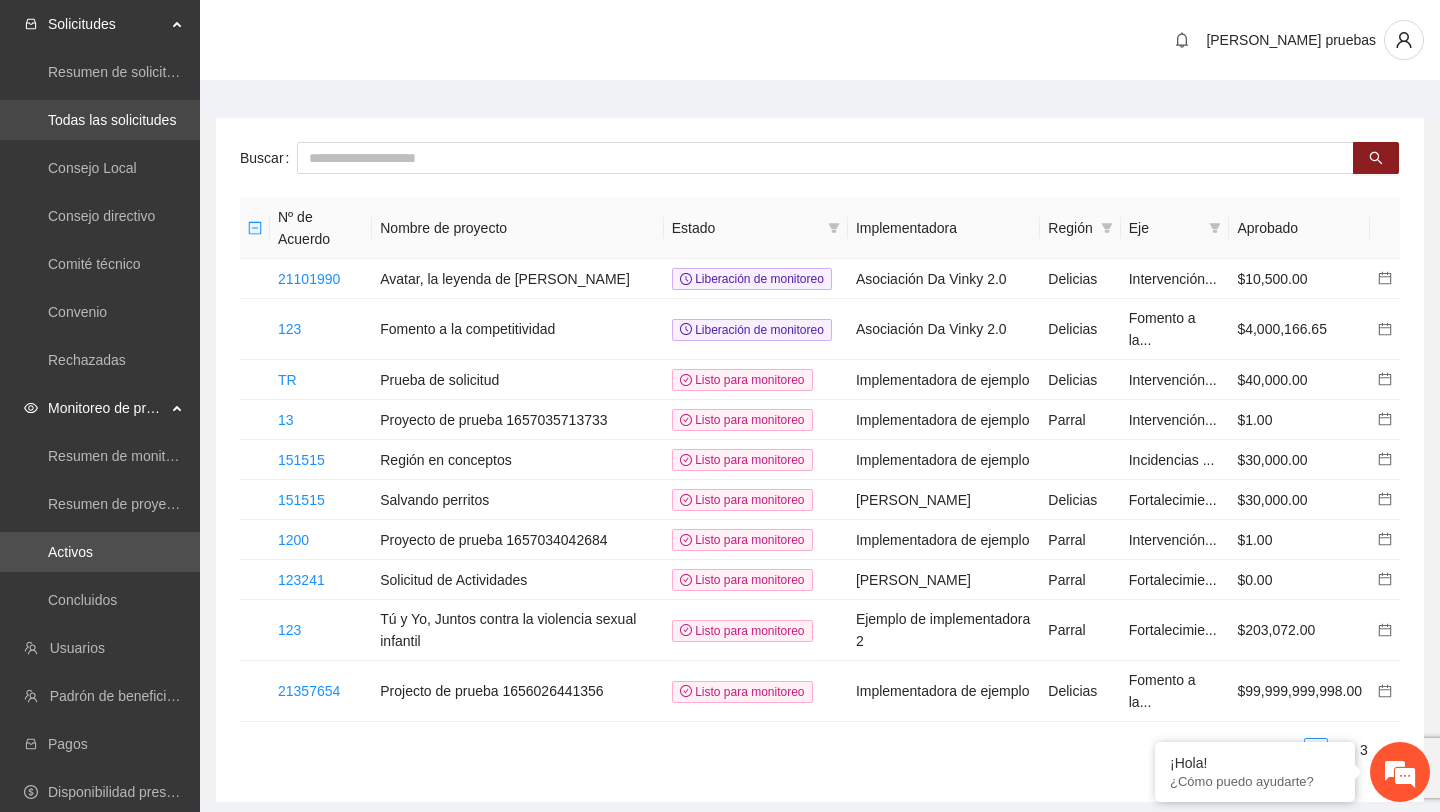 click on "Todas las solicitudes" at bounding box center [112, 120] 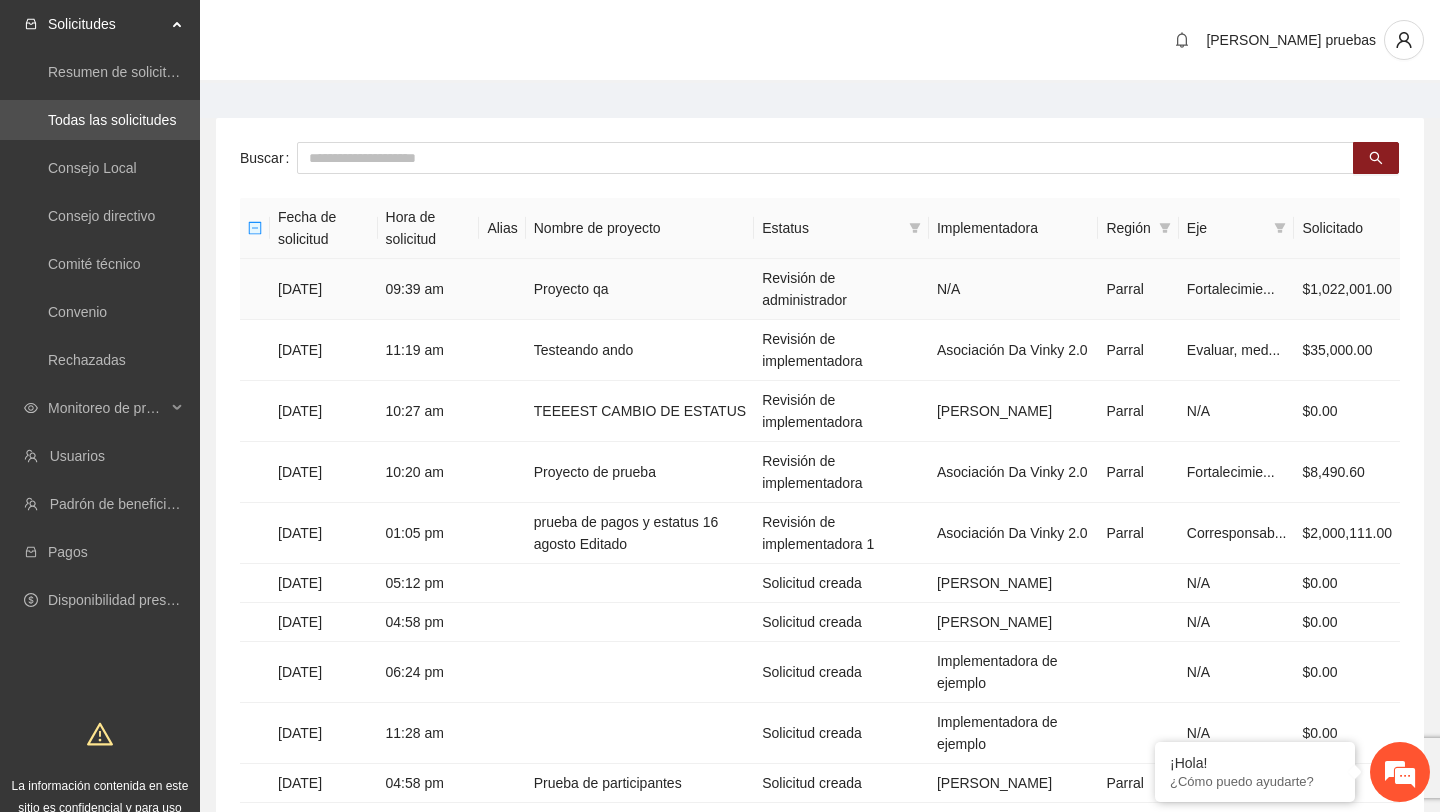 click at bounding box center [502, 289] 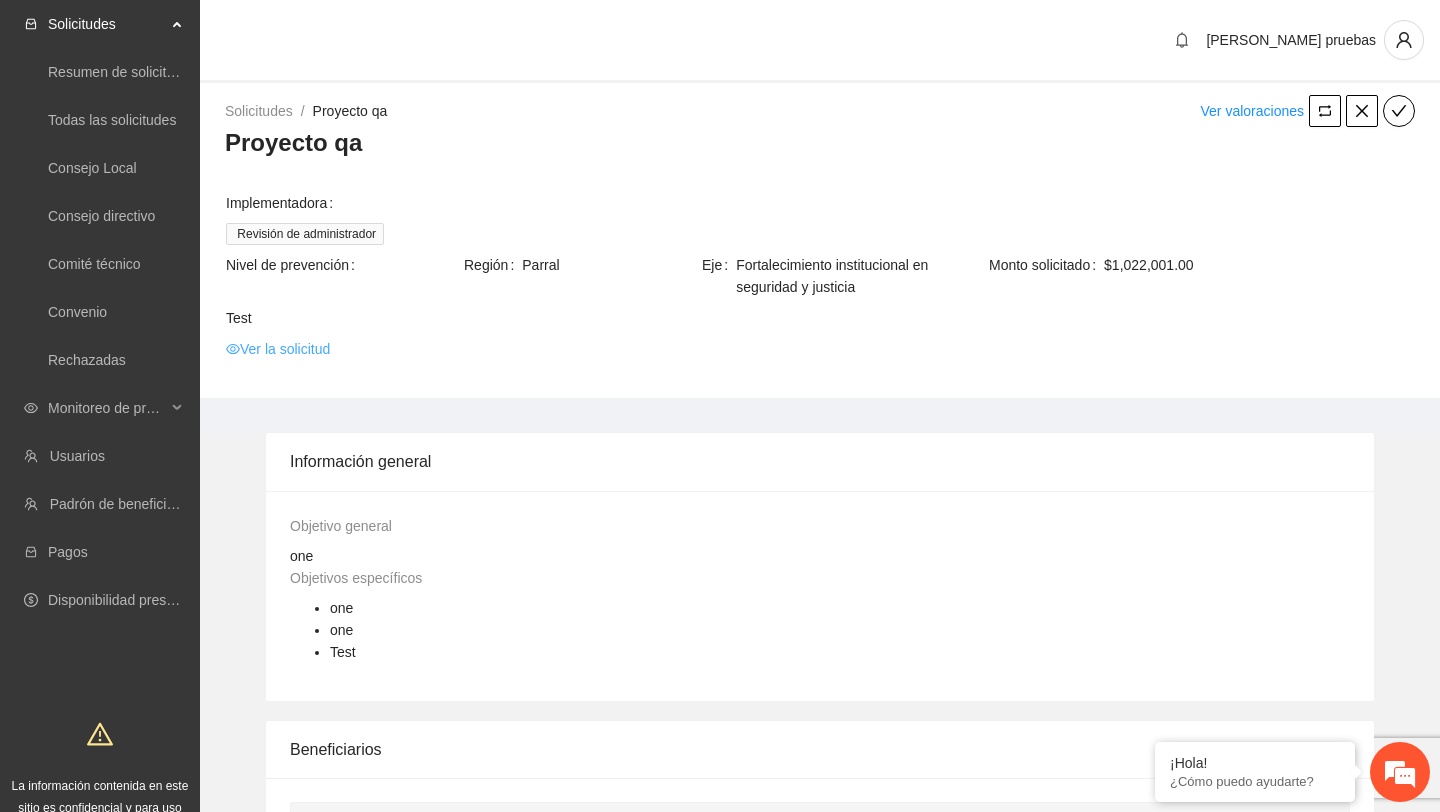 click on "Ver la solicitud" at bounding box center (278, 349) 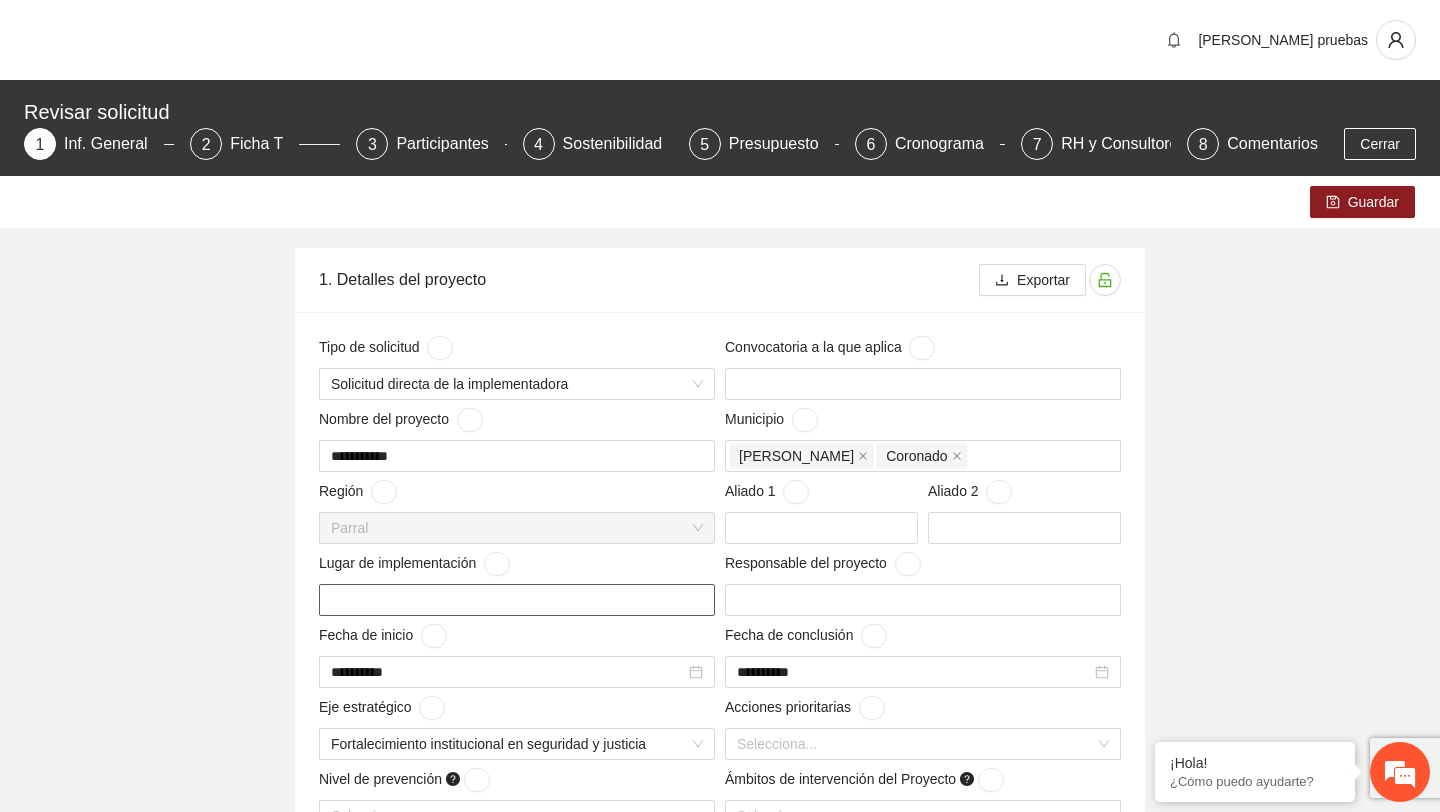 type 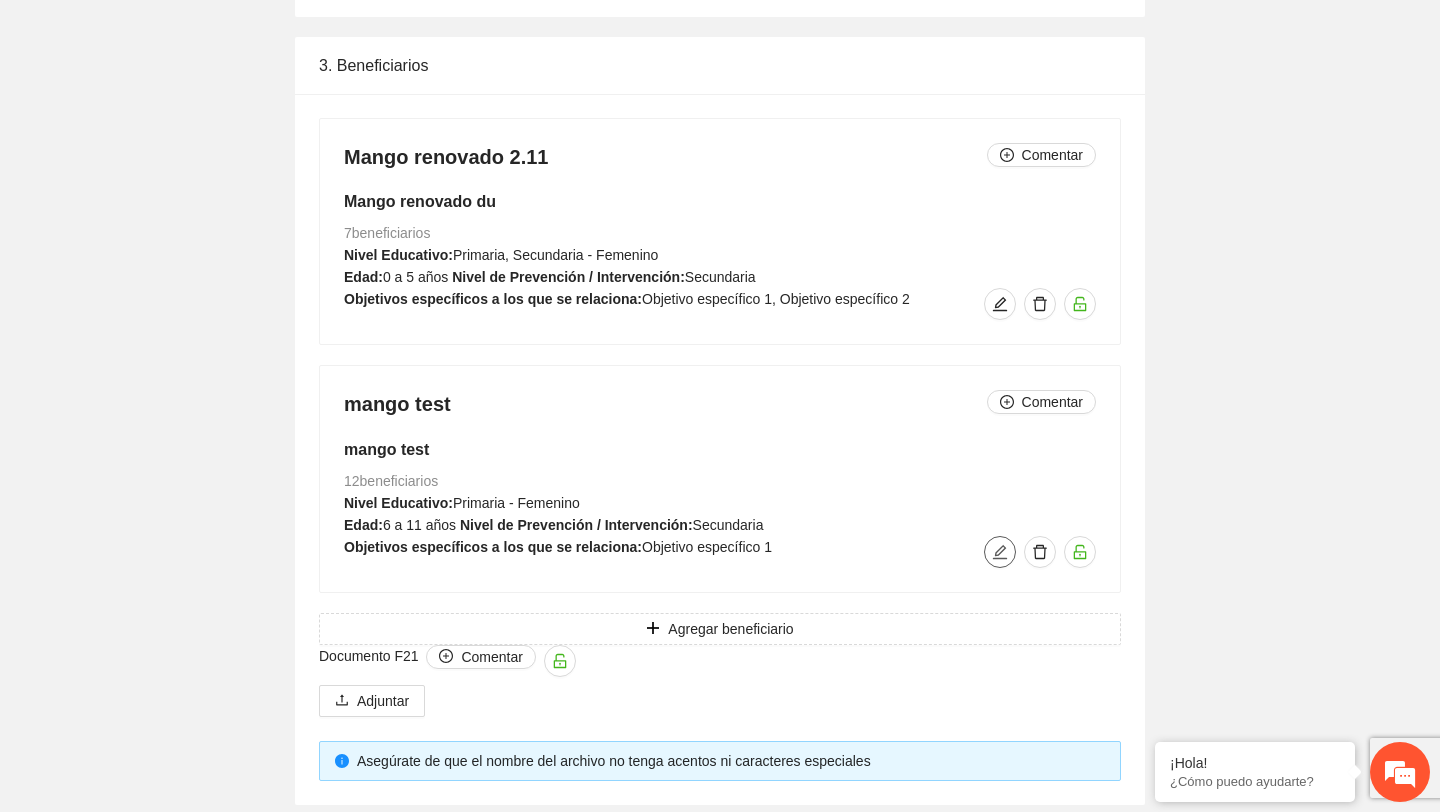 scroll, scrollTop: 2128, scrollLeft: 0, axis: vertical 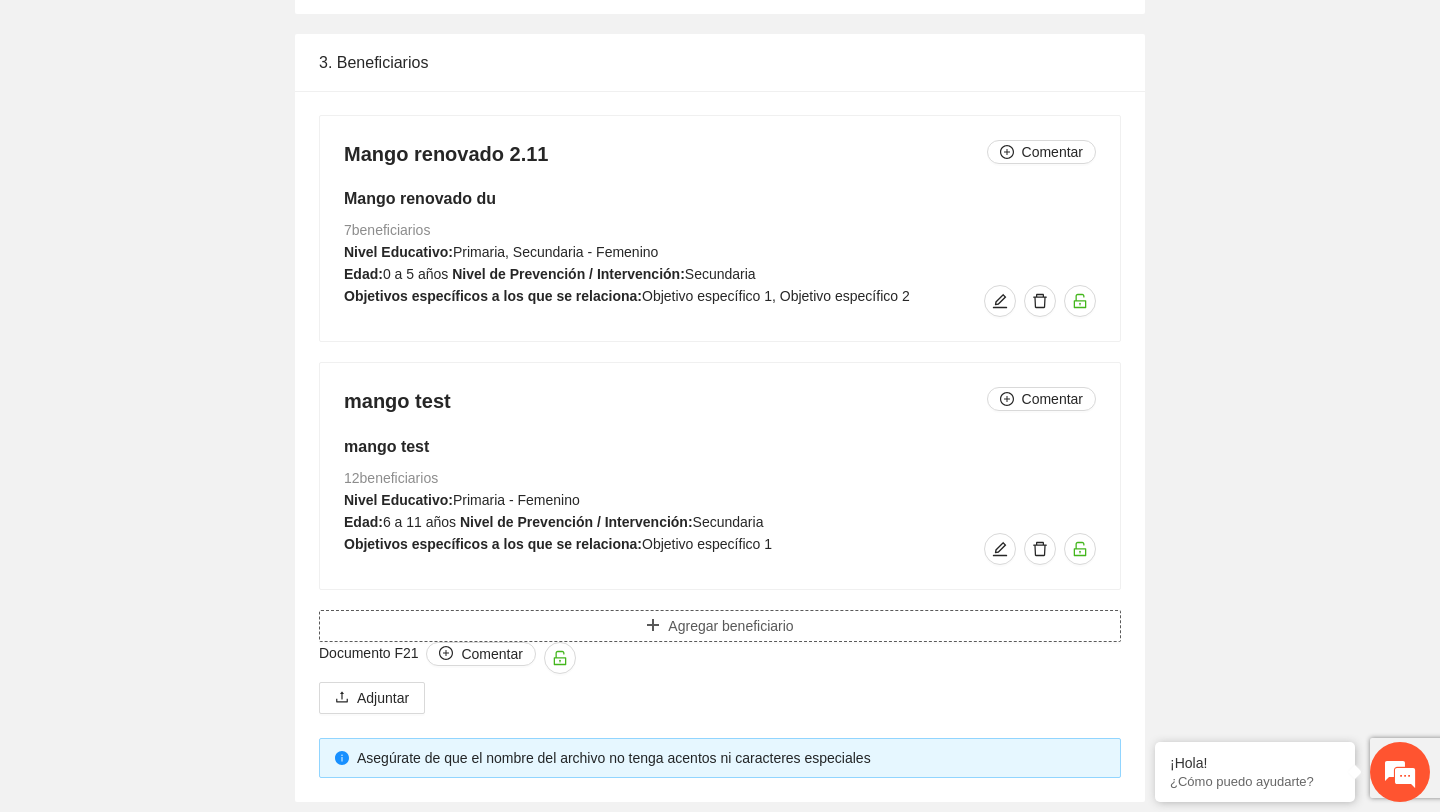 click on "Agregar beneficiario" at bounding box center (720, 626) 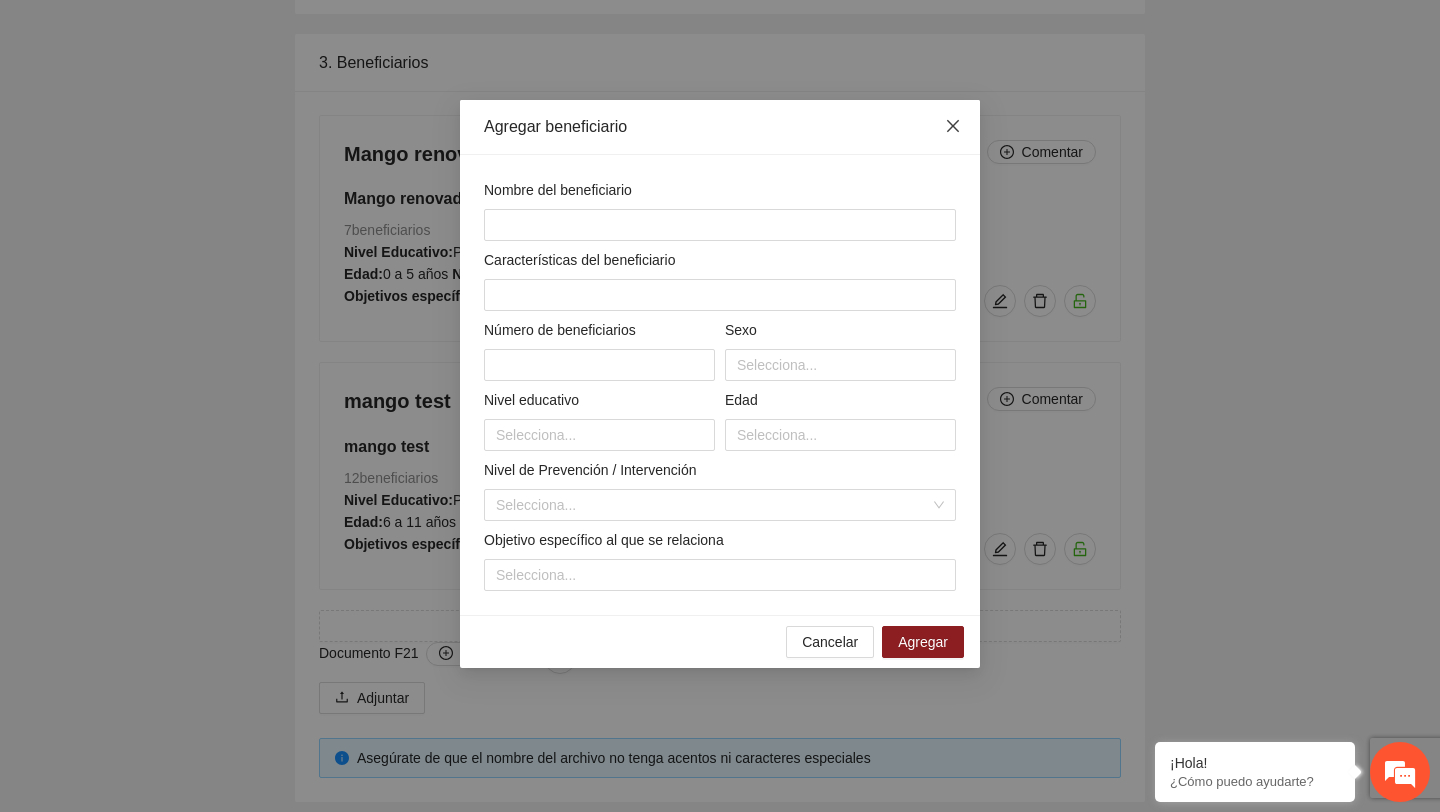 click 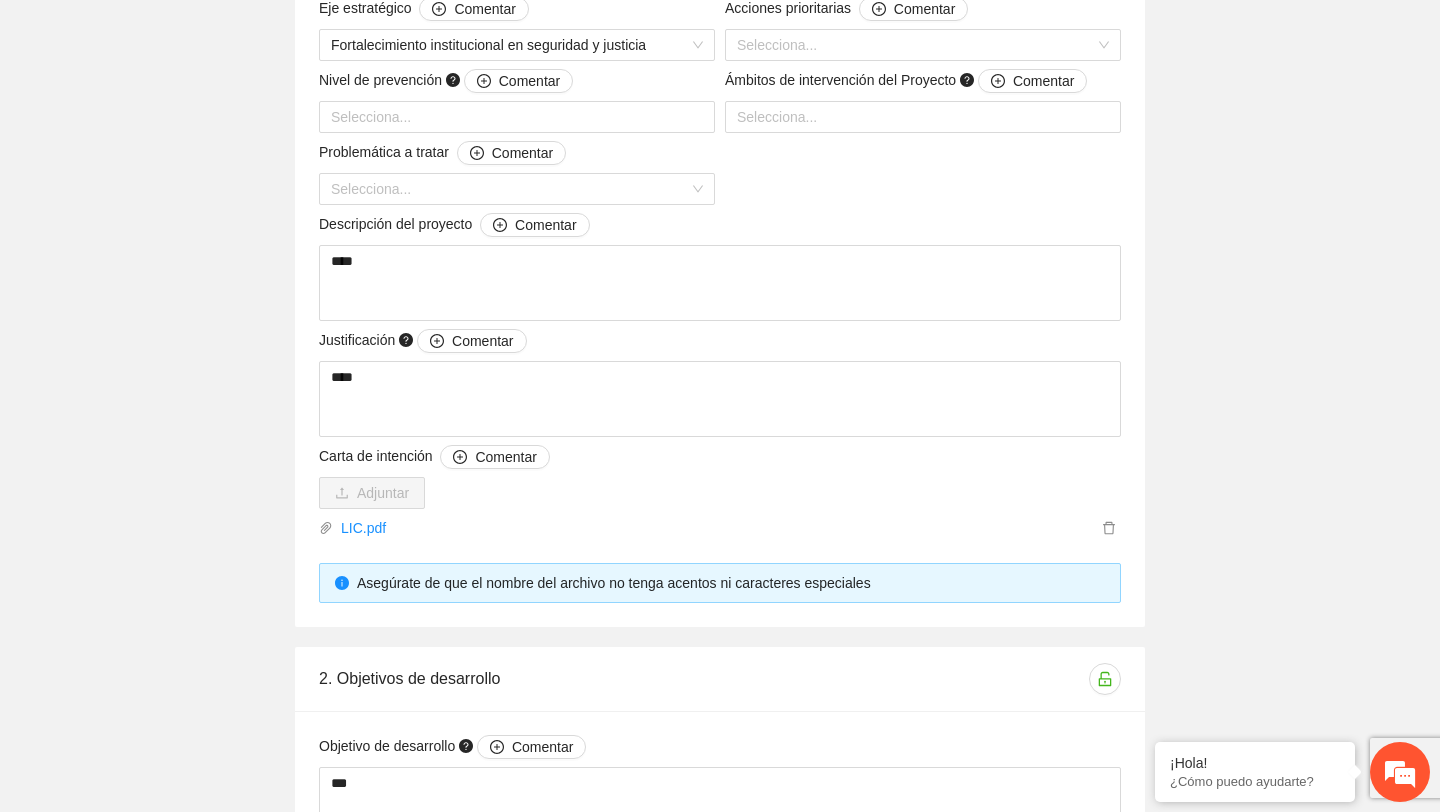 scroll, scrollTop: 0, scrollLeft: 0, axis: both 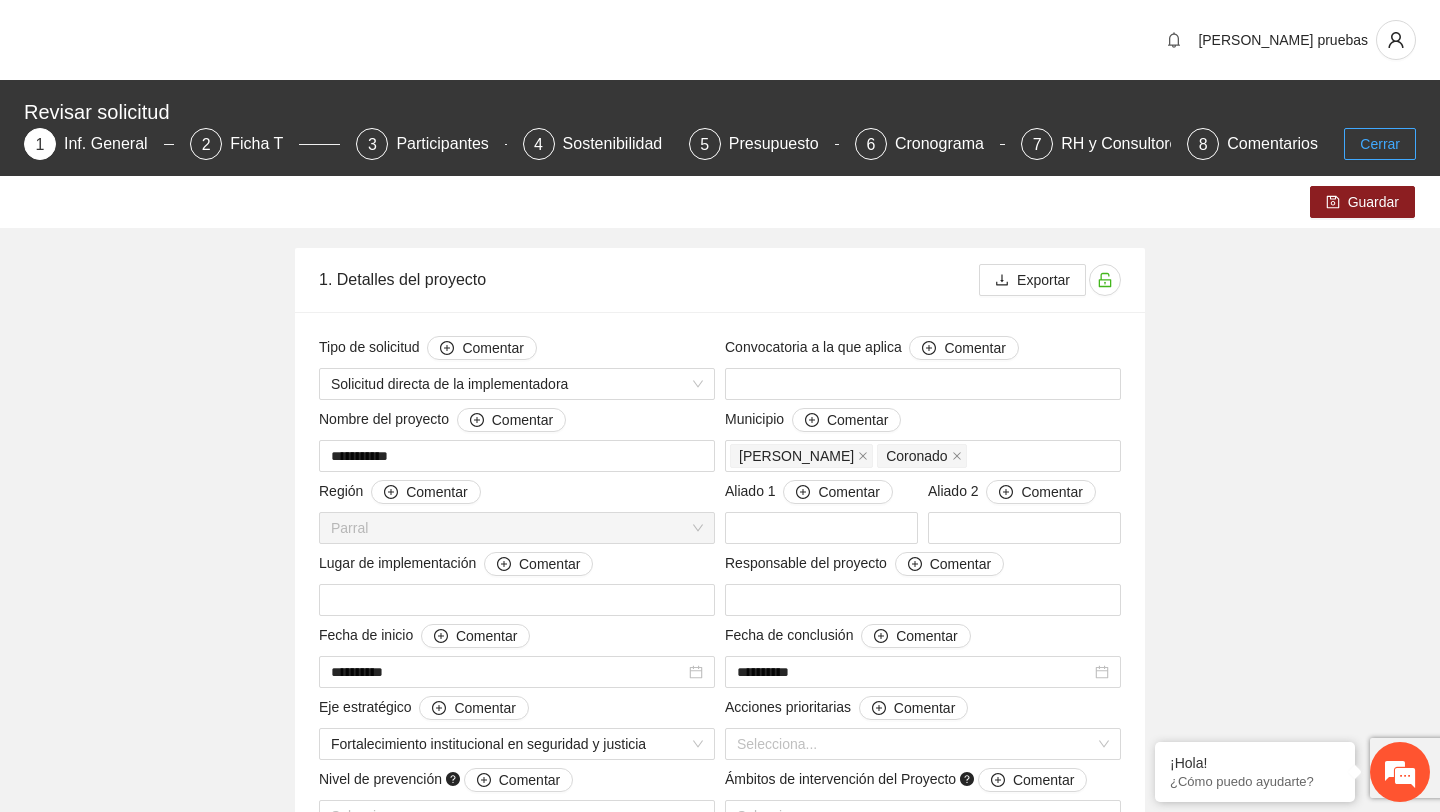 click on "Cerrar" at bounding box center [1380, 144] 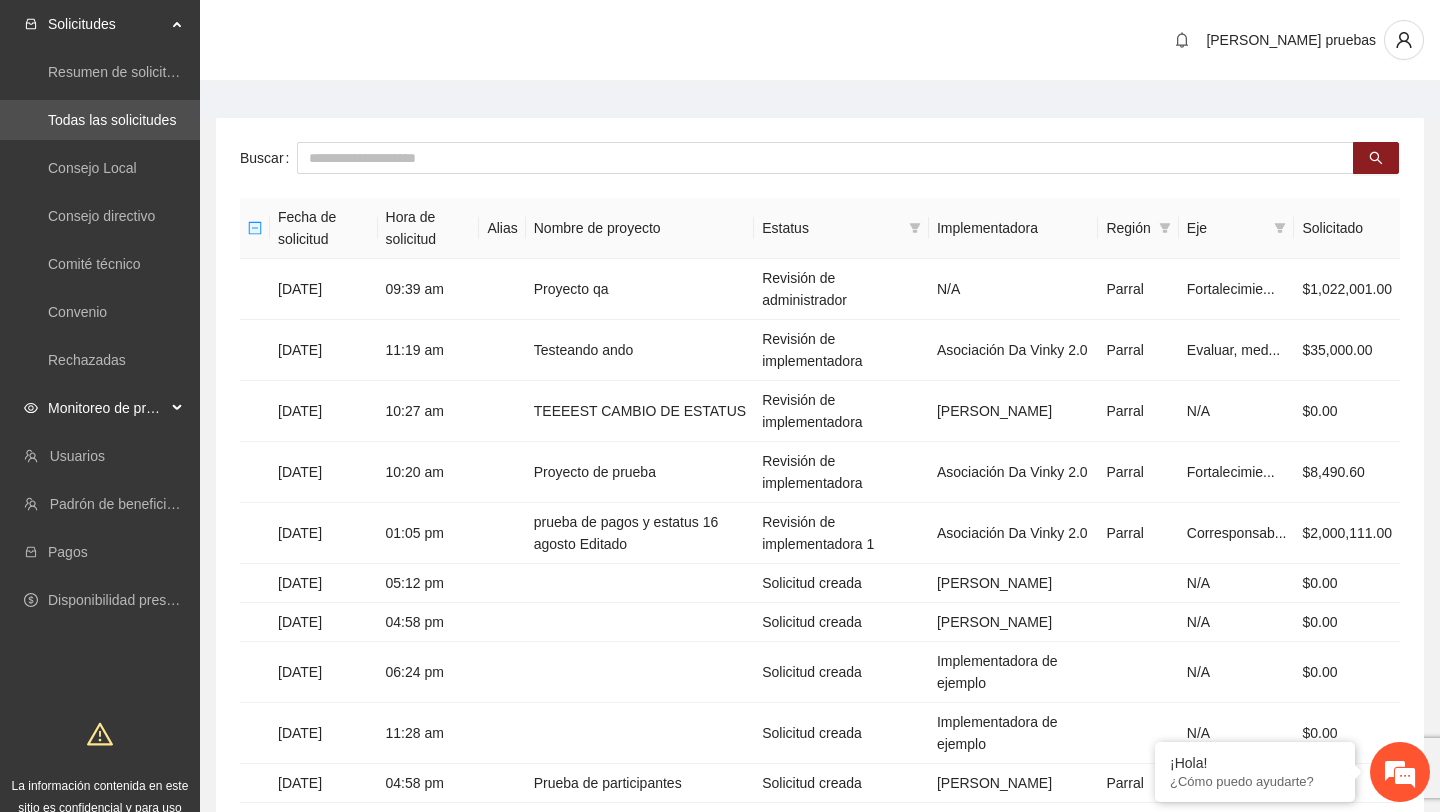 click on "Monitoreo de proyectos" at bounding box center (107, 408) 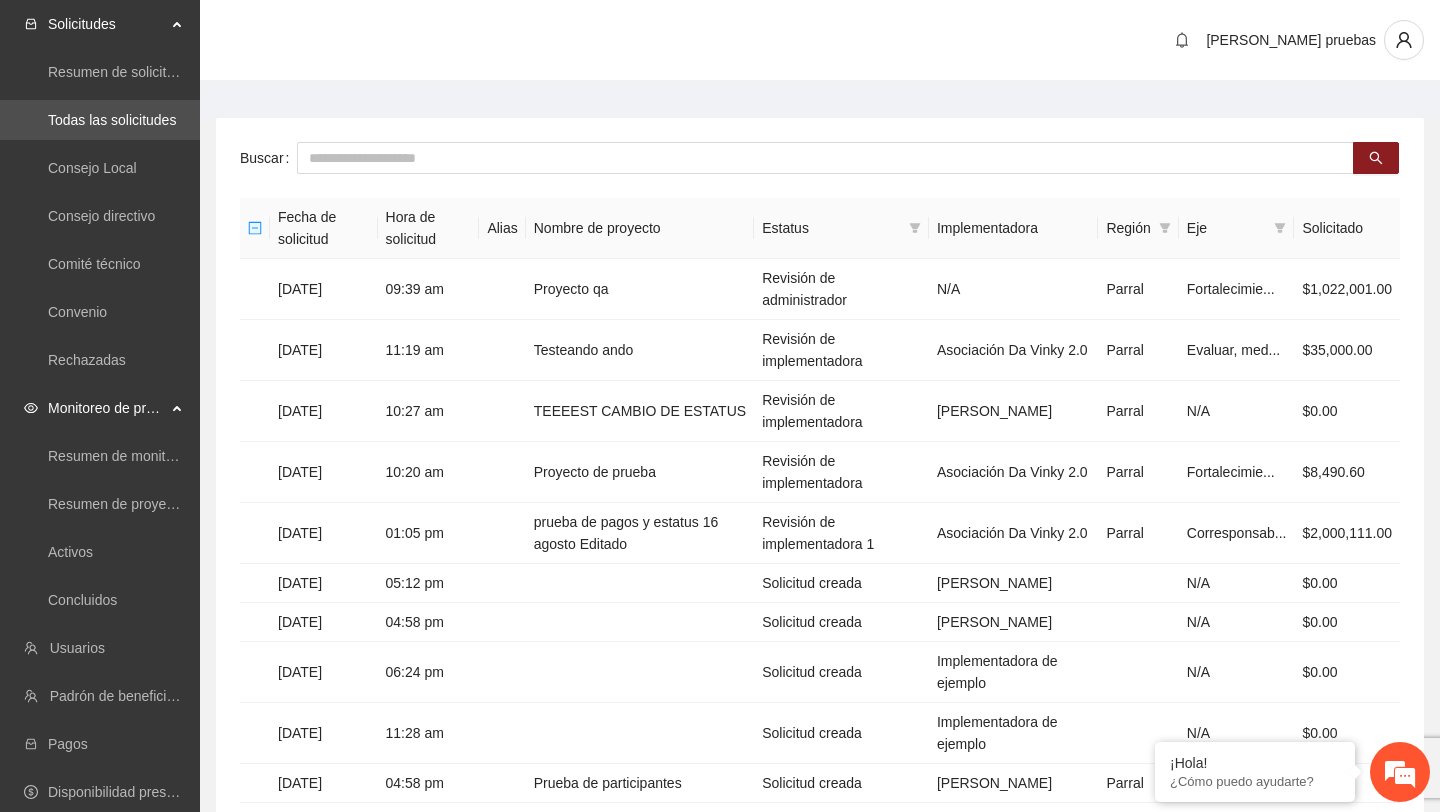 click on "Resumen de monitoreo Resumen de proyectos aprobados Activos Concluidos" at bounding box center (100, 528) 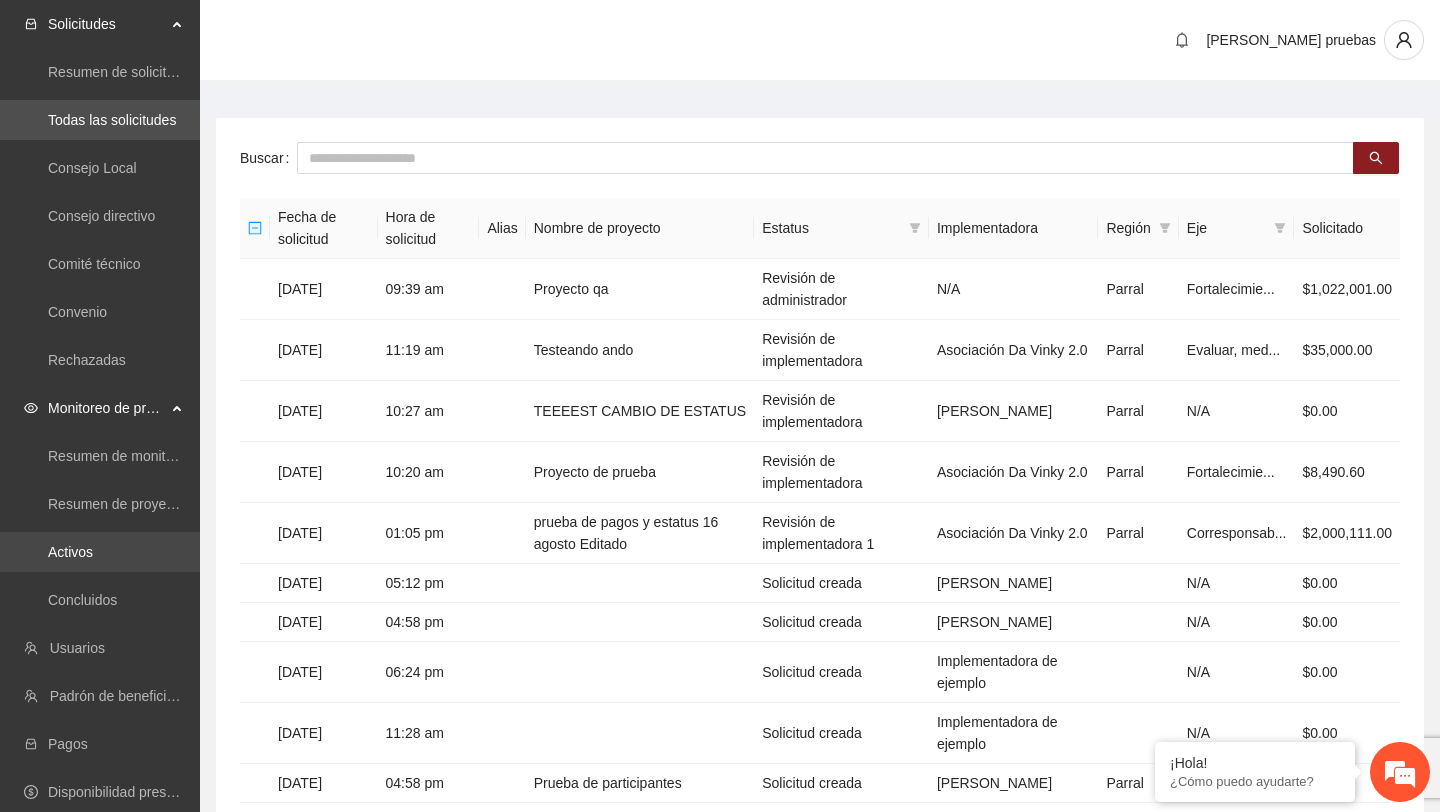 click on "Activos" at bounding box center [70, 552] 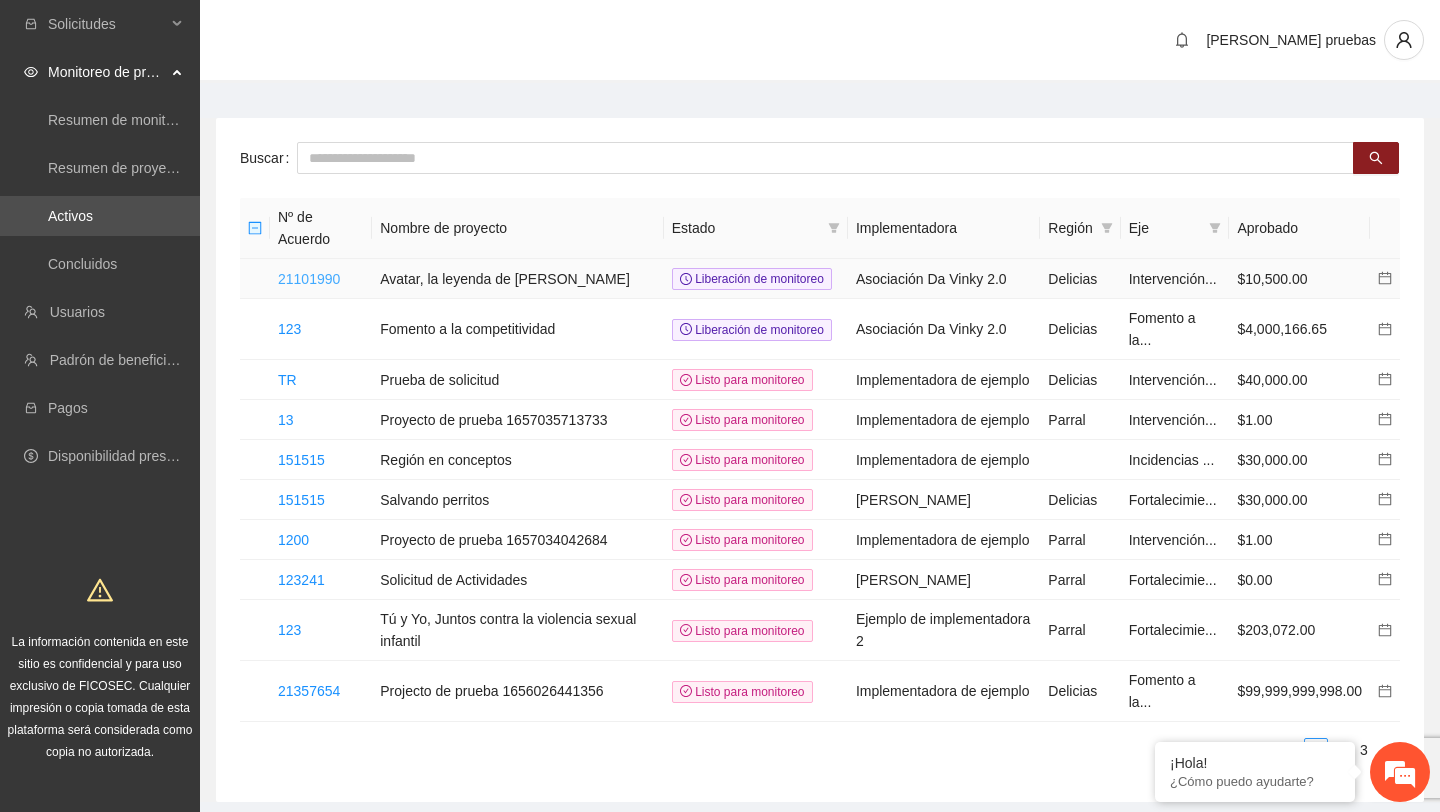 click on "21101990" at bounding box center [309, 279] 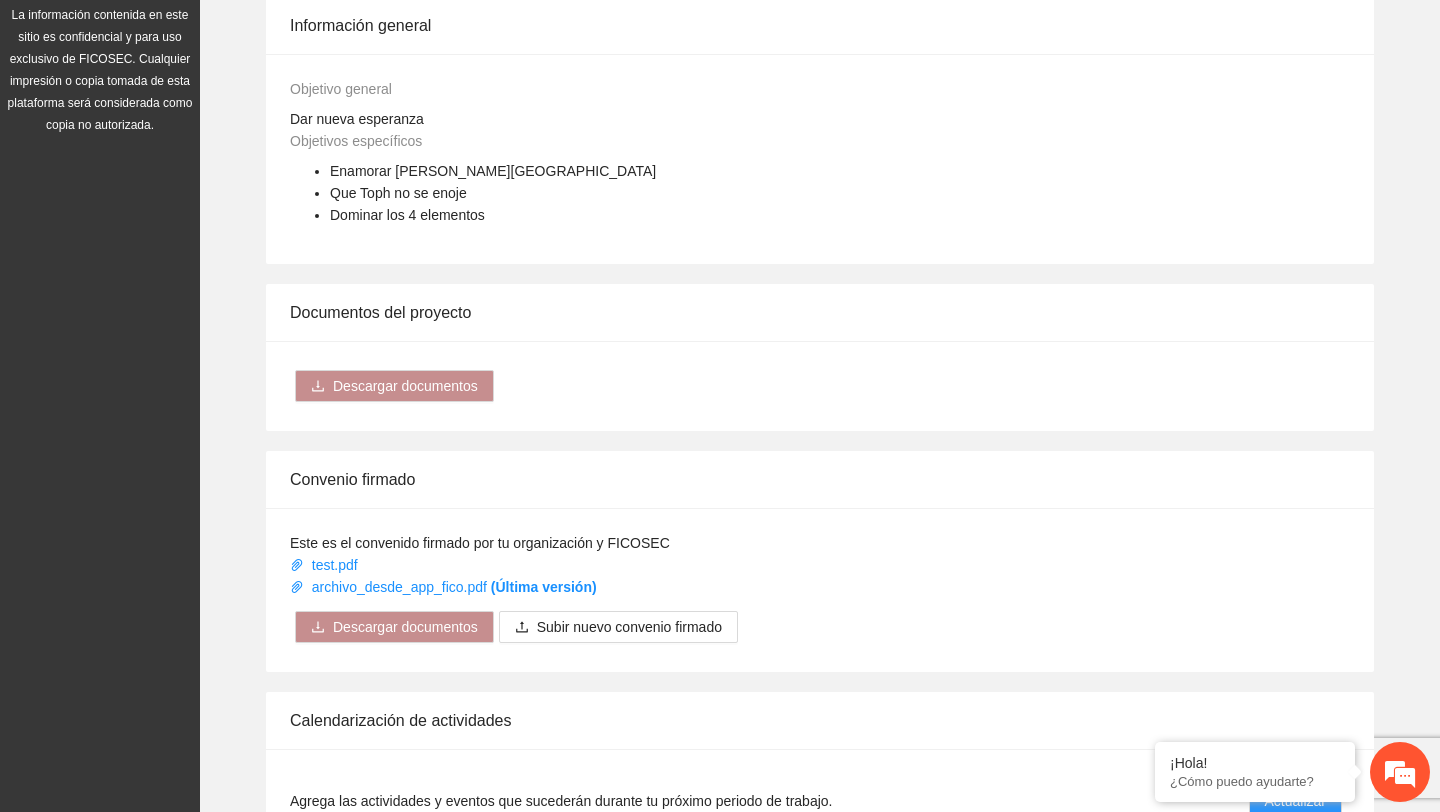scroll, scrollTop: 1132, scrollLeft: 0, axis: vertical 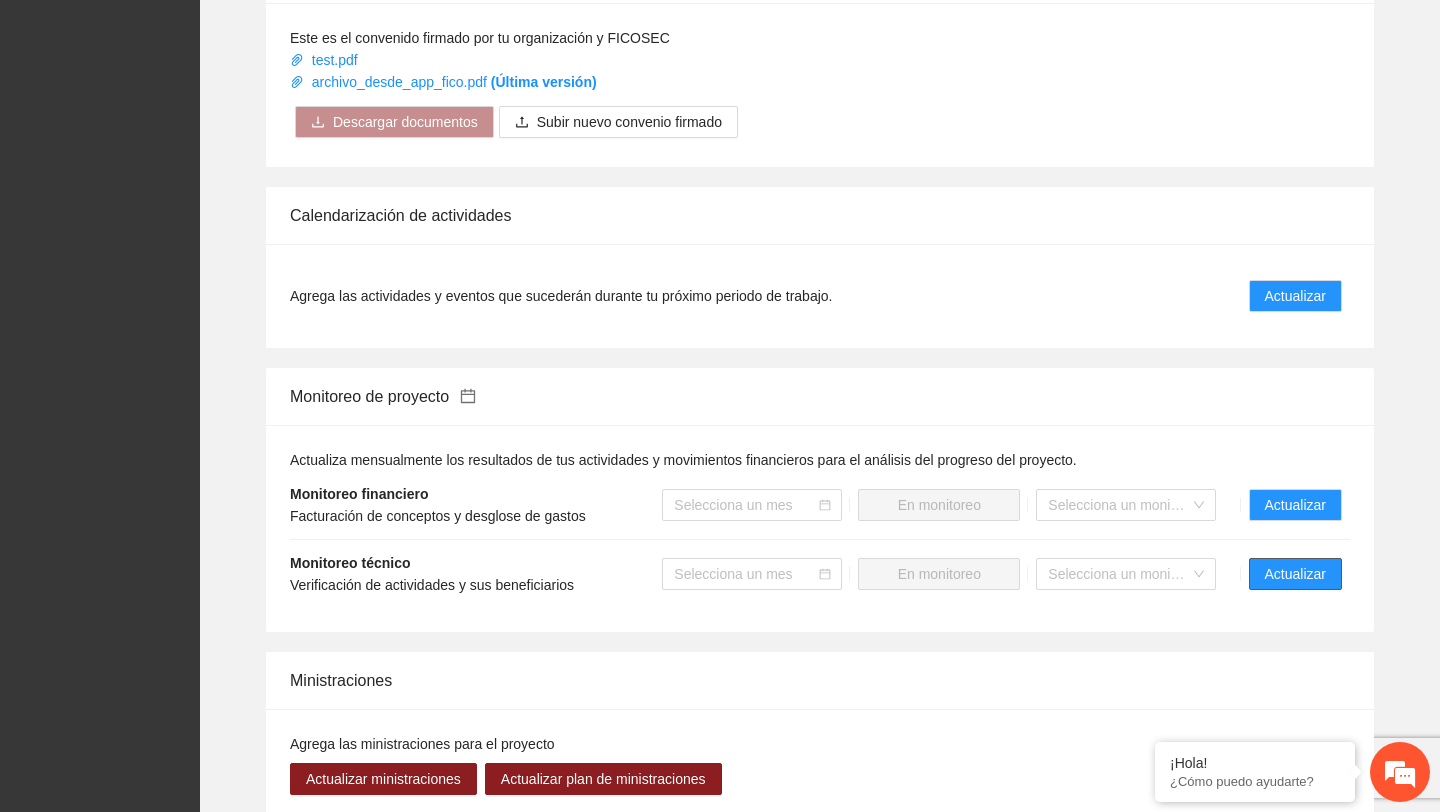 click on "Actualizar" at bounding box center [1295, 574] 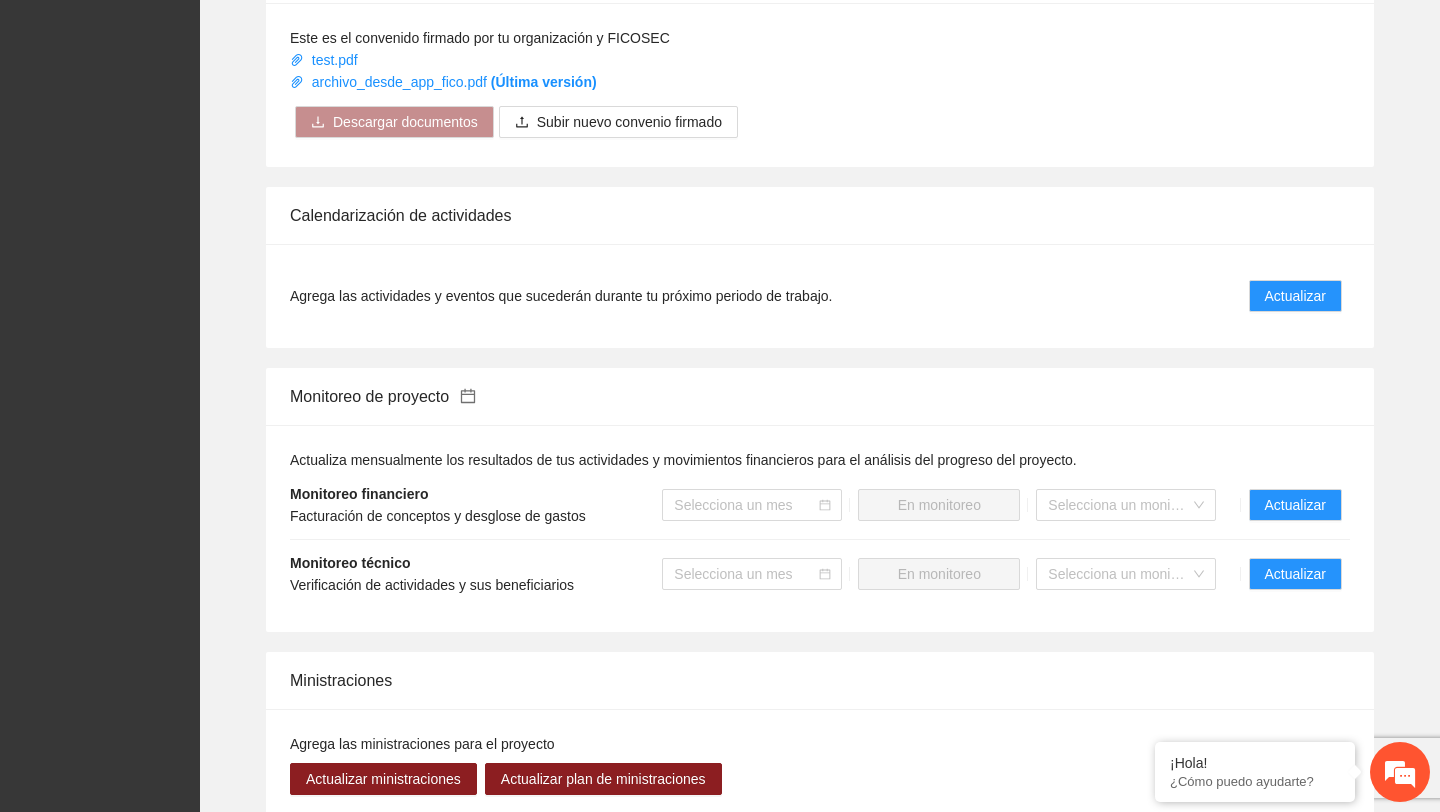 scroll, scrollTop: 0, scrollLeft: 0, axis: both 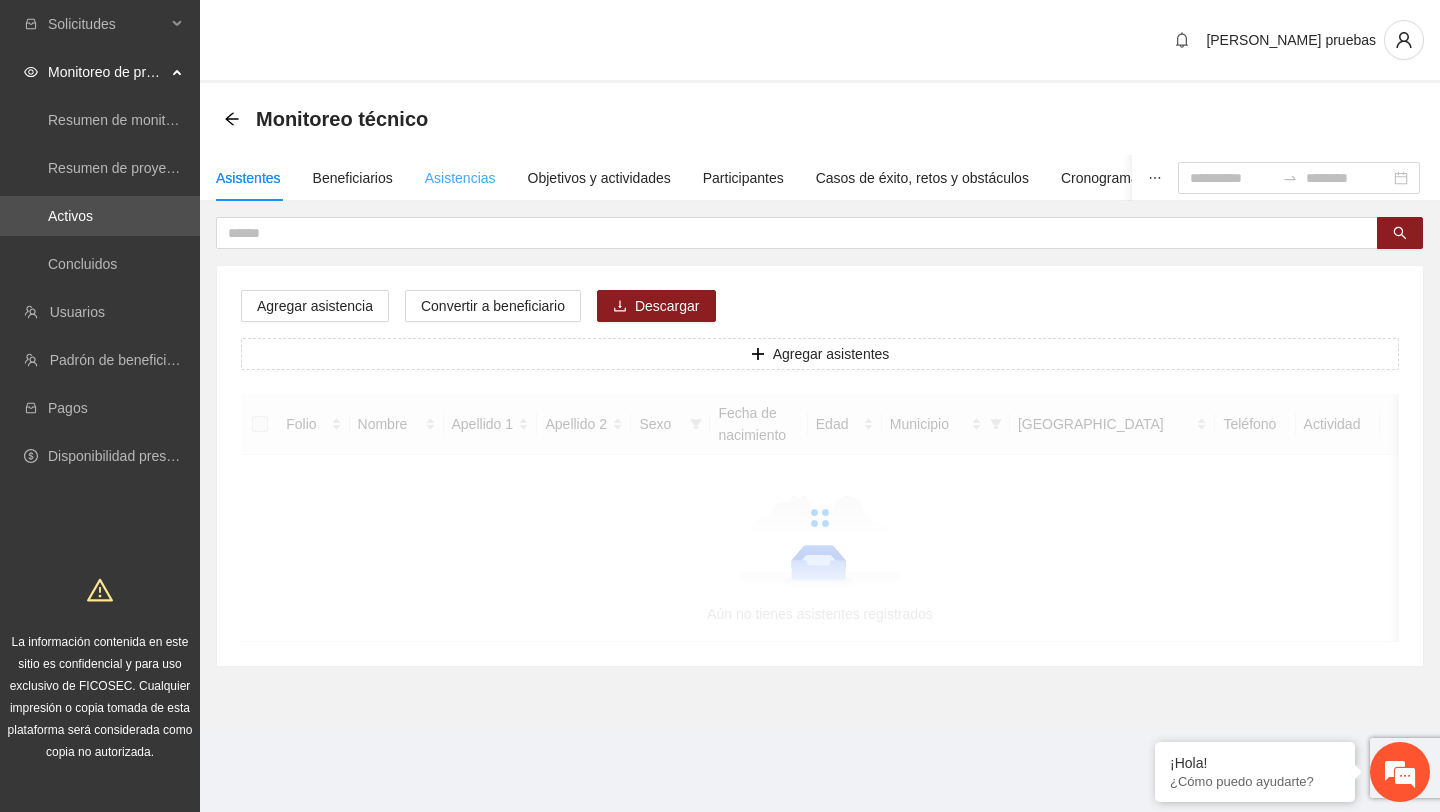 click on "Asistencias" at bounding box center (460, 178) 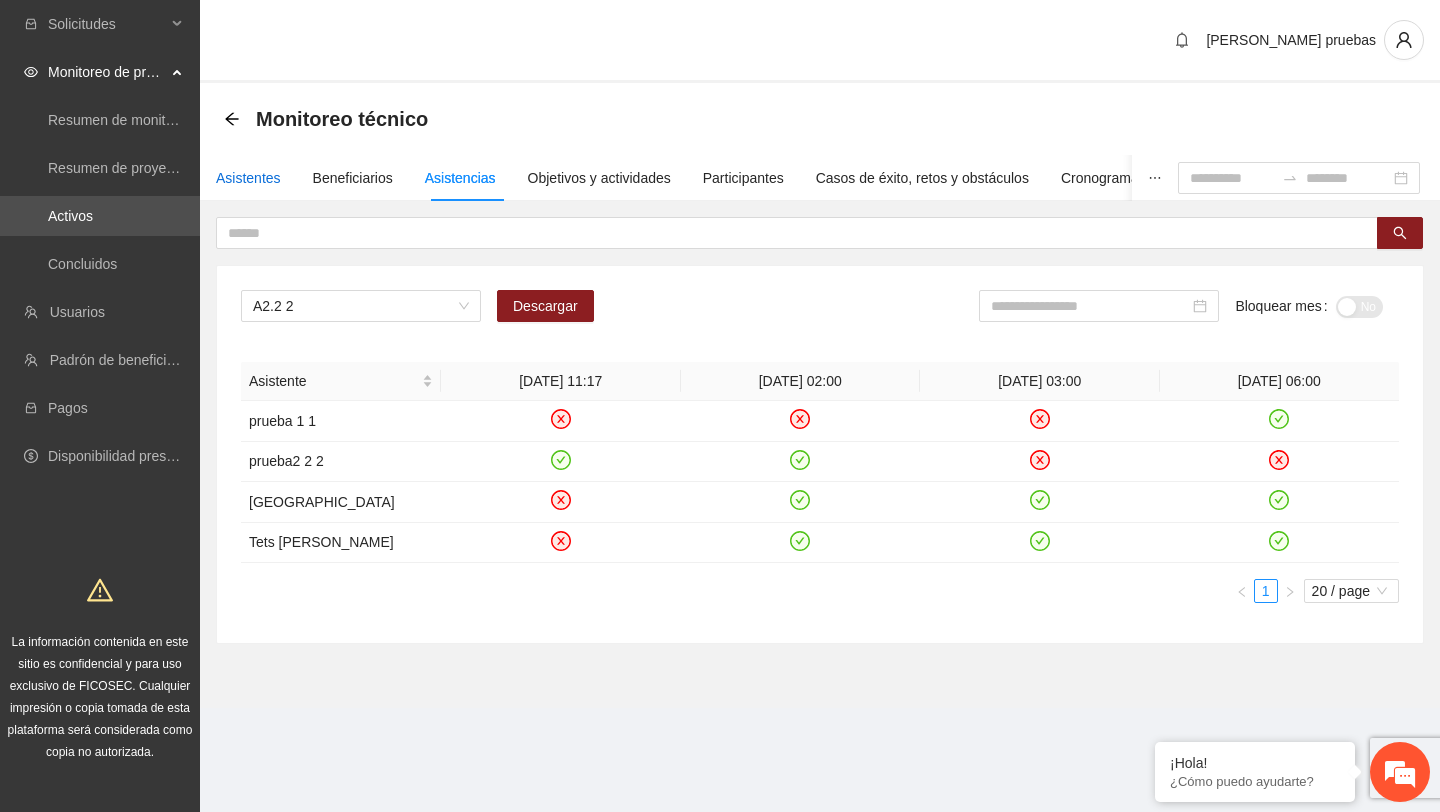 click on "Asistentes" at bounding box center [248, 178] 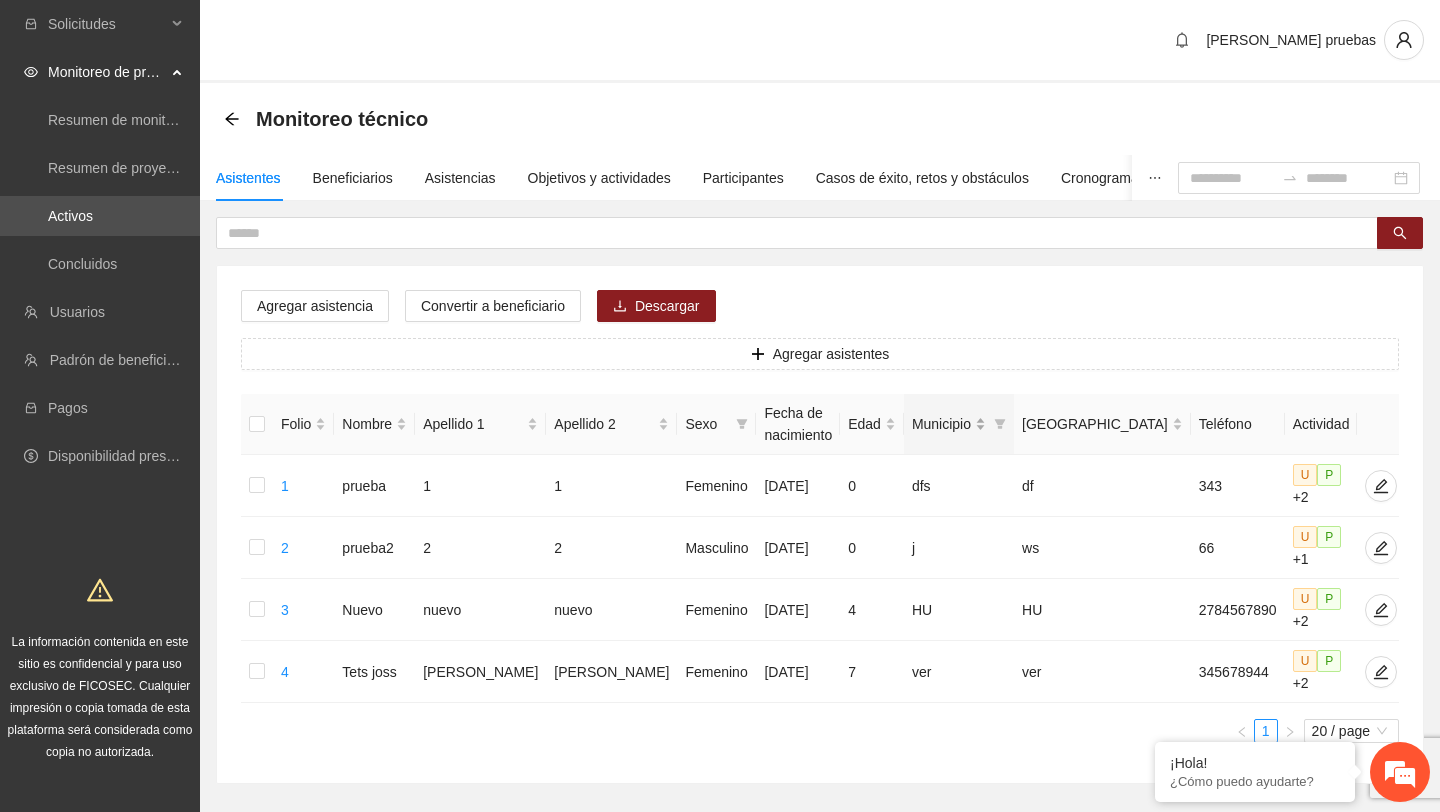click on "Municipio" at bounding box center (949, 424) 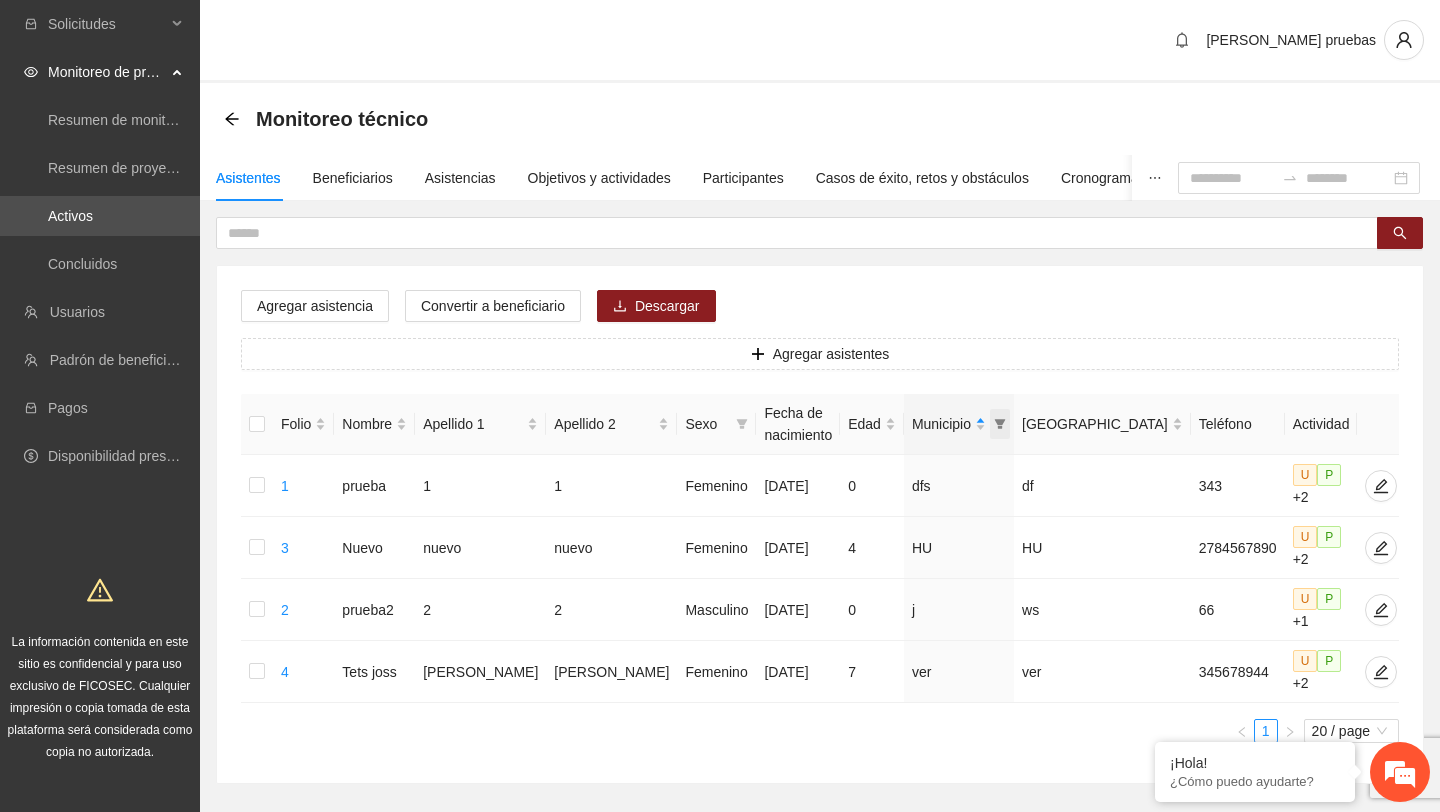 click 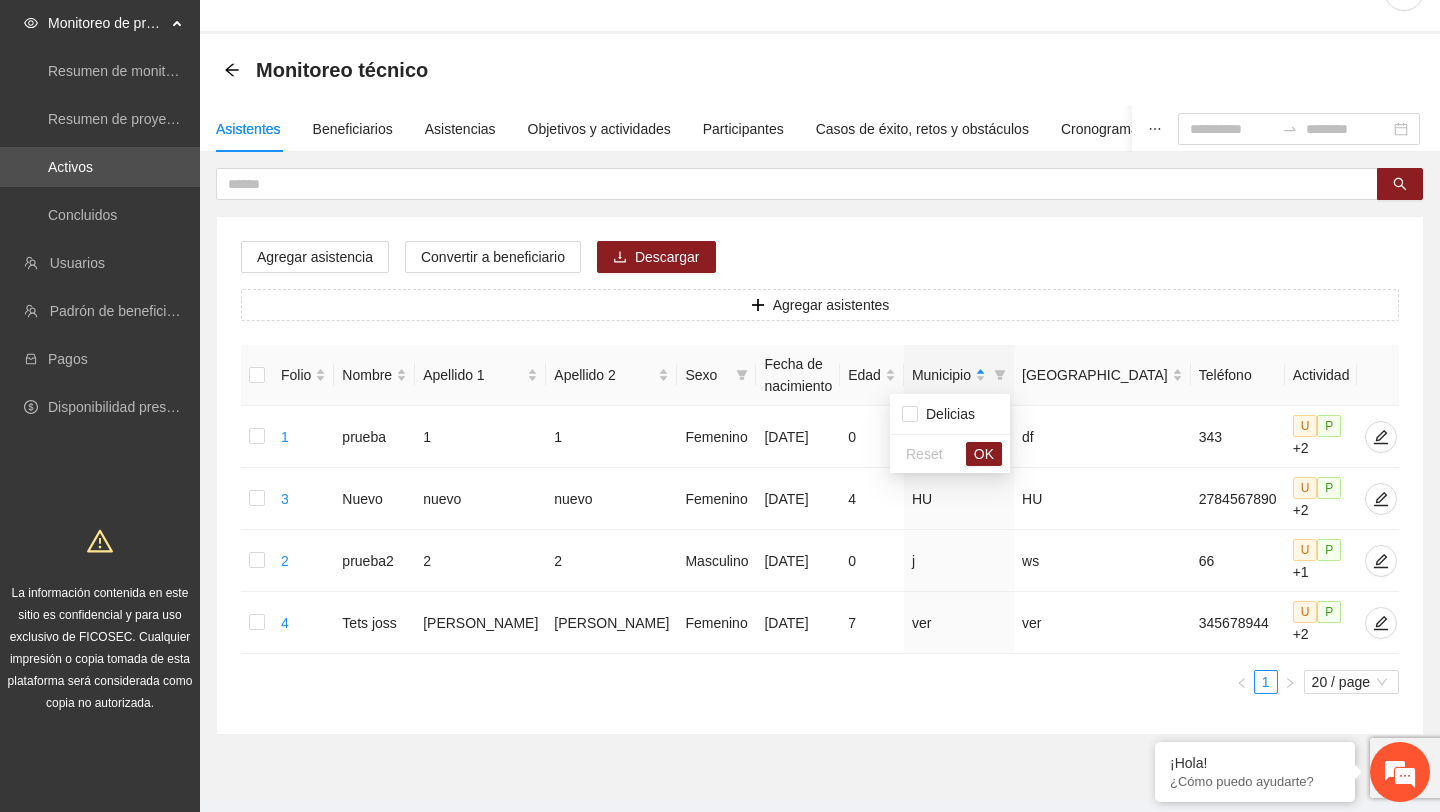 scroll, scrollTop: 54, scrollLeft: 0, axis: vertical 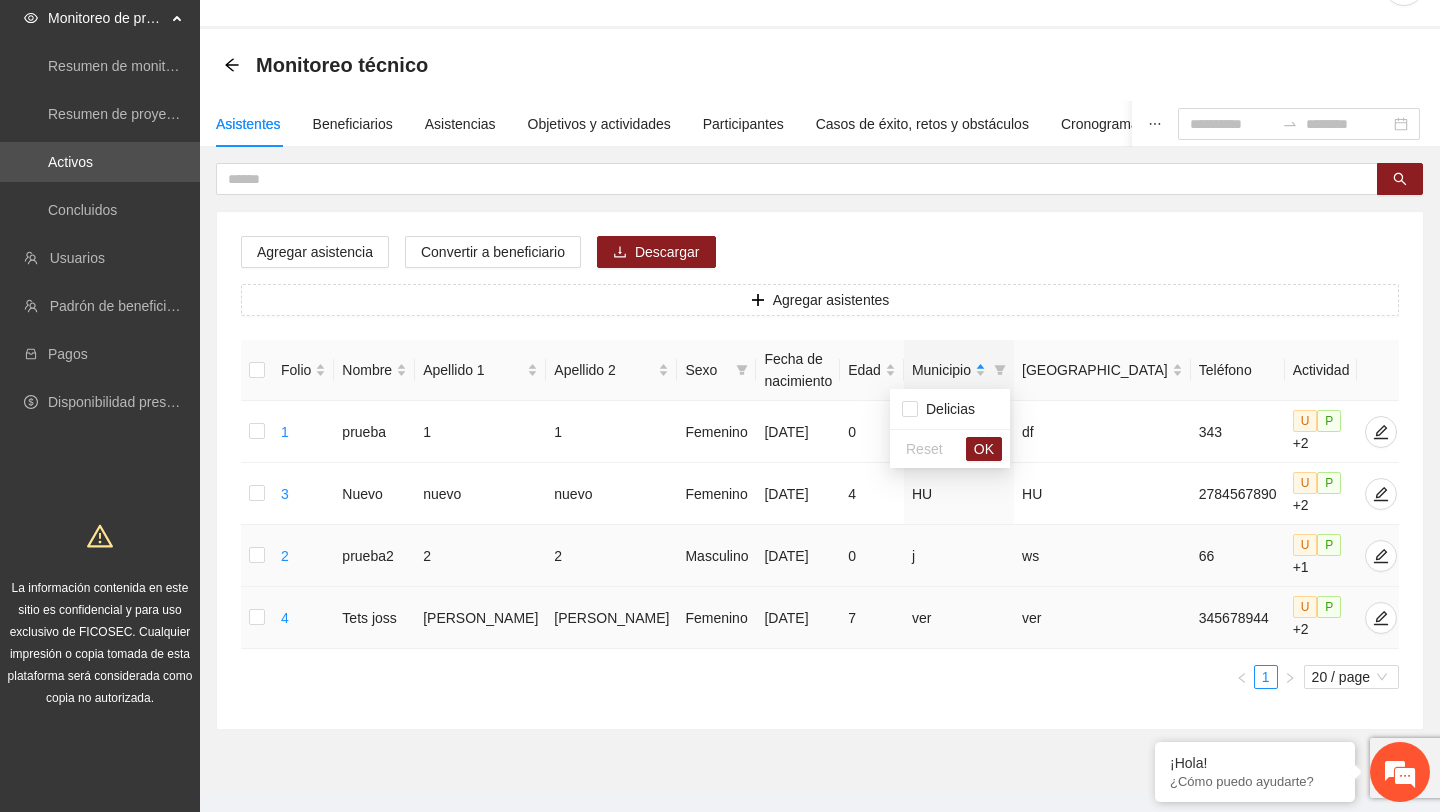 click on "ver" at bounding box center (959, 618) 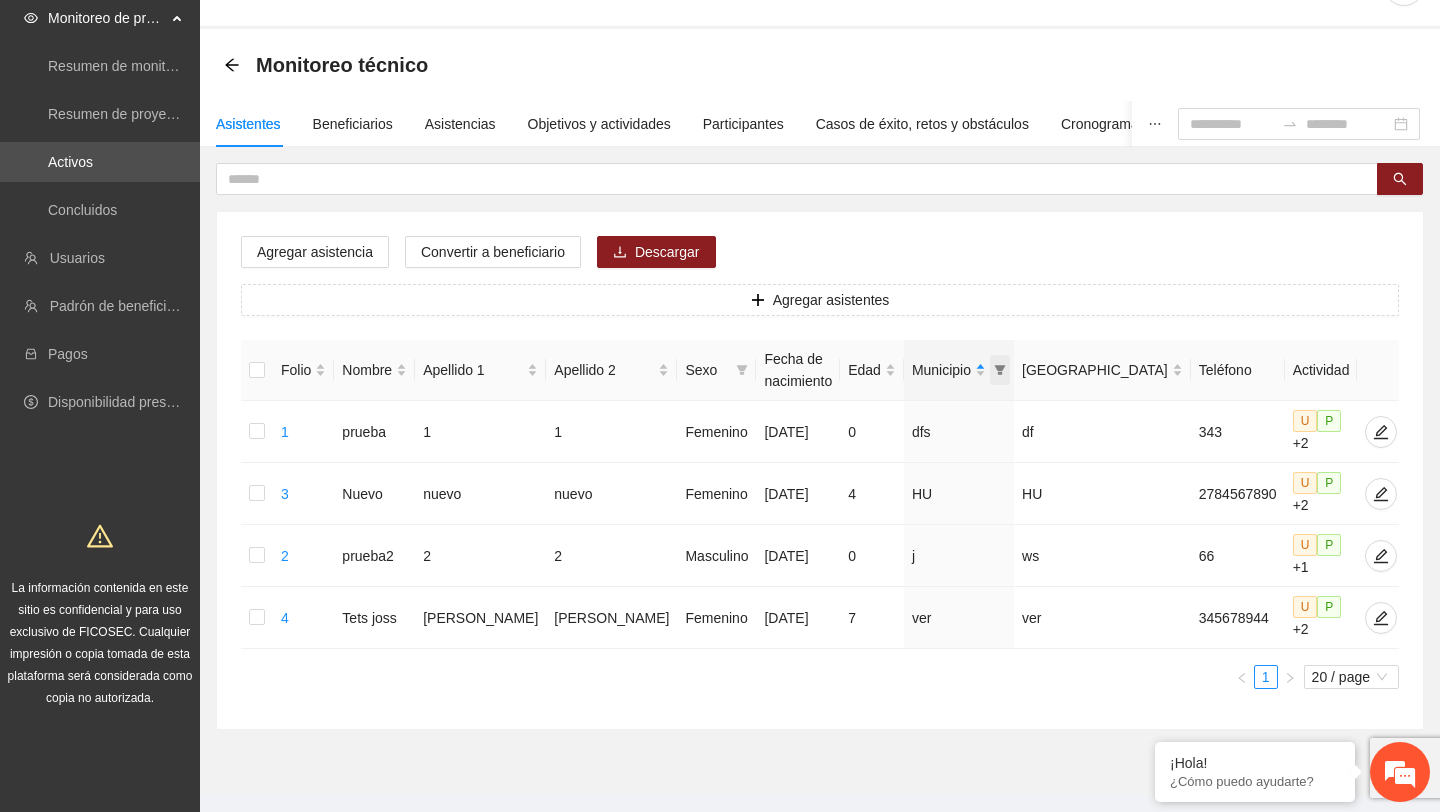click 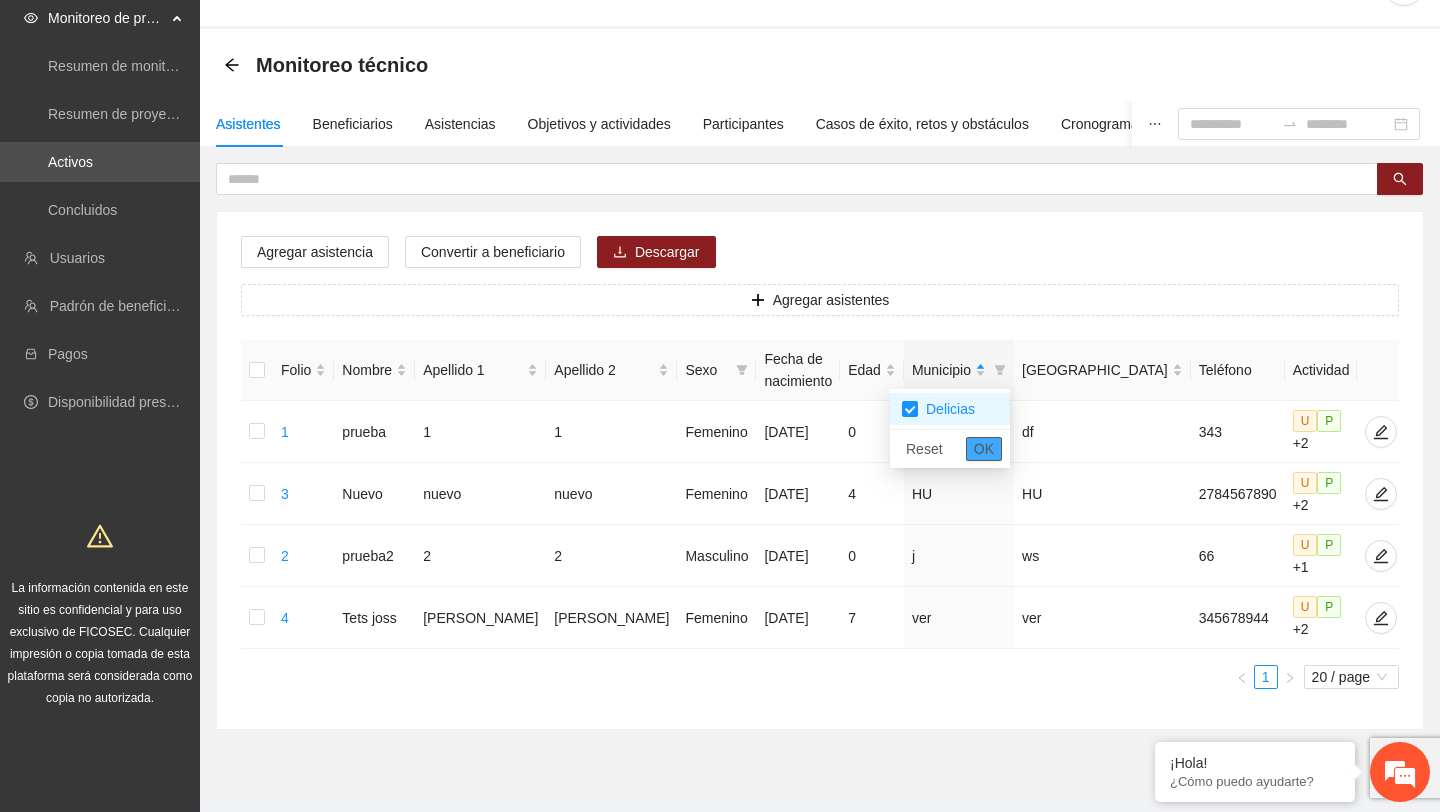 click on "OK" at bounding box center [984, 449] 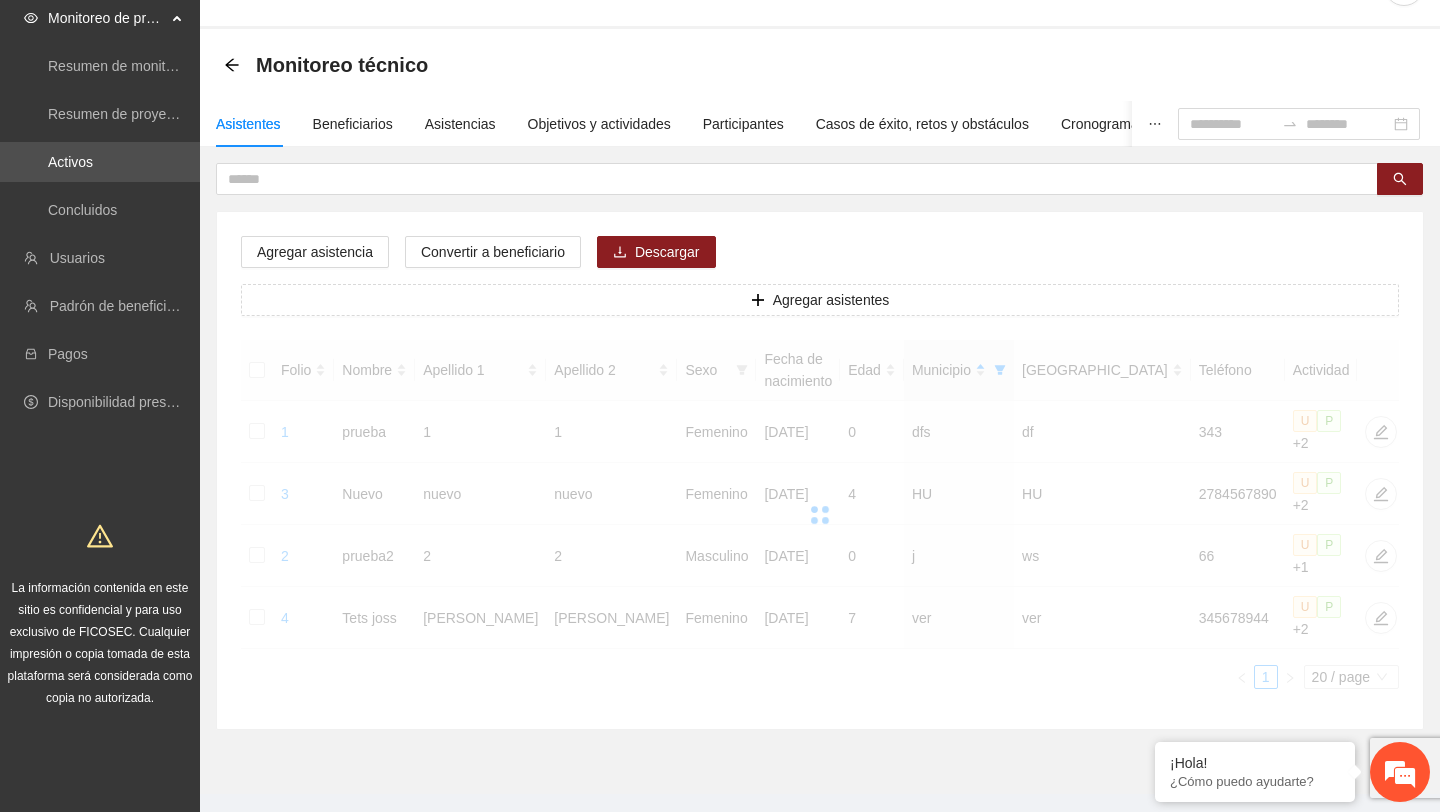 scroll, scrollTop: 0, scrollLeft: 0, axis: both 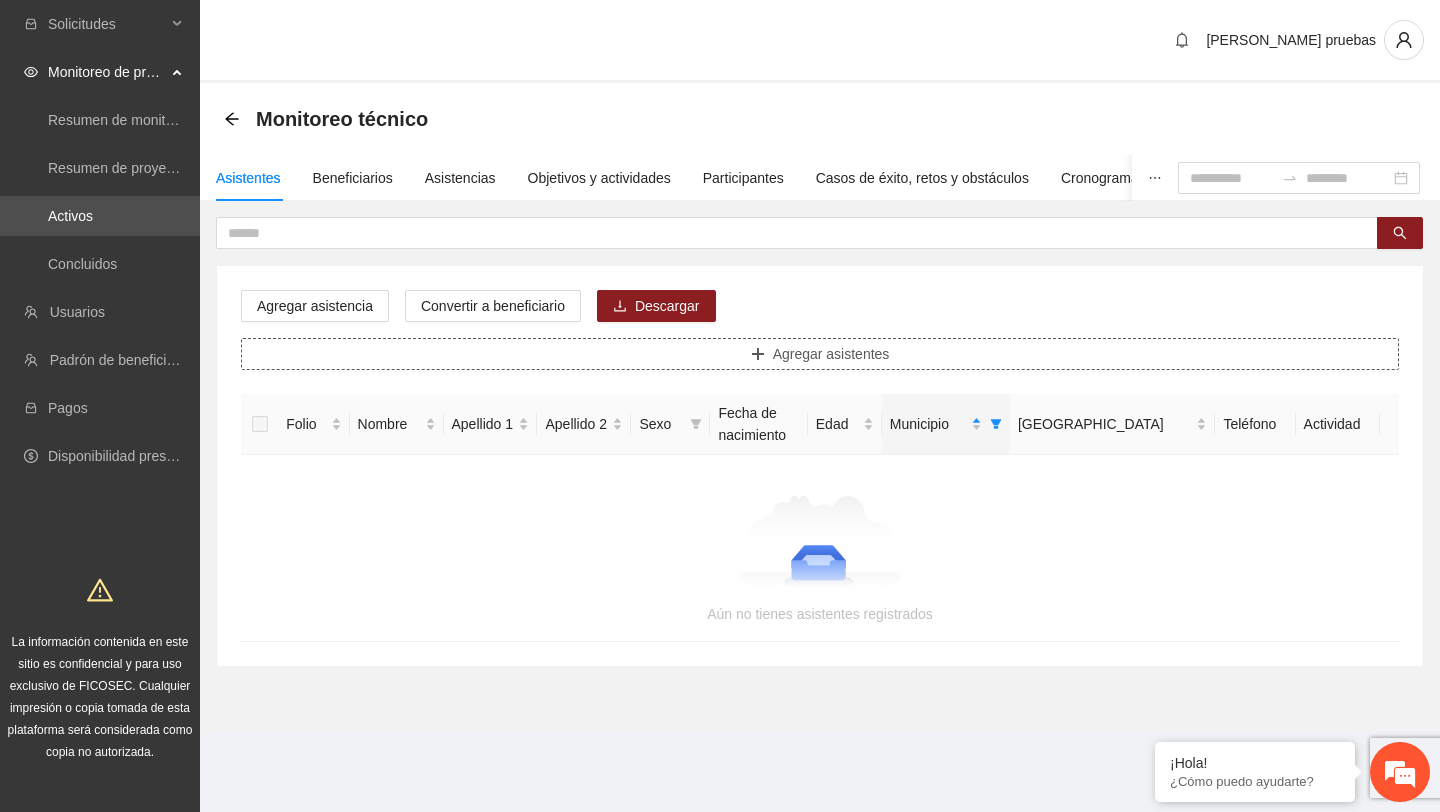 click on "Agregar asistentes" at bounding box center (831, 354) 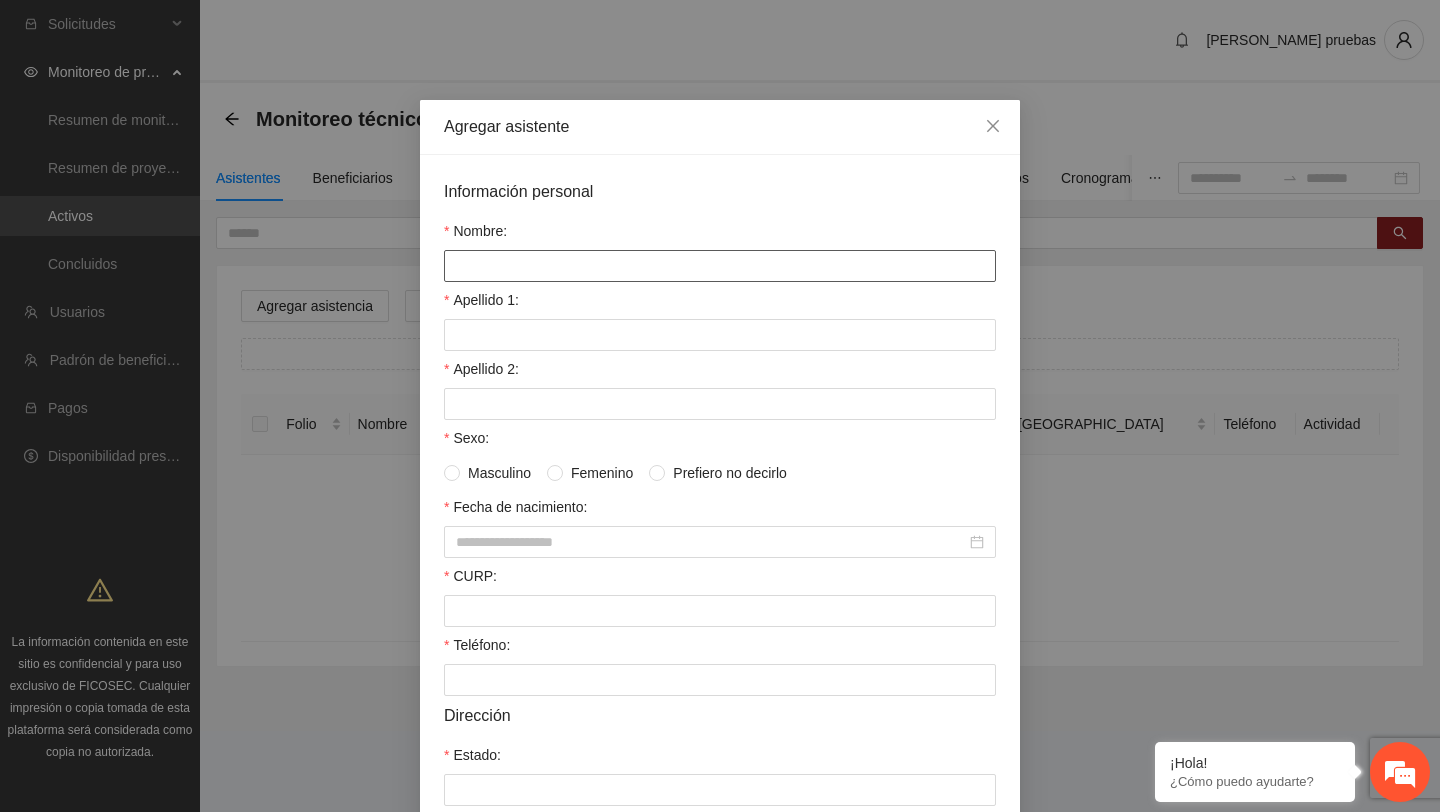 click on "Nombre:" at bounding box center (720, 266) 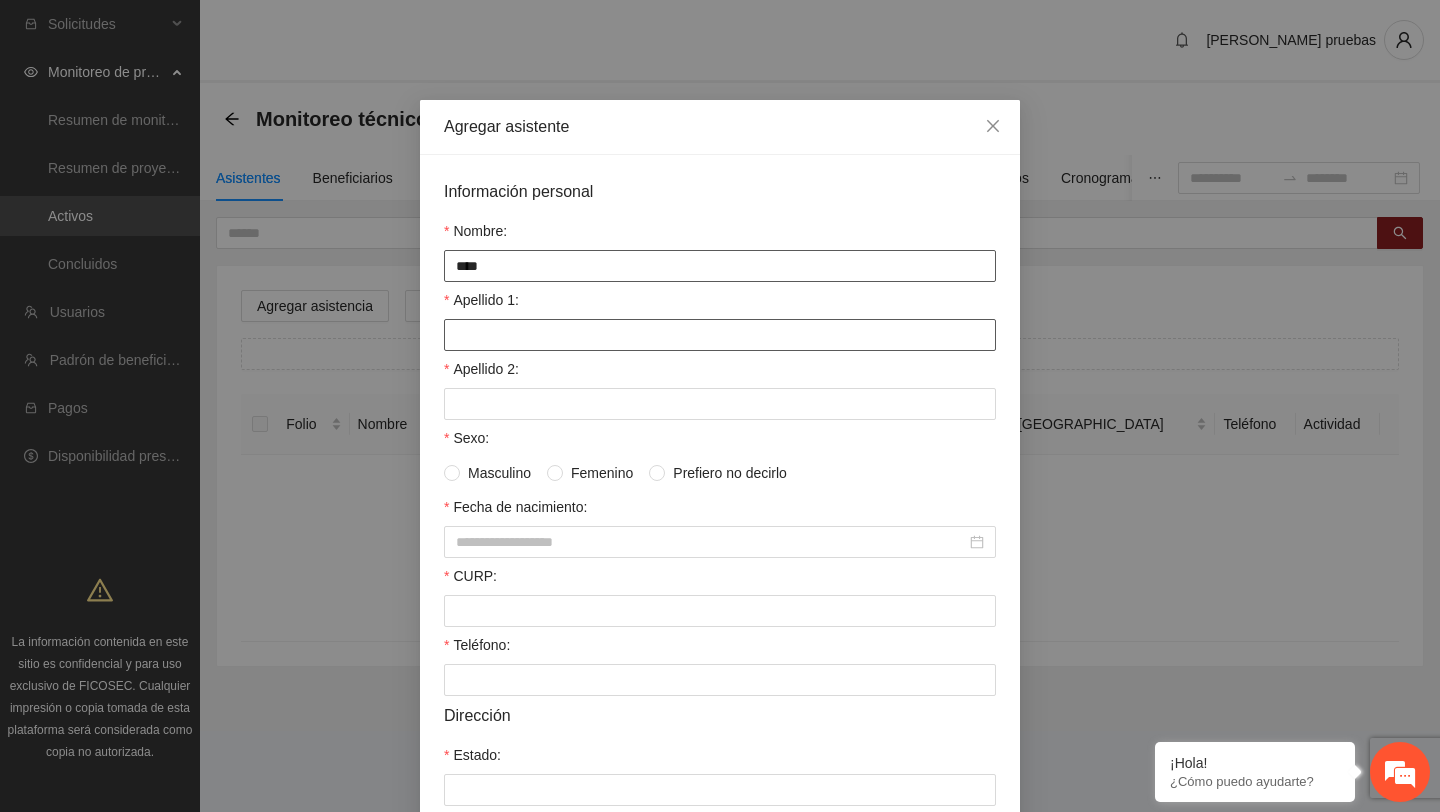 type on "****" 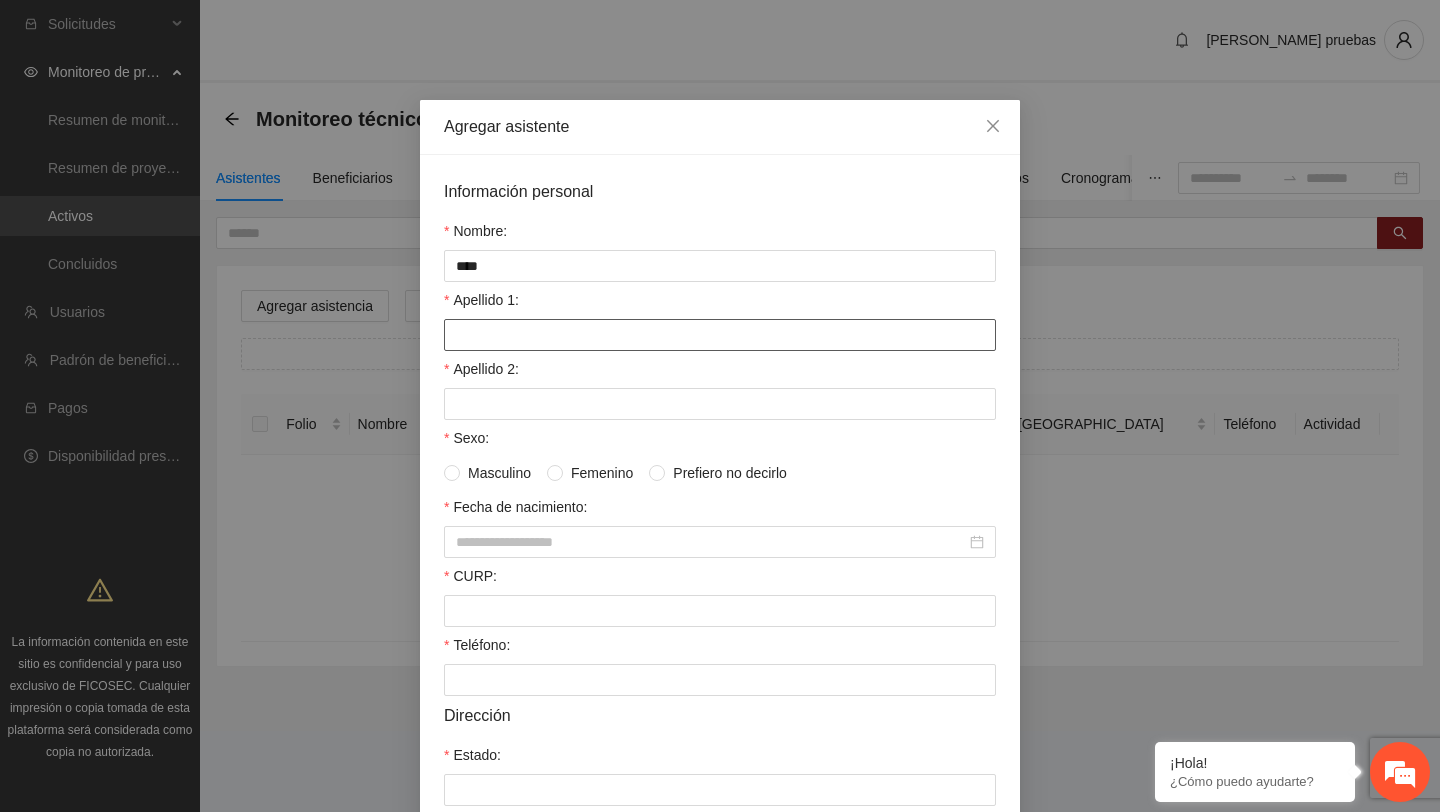 click on "Apellido 1:" at bounding box center (720, 335) 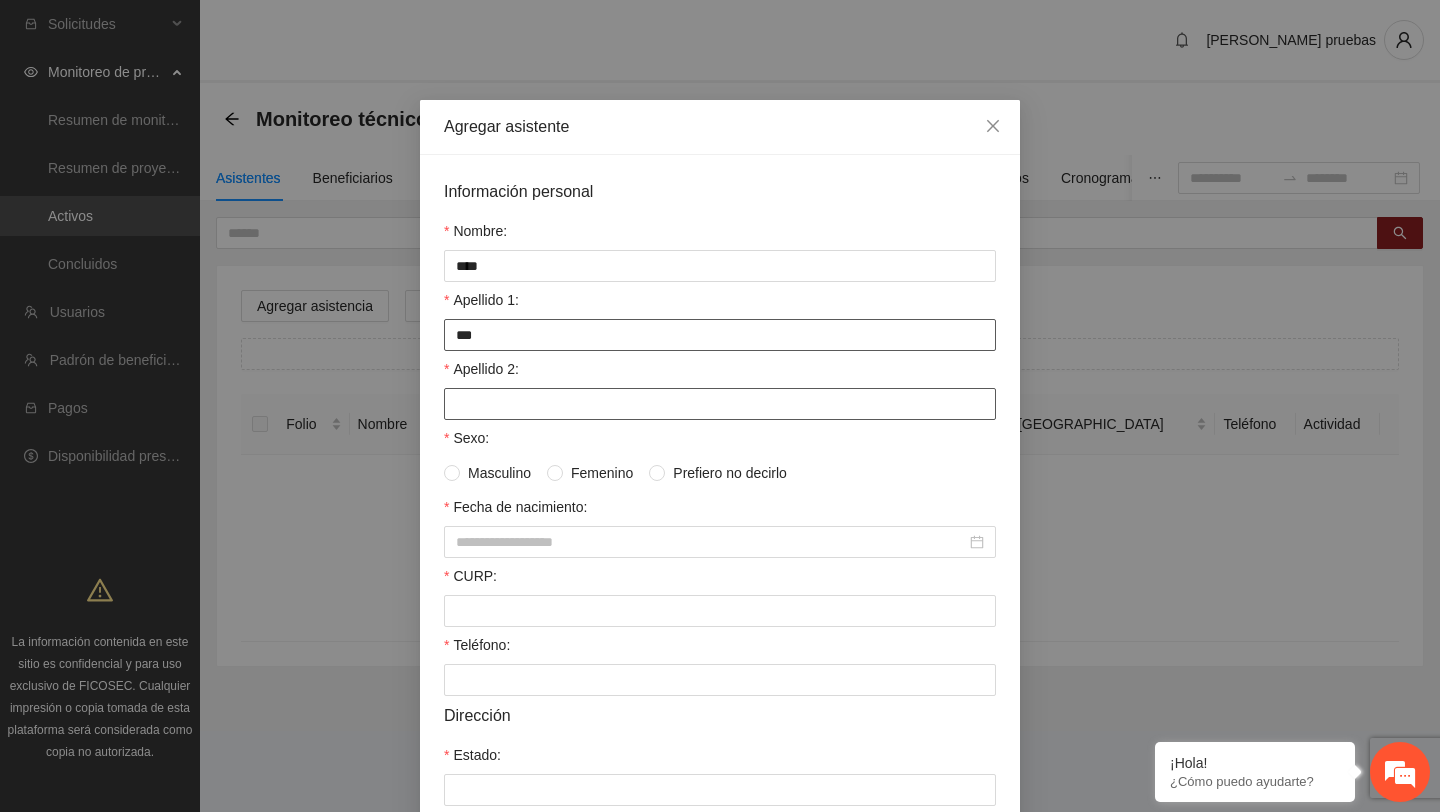 type on "***" 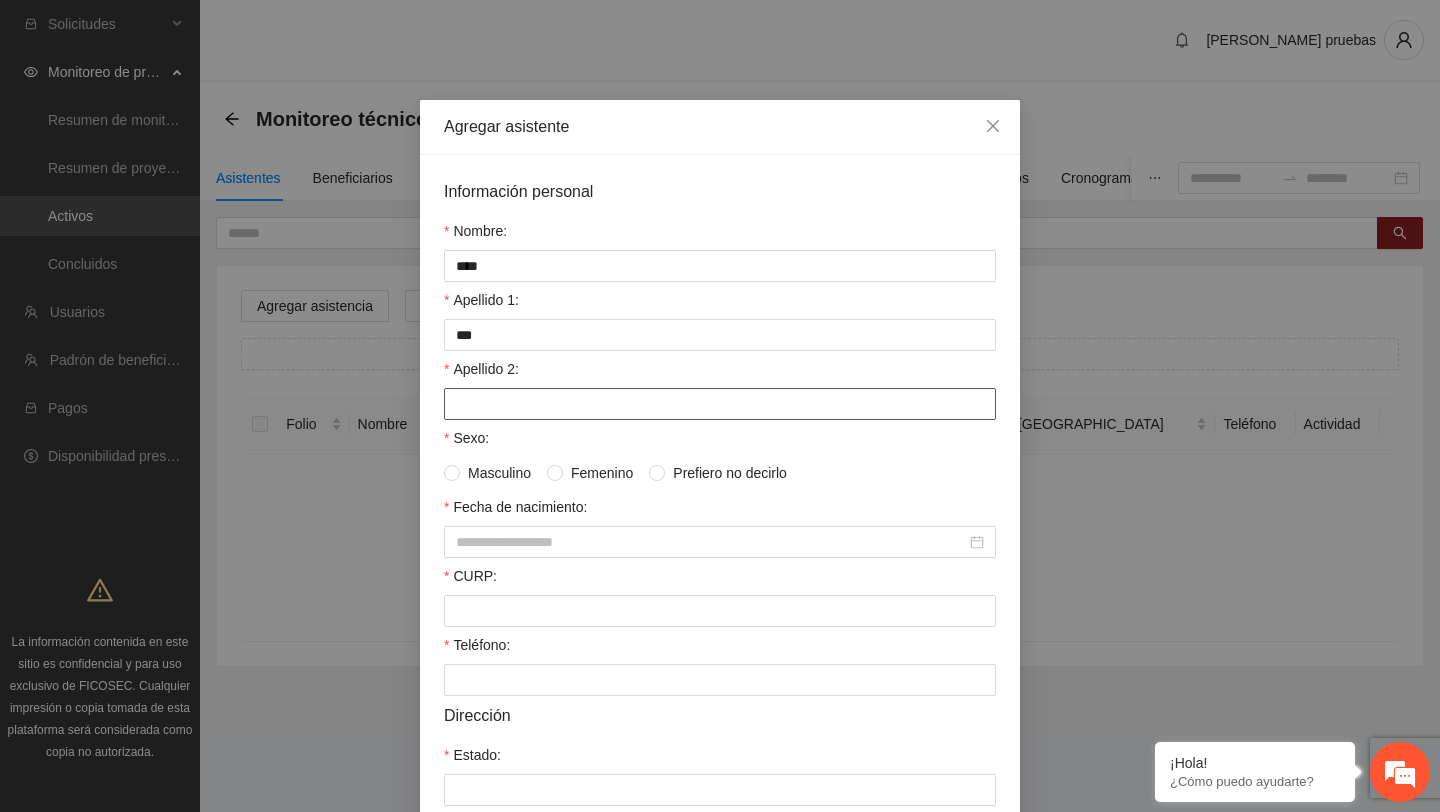 click on "Apellido 2:" at bounding box center (720, 404) 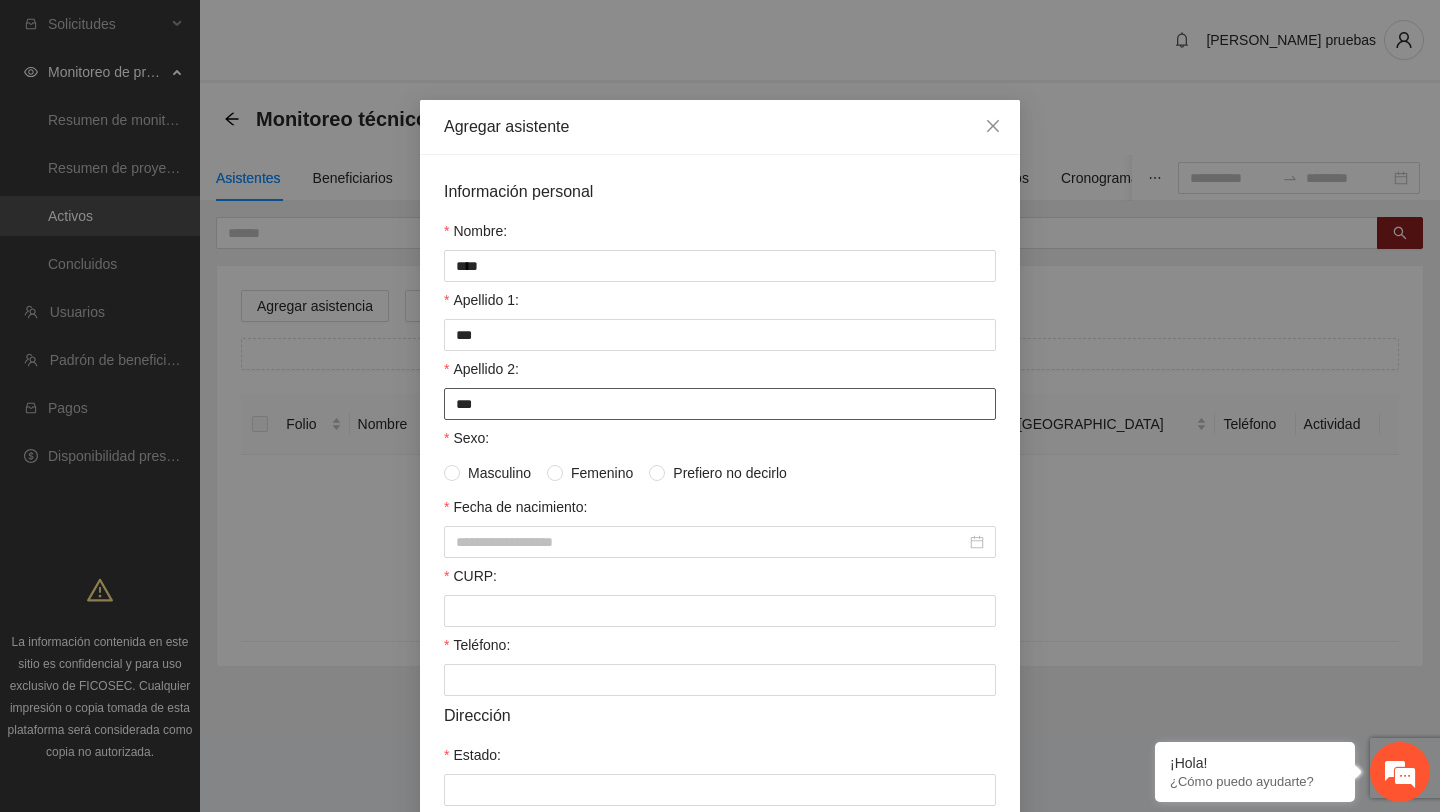 type on "***" 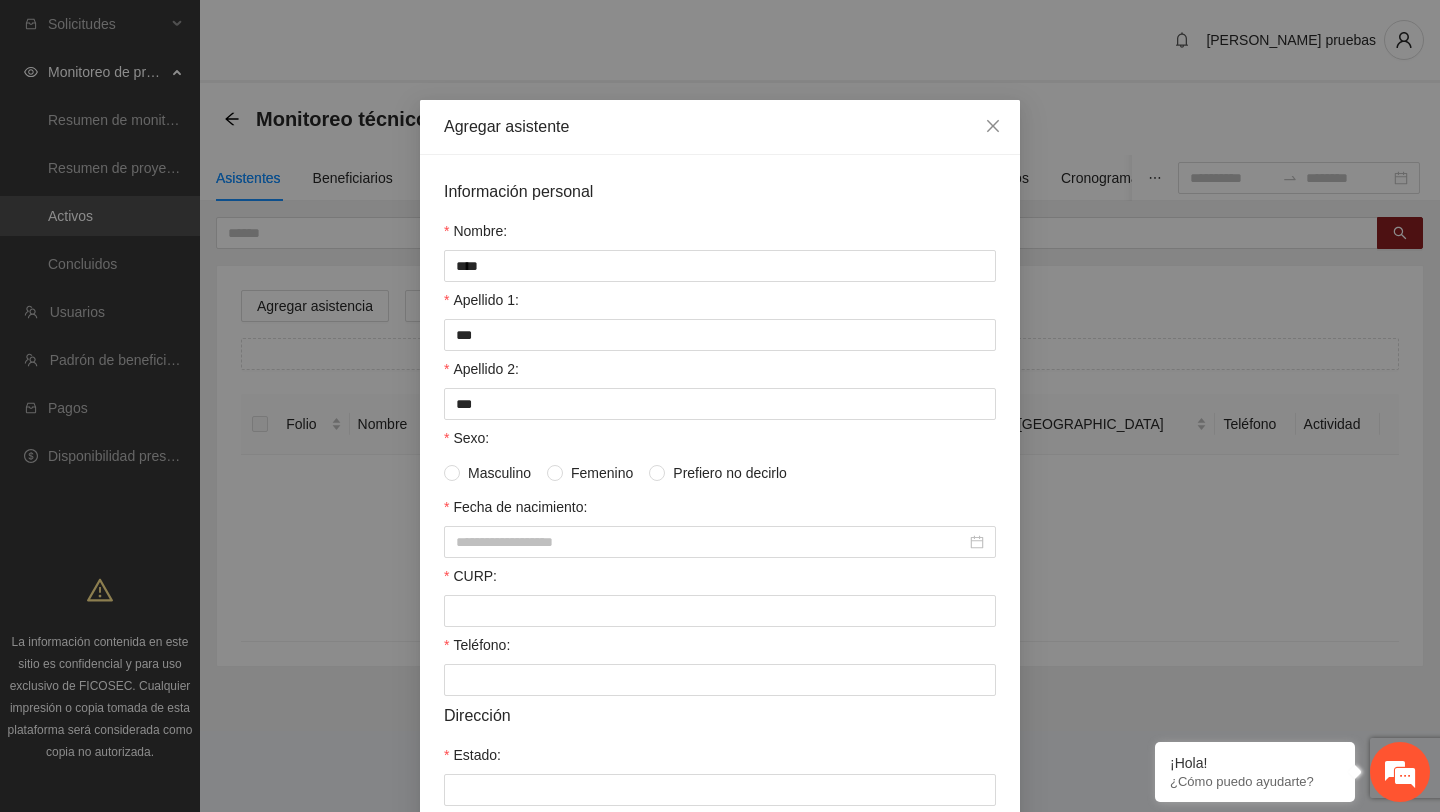 click on "Fecha de nacimiento:" at bounding box center (515, 507) 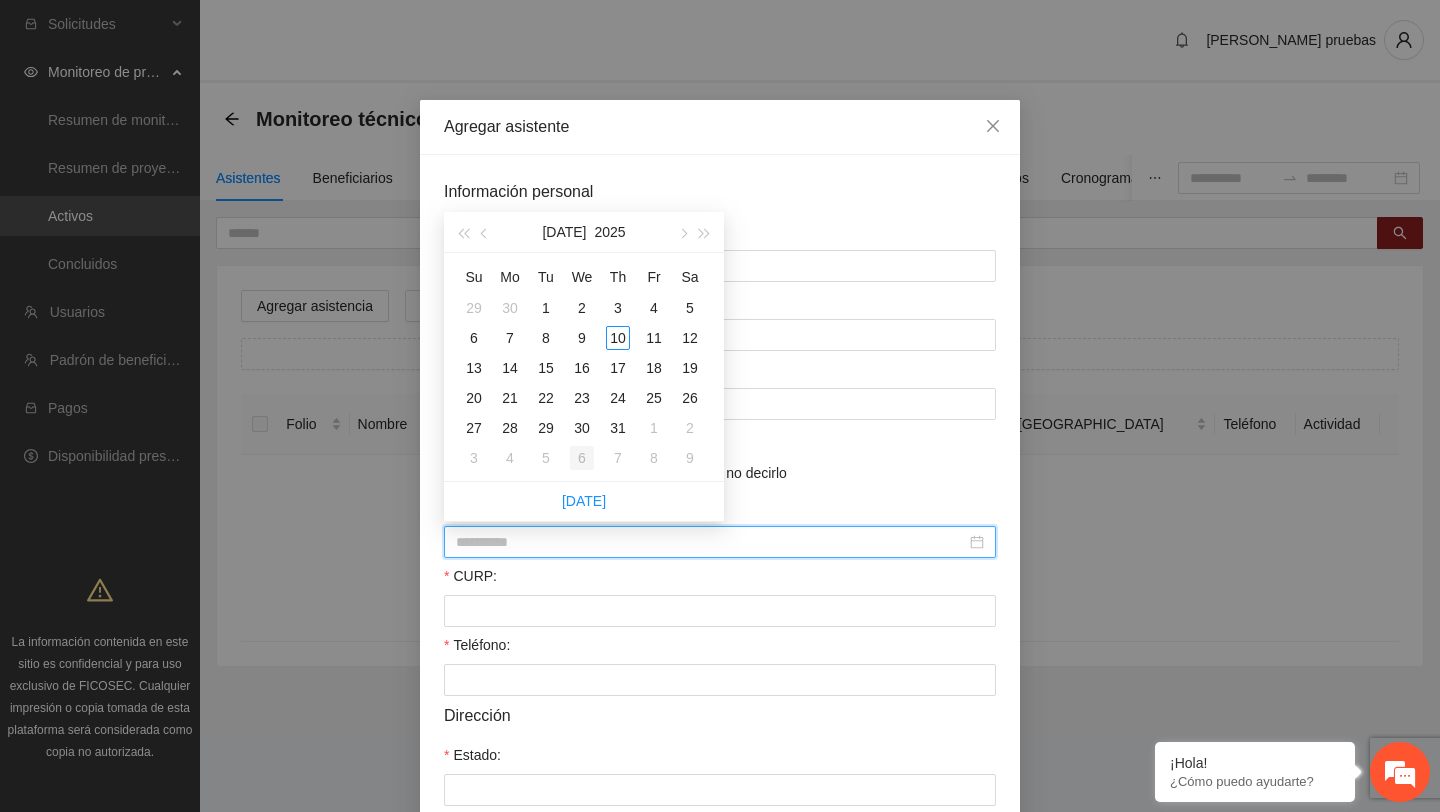 type on "**********" 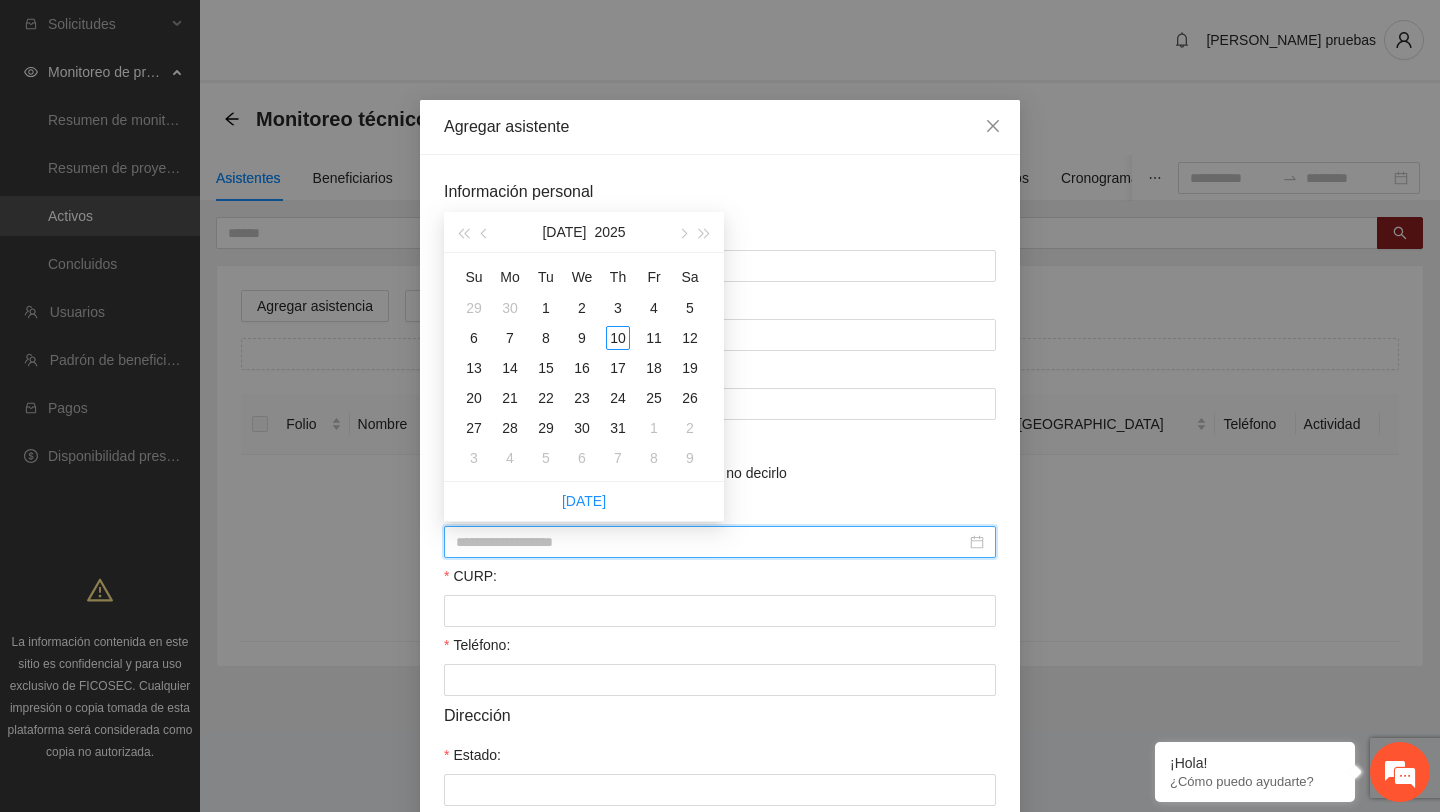click on "Fecha de nacimiento:" at bounding box center (720, 511) 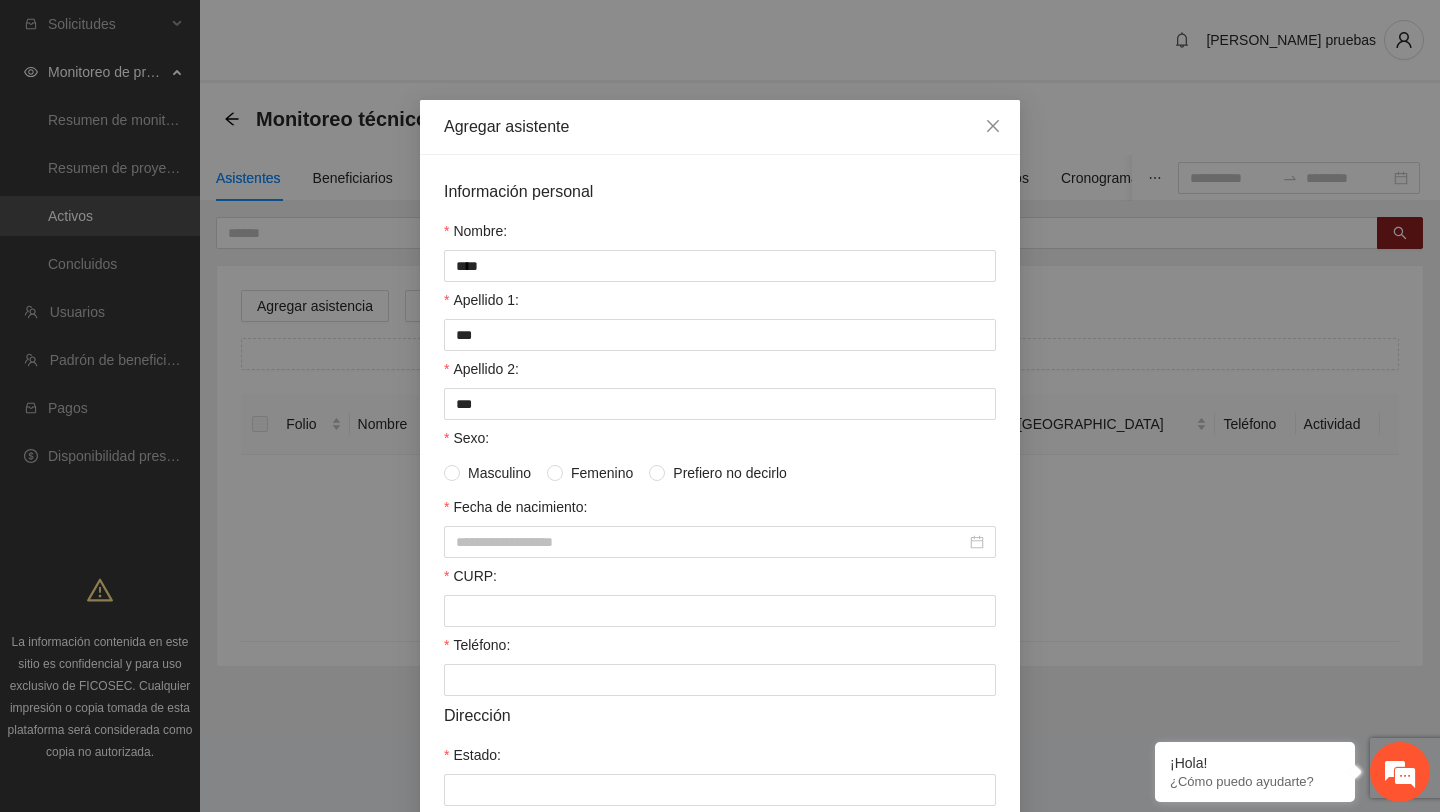 click on "Masculino Femenino Prefiero no decirlo" at bounding box center [720, 473] 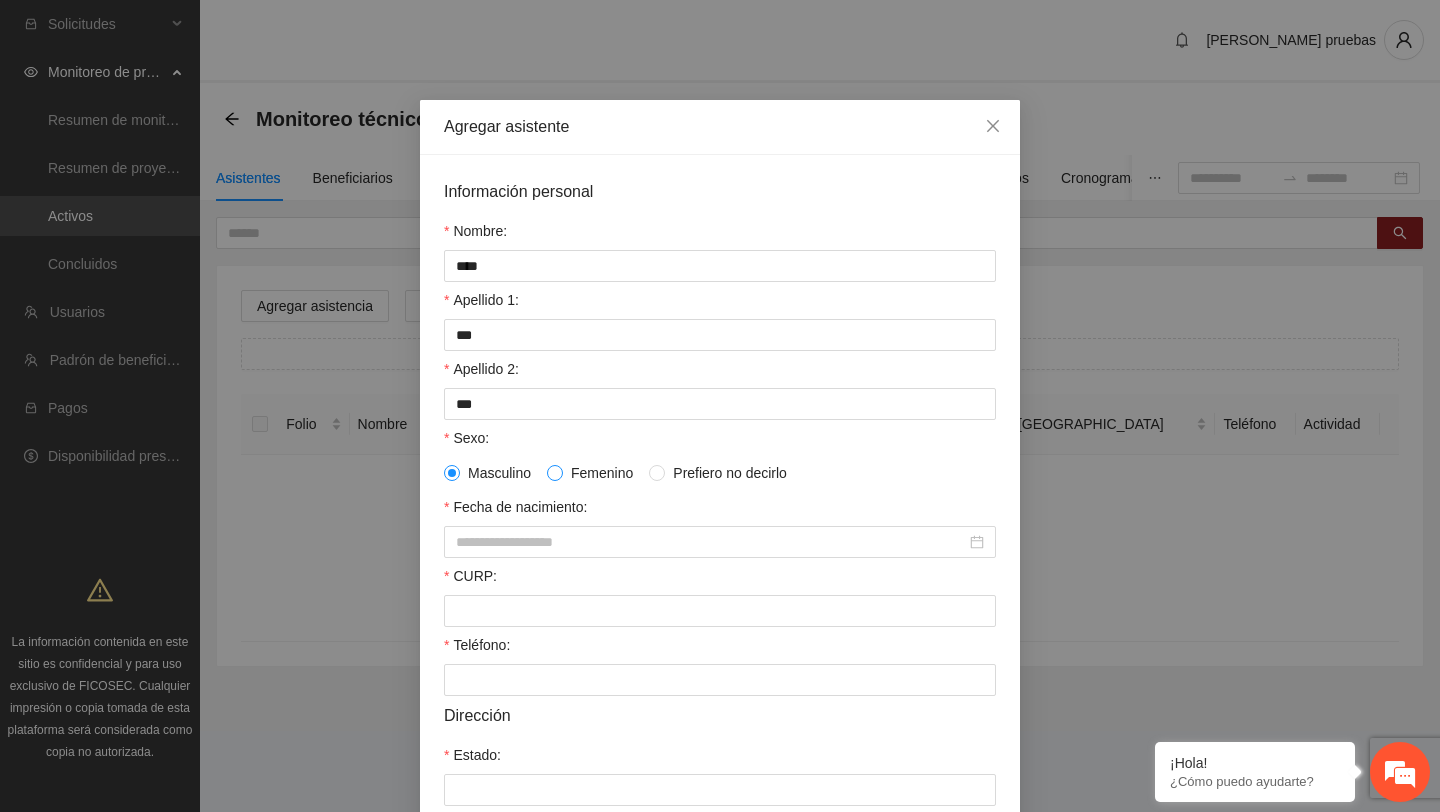 click at bounding box center [555, 473] 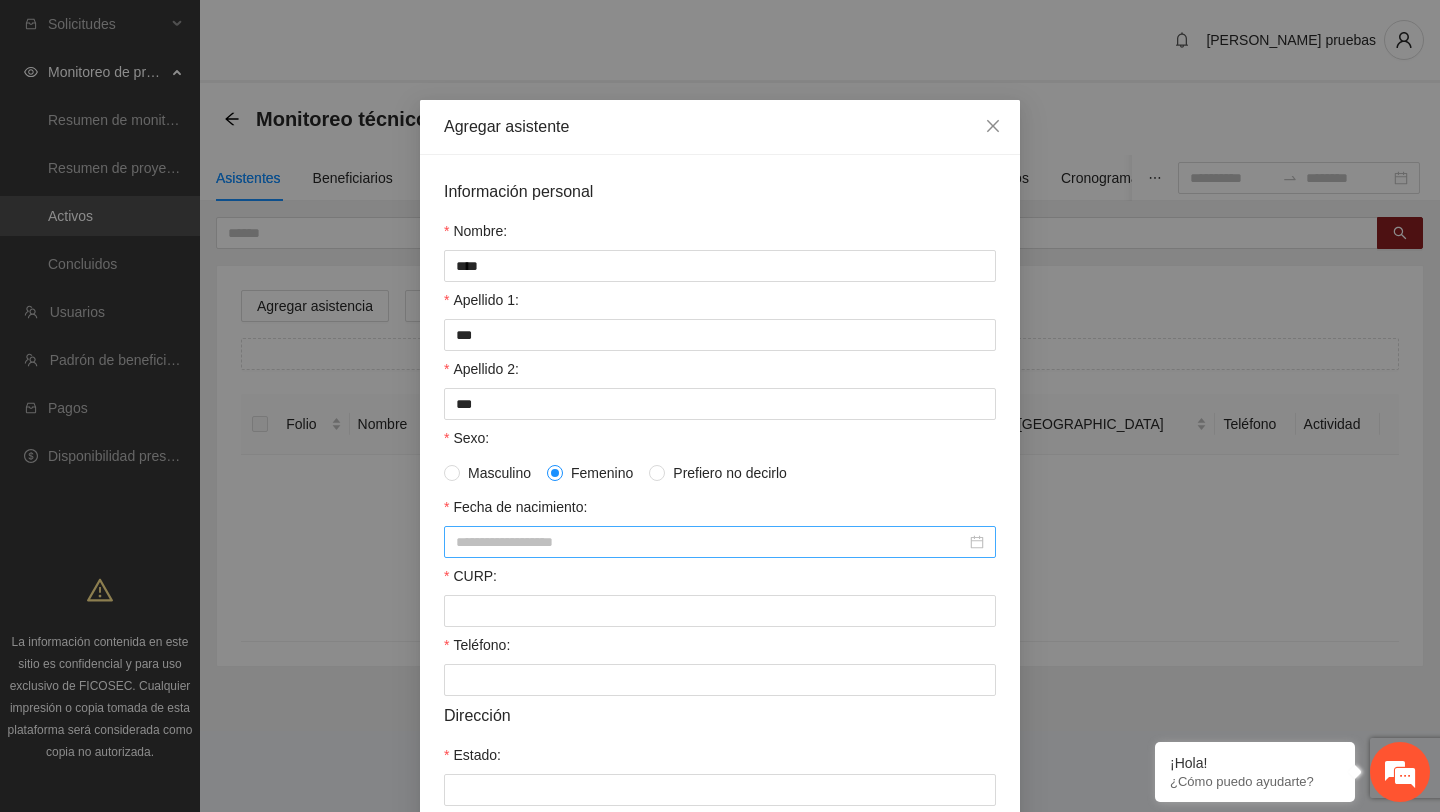 click on "Fecha de nacimiento:" at bounding box center [711, 542] 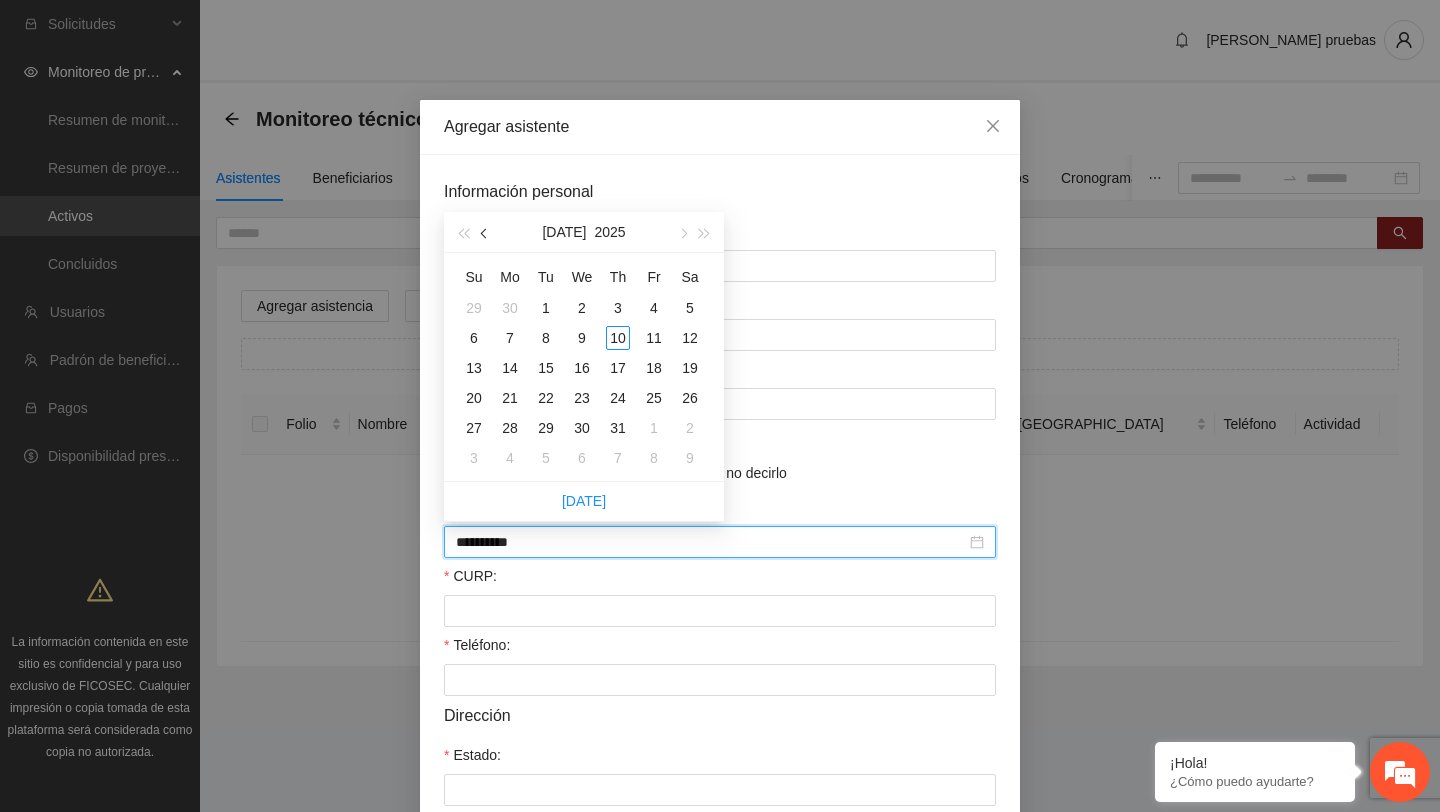 type on "**********" 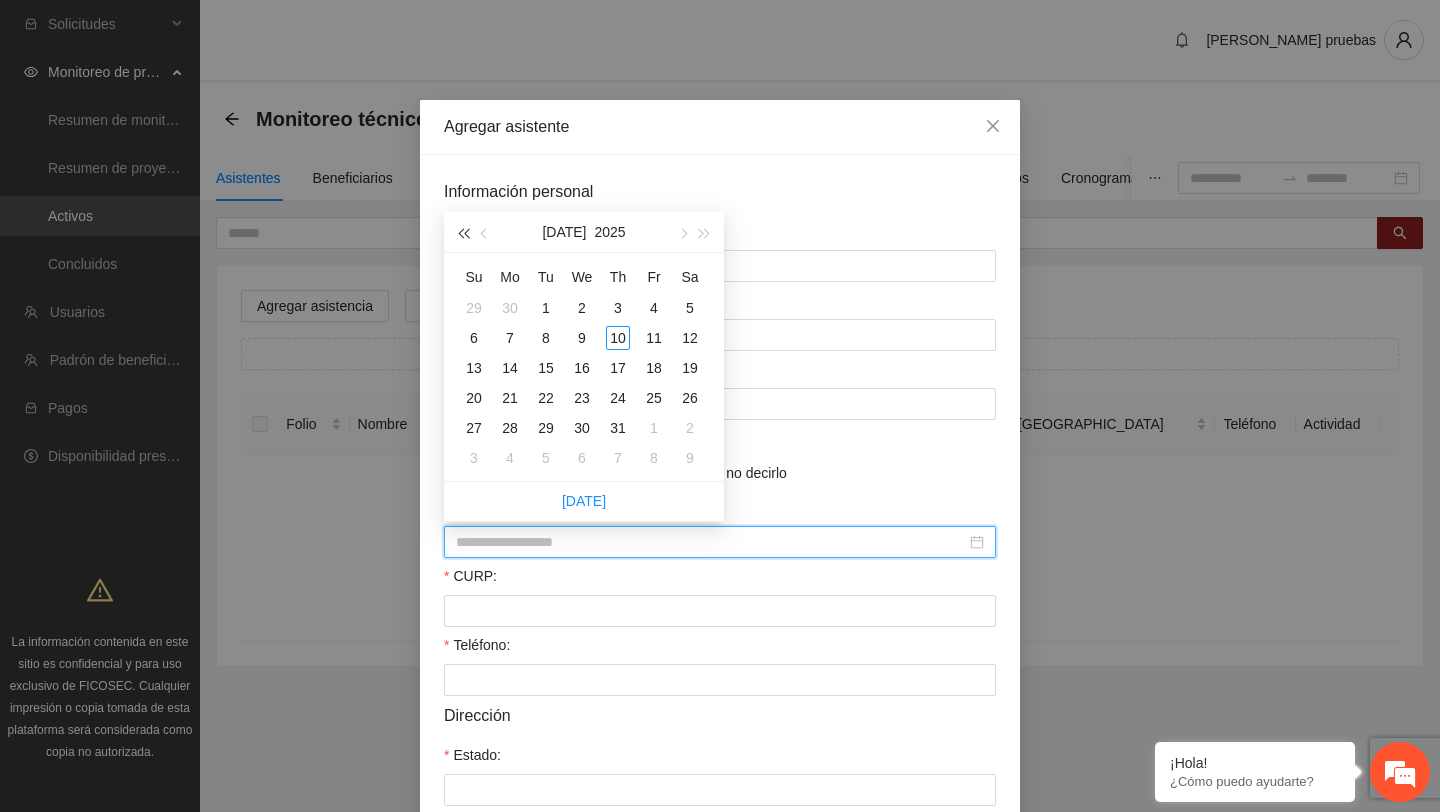 click at bounding box center [463, 234] 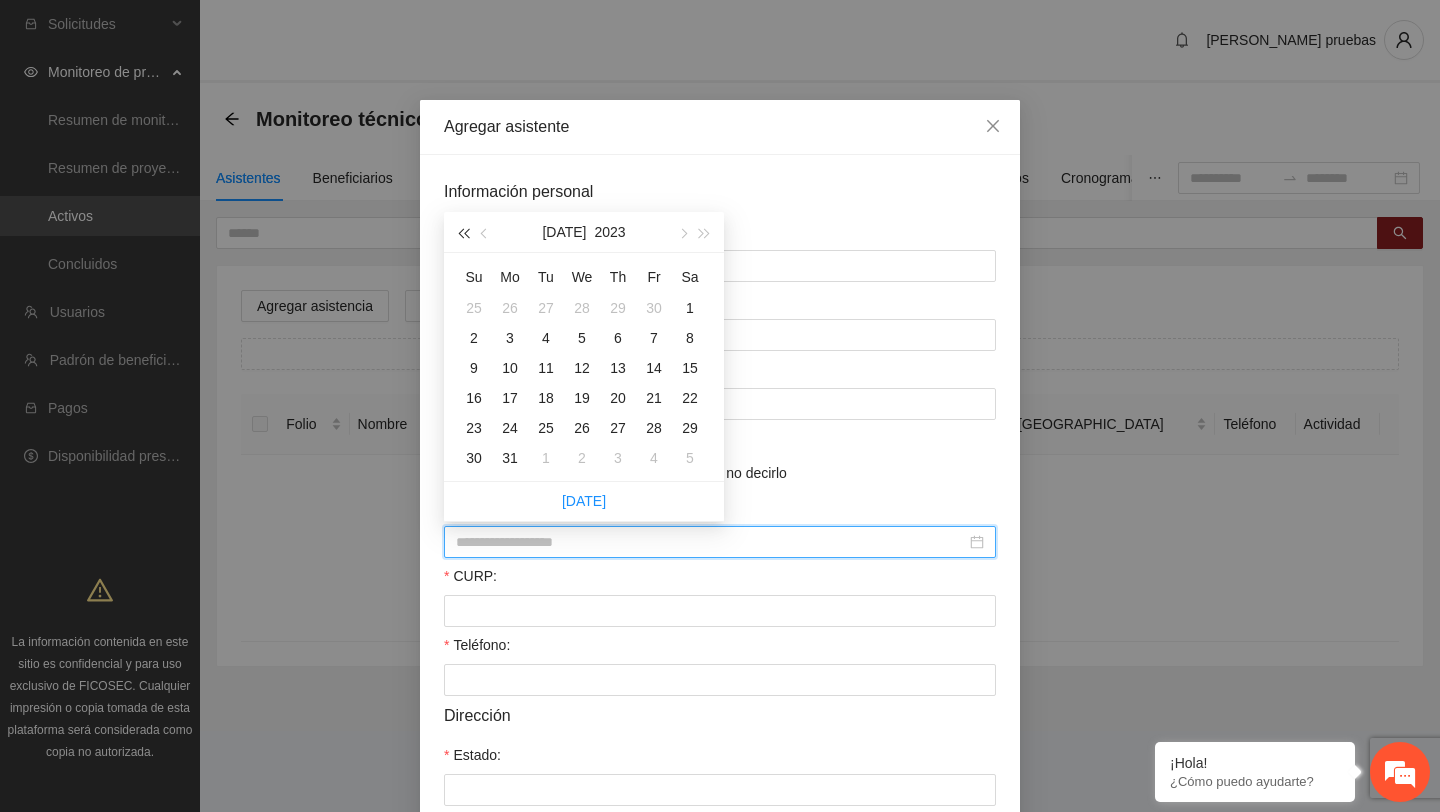 click at bounding box center [463, 234] 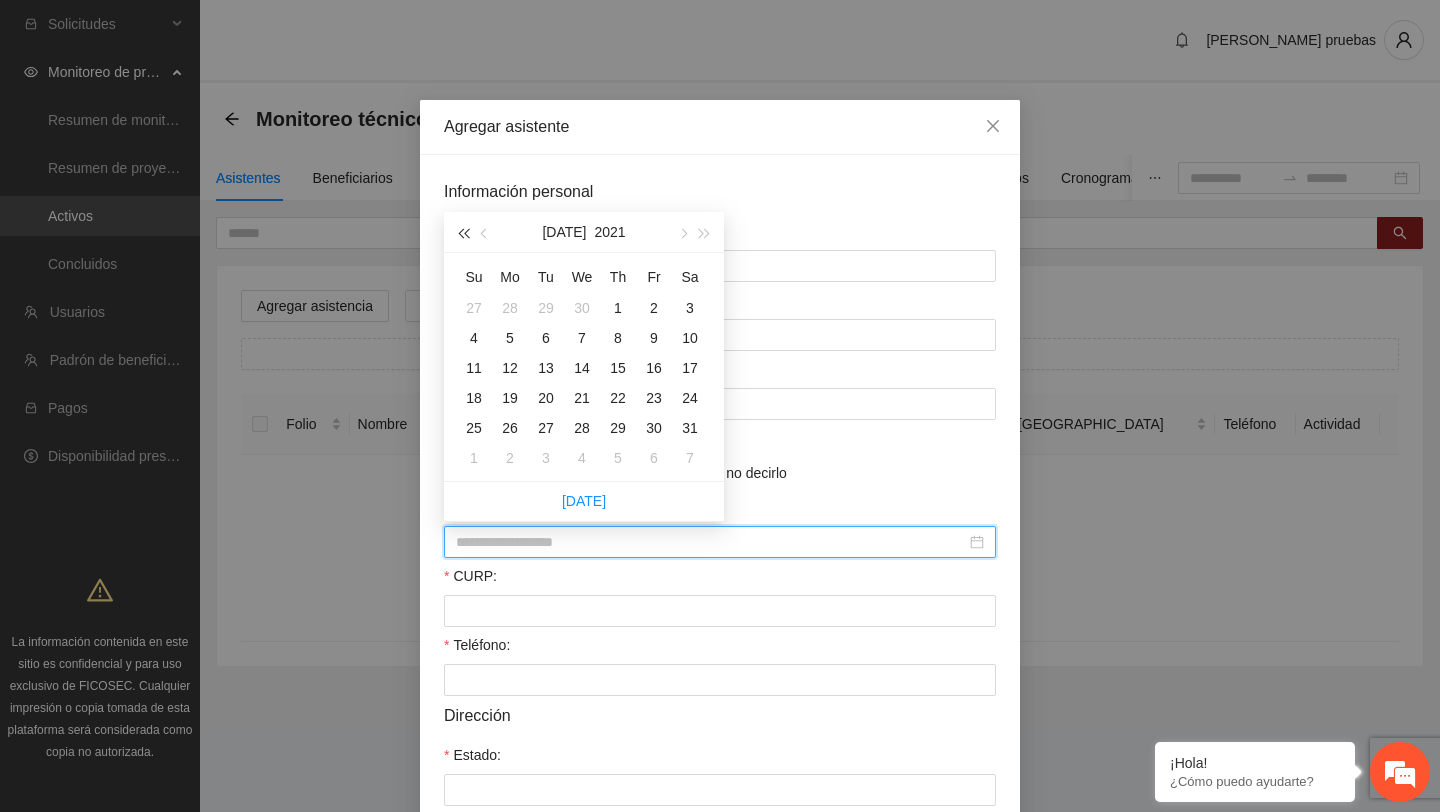 click at bounding box center (463, 234) 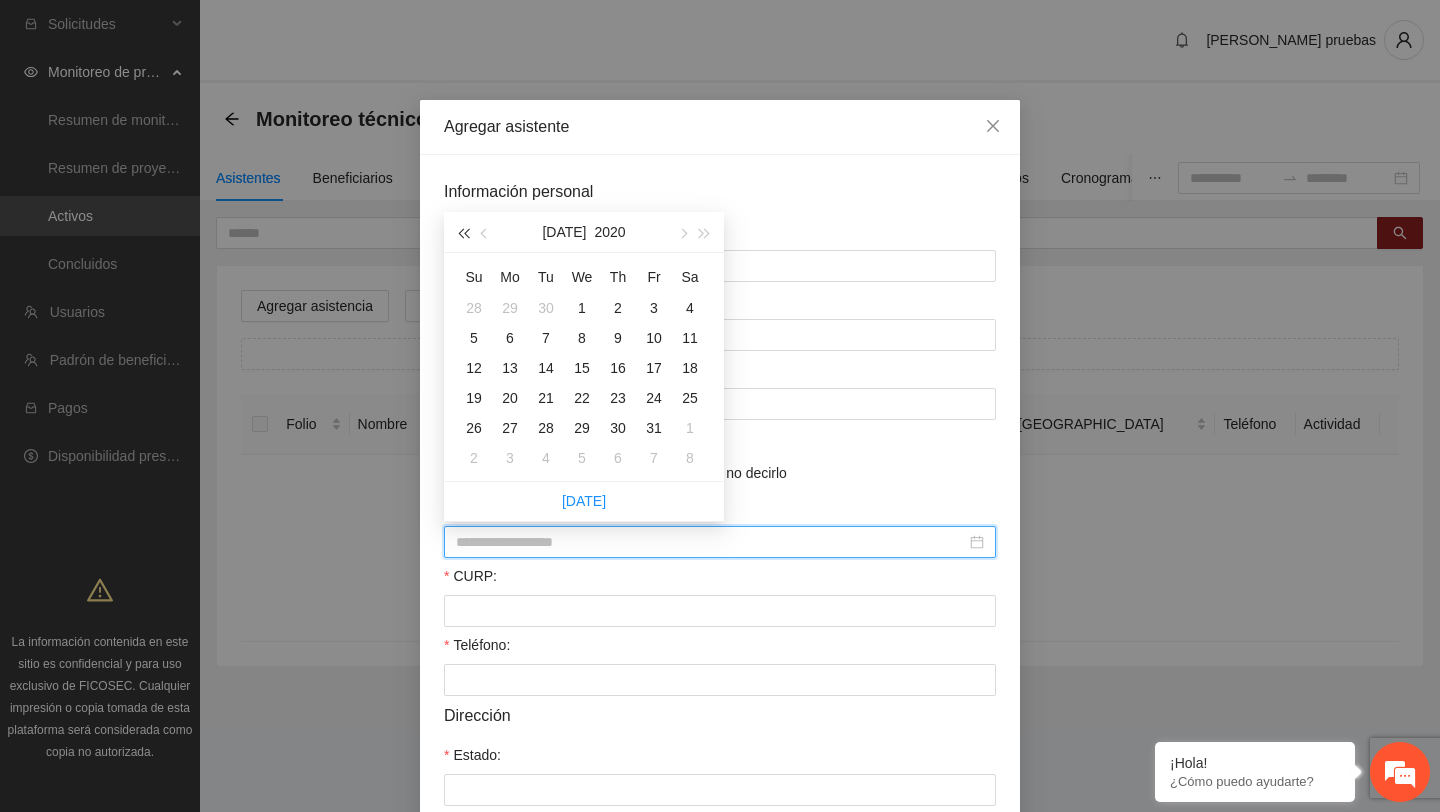 click at bounding box center [463, 234] 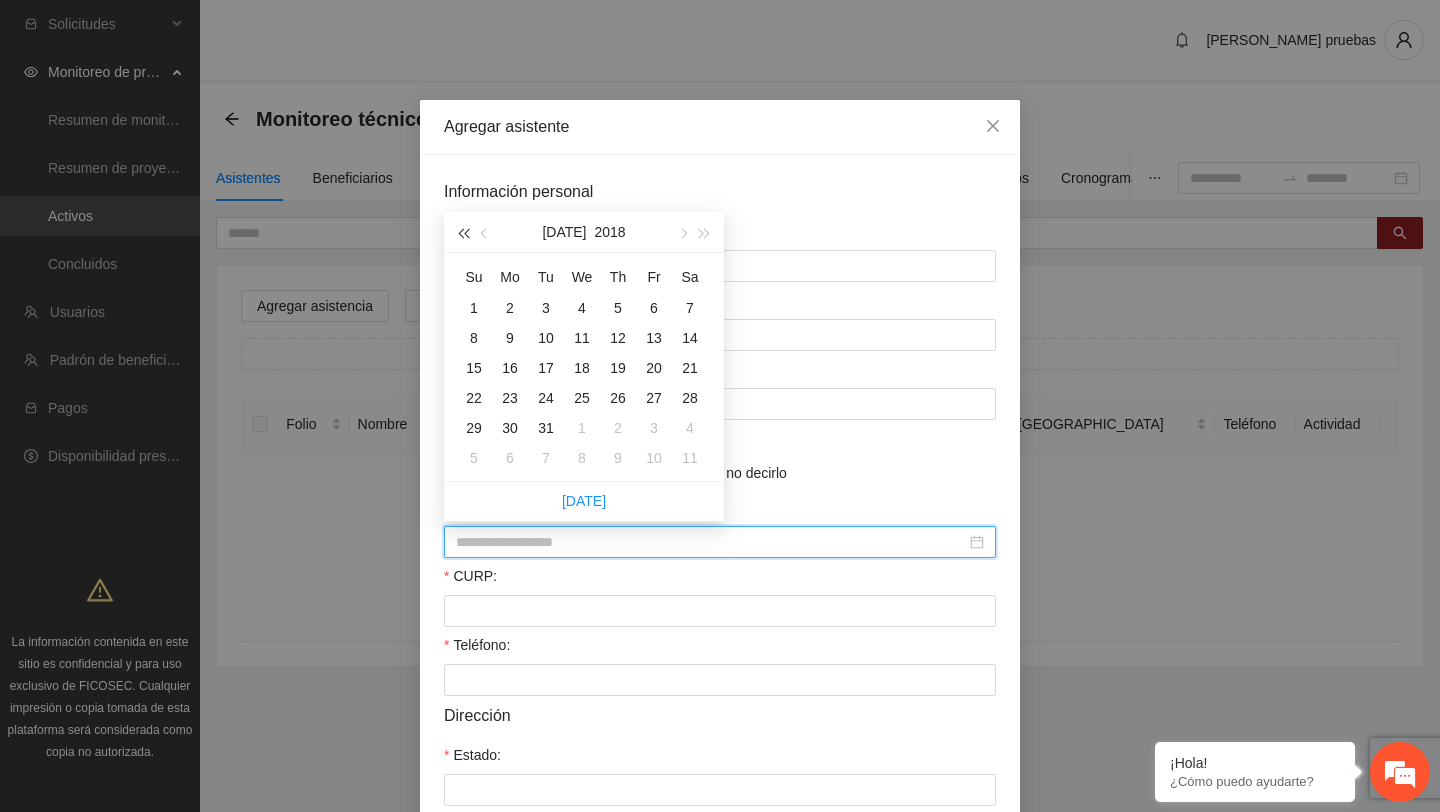 click at bounding box center [463, 234] 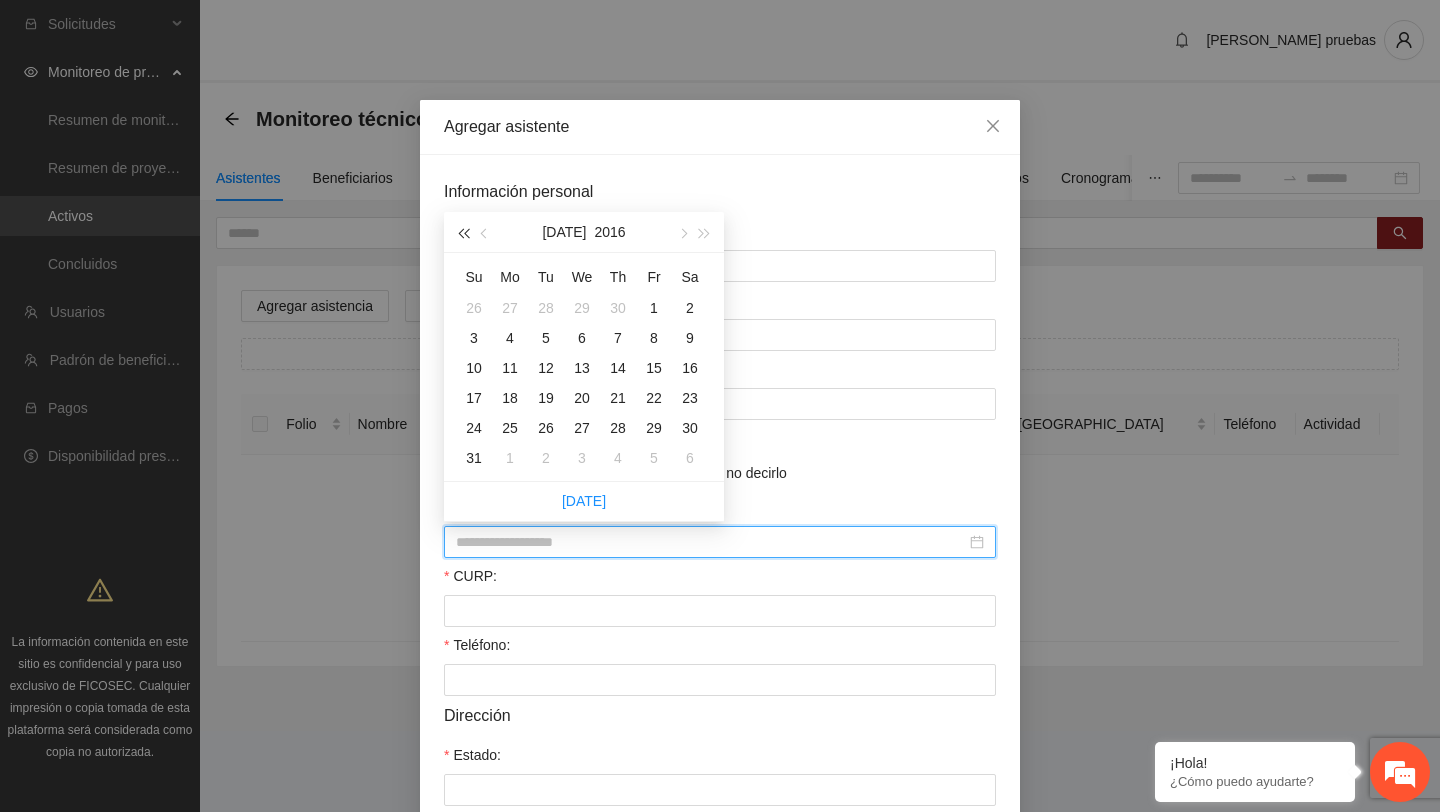 click at bounding box center (463, 234) 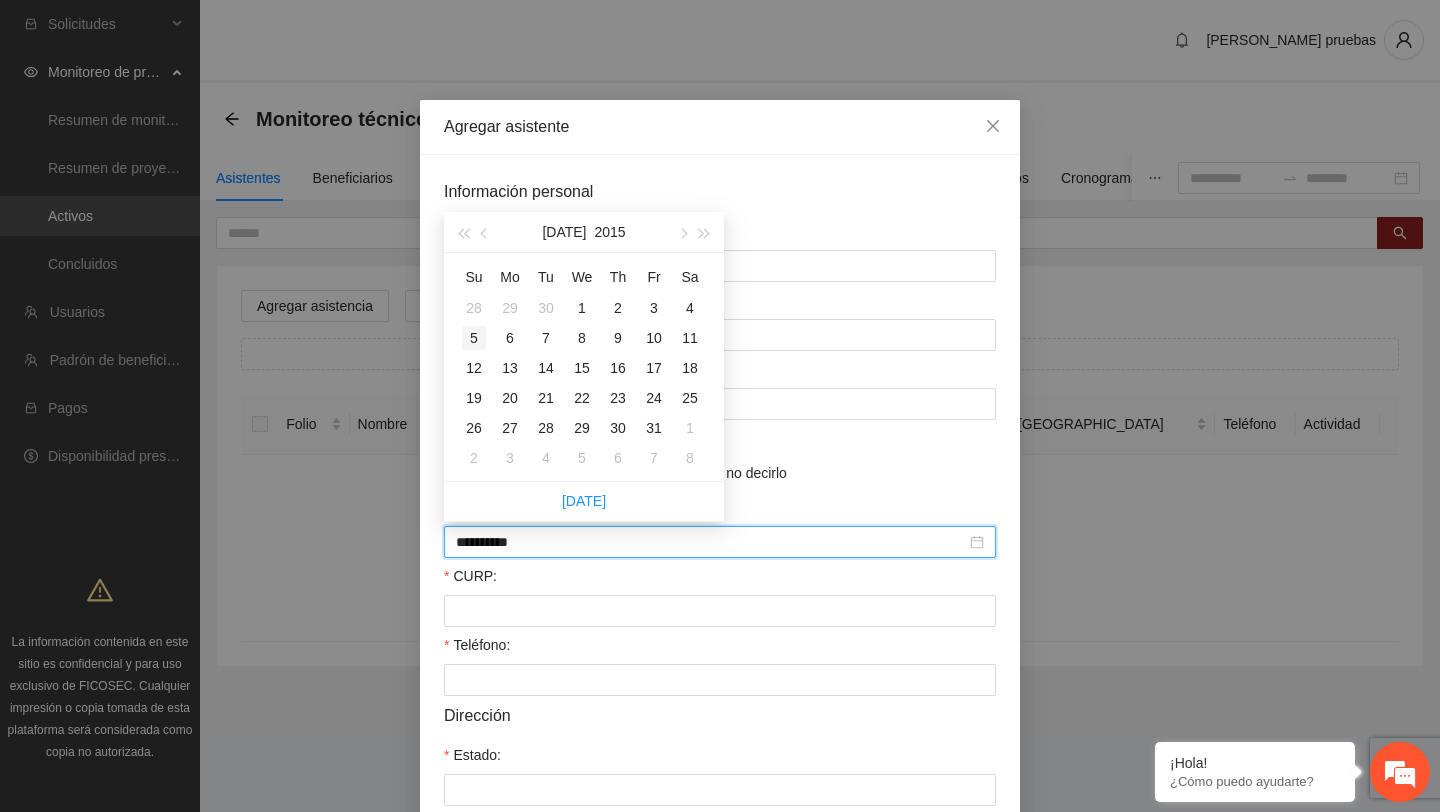 type on "**********" 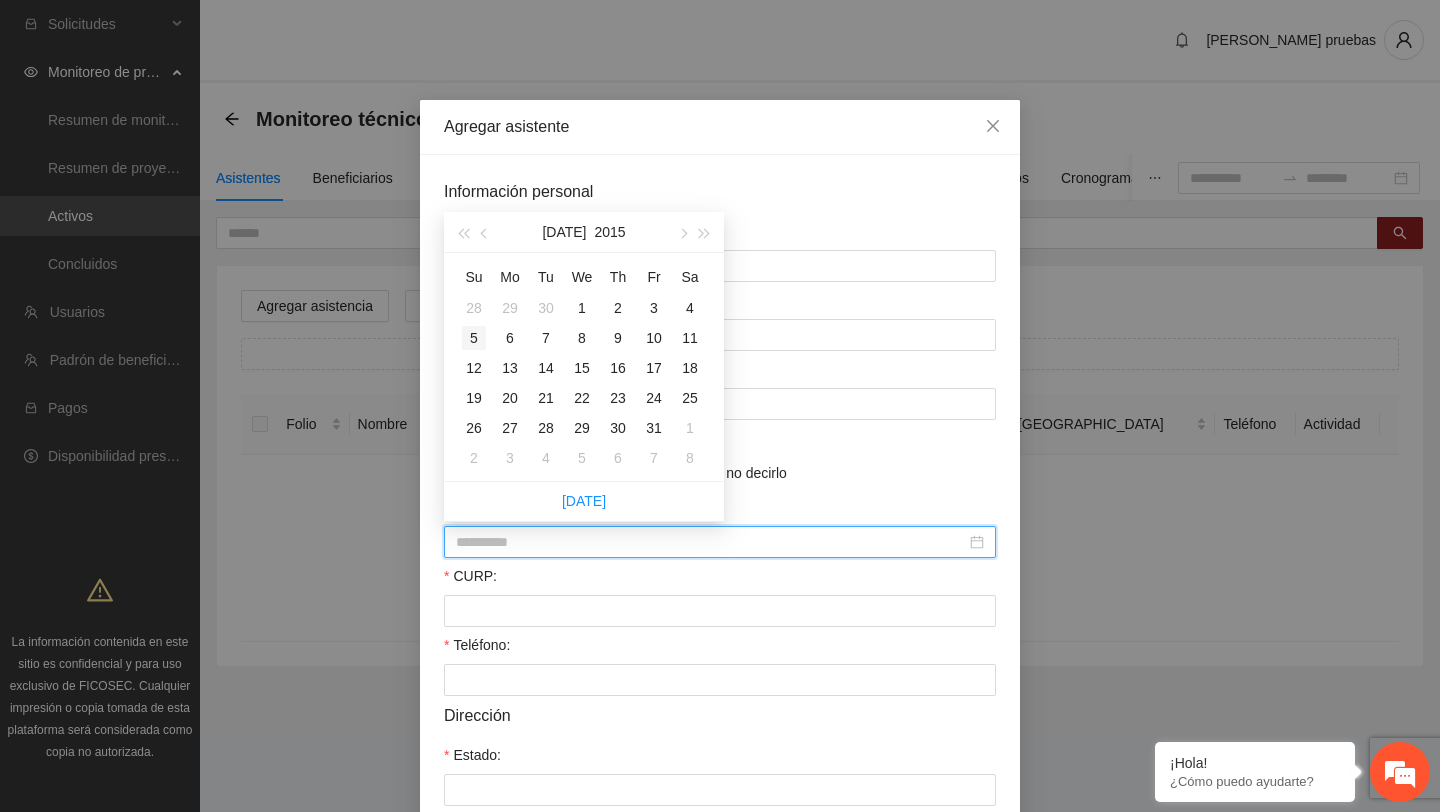 click on "5" at bounding box center (474, 338) 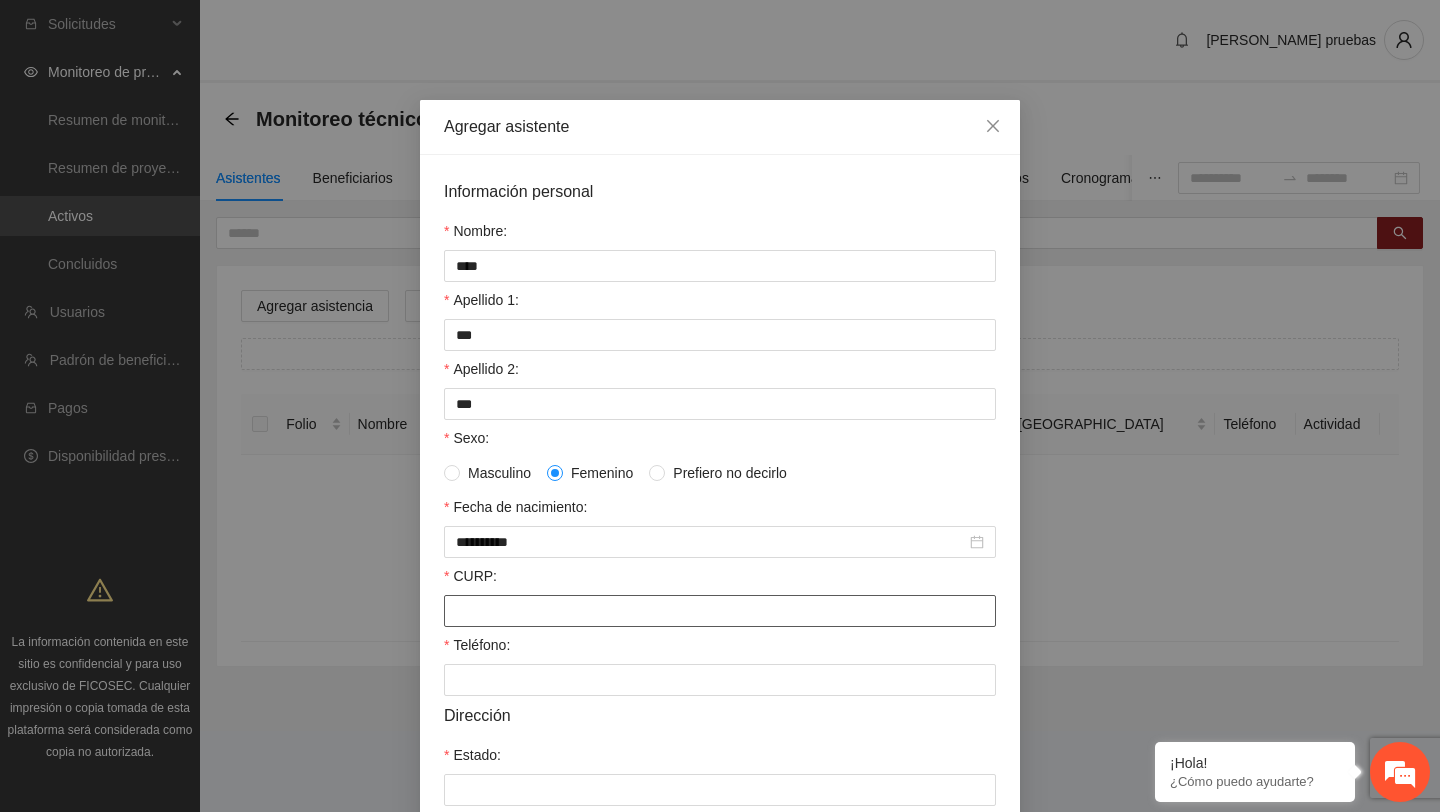 click on "CURP:" at bounding box center (720, 611) 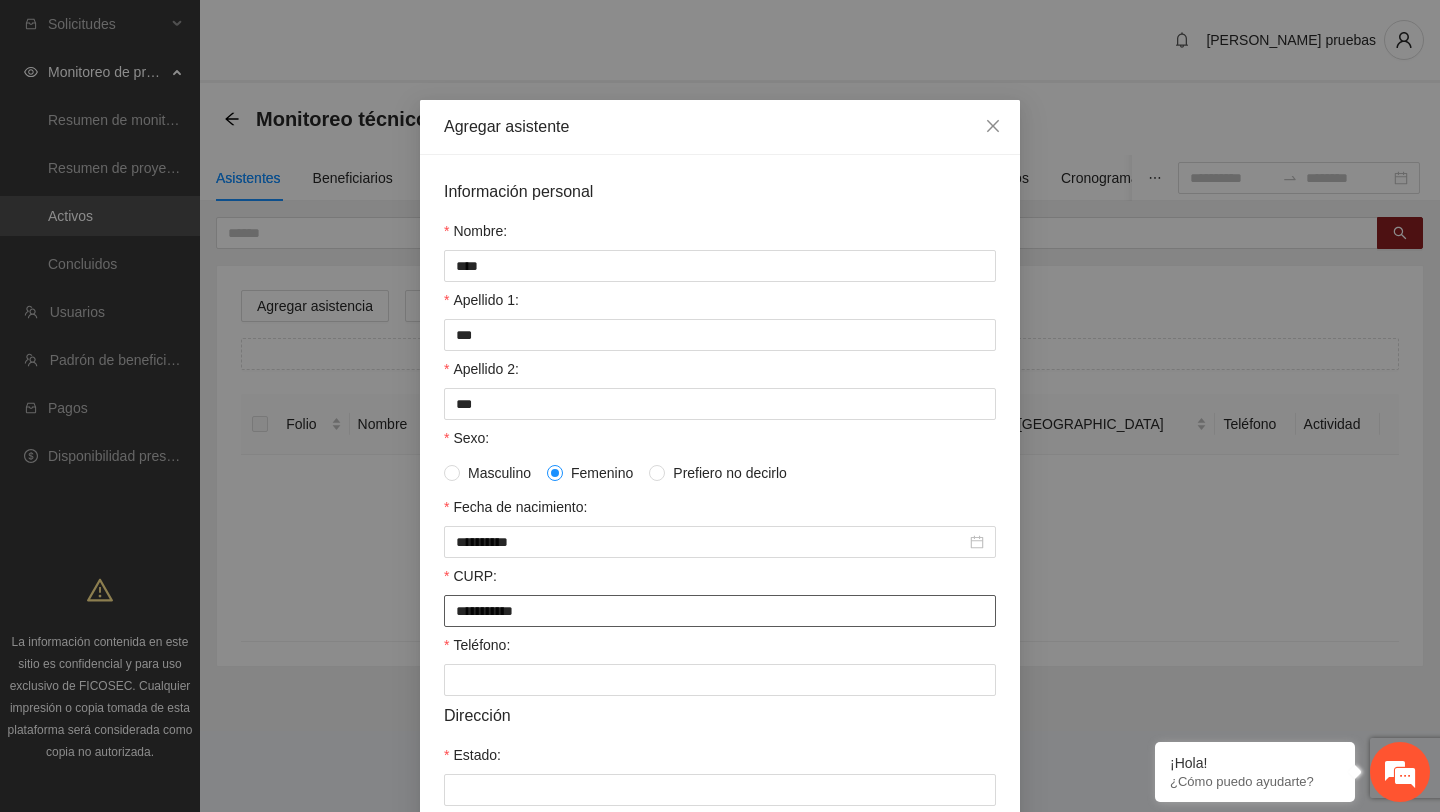scroll, scrollTop: 113, scrollLeft: 0, axis: vertical 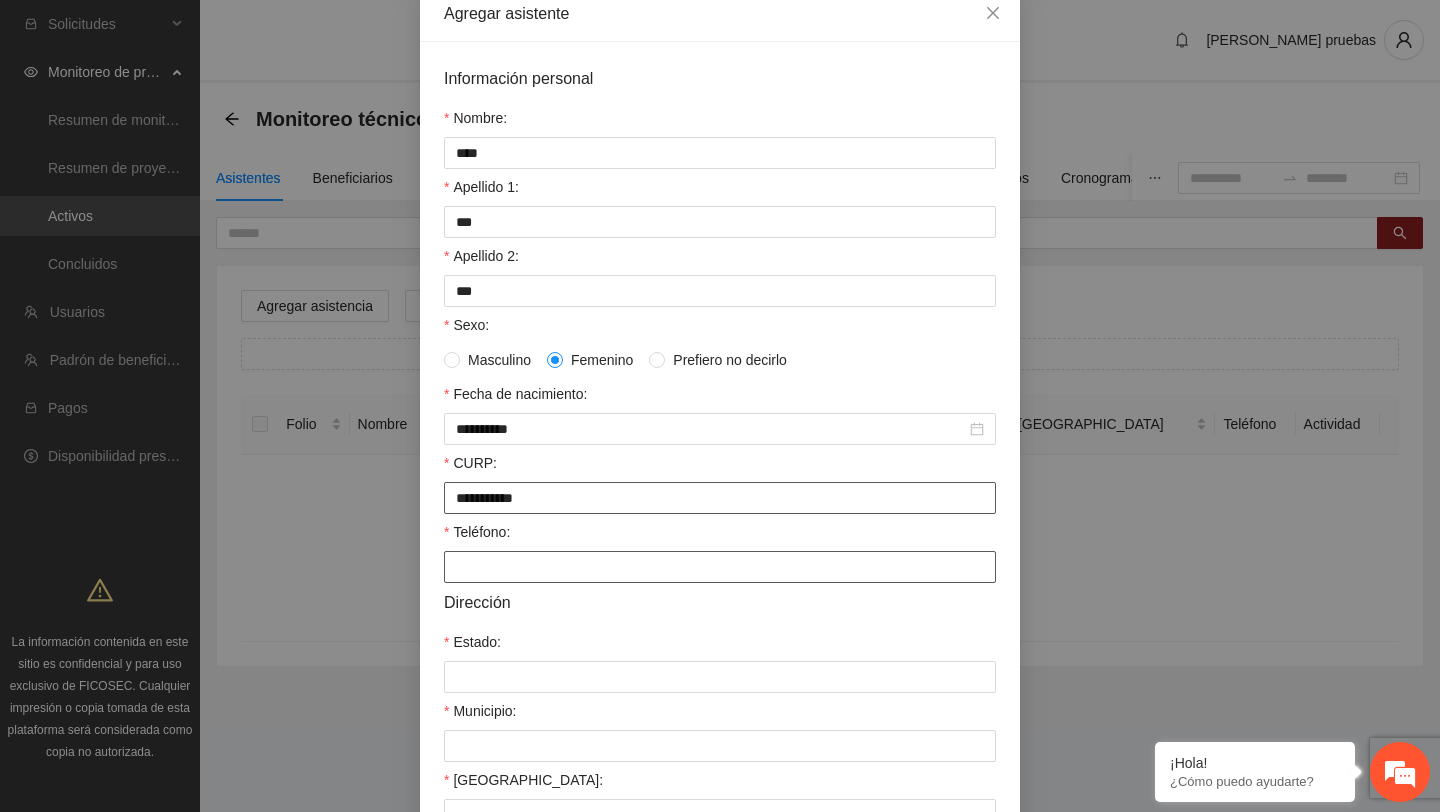 type on "**********" 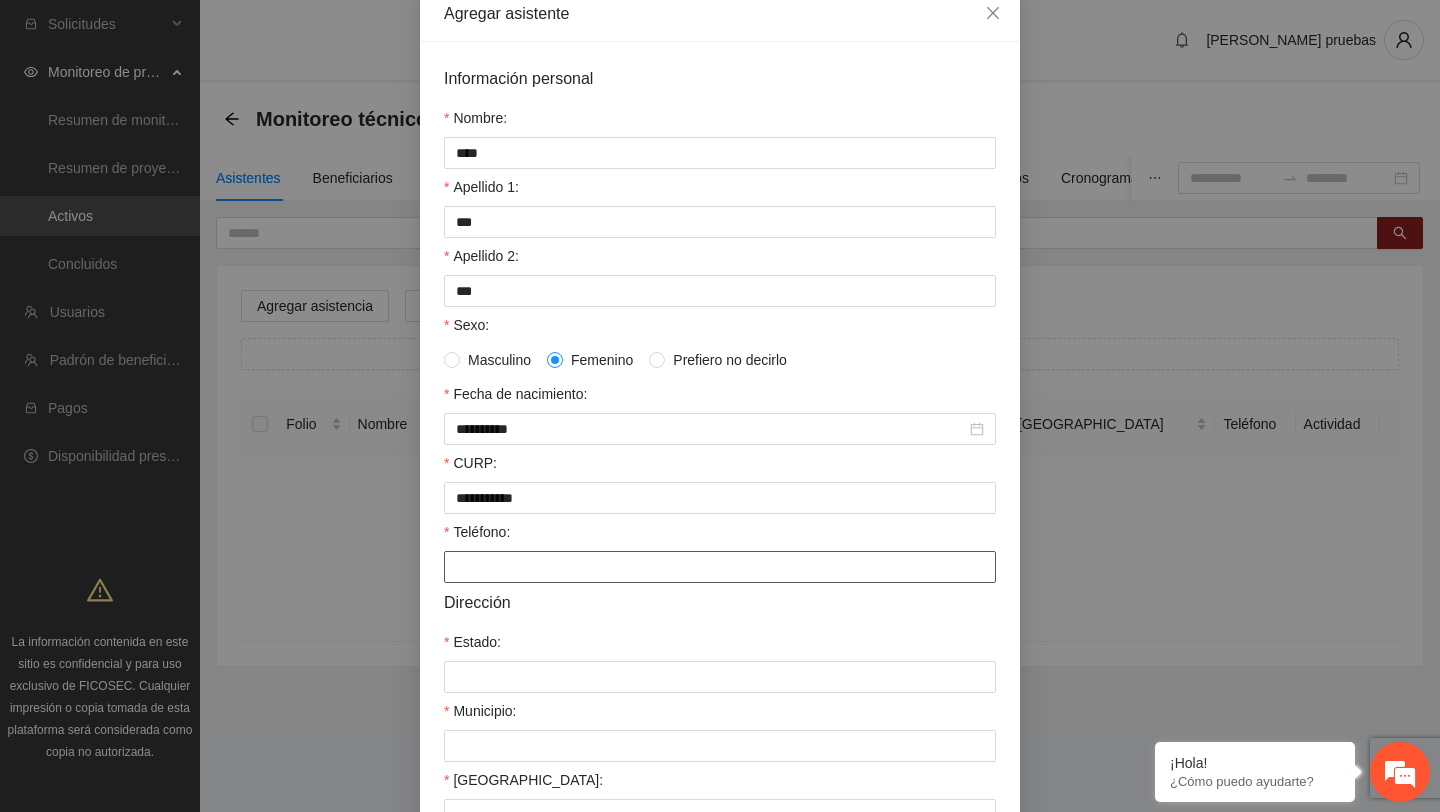 click on "Teléfono:" at bounding box center (720, 567) 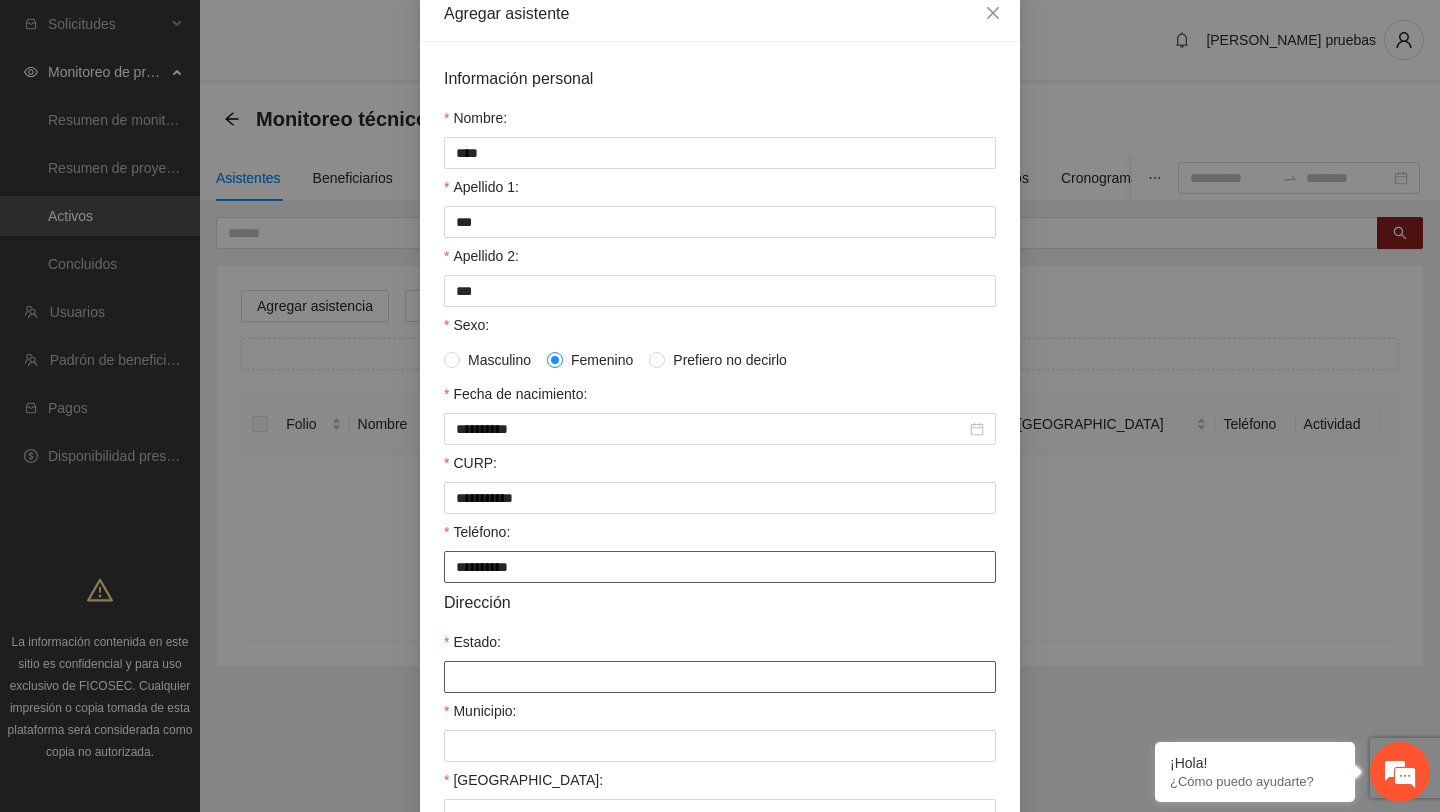 type on "**********" 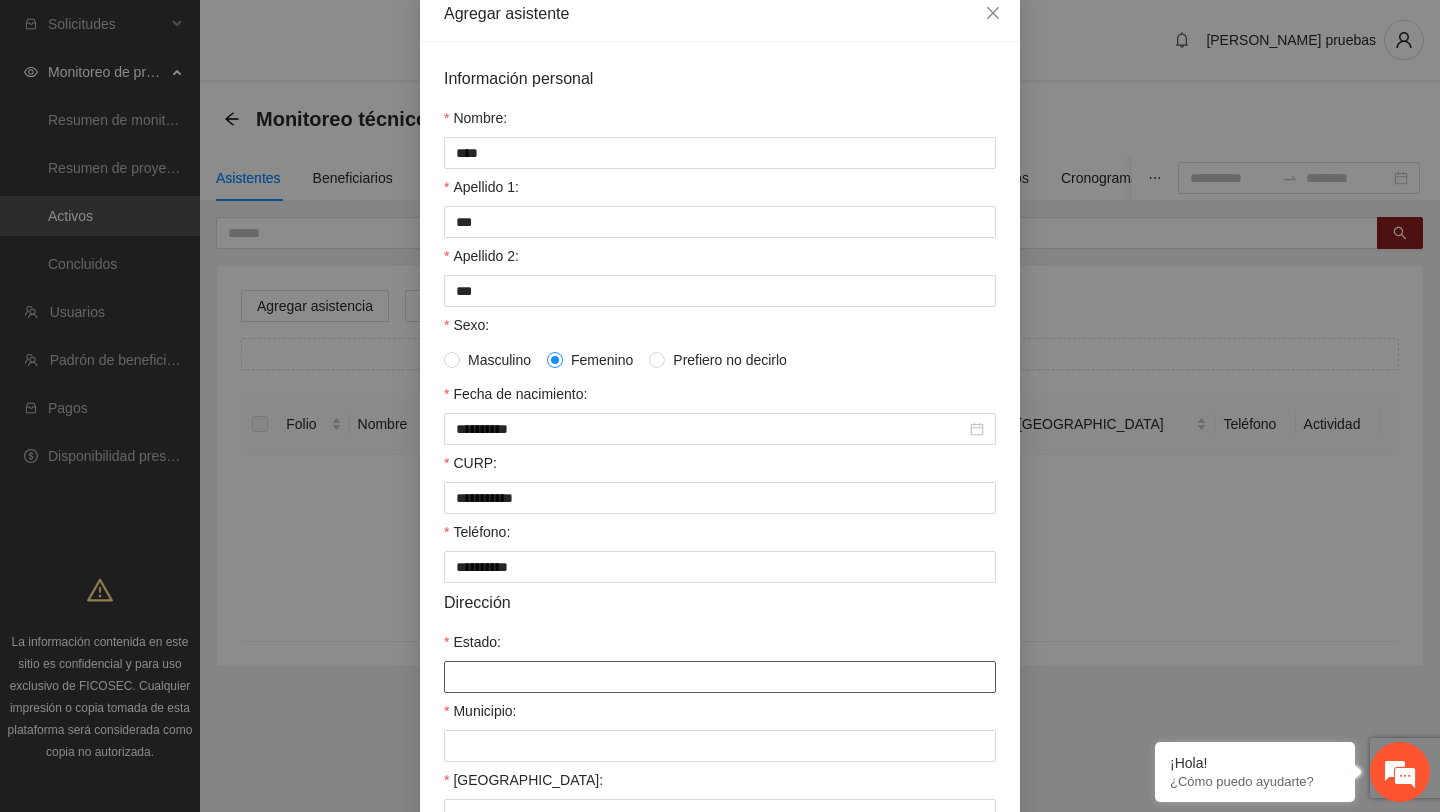 click on "Estado:" at bounding box center [720, 677] 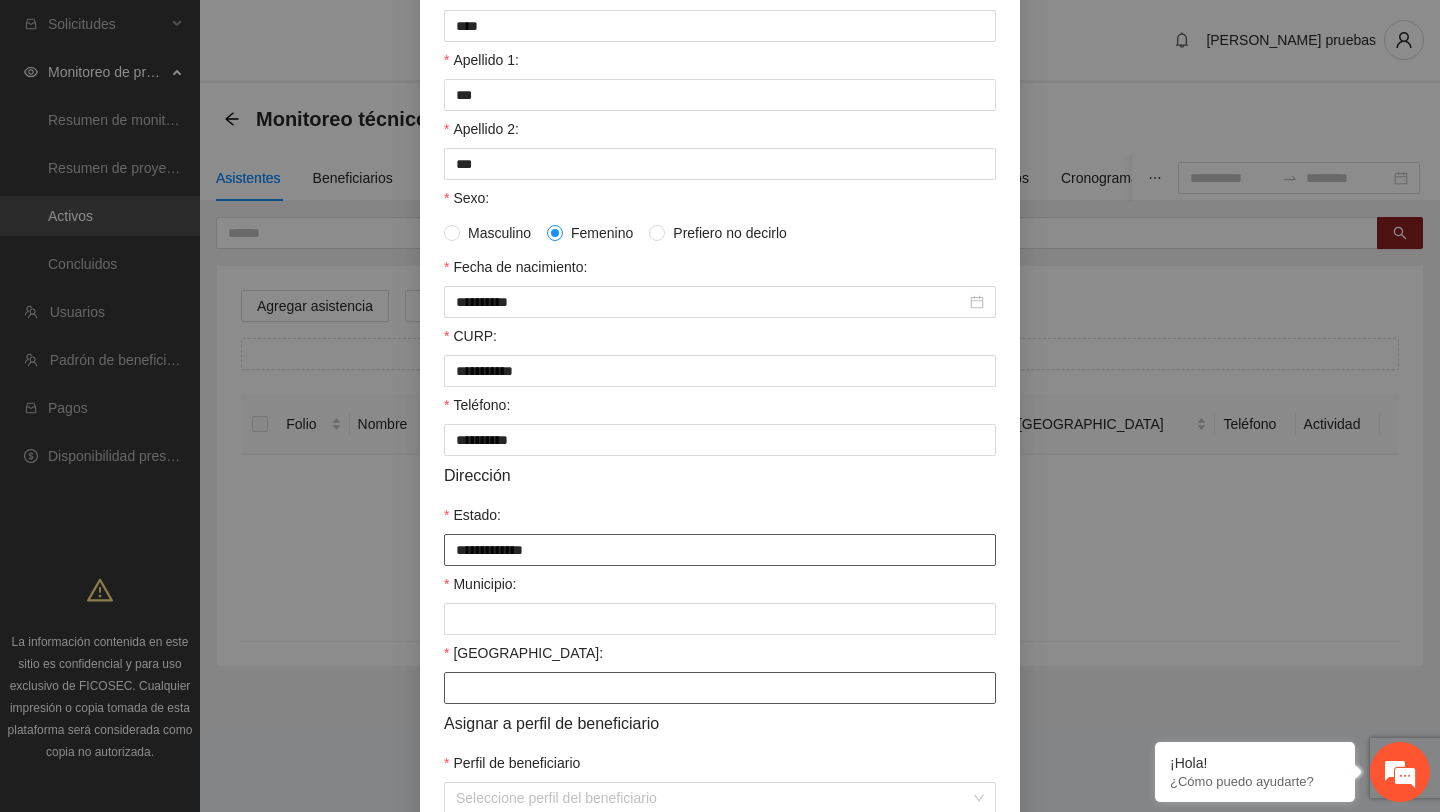 scroll, scrollTop: 244, scrollLeft: 0, axis: vertical 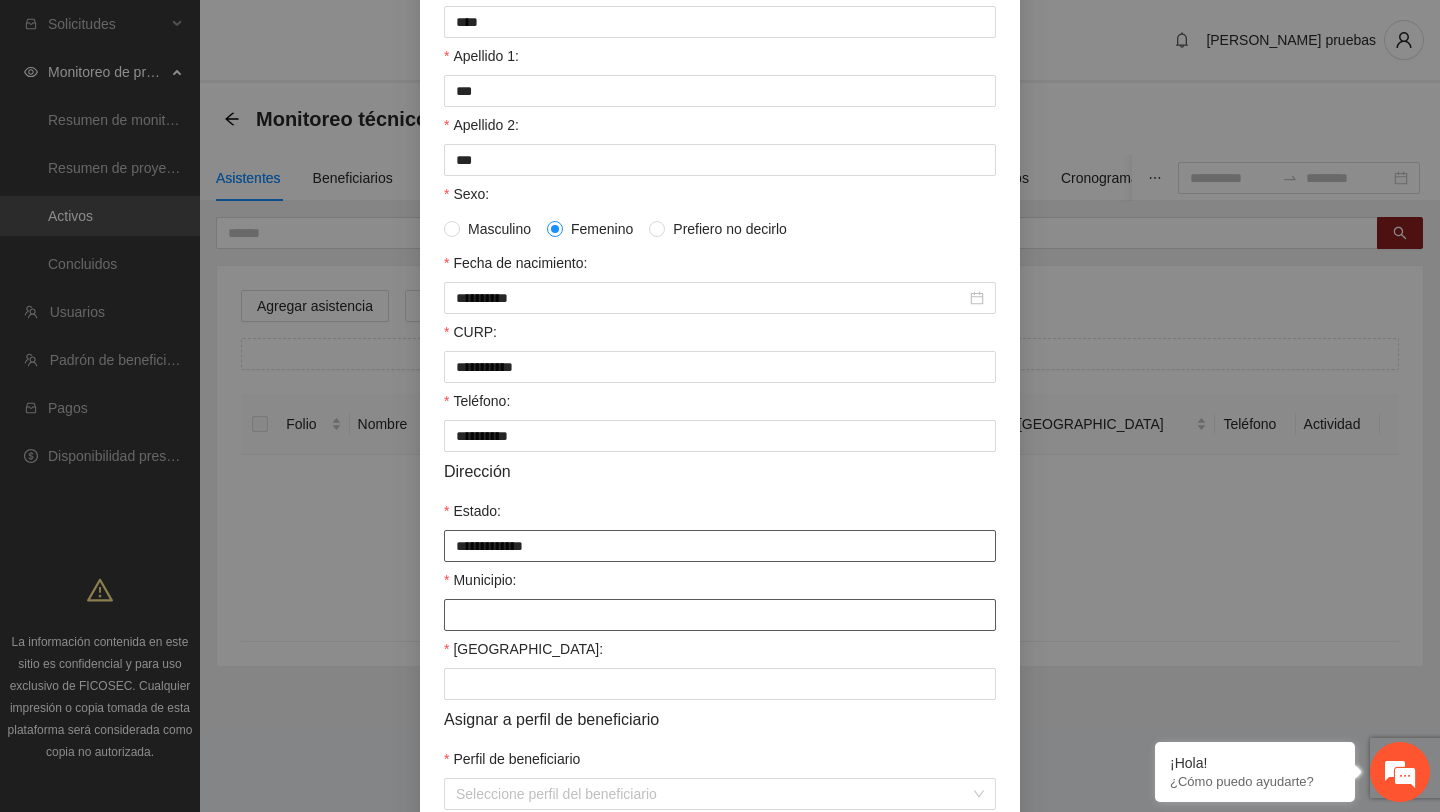 type on "**********" 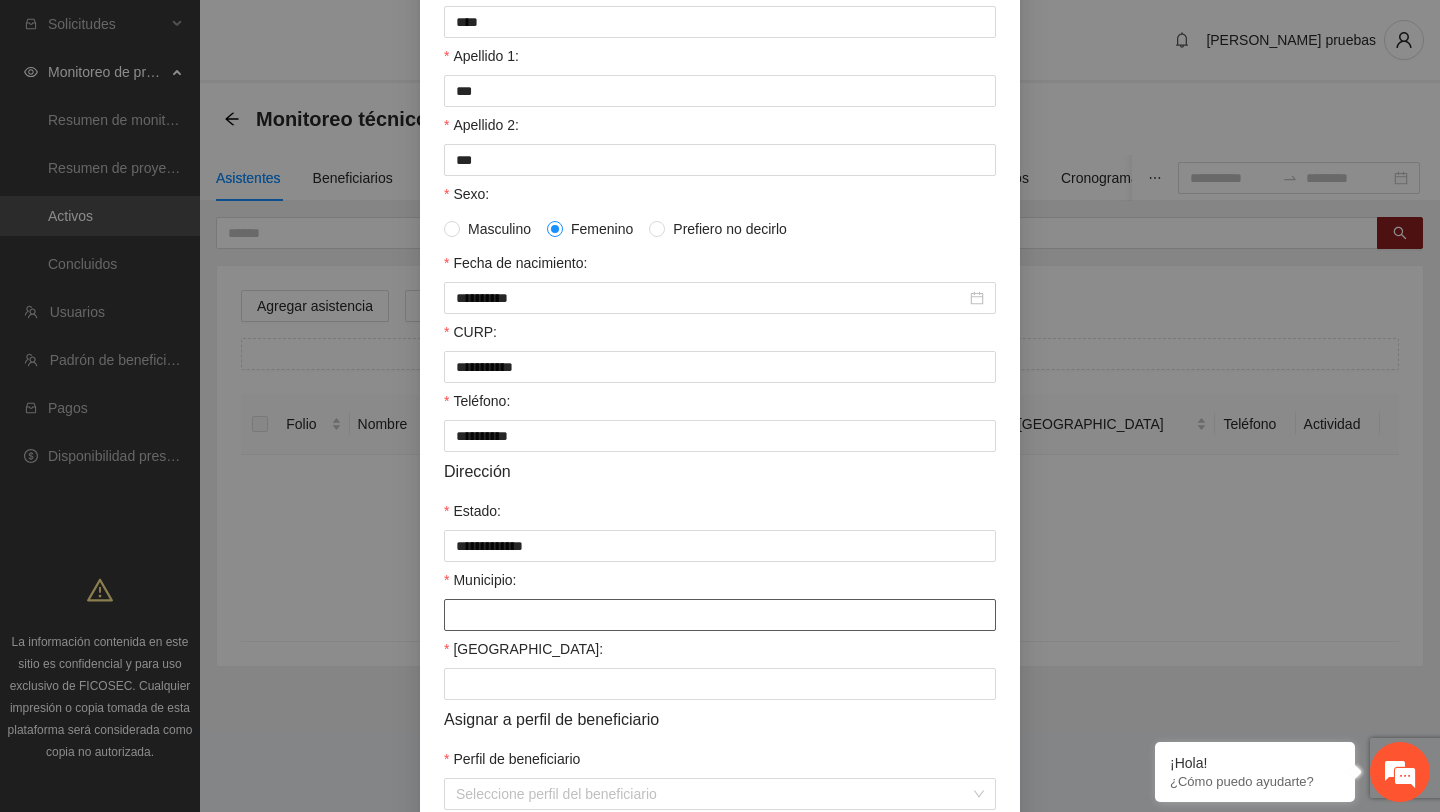 click on "Municipio:" at bounding box center (720, 615) 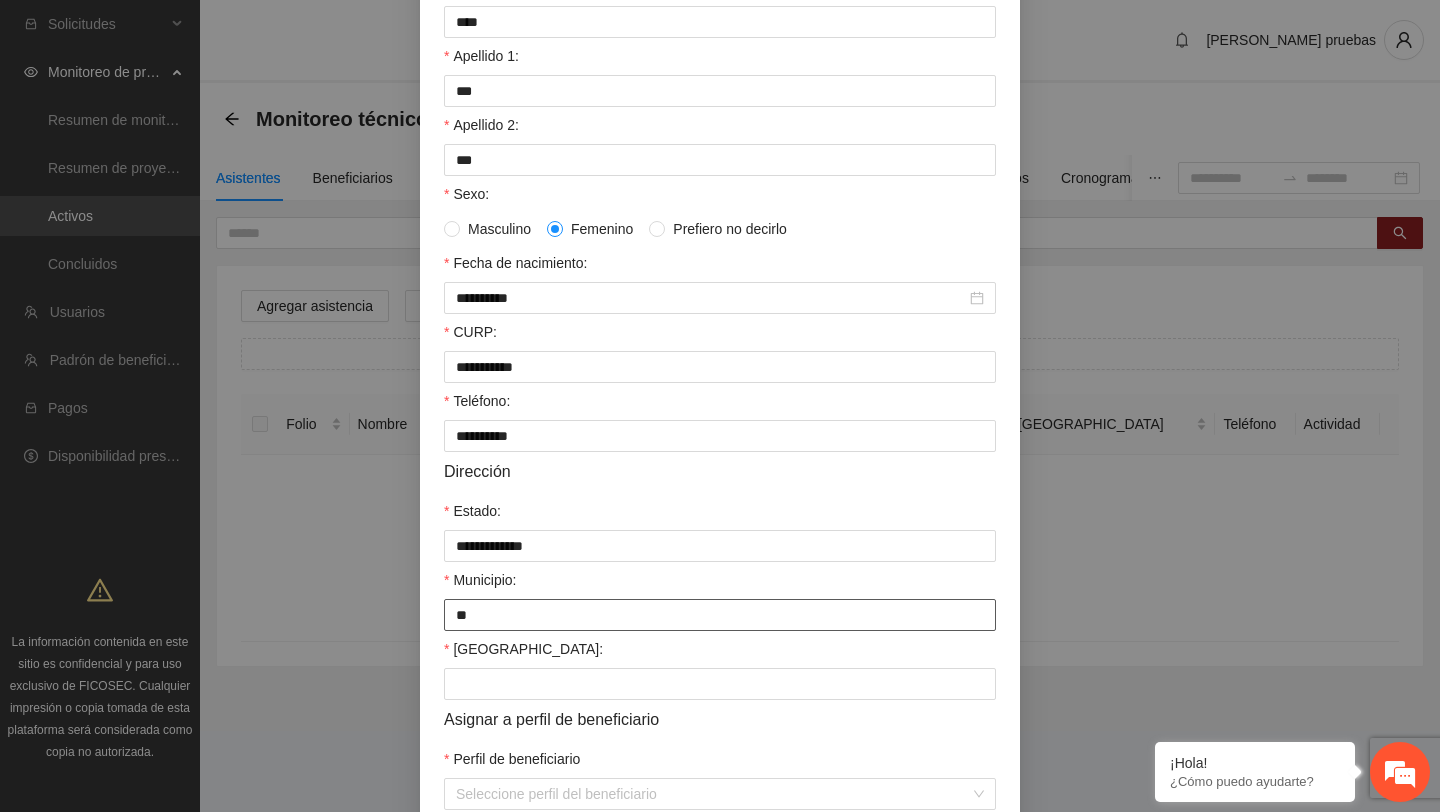 type on "*" 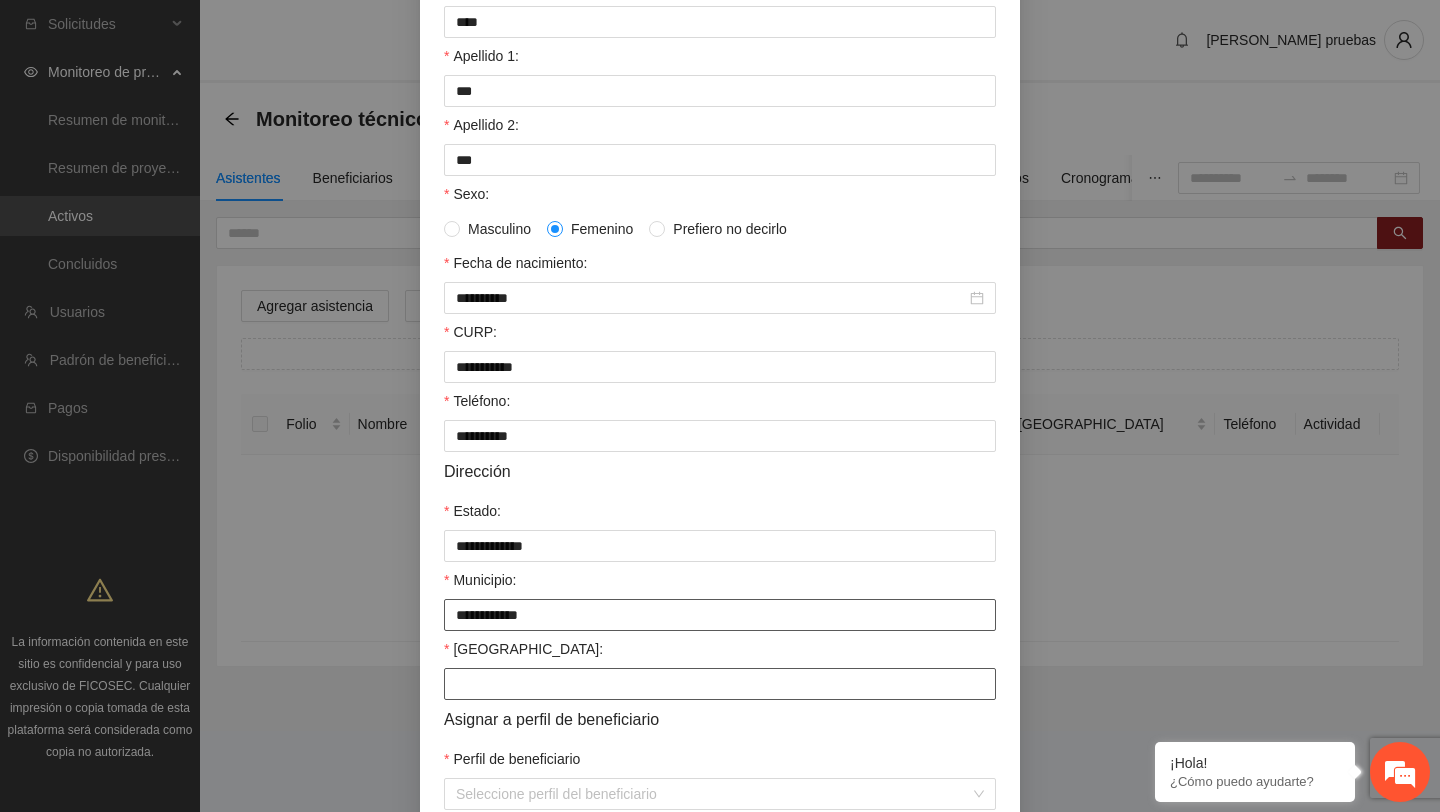 type on "**********" 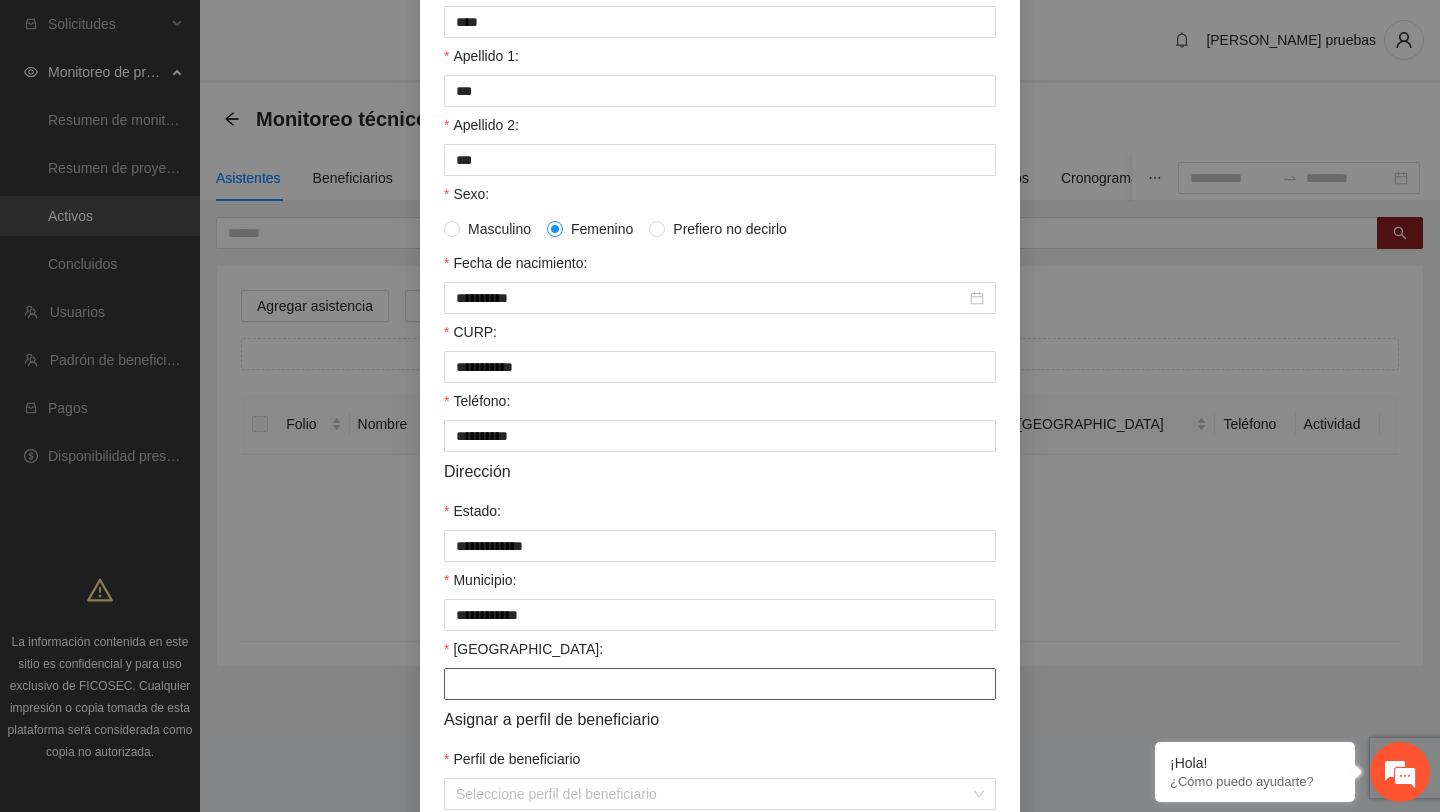click on "Colonia:" at bounding box center (720, 684) 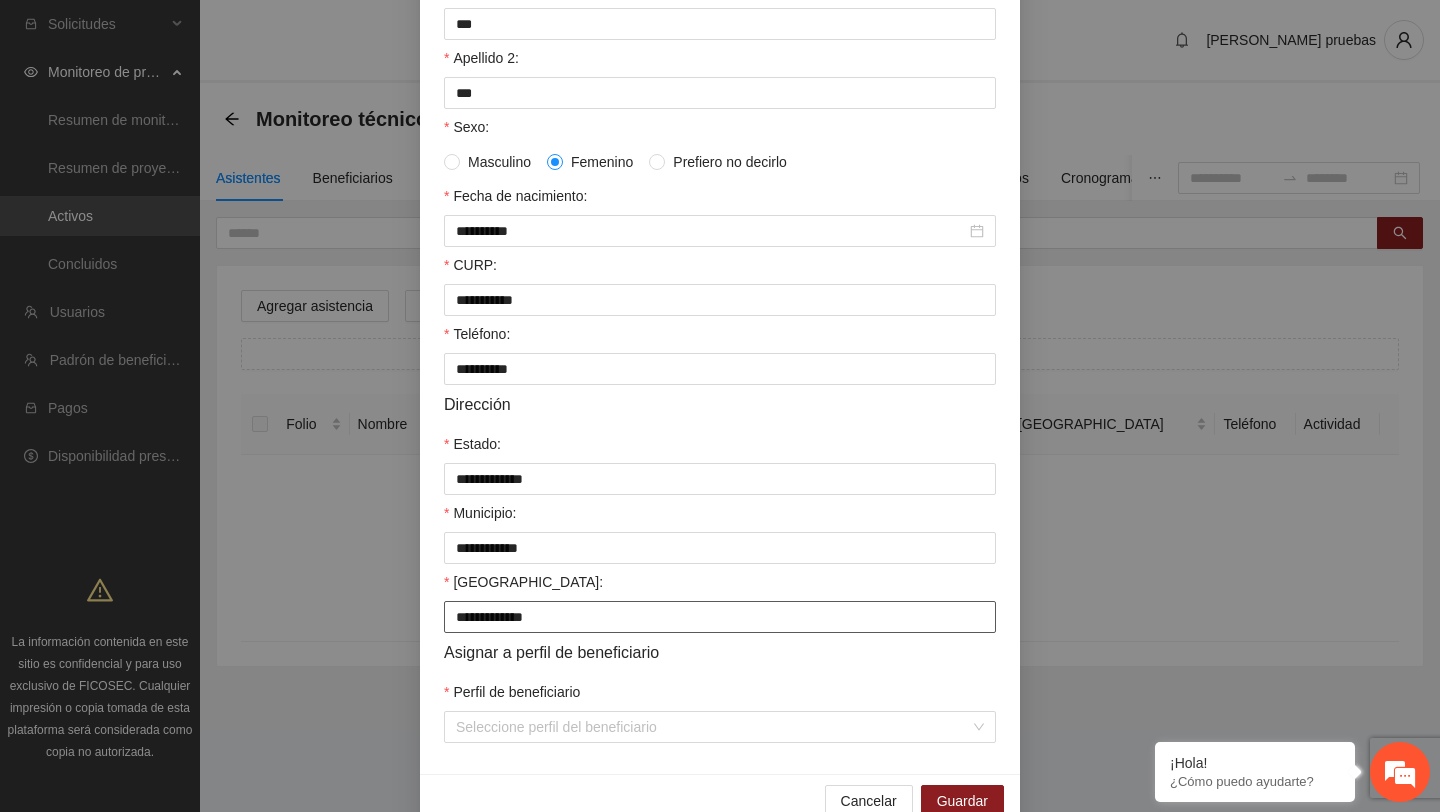 scroll, scrollTop: 350, scrollLeft: 0, axis: vertical 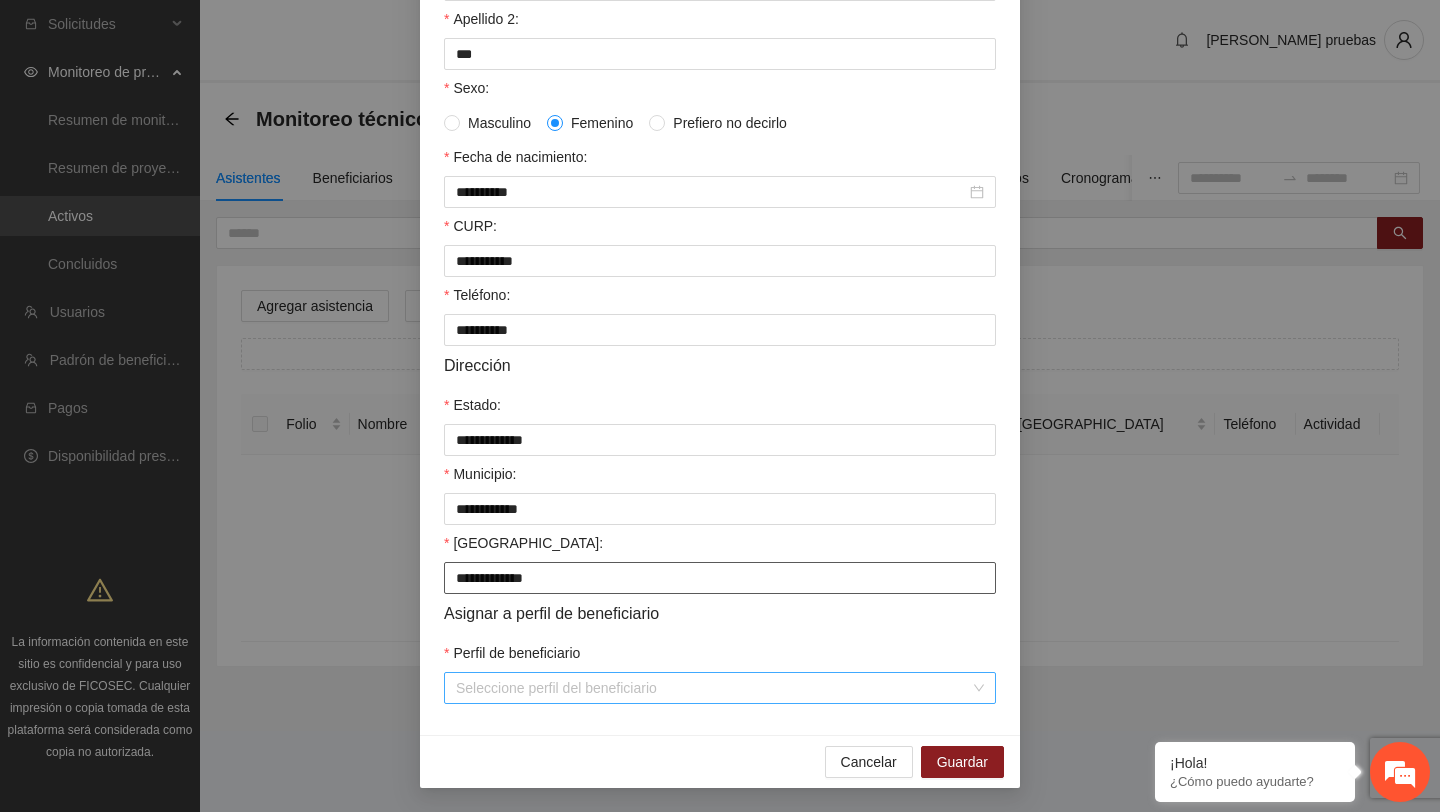 type on "**********" 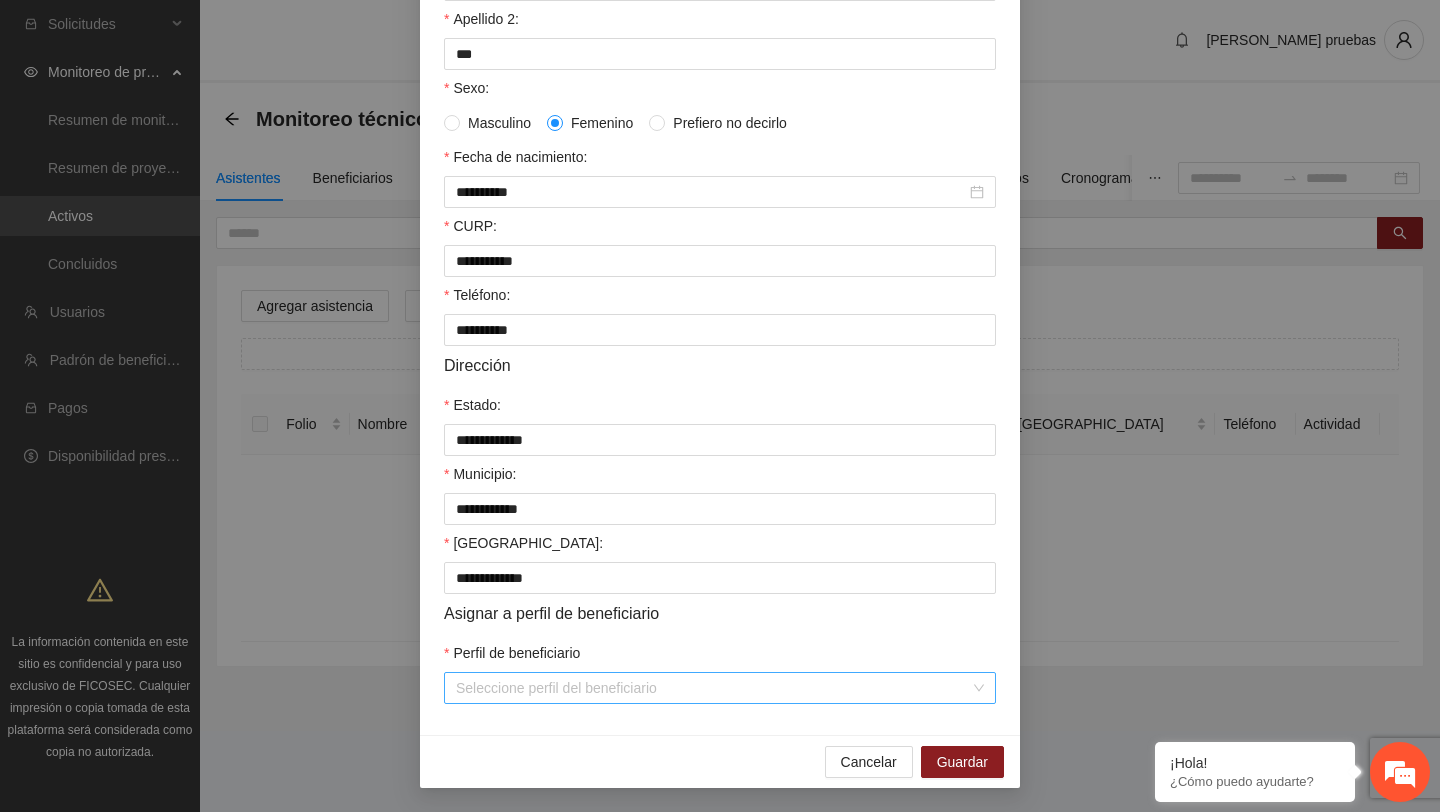 click on "Perfil de beneficiario" at bounding box center (713, 688) 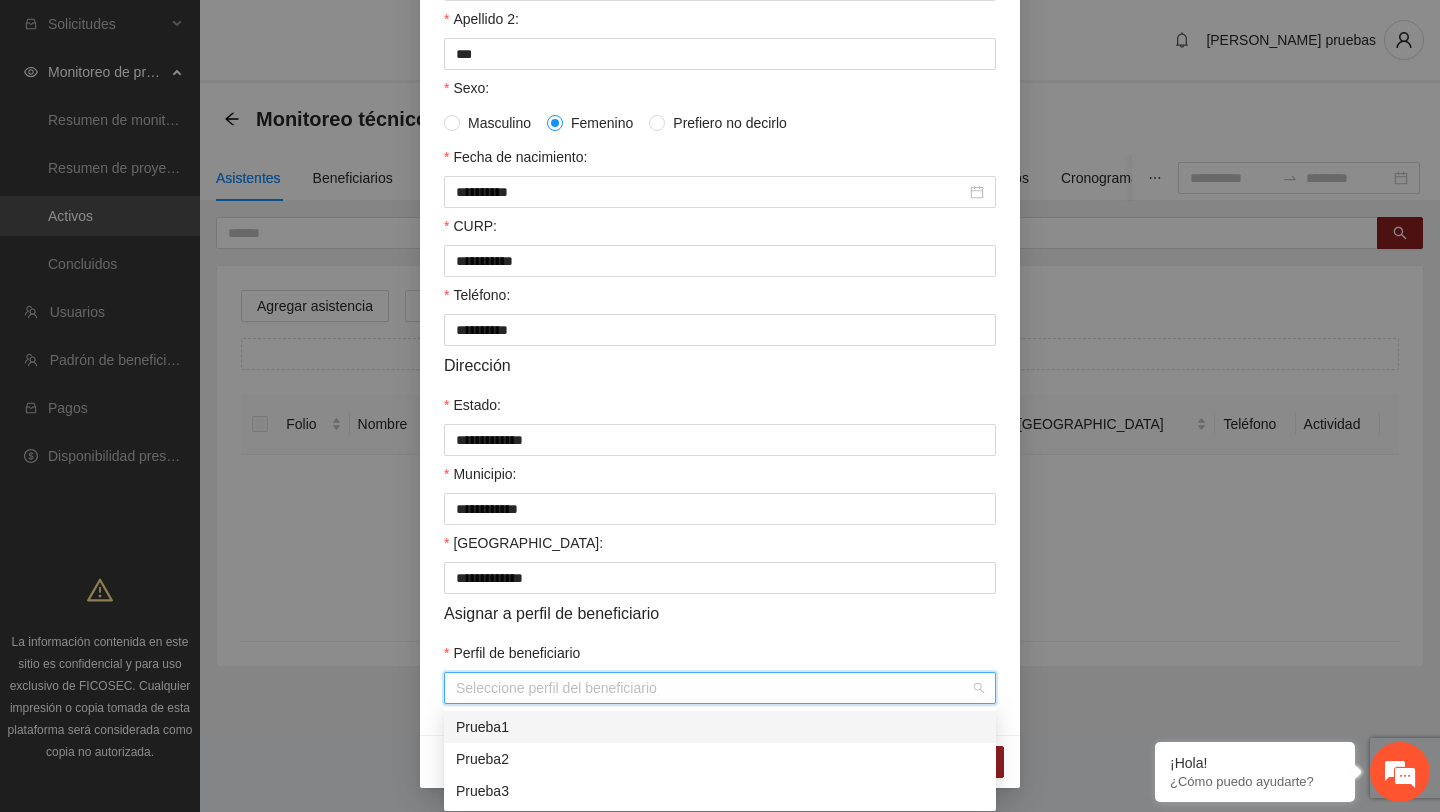 click on "Prueba1" at bounding box center [720, 727] 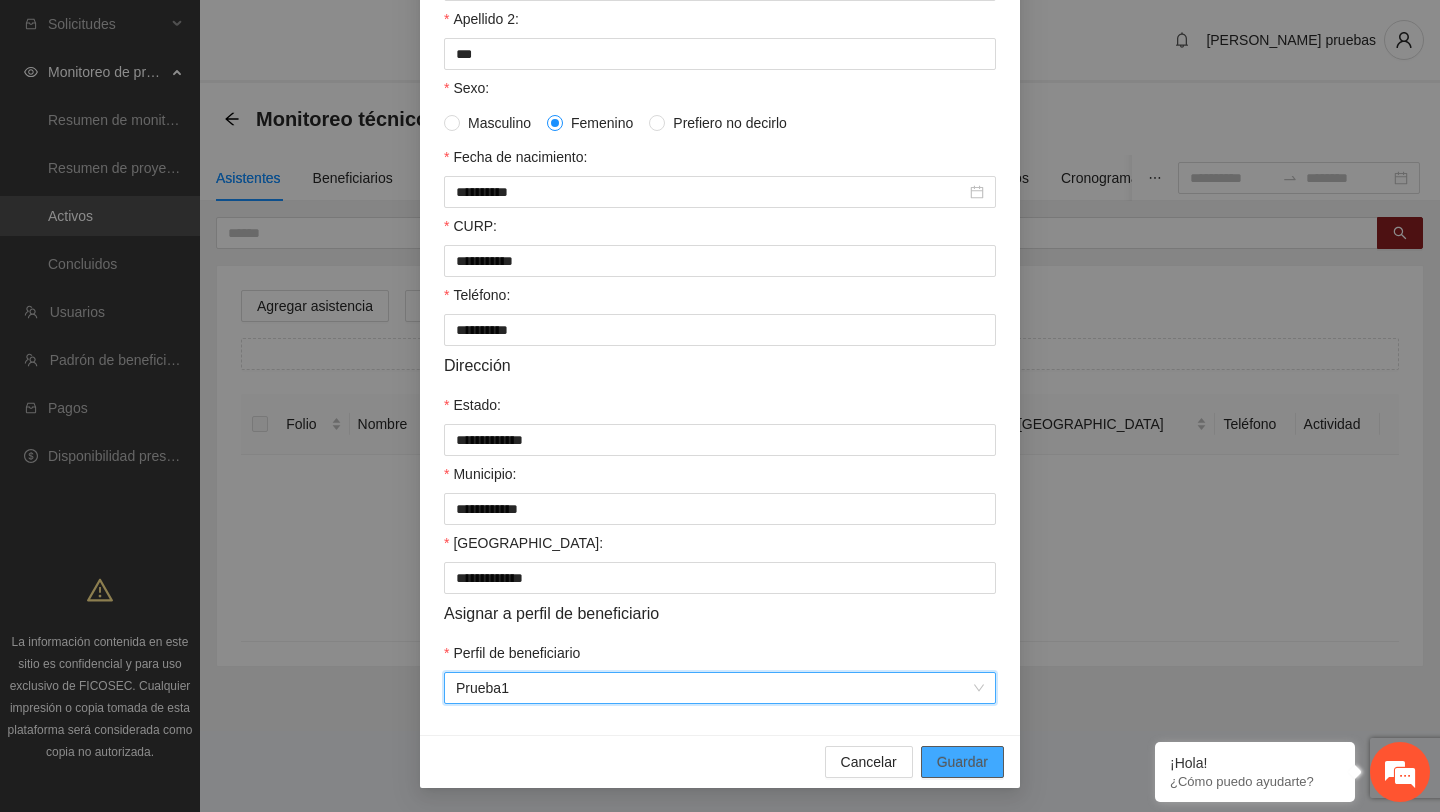 click on "Guardar" at bounding box center [962, 762] 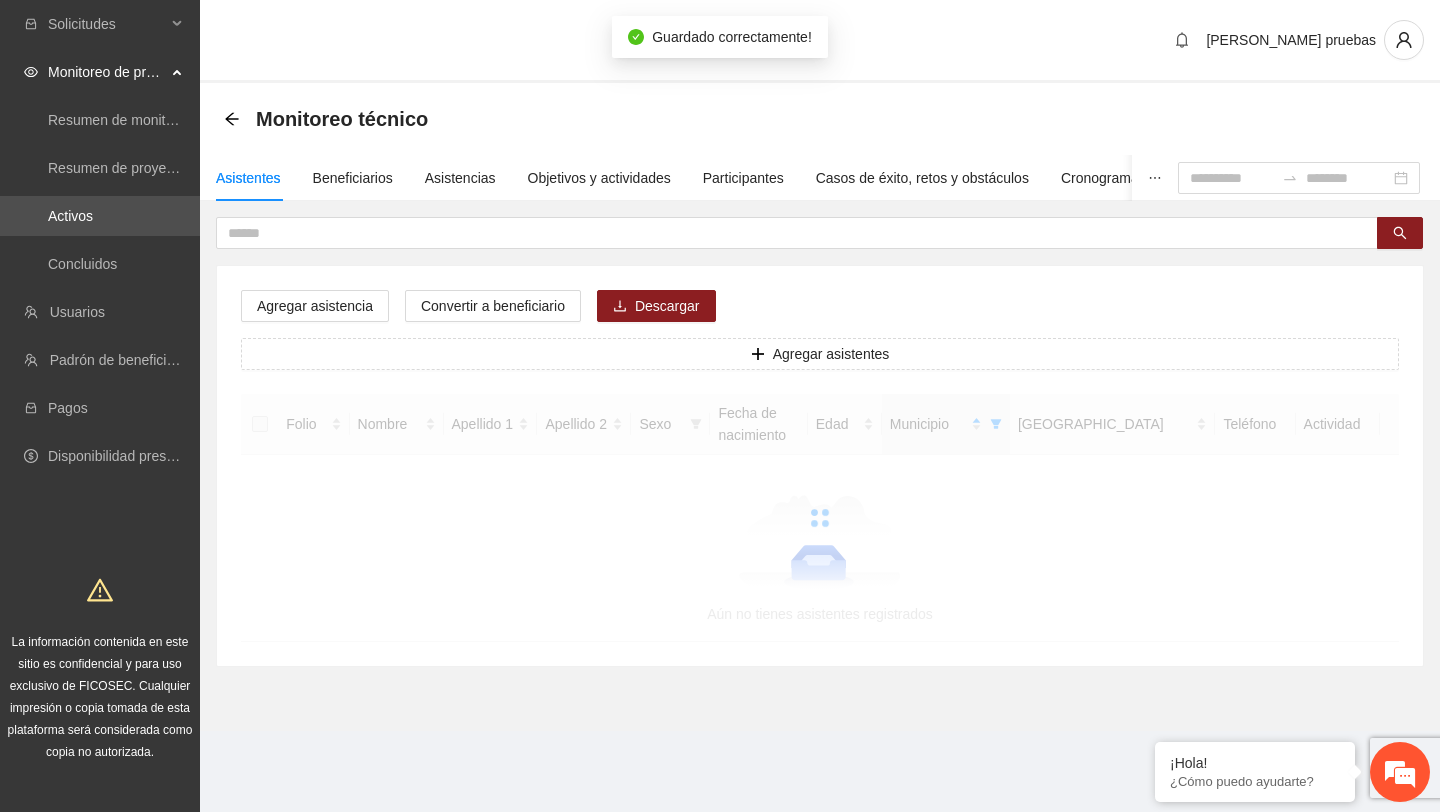 scroll, scrollTop: 250, scrollLeft: 0, axis: vertical 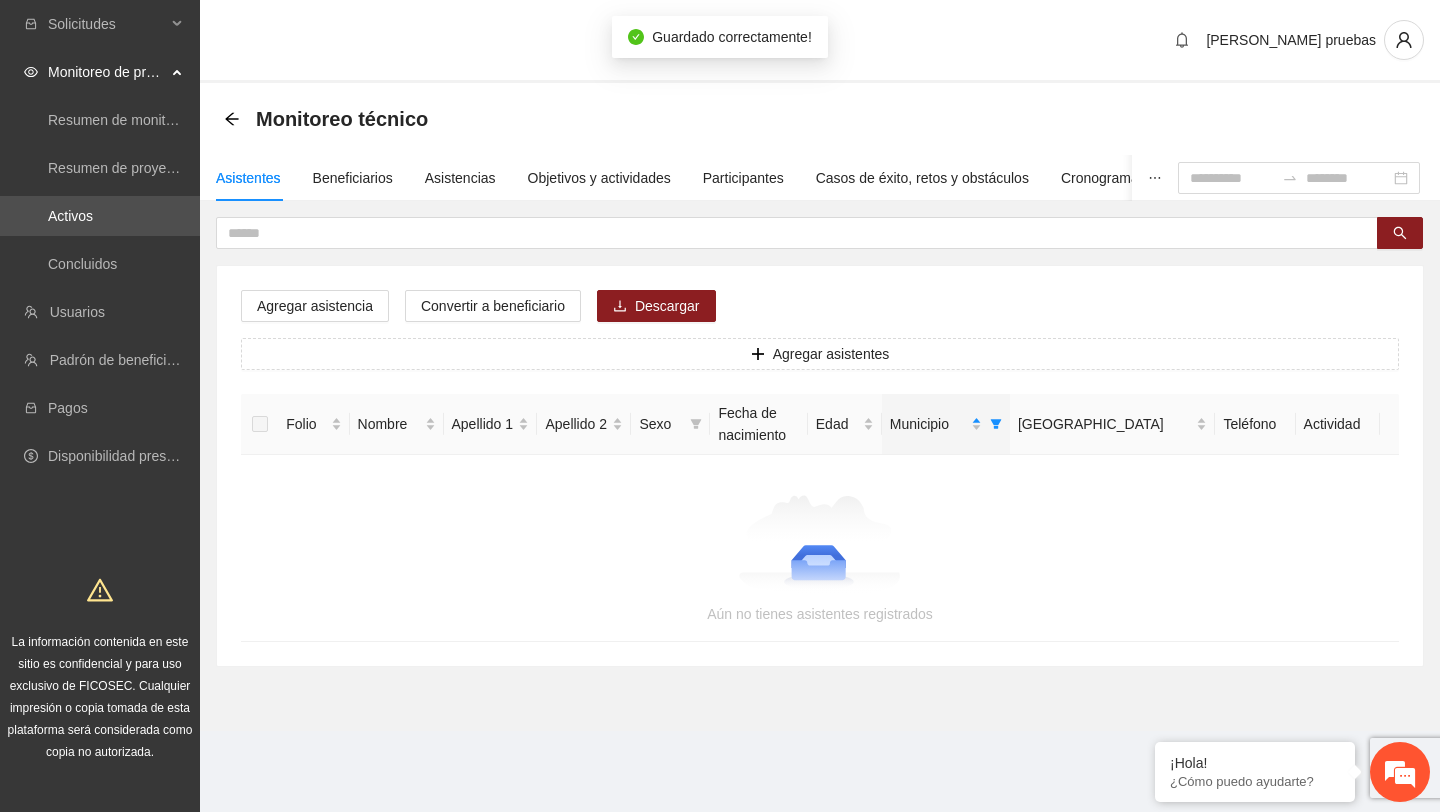 click on "Aún no tienes asistentes registrados" at bounding box center [820, 548] 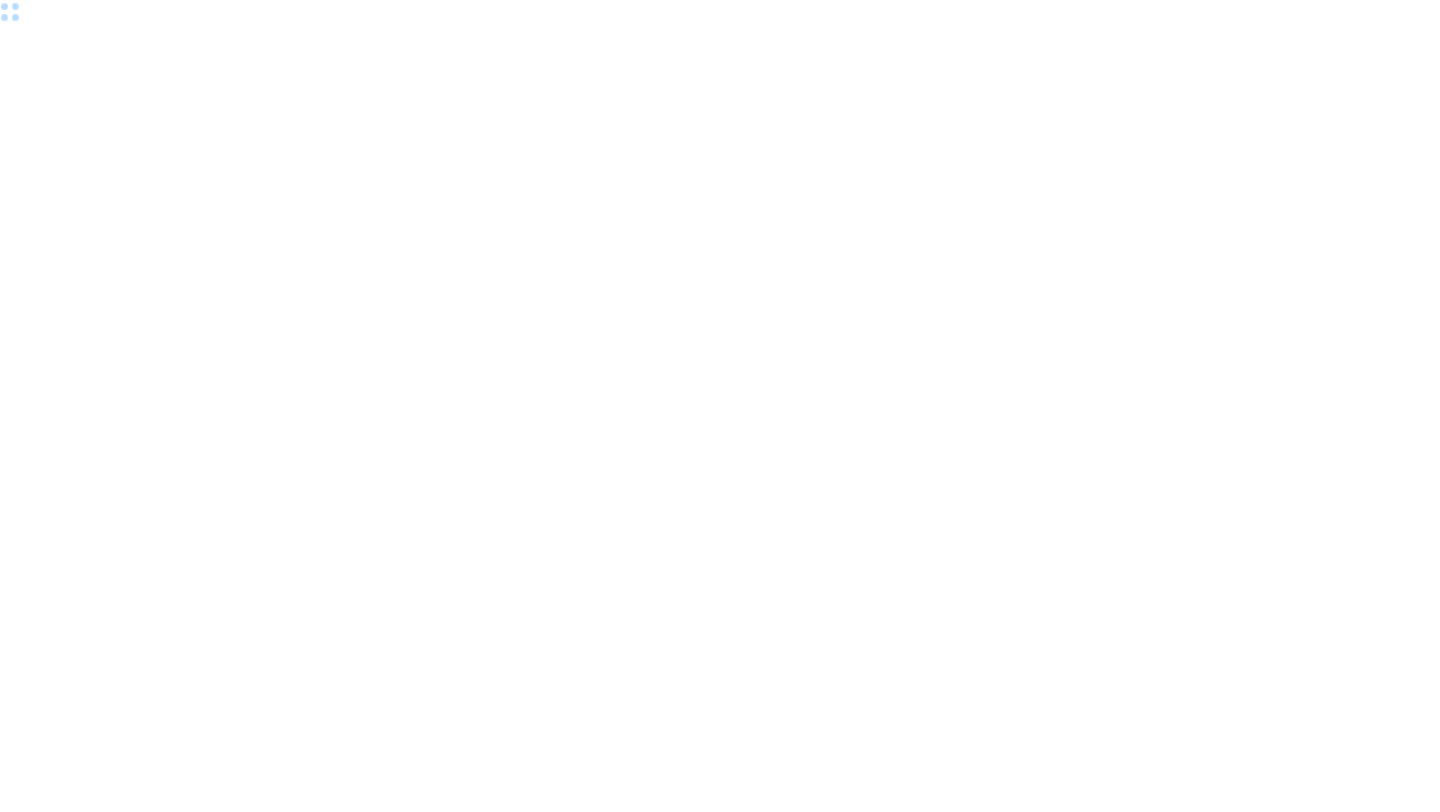 scroll, scrollTop: 0, scrollLeft: 0, axis: both 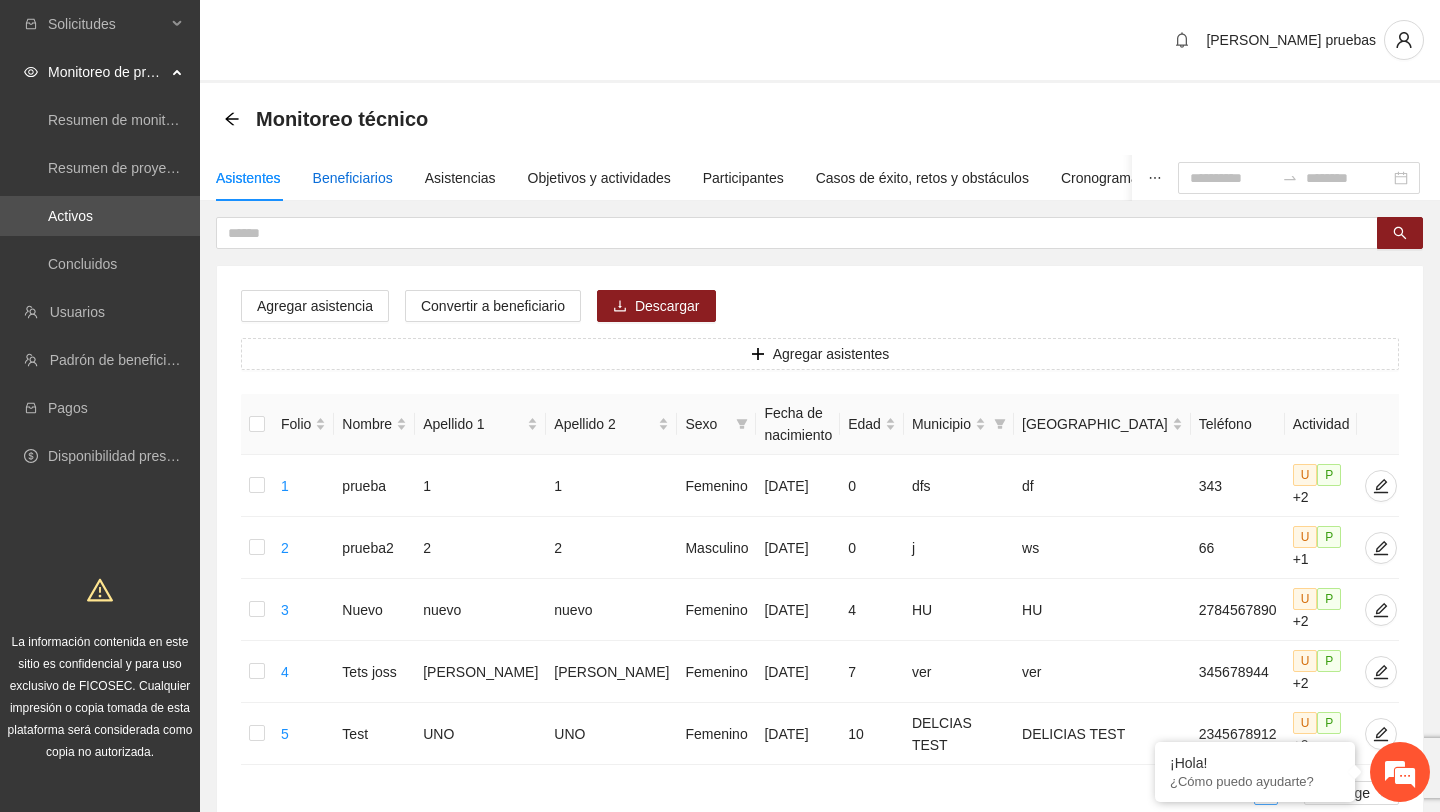 click on "Beneficiarios" at bounding box center (353, 178) 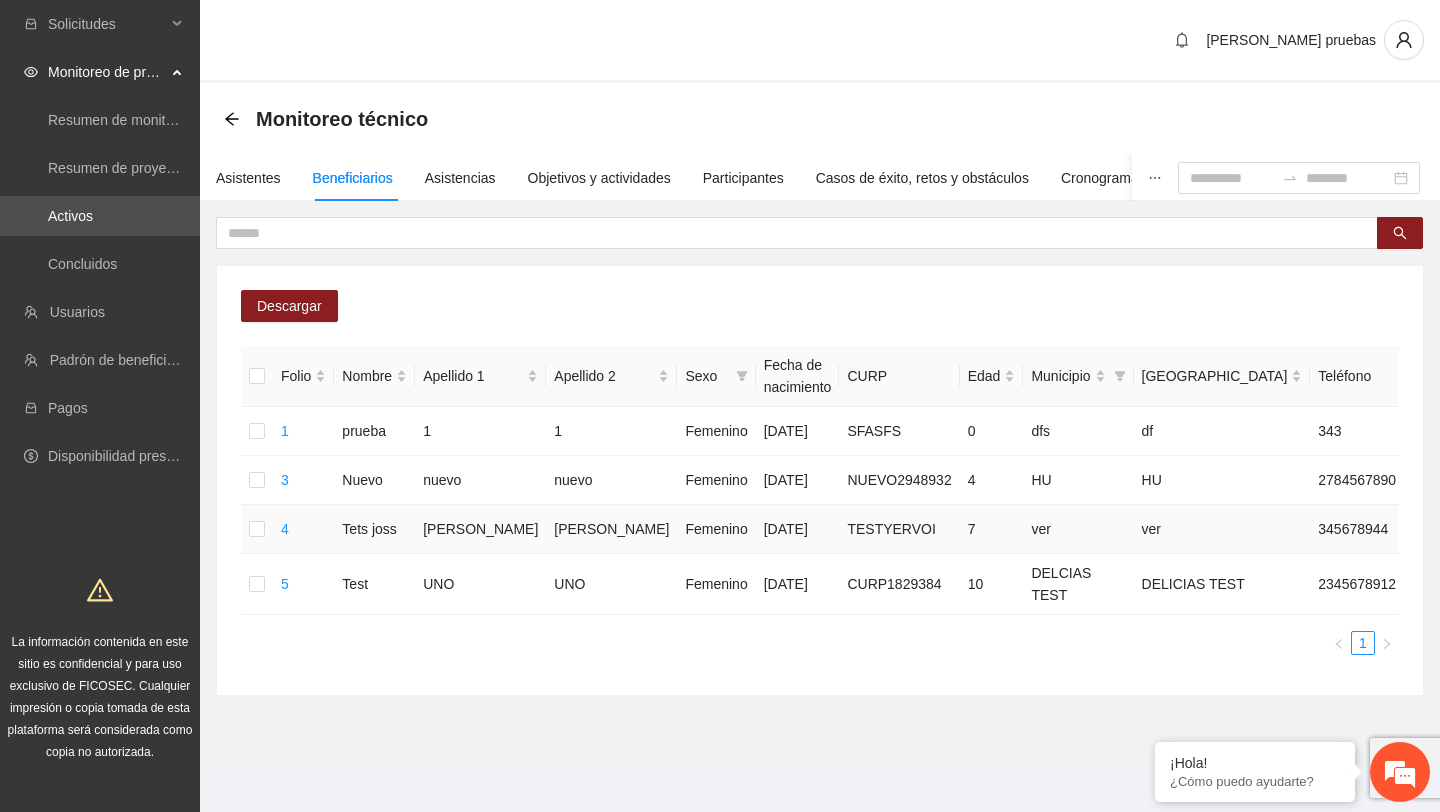 scroll, scrollTop: 0, scrollLeft: 19, axis: horizontal 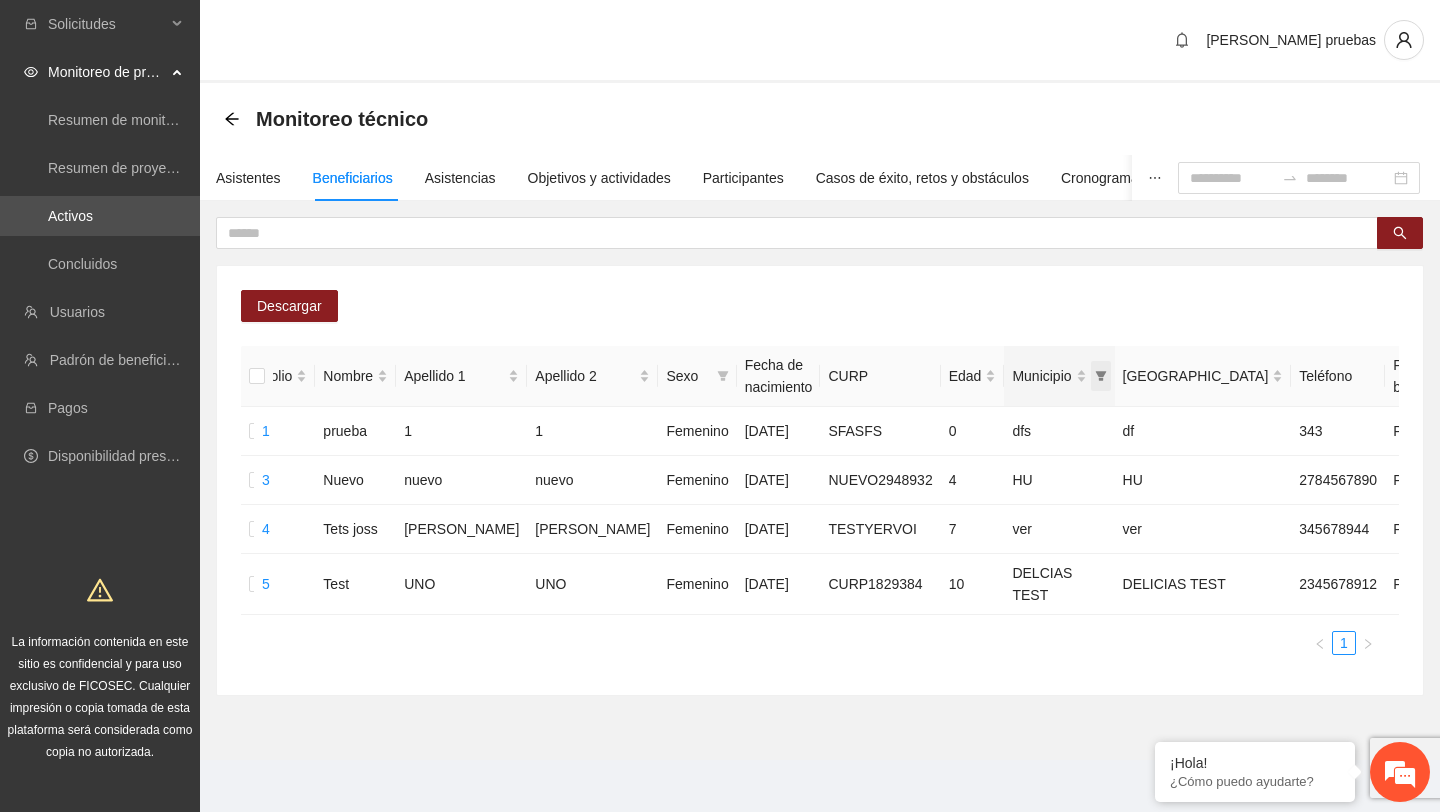 click 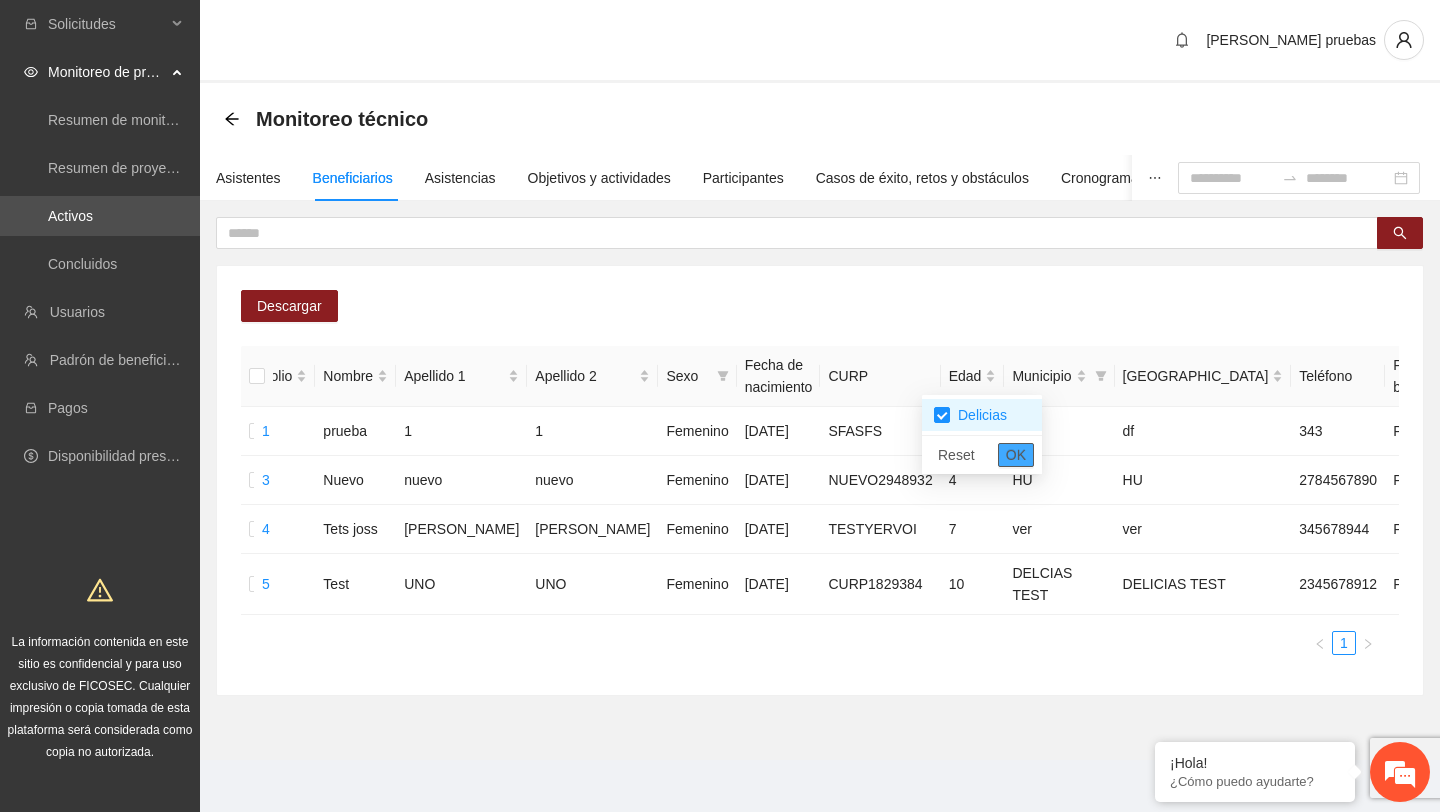 click on "OK" at bounding box center (1016, 455) 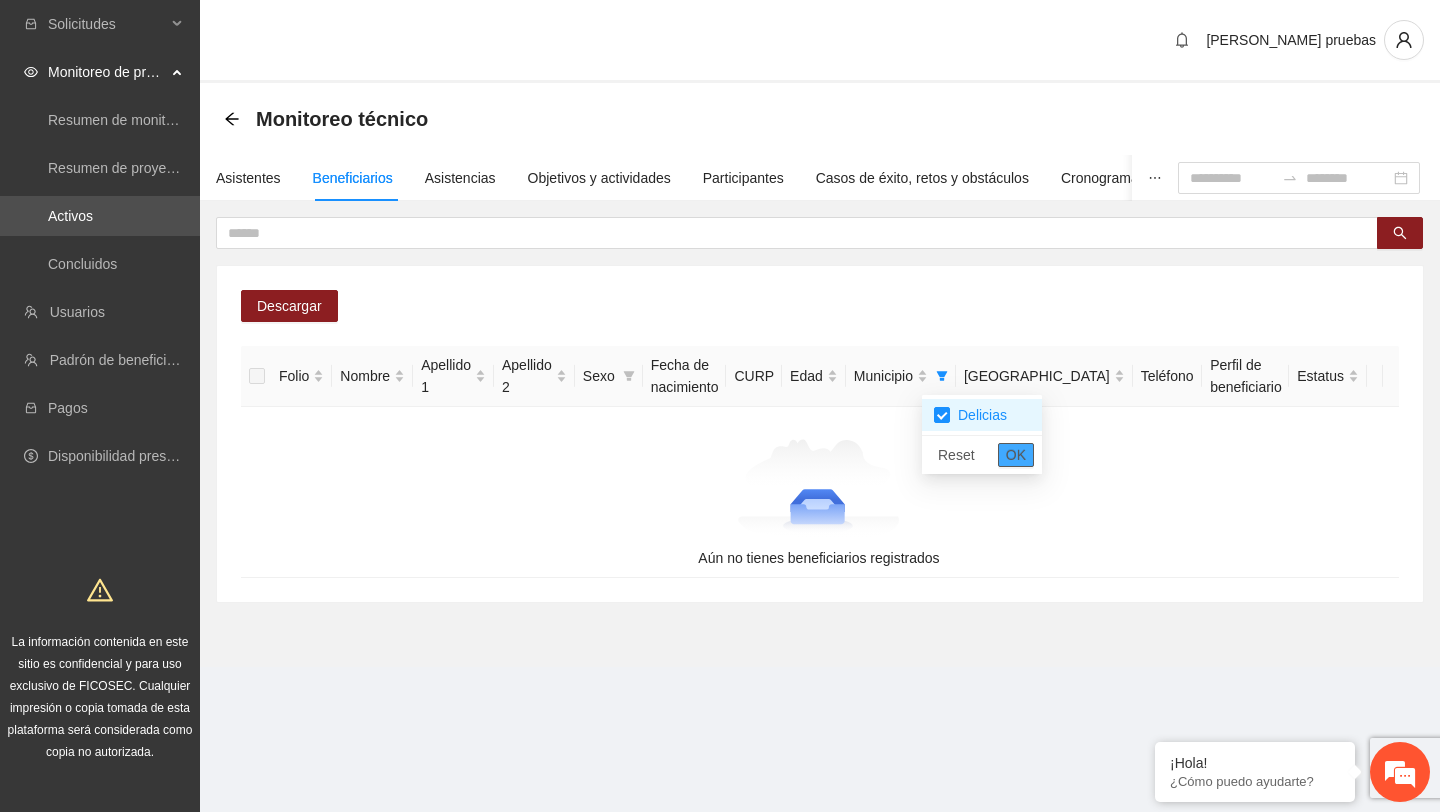 scroll, scrollTop: 0, scrollLeft: 0, axis: both 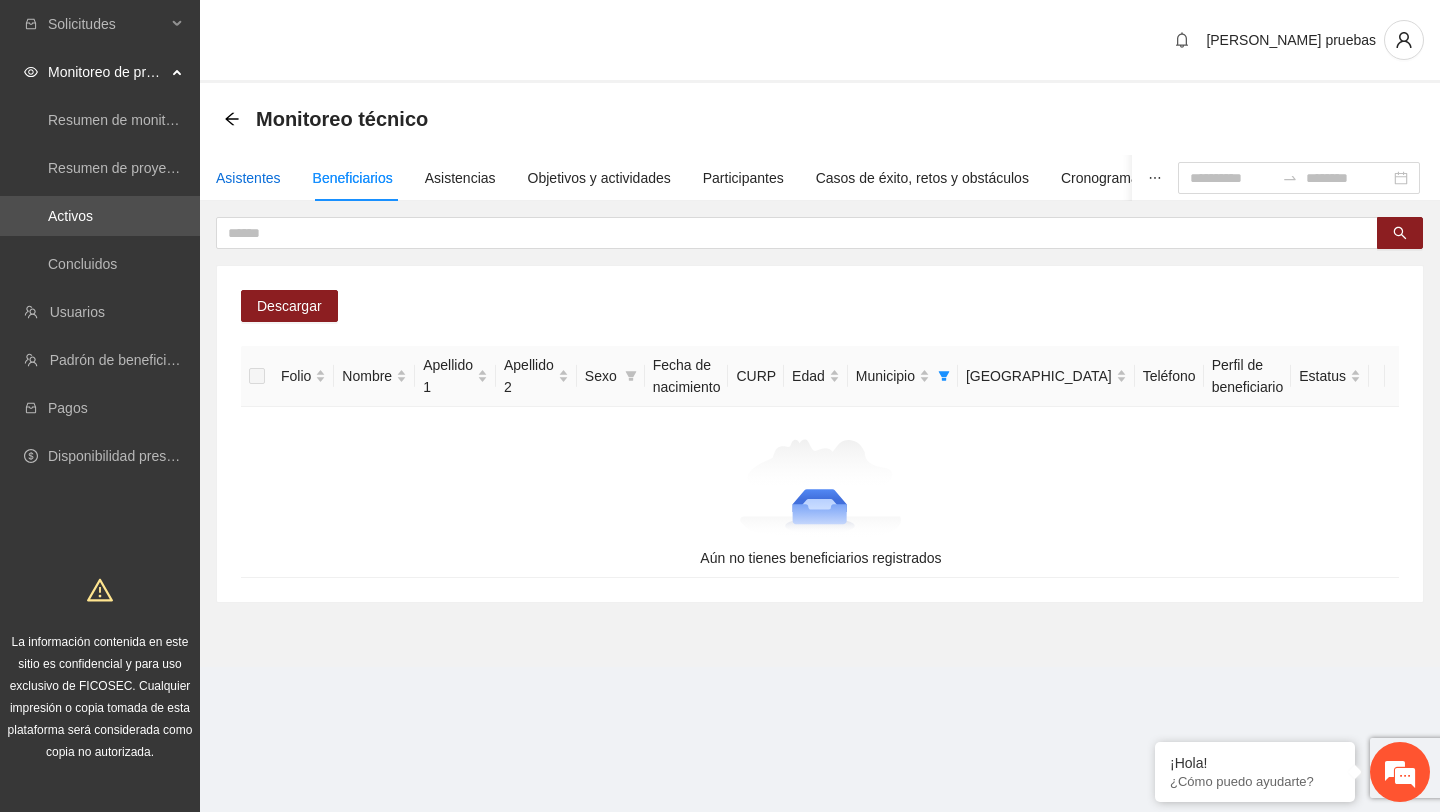 click on "Asistentes" at bounding box center [248, 178] 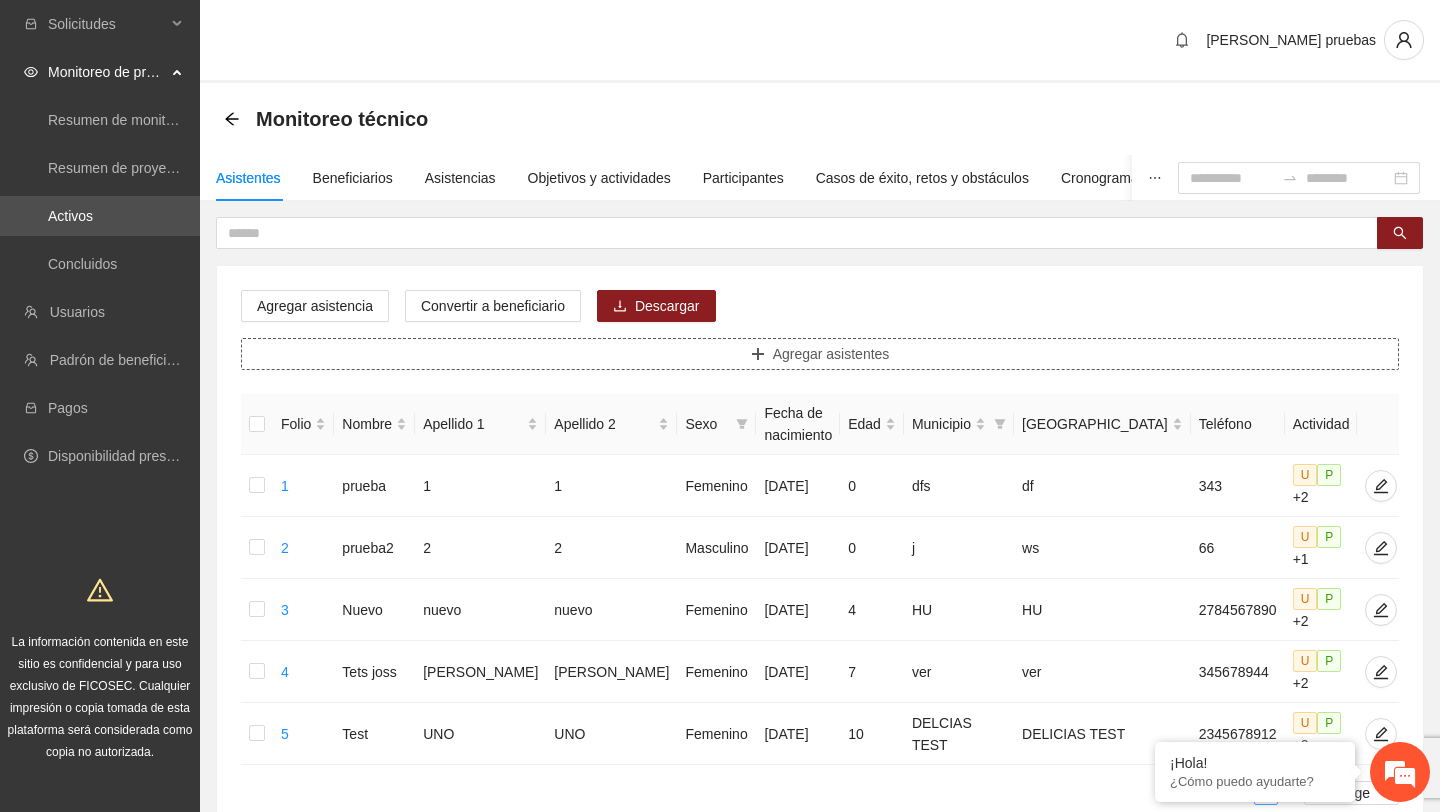 click on "Agregar asistentes" at bounding box center [820, 354] 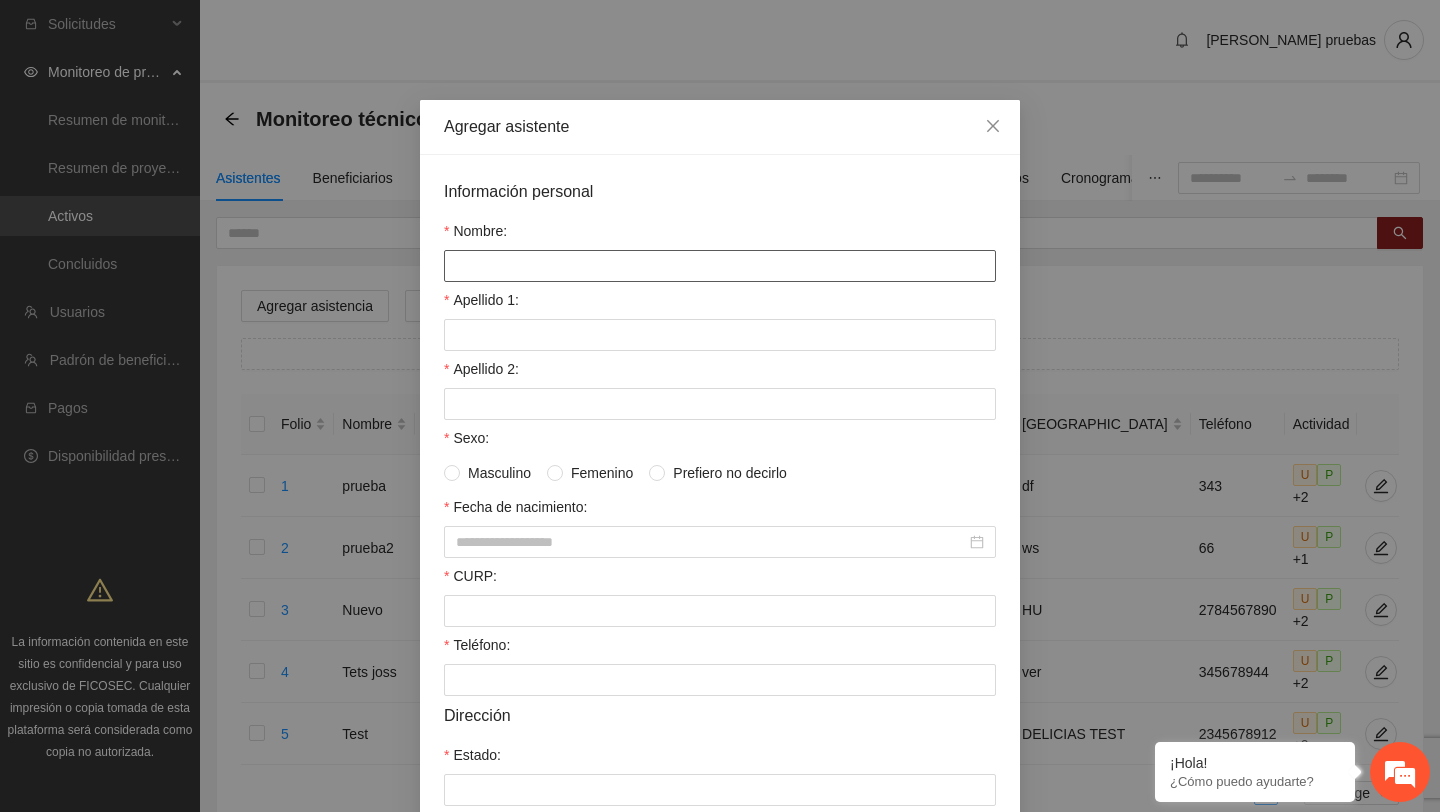 click on "Nombre:" at bounding box center [720, 266] 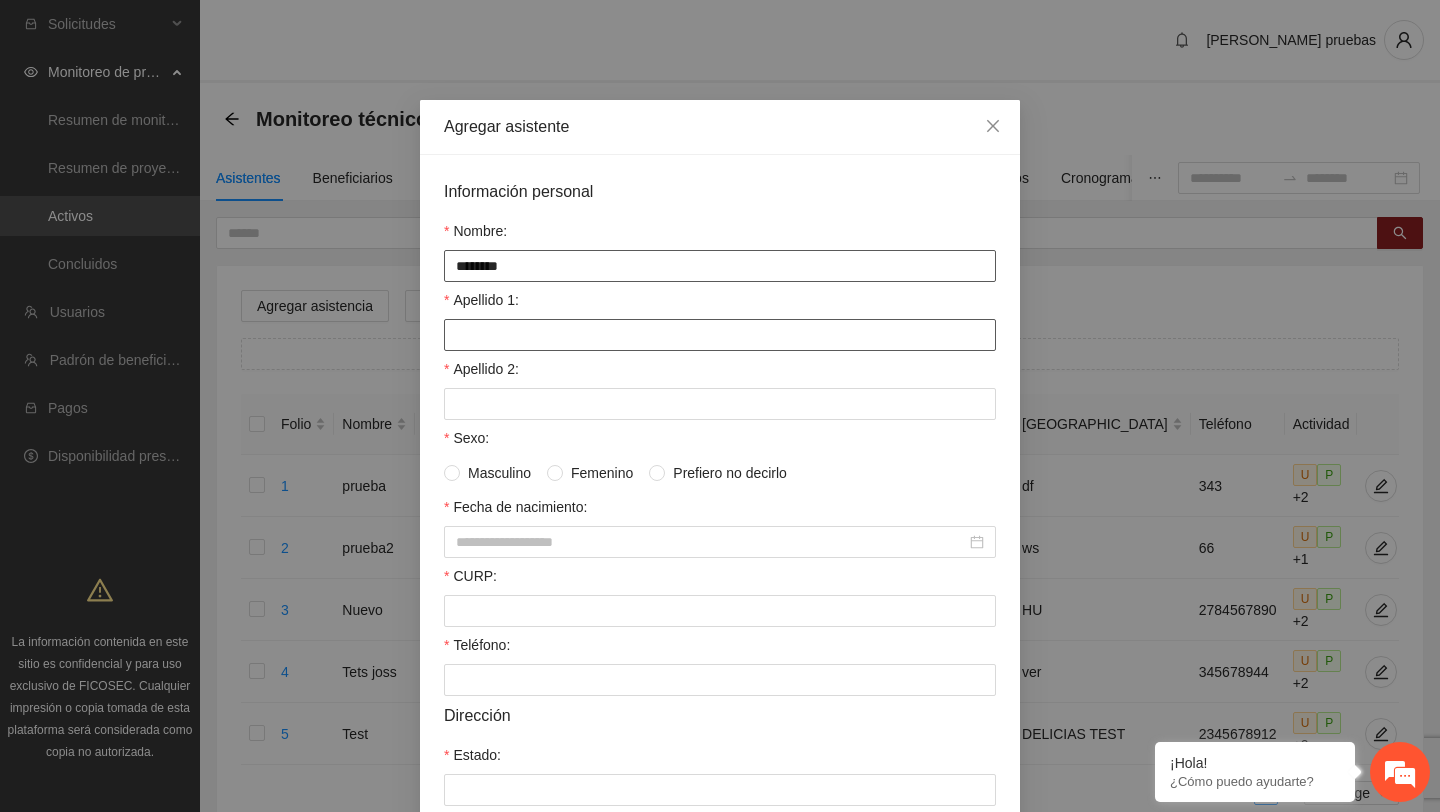 type on "********" 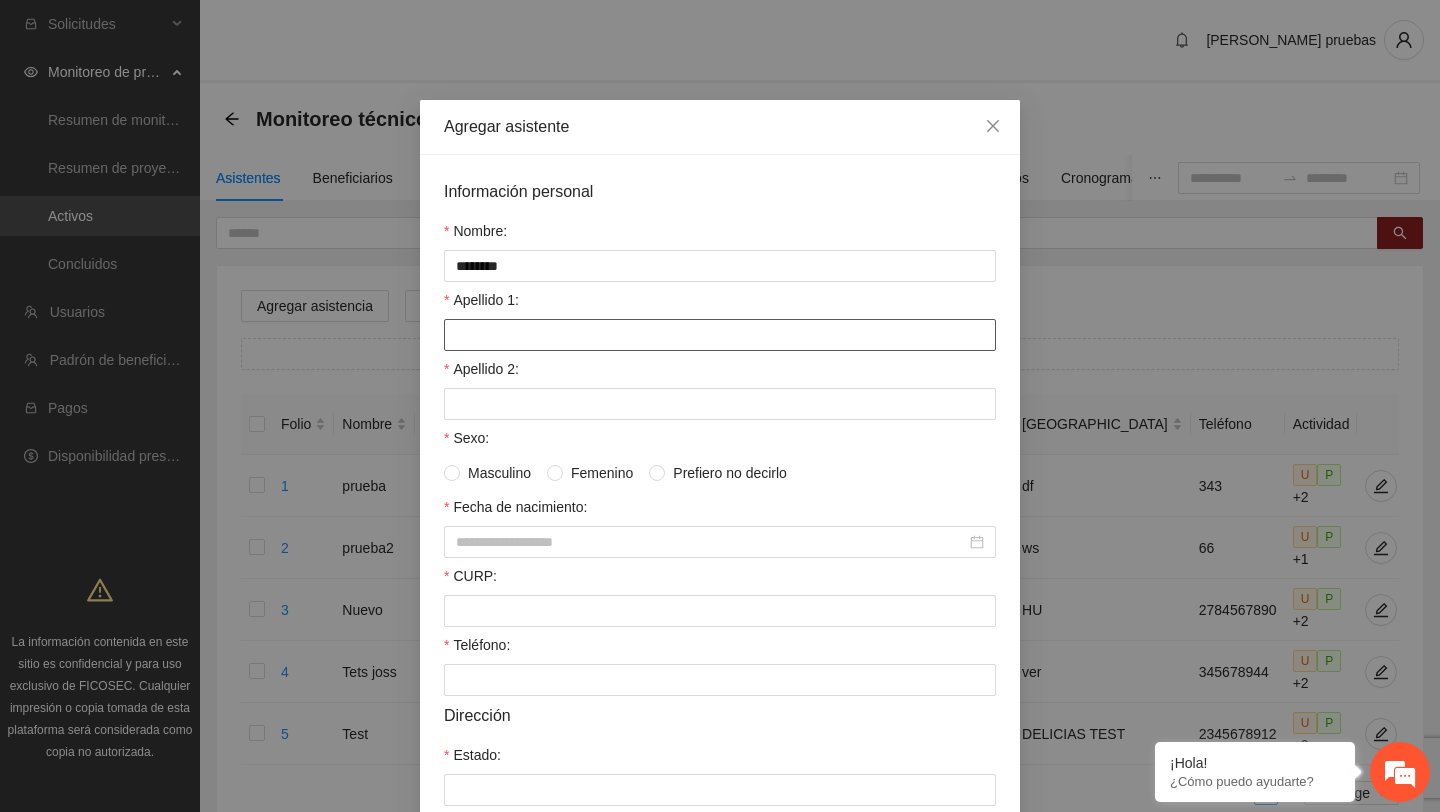 click on "Apellido 1:" at bounding box center [720, 335] 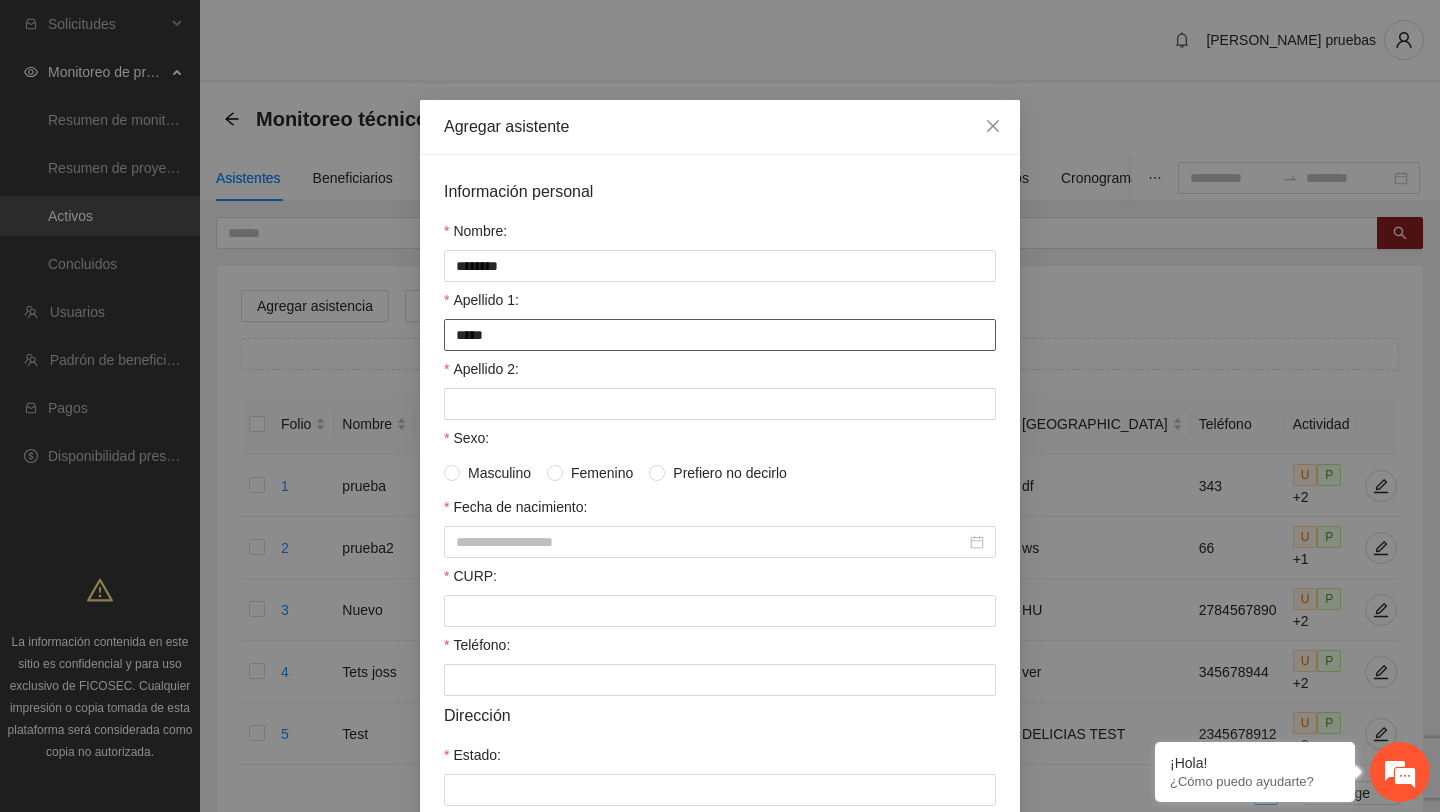 type on "*****" 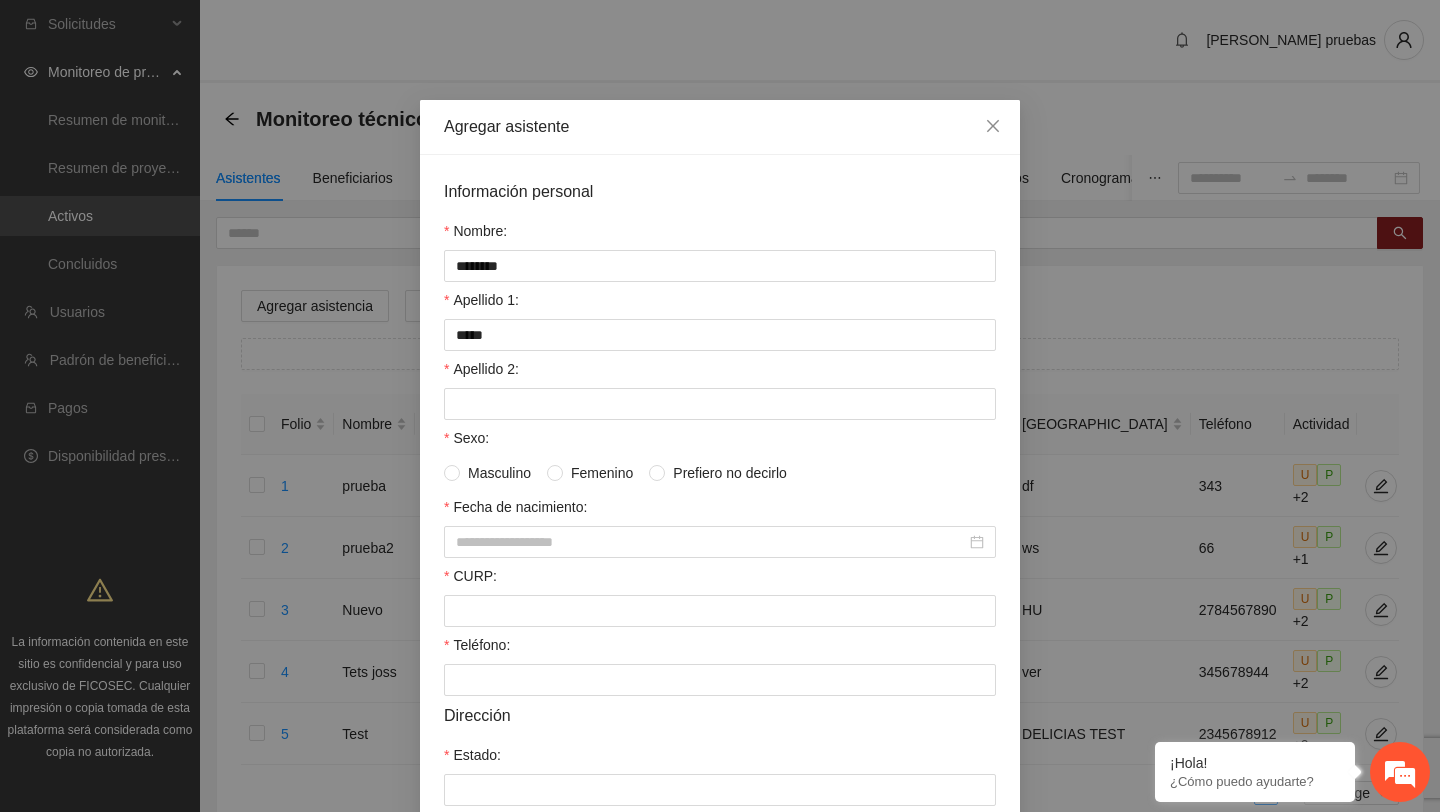 click on "Masculino Femenino Prefiero no decirlo" at bounding box center (720, 473) 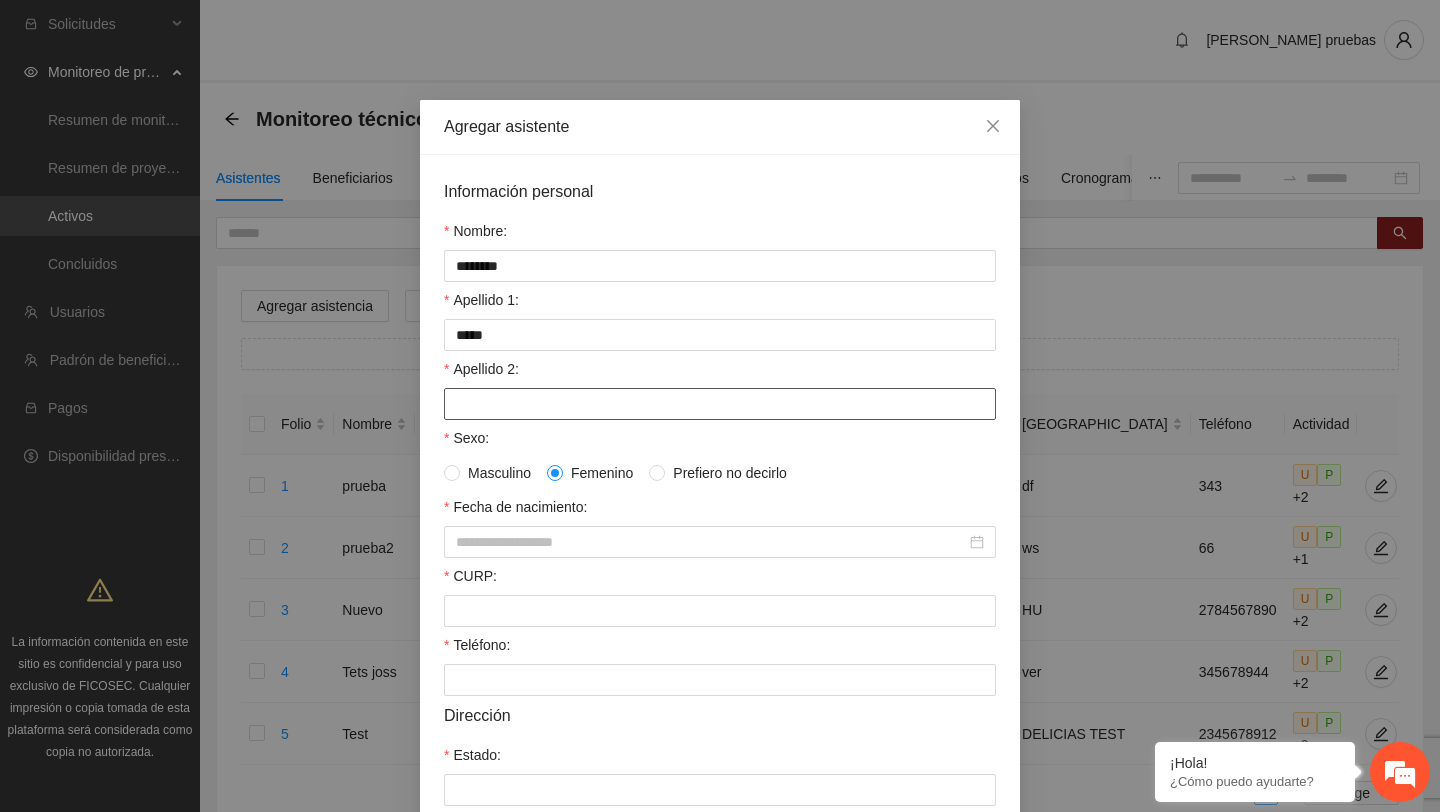click on "Apellido 2:" at bounding box center [720, 404] 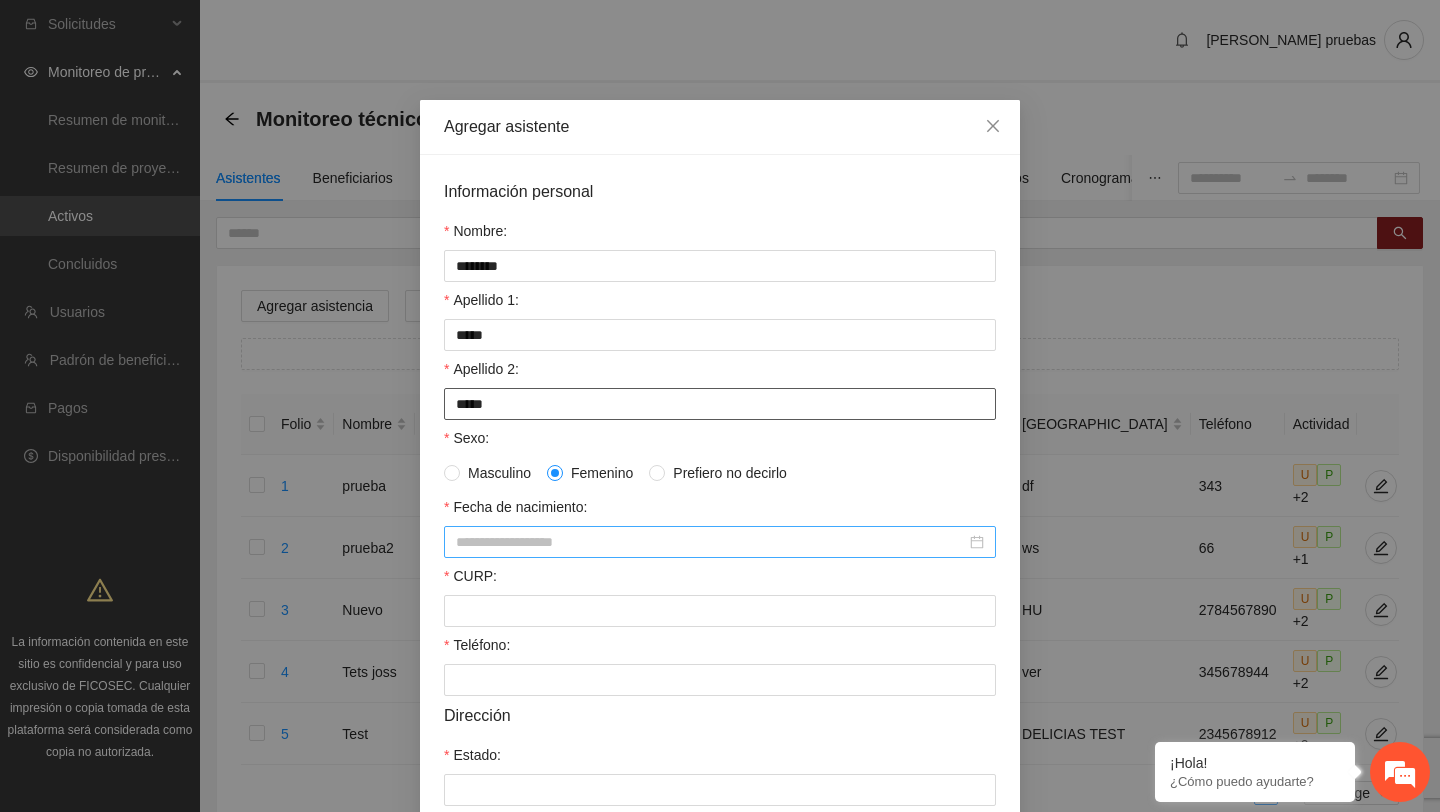 type on "*****" 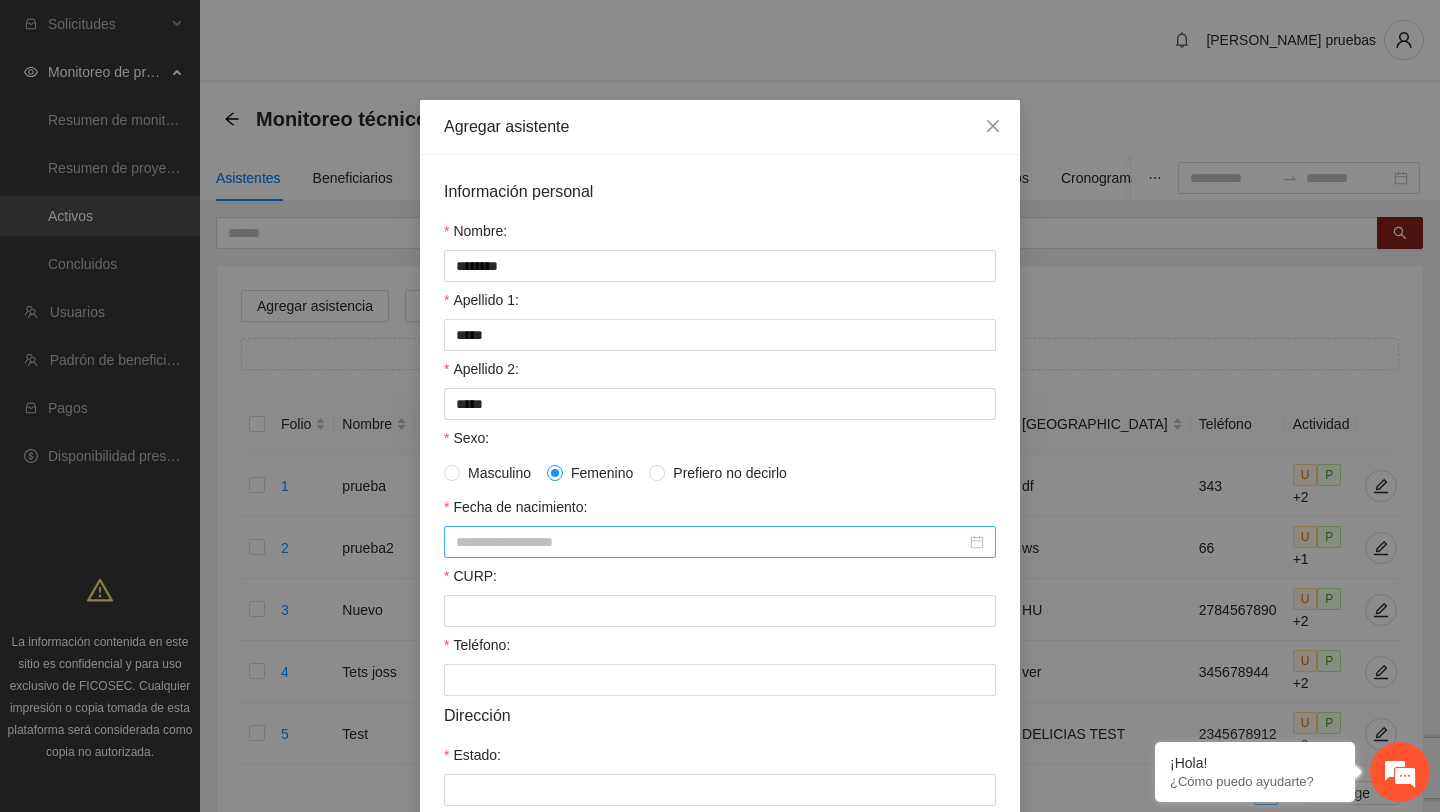 click on "Fecha de nacimiento:" at bounding box center (711, 542) 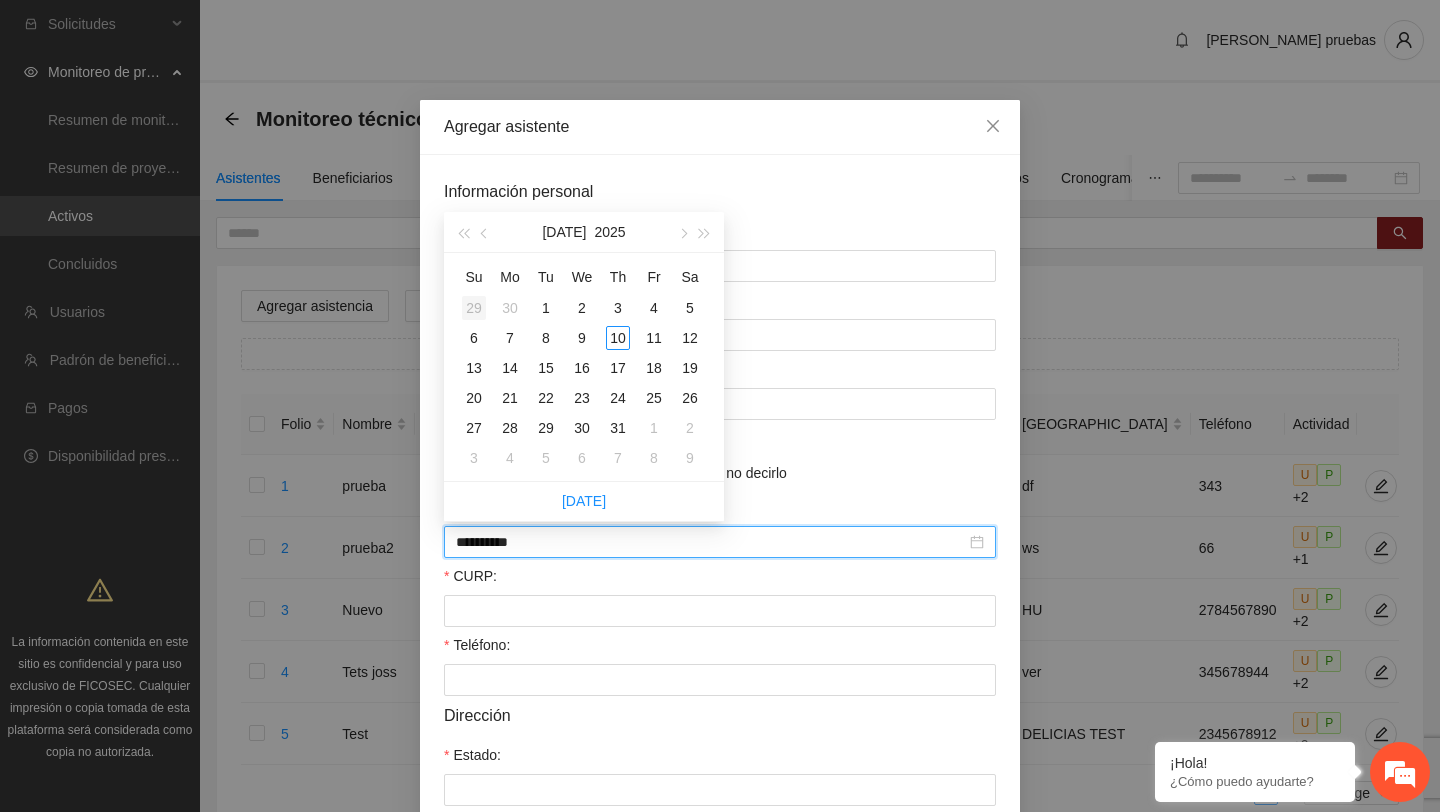 type on "**********" 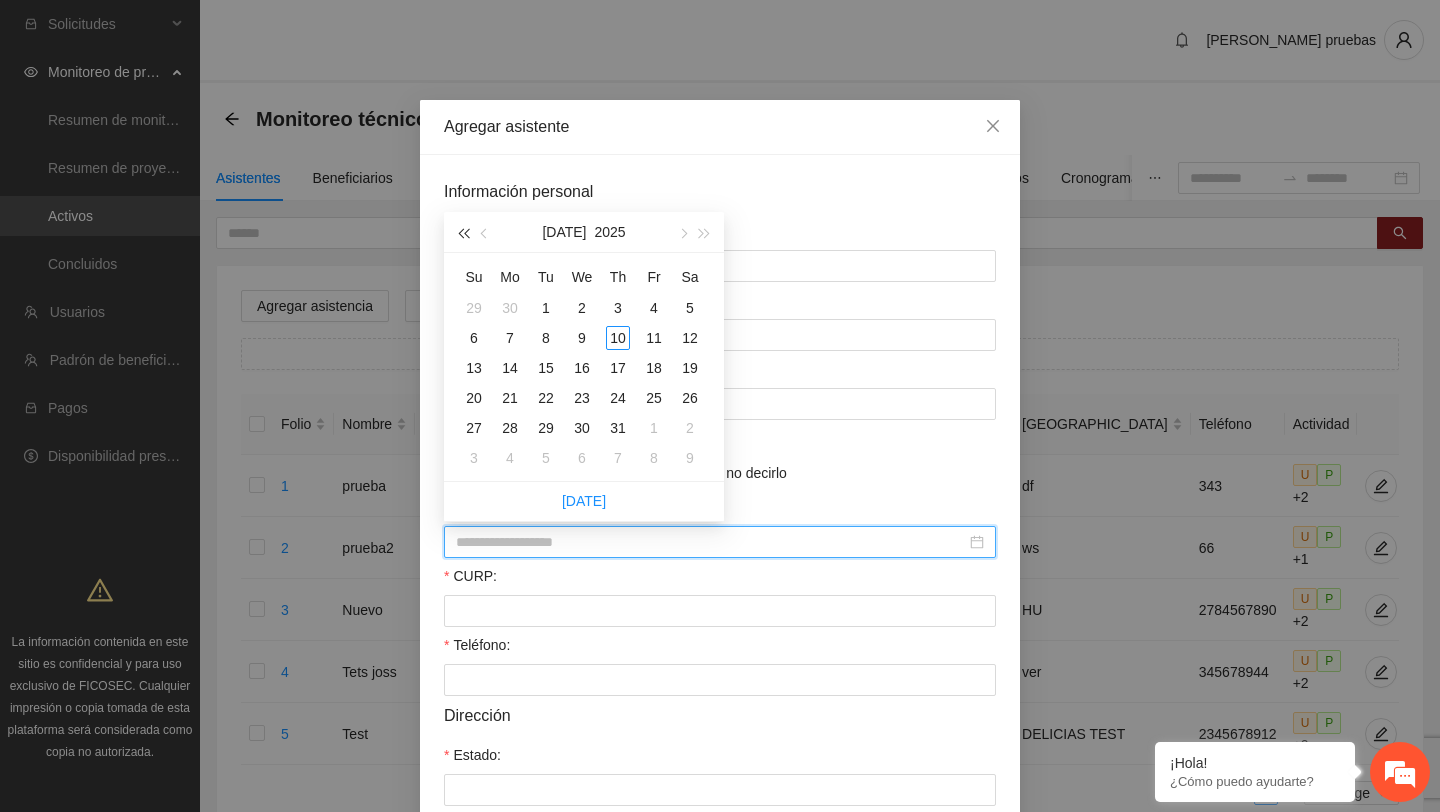 click at bounding box center [463, 234] 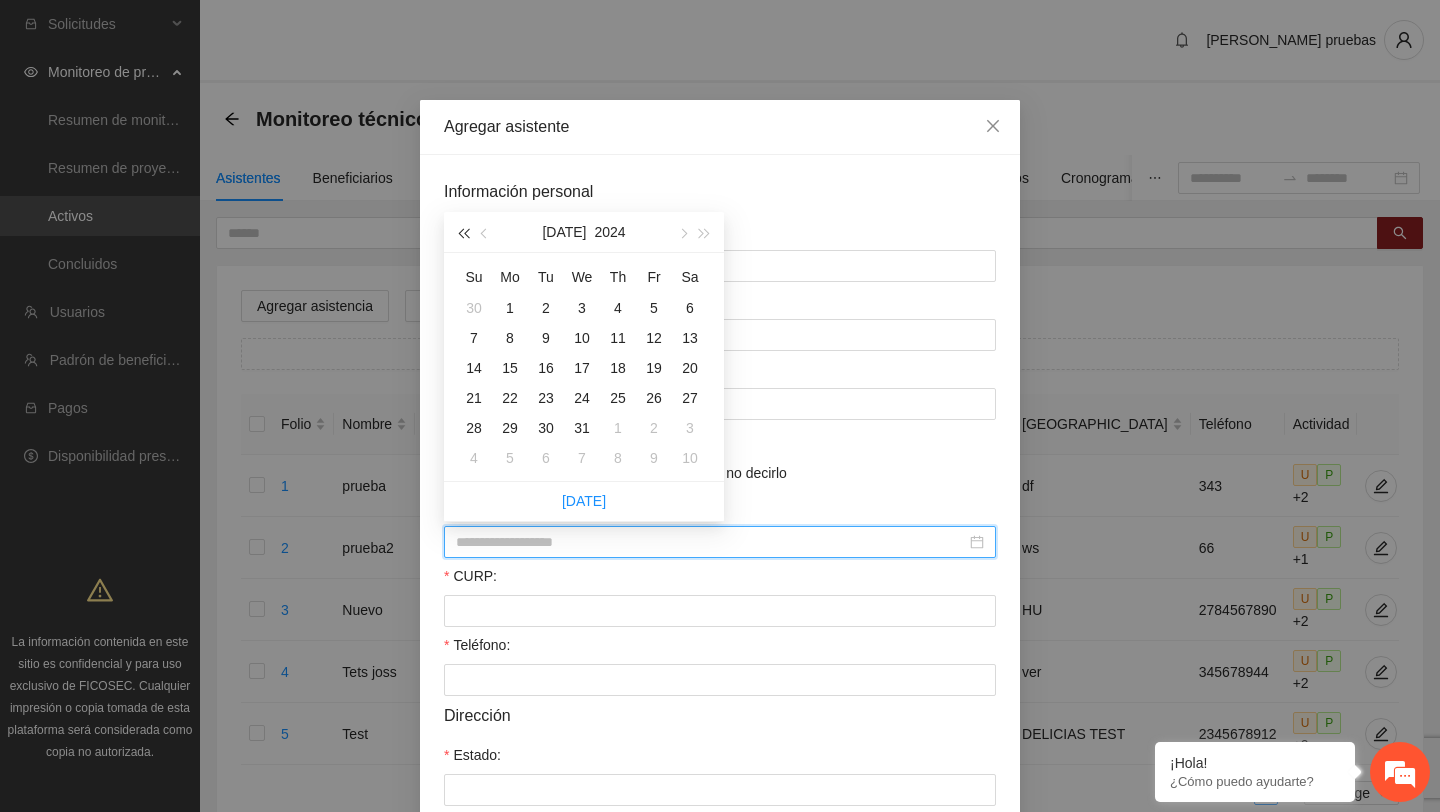 click at bounding box center [463, 234] 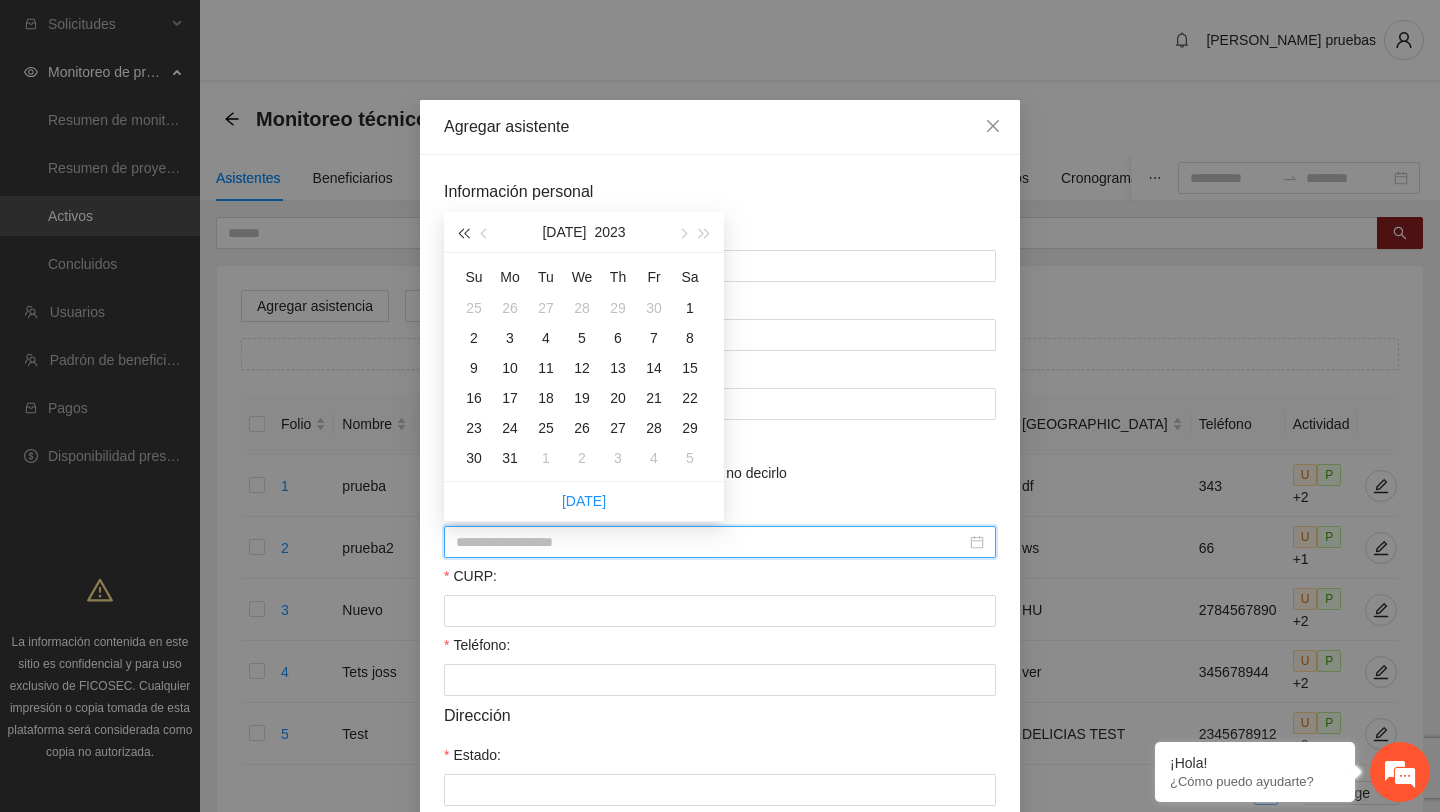click at bounding box center [463, 234] 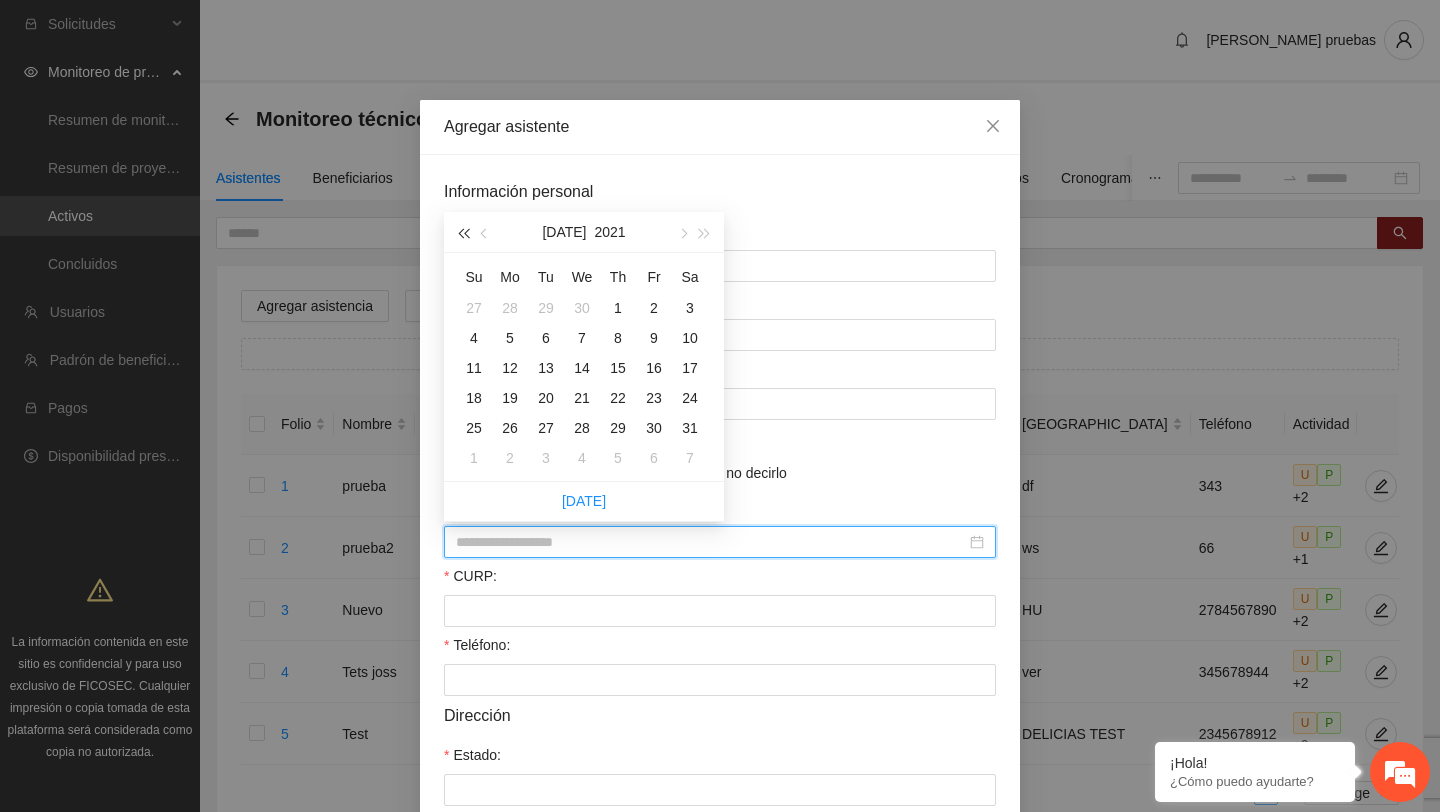 click at bounding box center (463, 234) 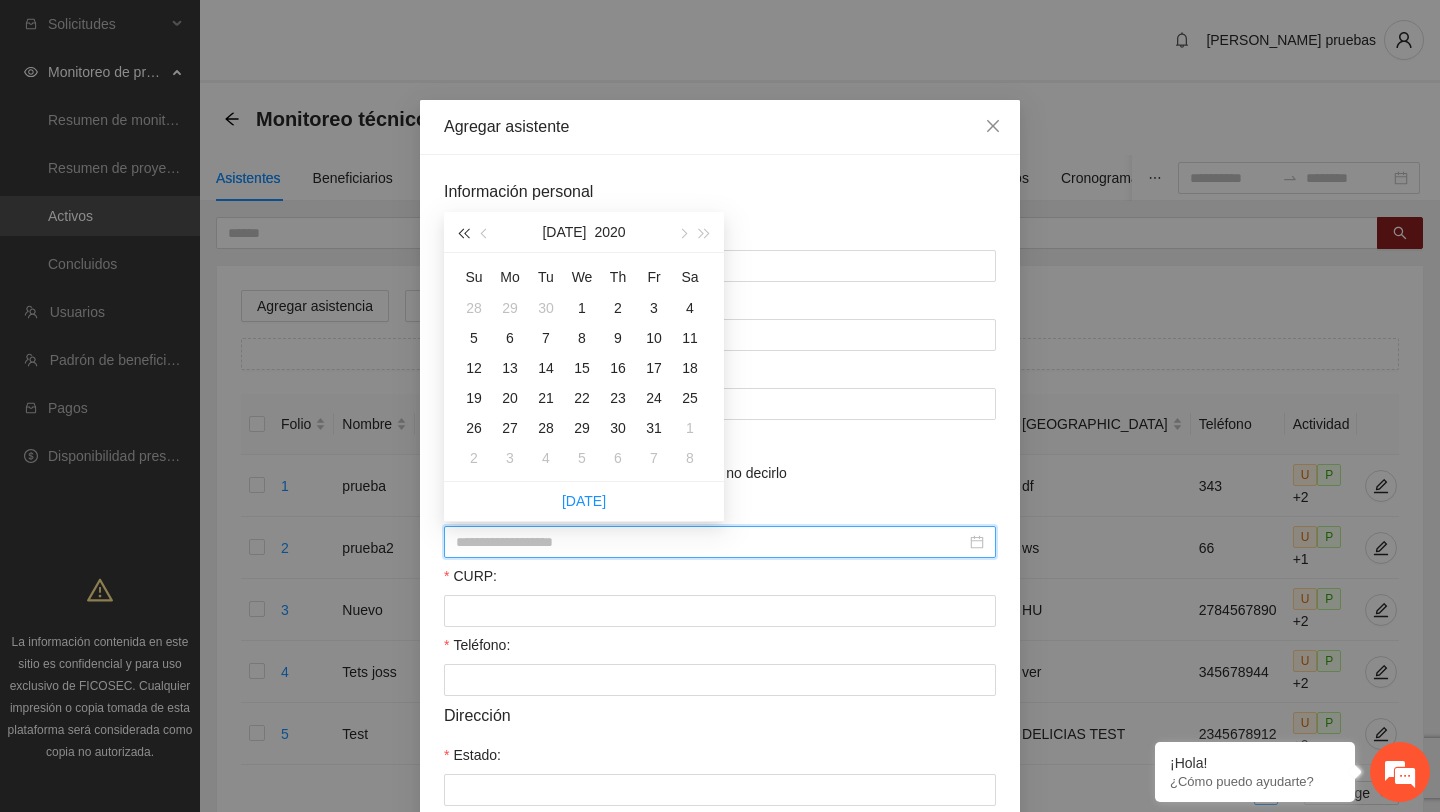 click at bounding box center (463, 234) 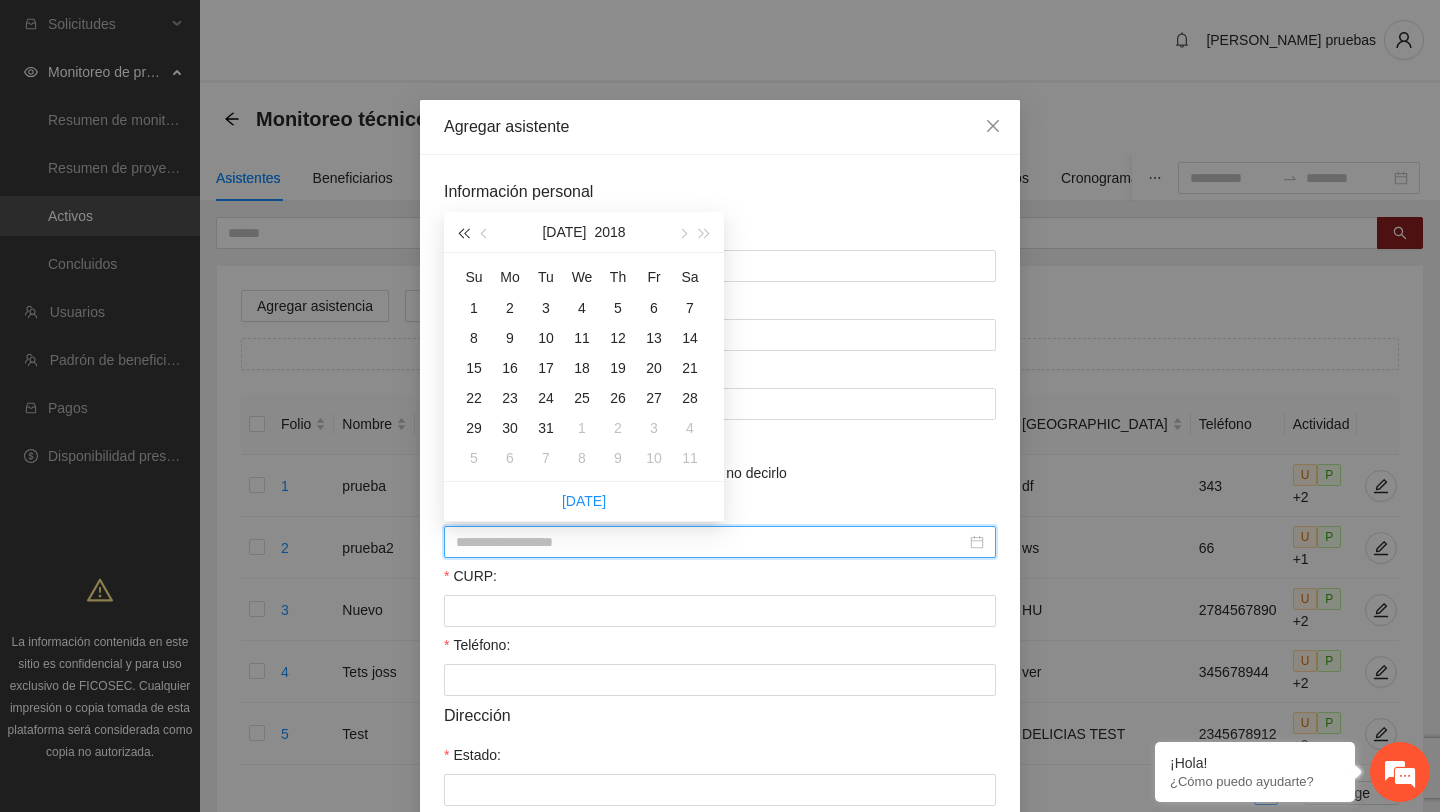 click at bounding box center [463, 234] 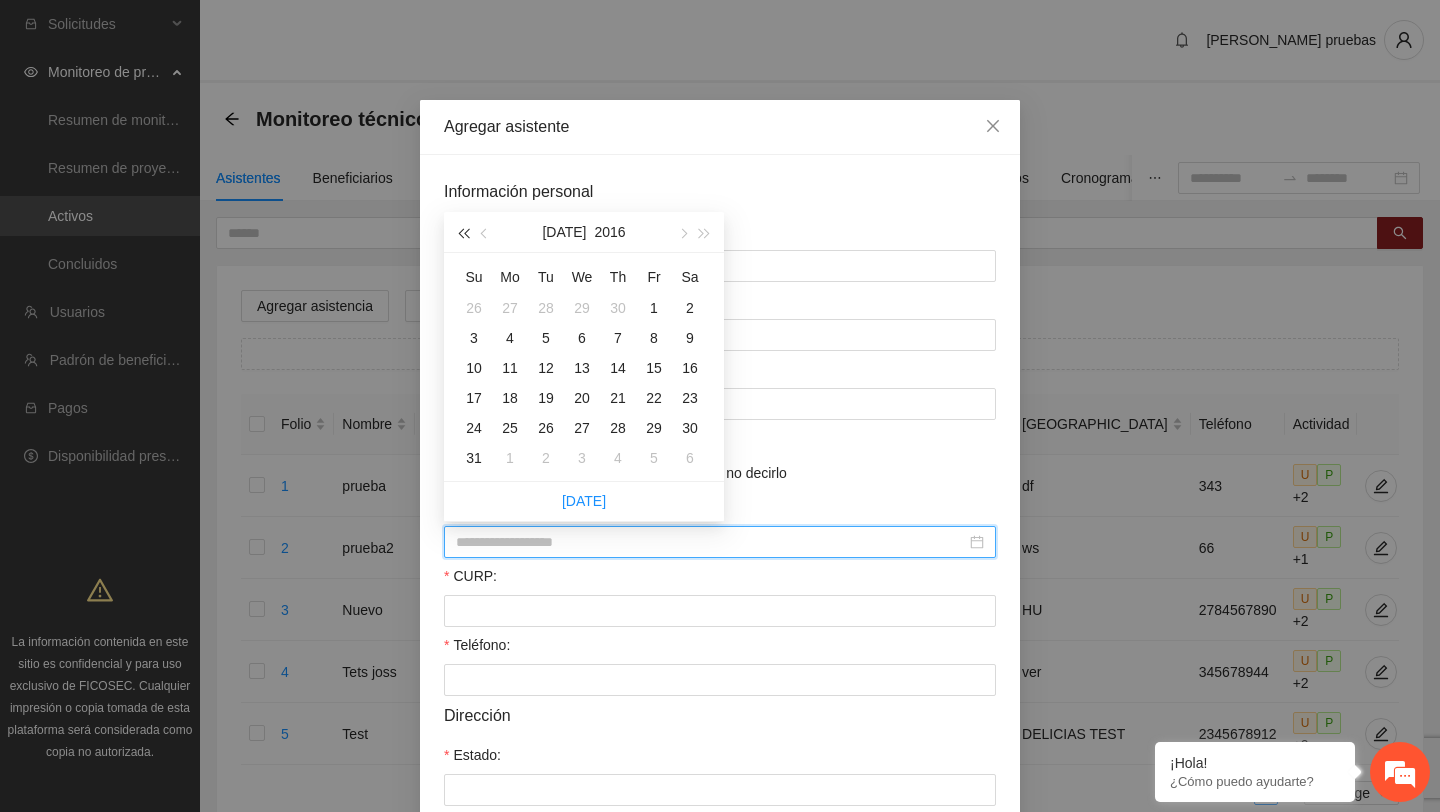 click at bounding box center [463, 234] 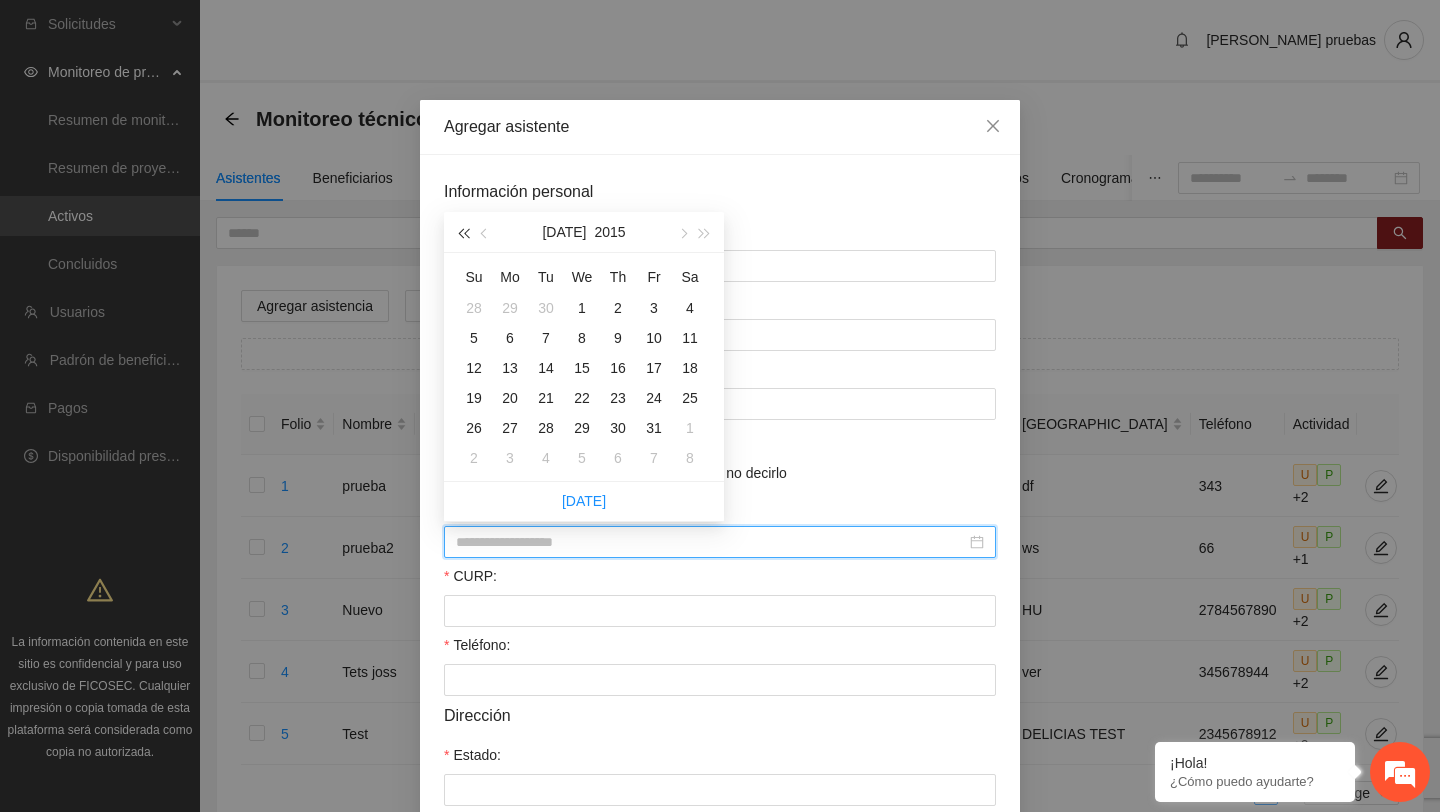 click at bounding box center (463, 234) 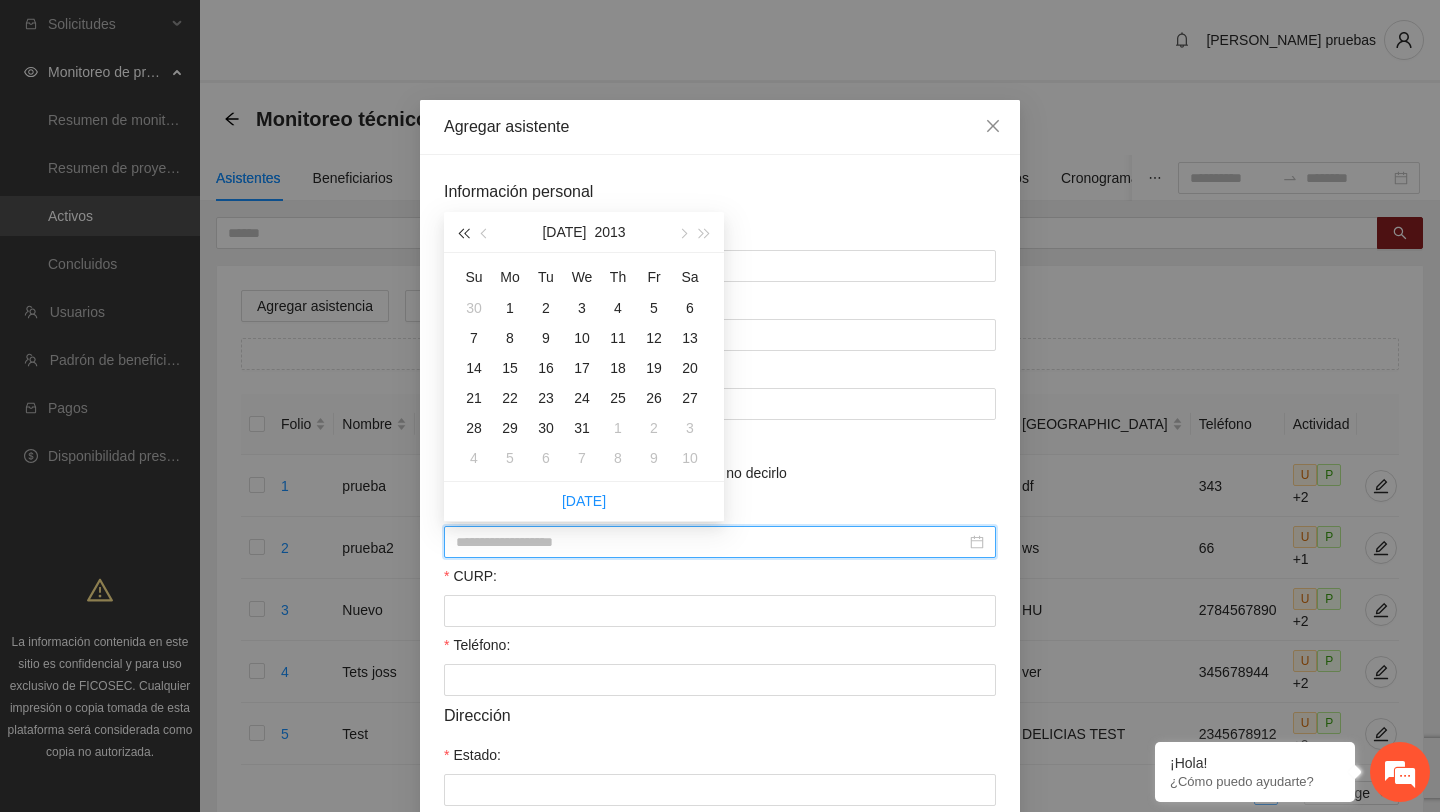 click at bounding box center (463, 234) 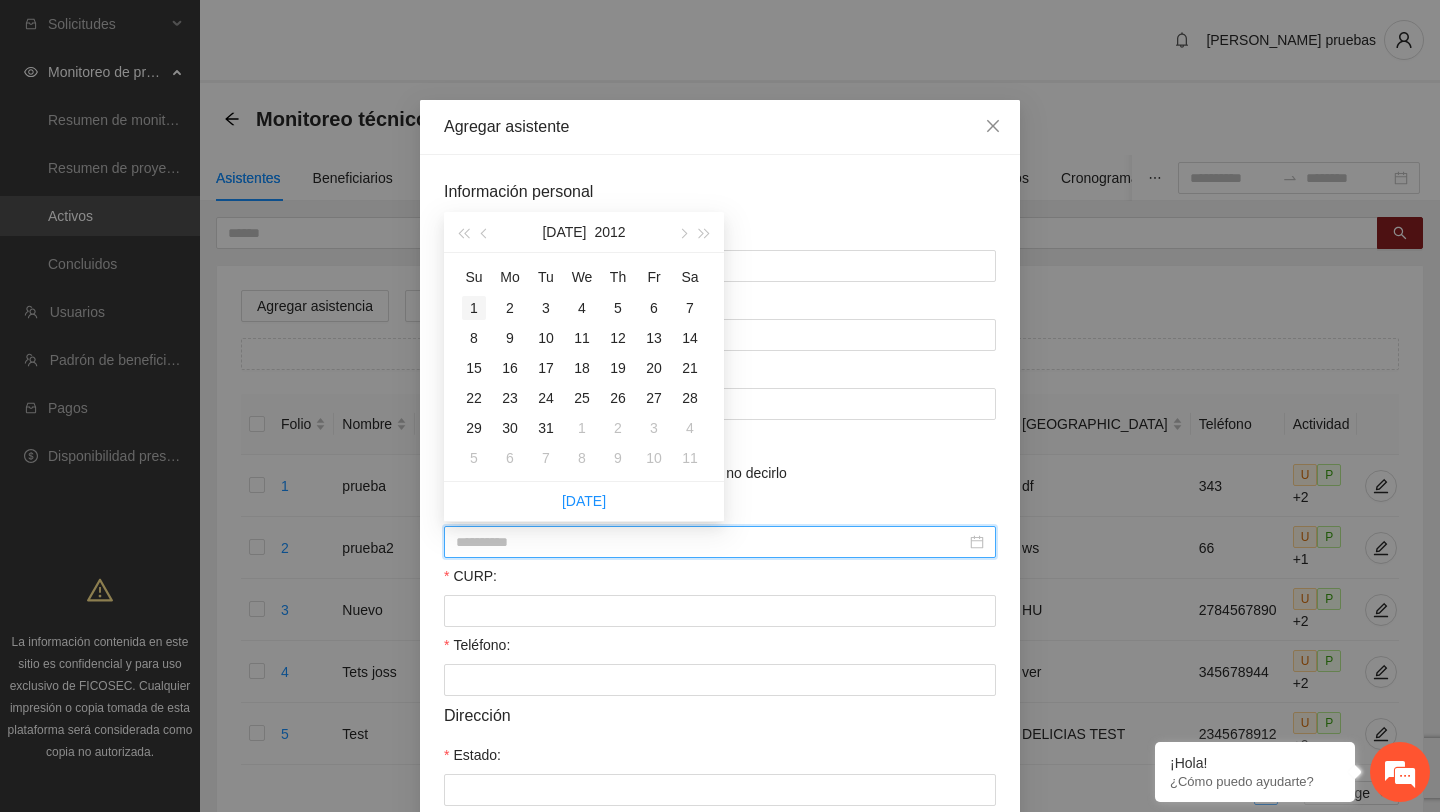 type on "**********" 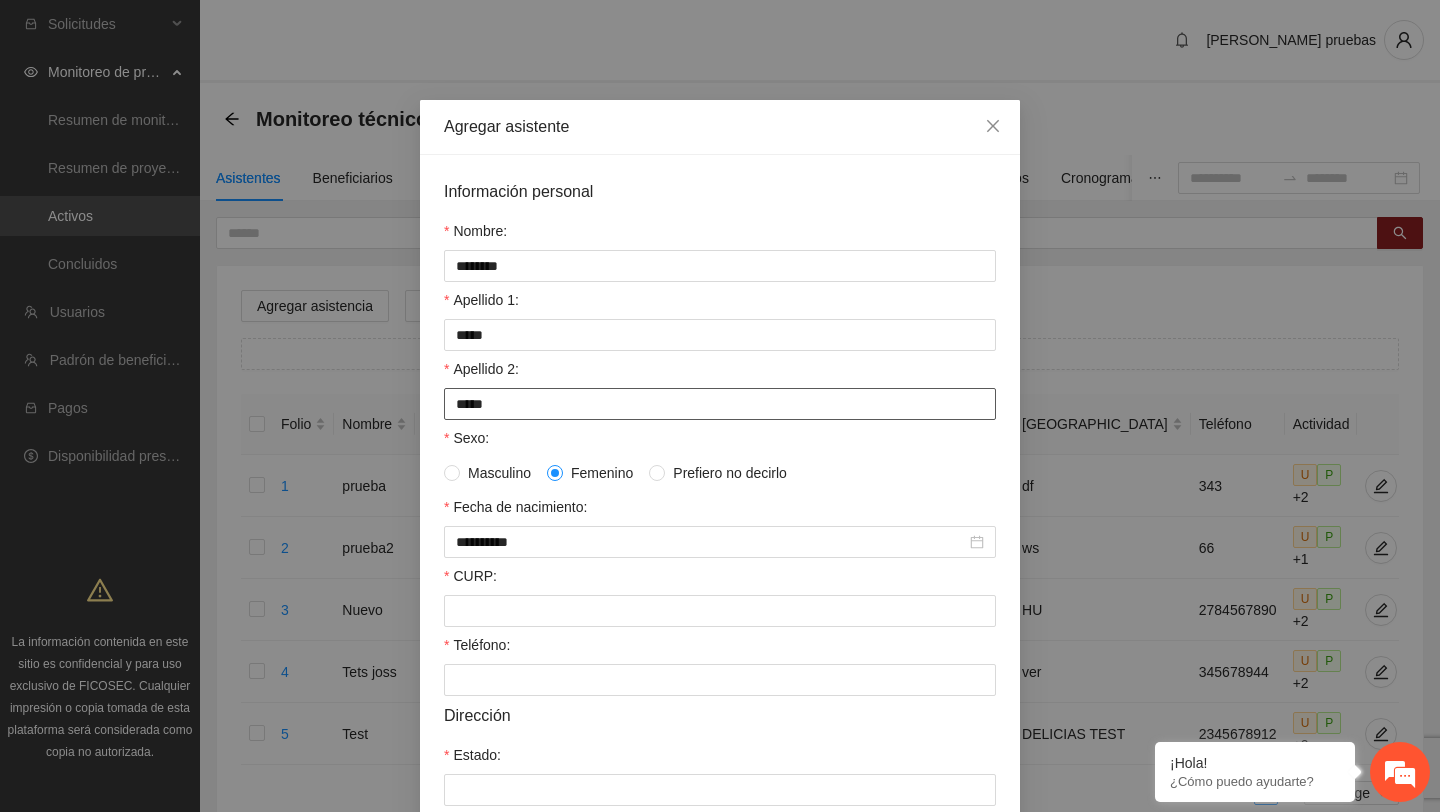 click on "*****" at bounding box center (720, 404) 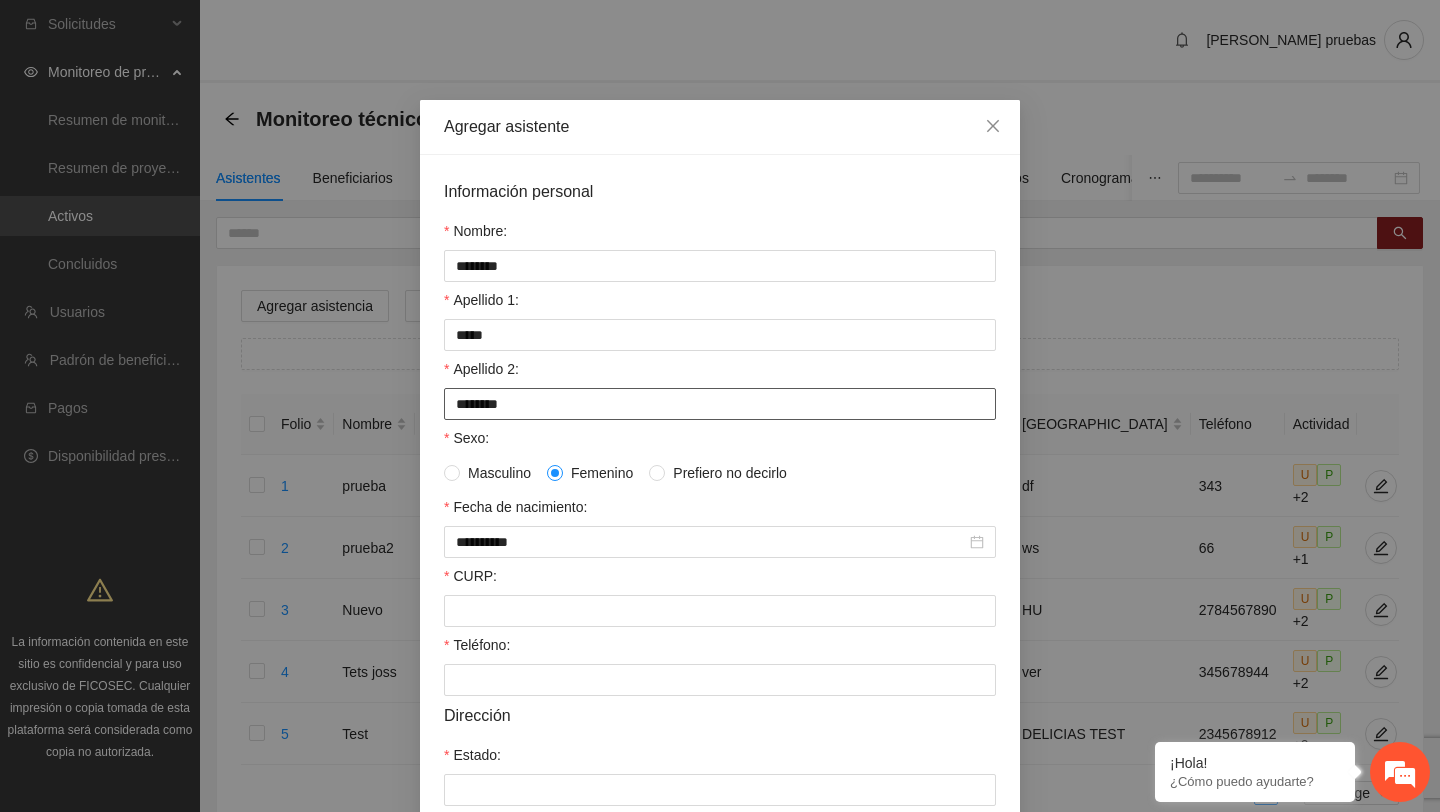 scroll, scrollTop: 8, scrollLeft: 0, axis: vertical 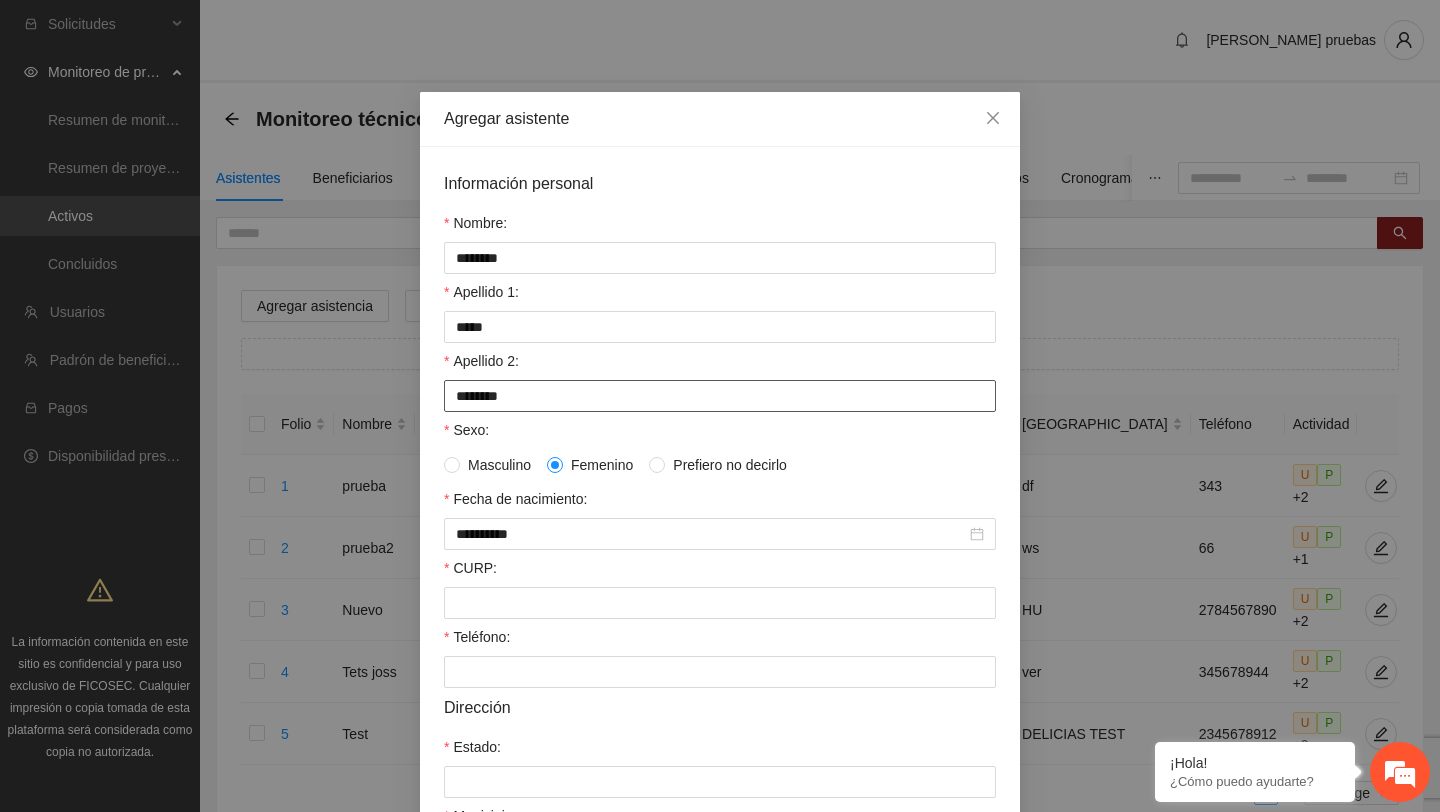 type on "********" 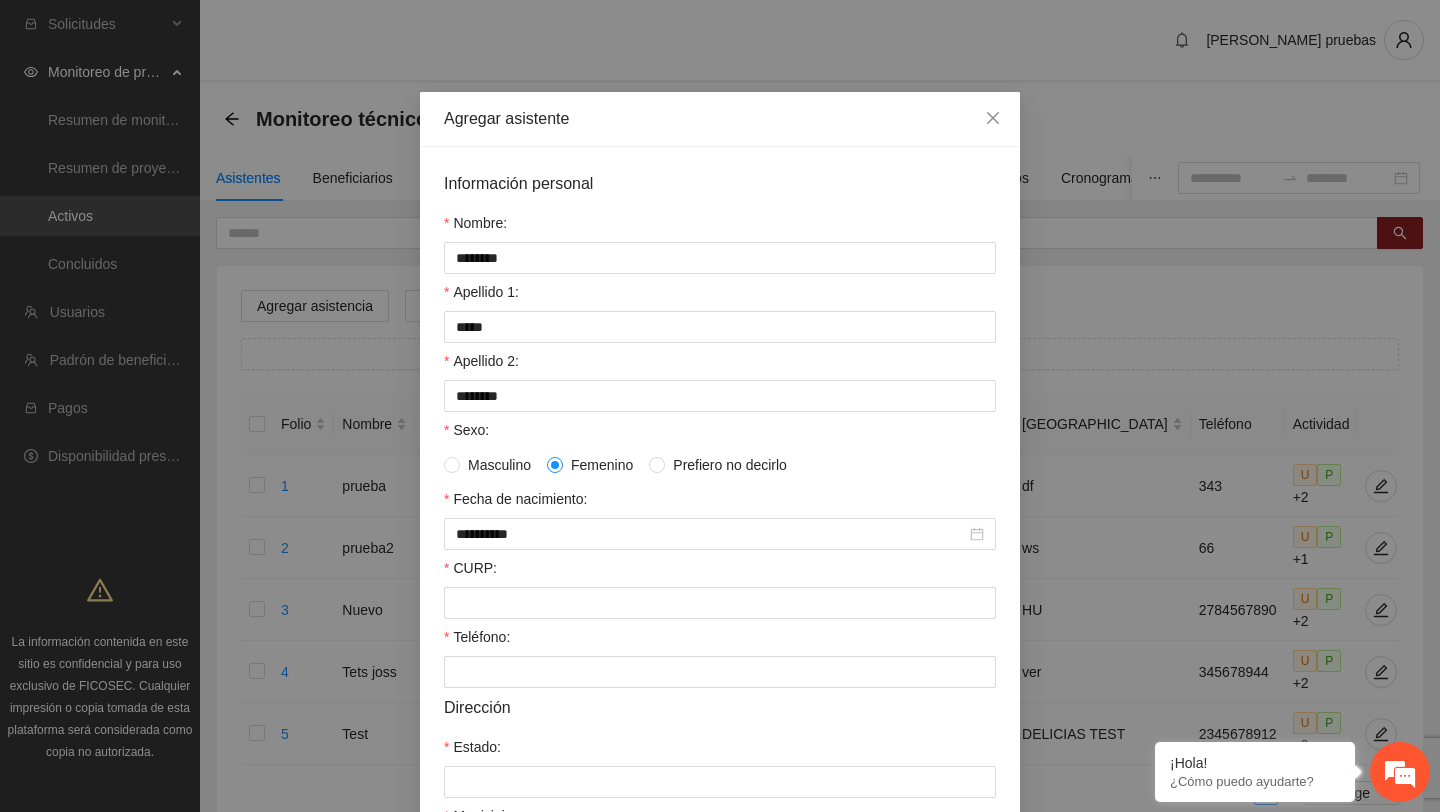 click on "CURP:" at bounding box center [720, 572] 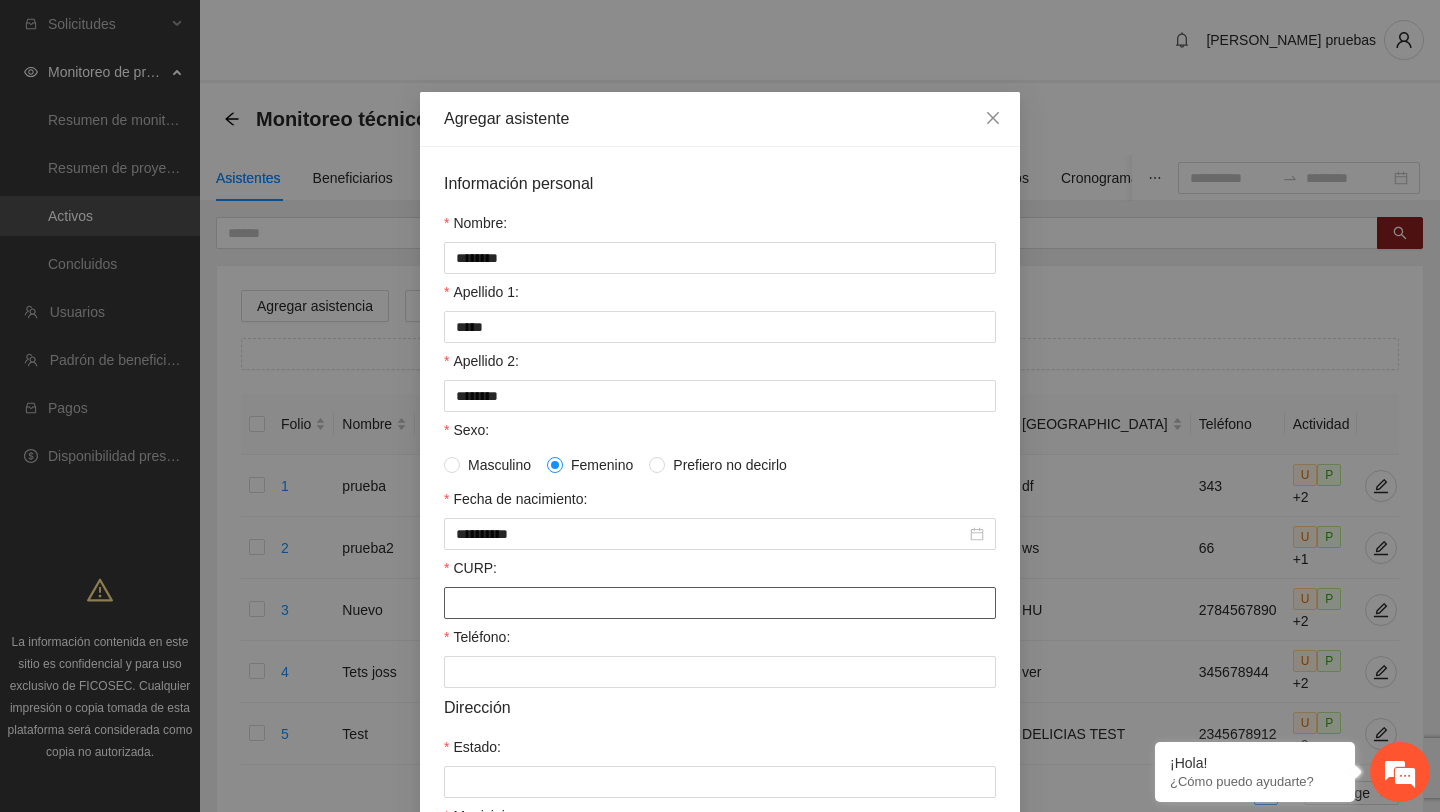 click on "CURP:" at bounding box center (720, 603) 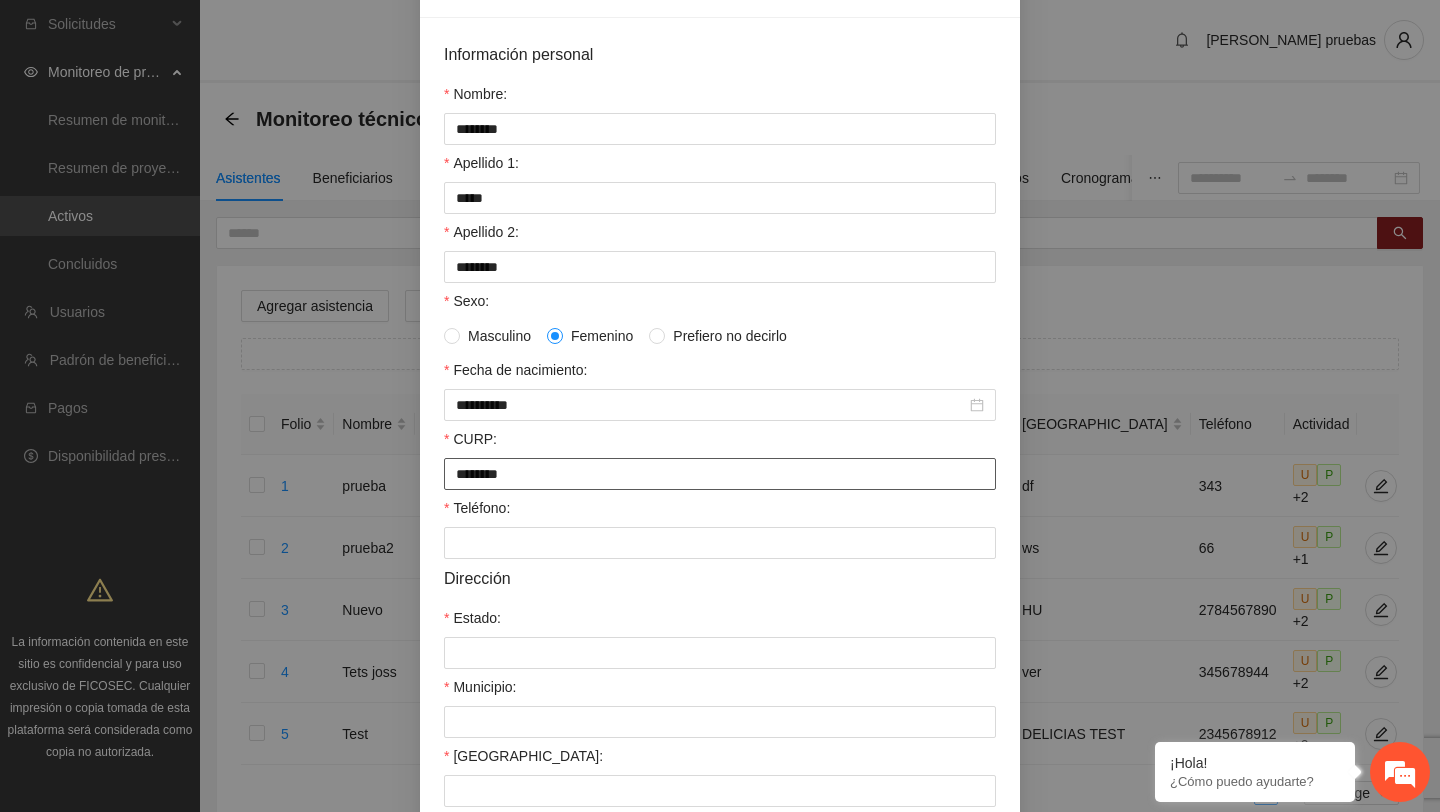 scroll, scrollTop: 140, scrollLeft: 0, axis: vertical 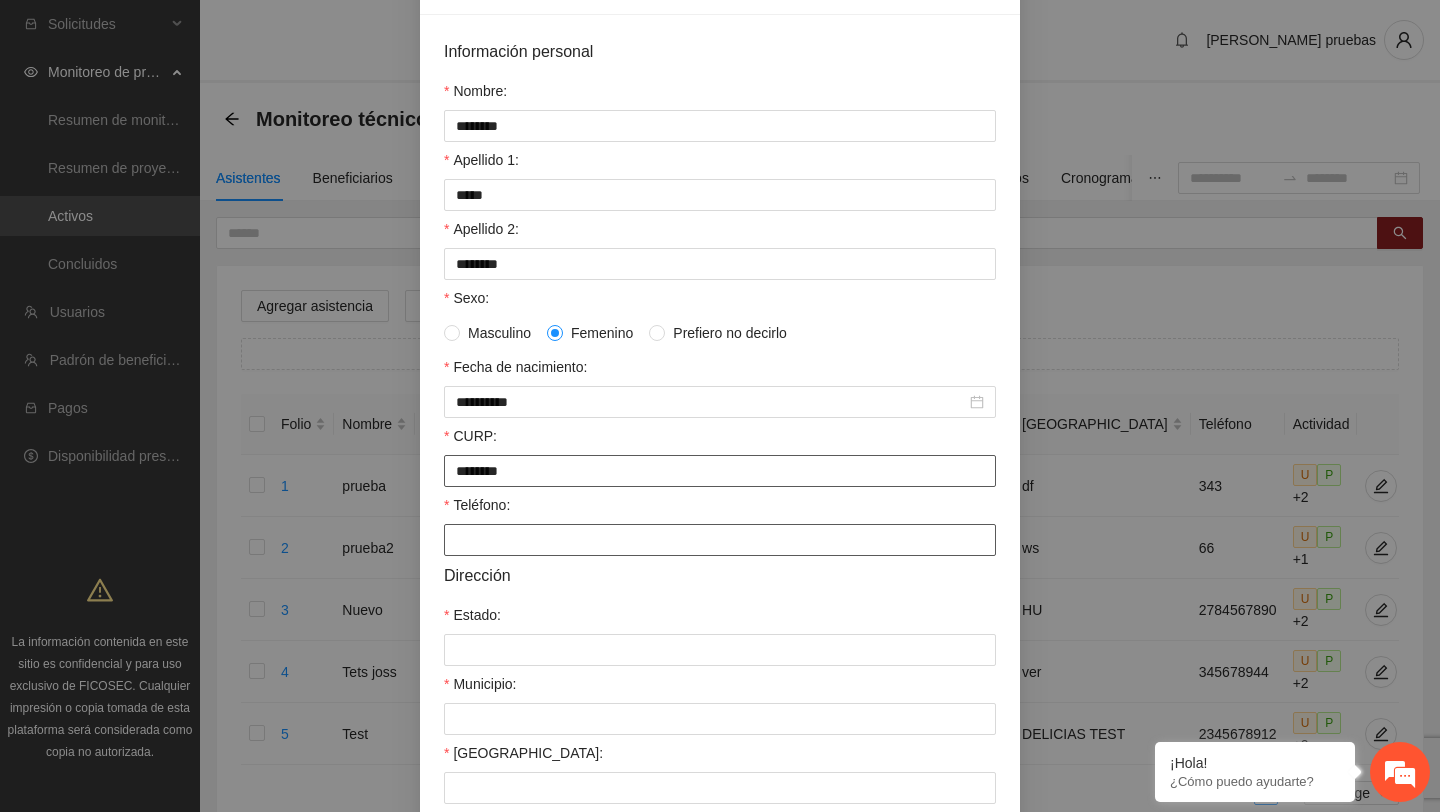 type on "********" 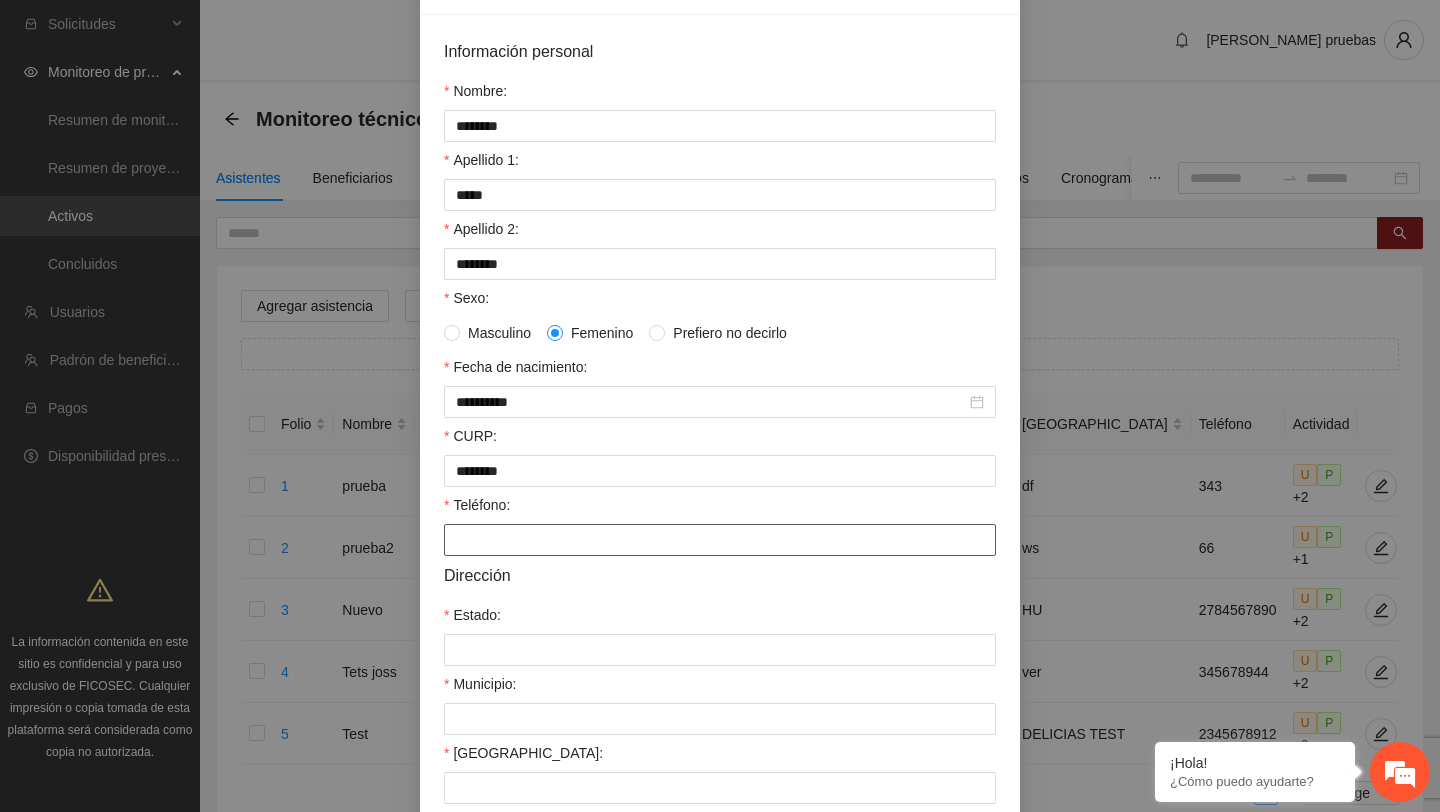 click on "Teléfono:" at bounding box center [720, 540] 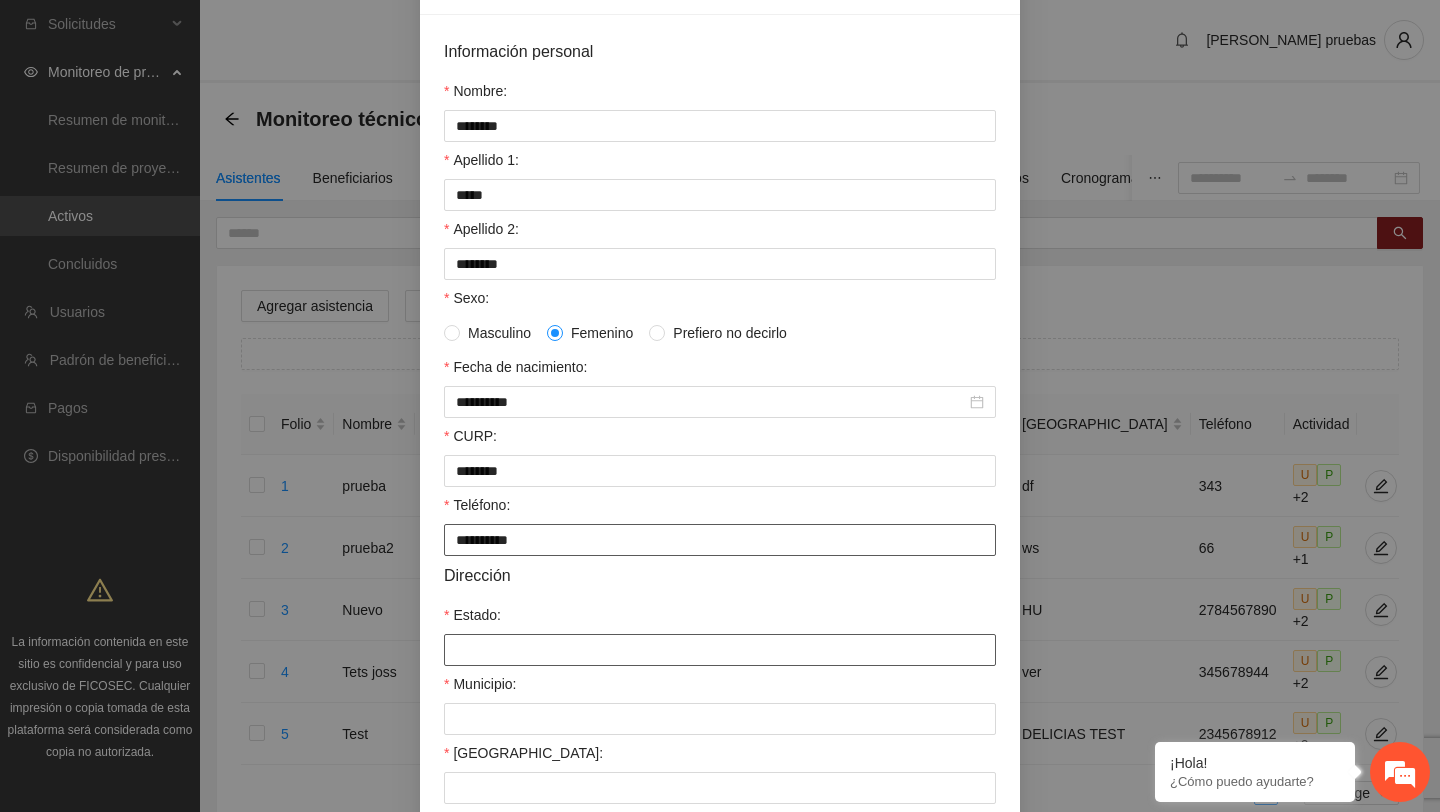 type on "**********" 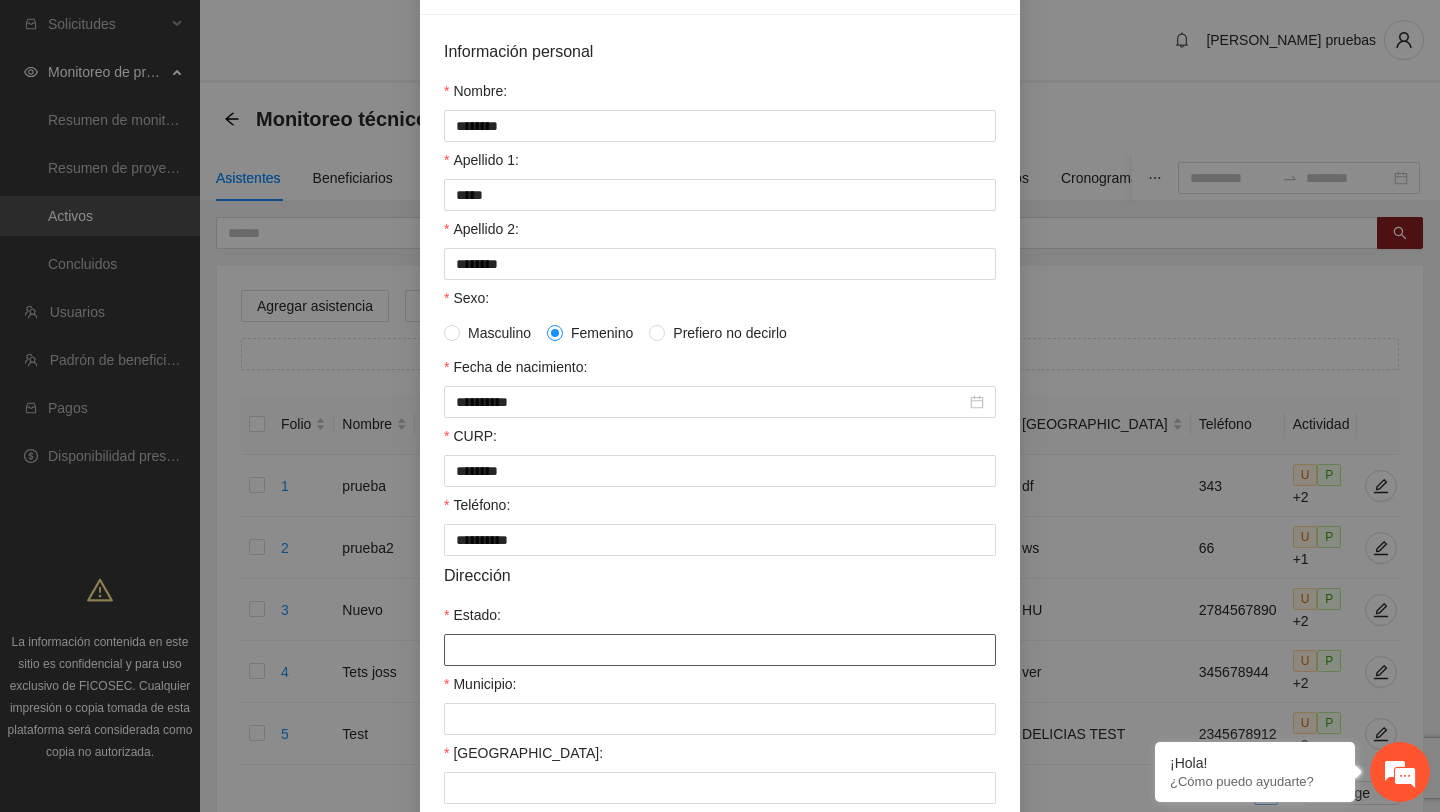 click on "Estado:" at bounding box center (720, 650) 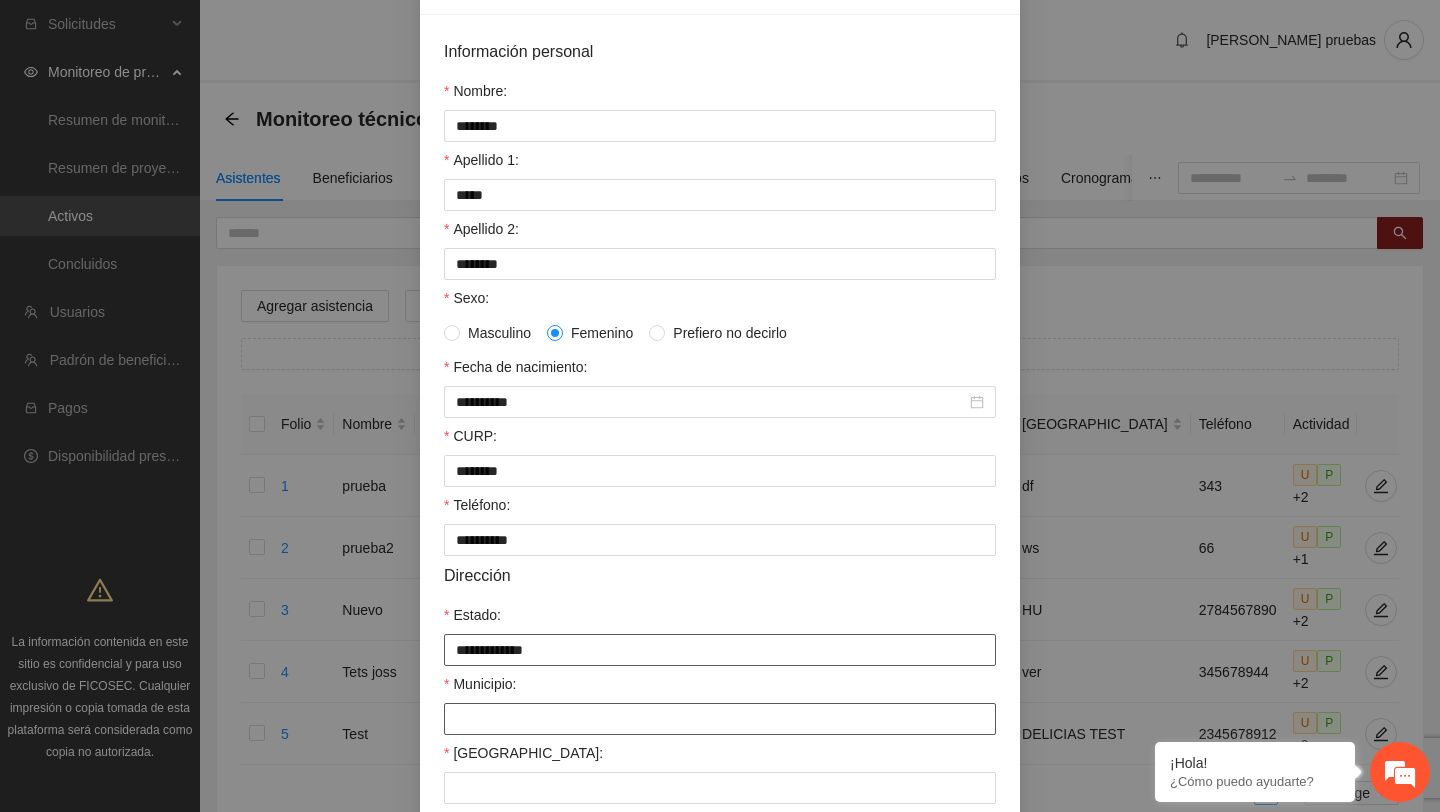type on "**********" 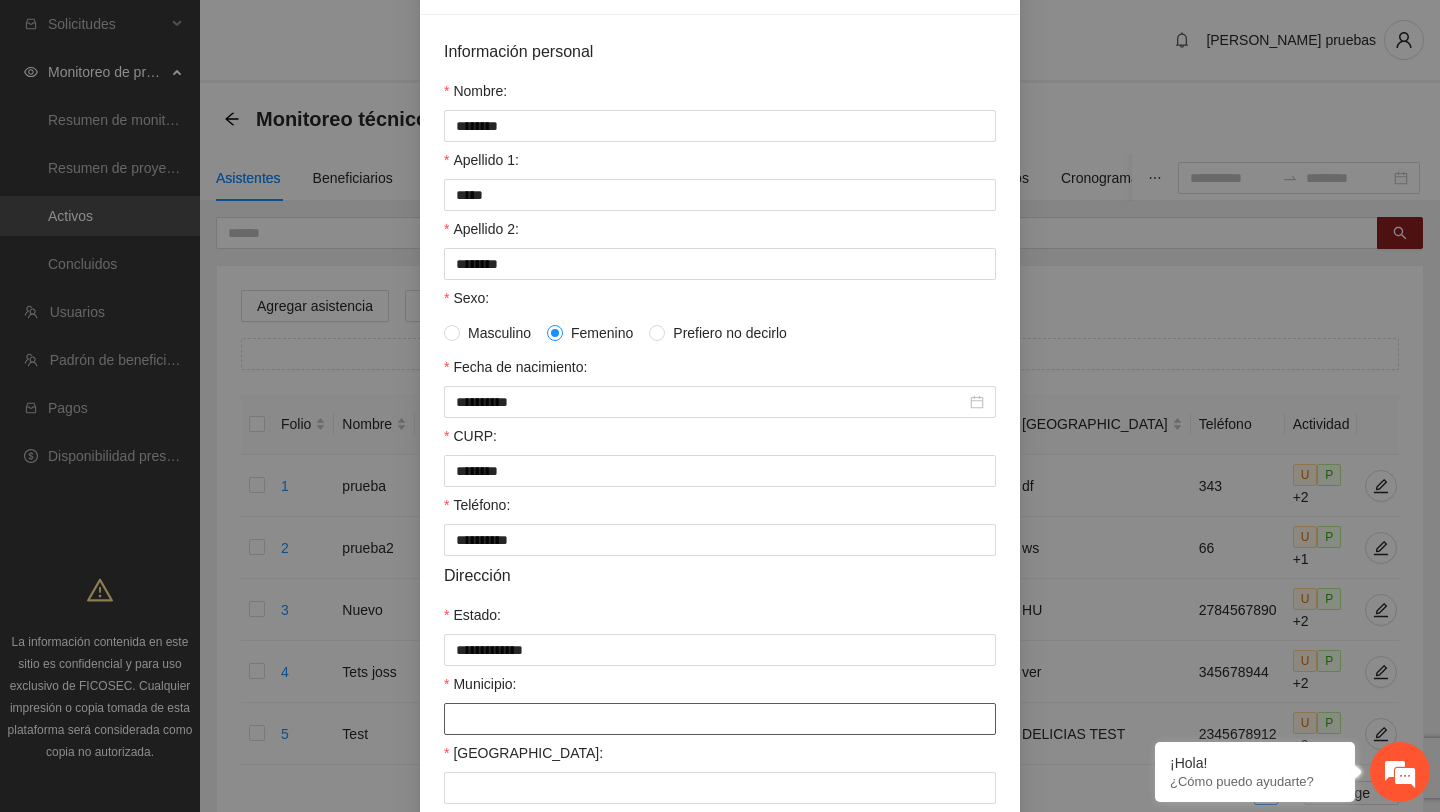 click on "Municipio:" at bounding box center [720, 719] 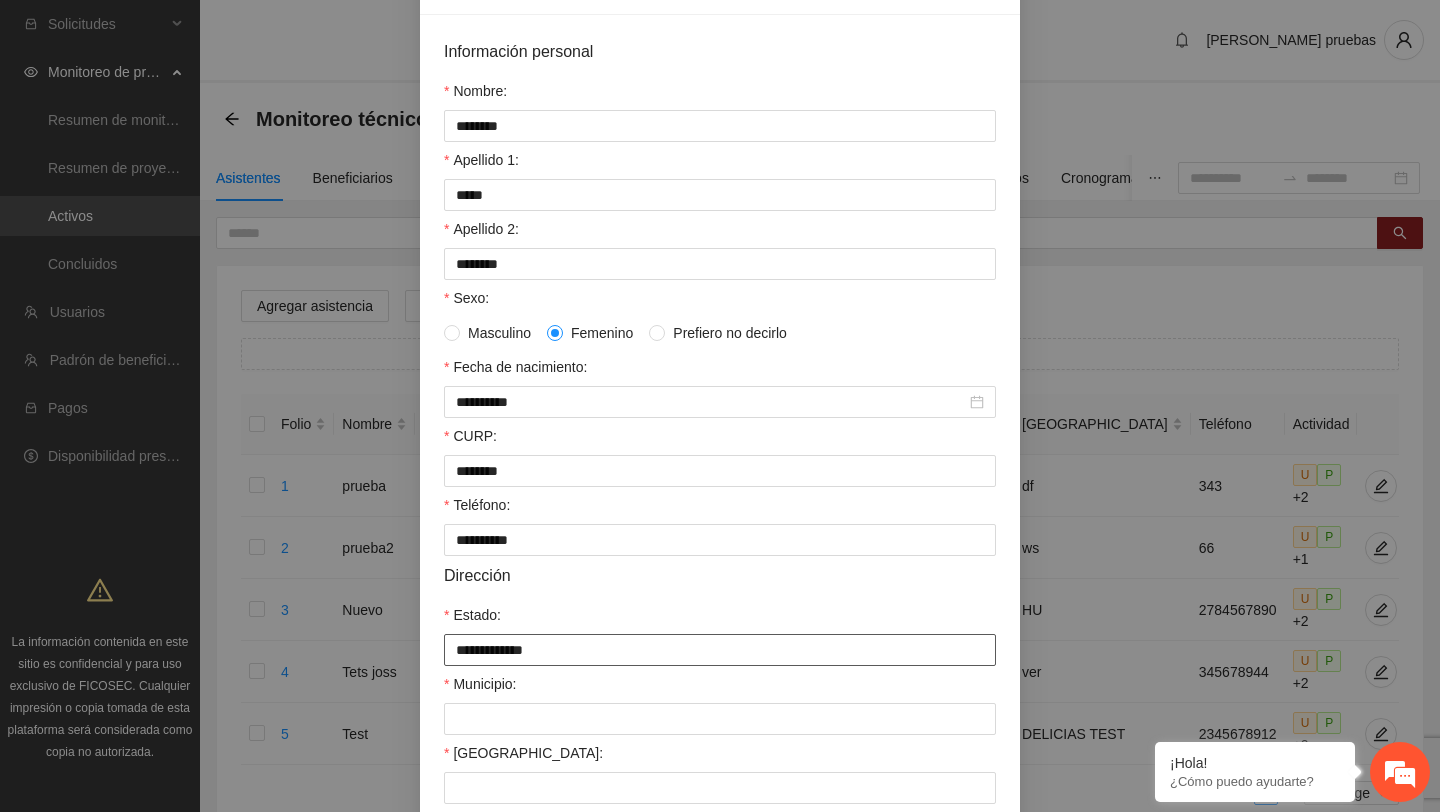 click on "**********" at bounding box center [720, 650] 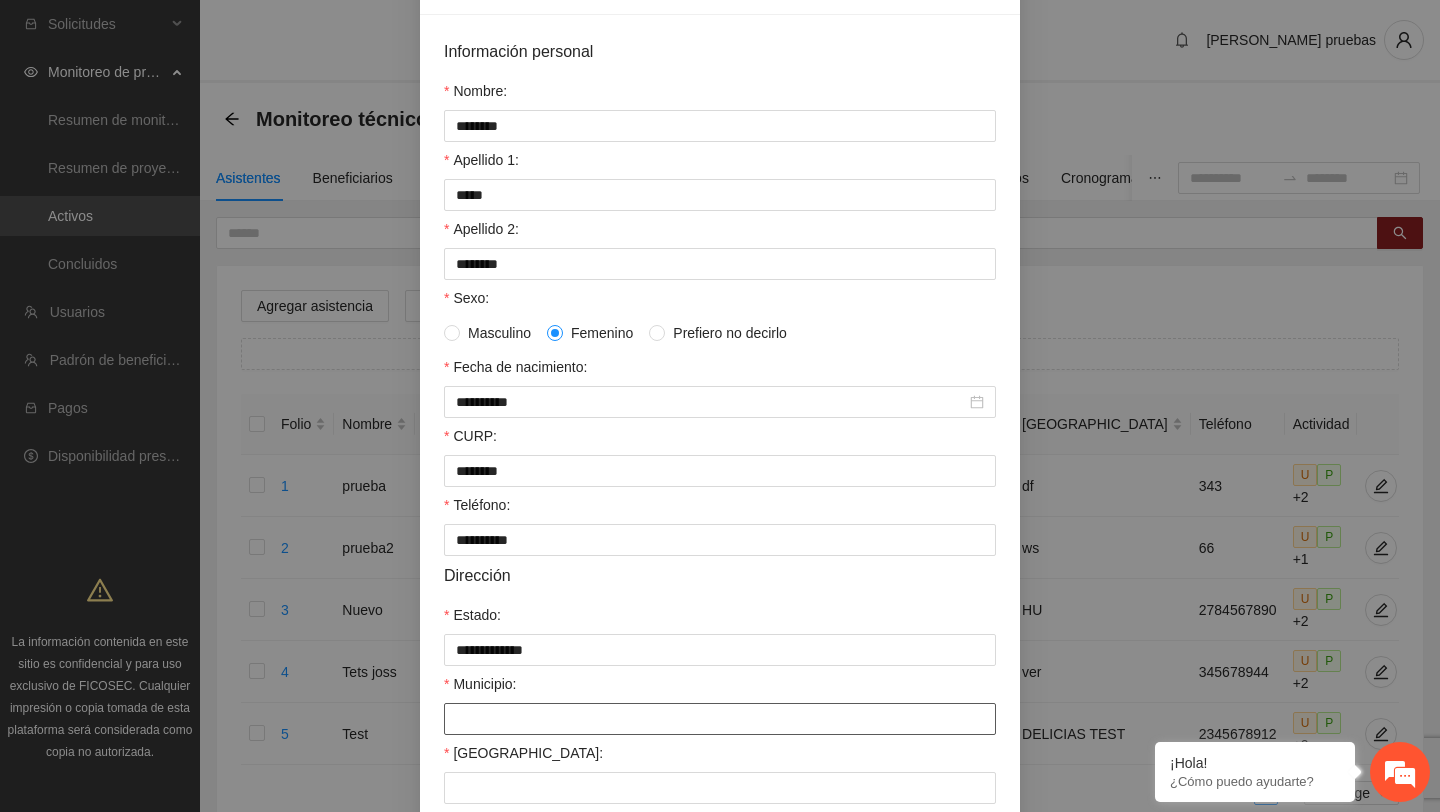 click on "Municipio:" at bounding box center (720, 719) 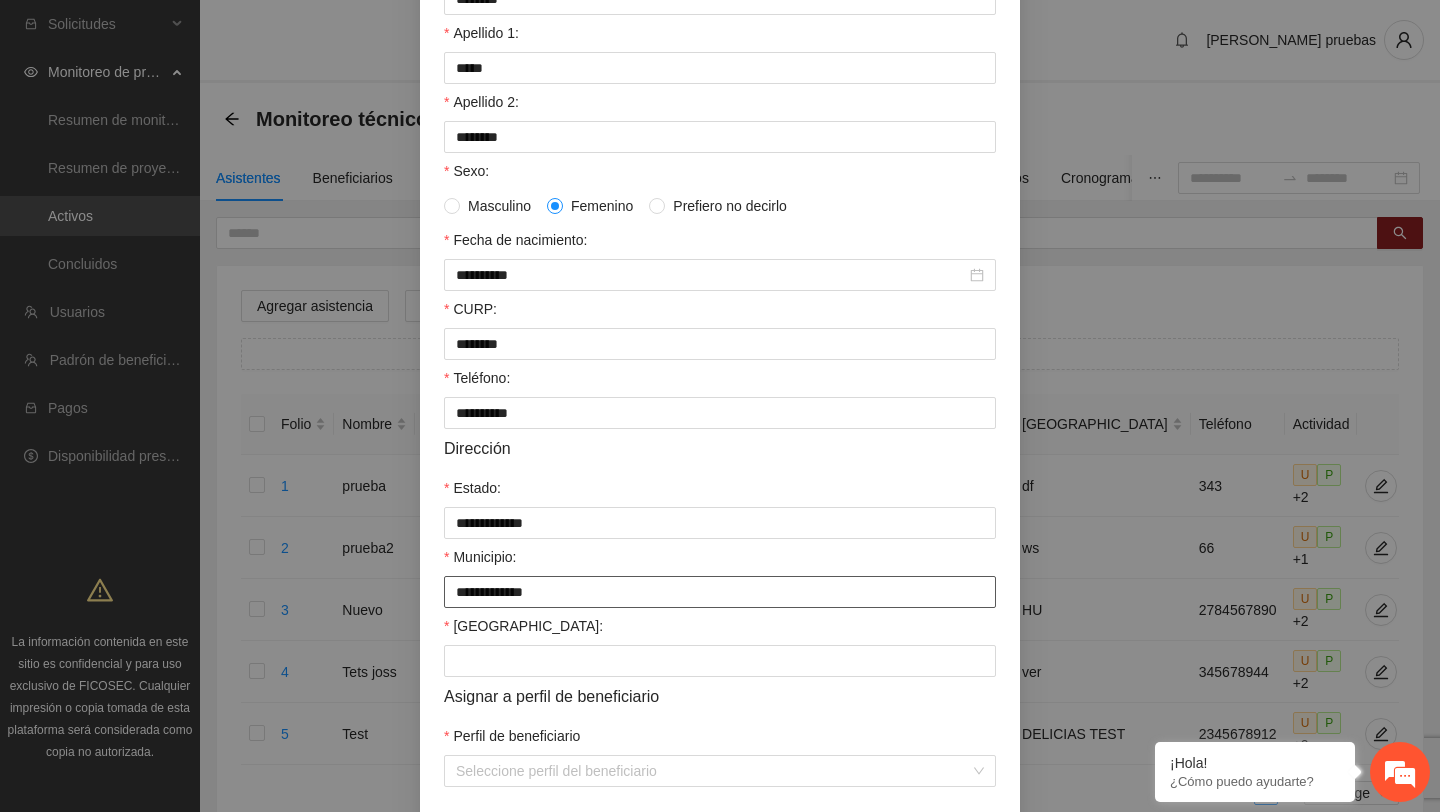 scroll, scrollTop: 282, scrollLeft: 0, axis: vertical 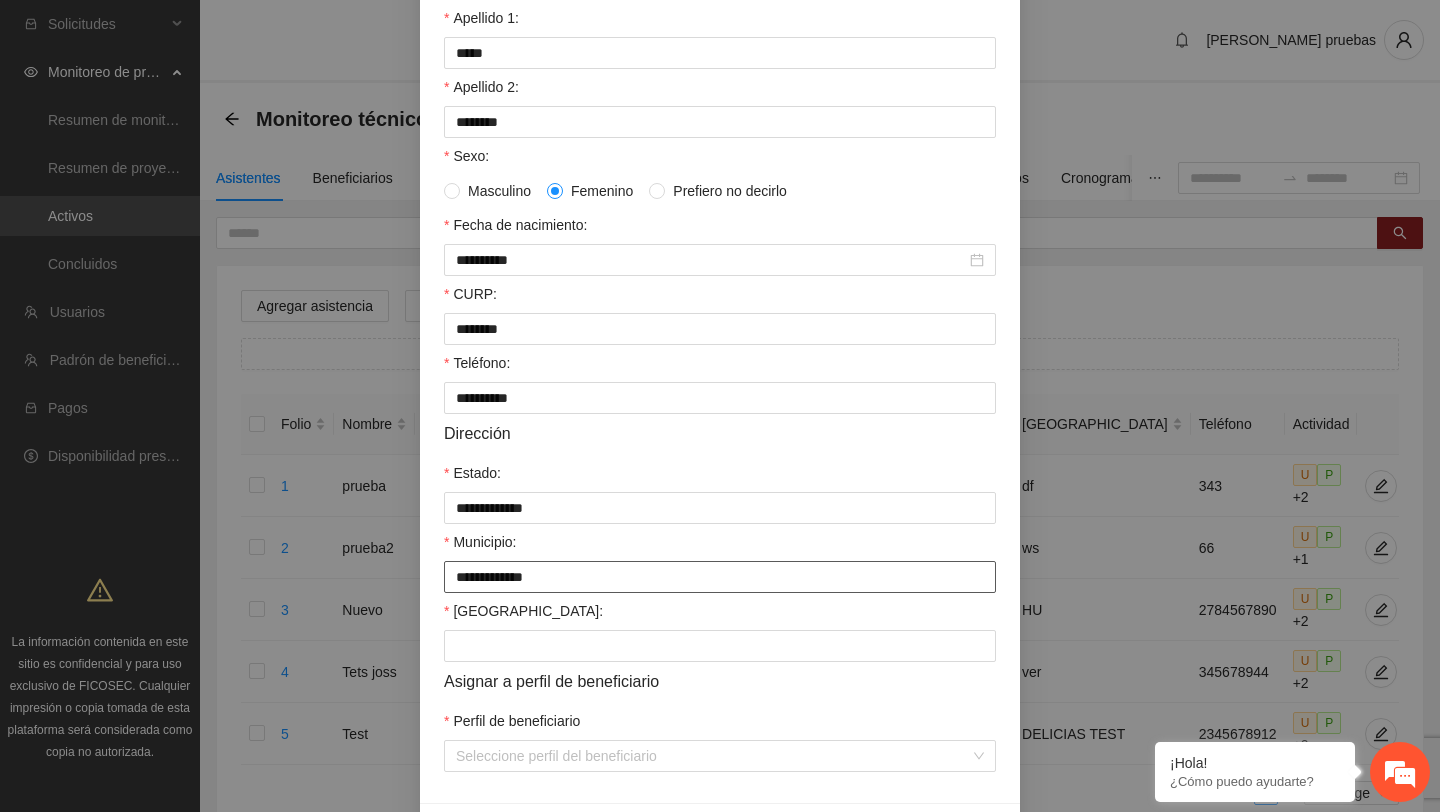 type on "**********" 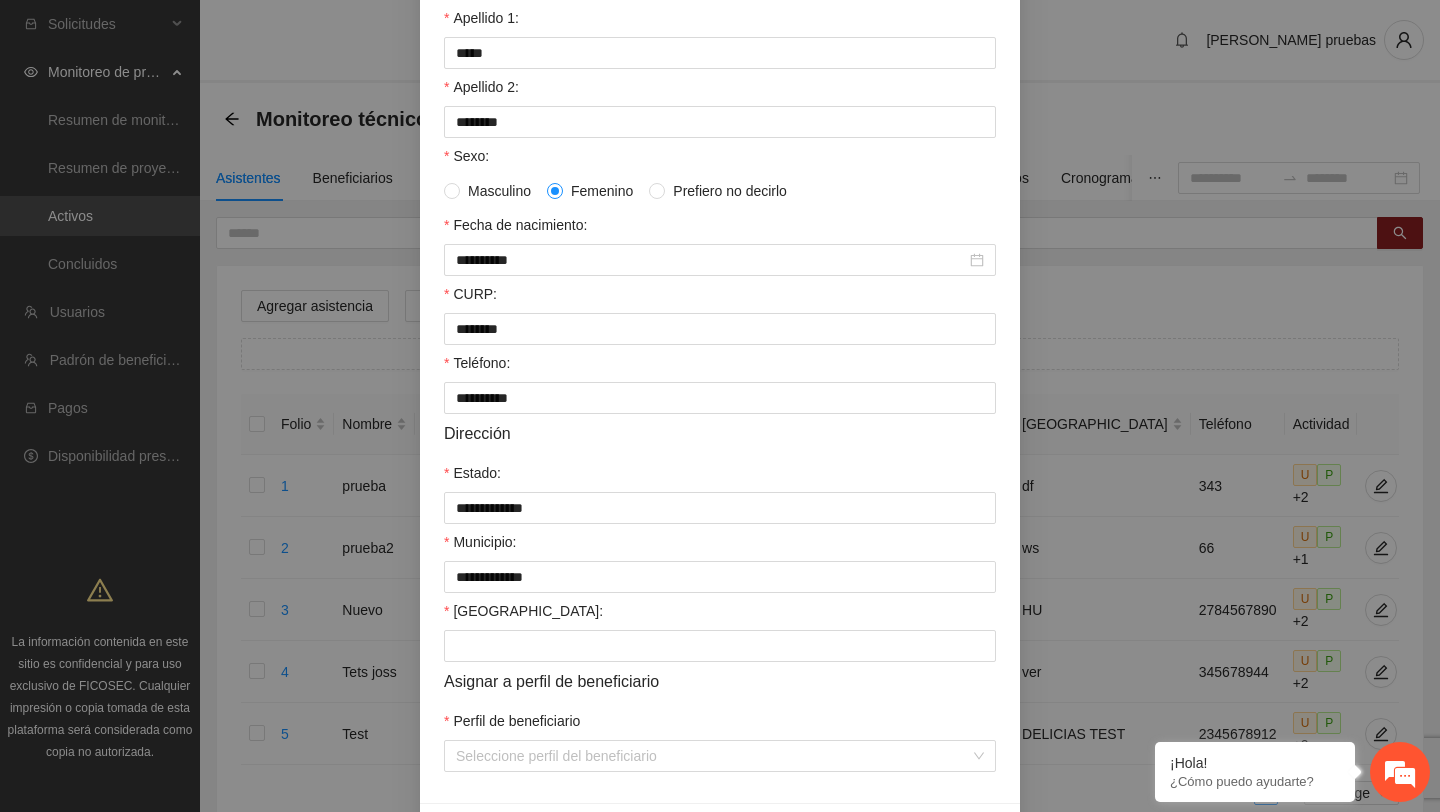 click on "**********" at bounding box center [720, 334] 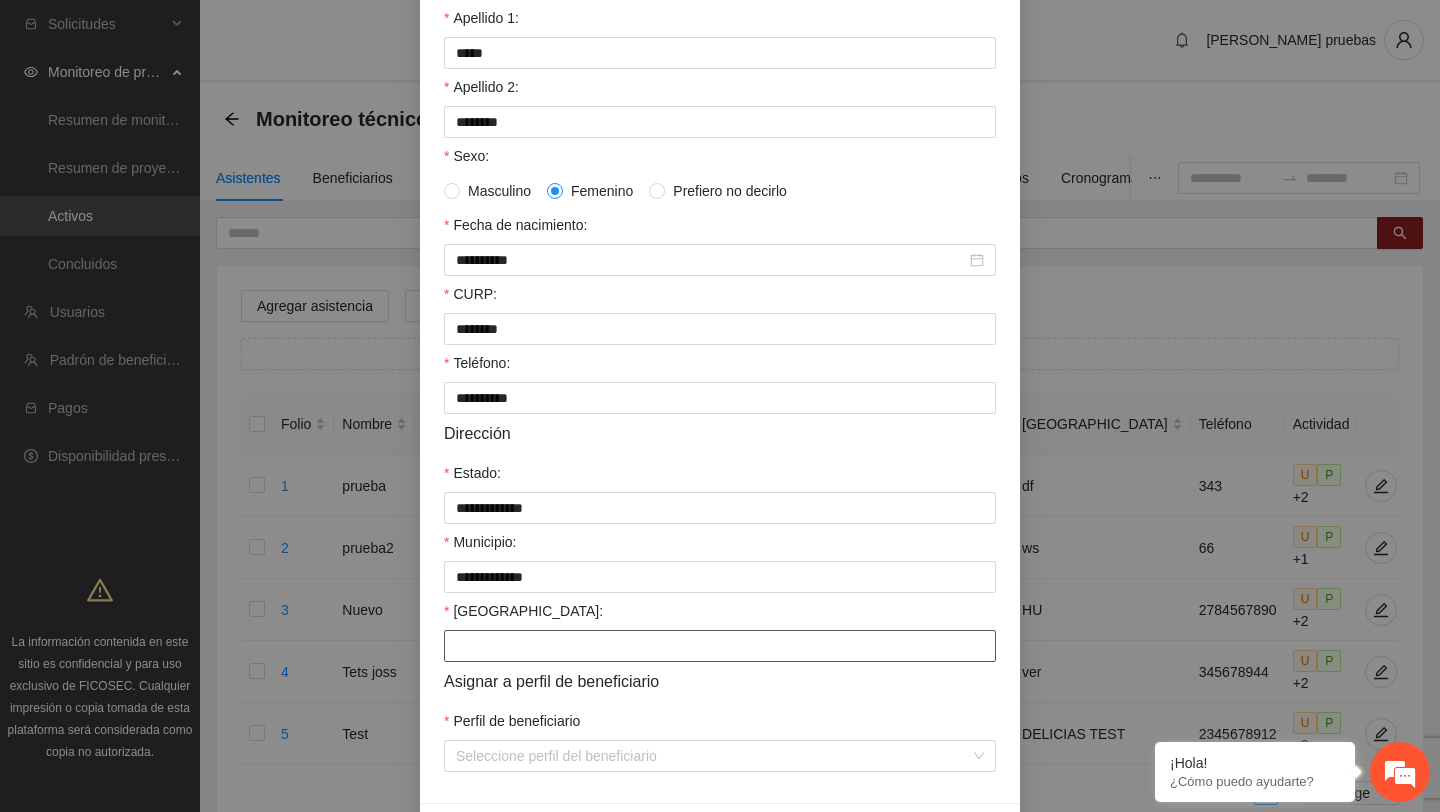 click on "Colonia:" at bounding box center [720, 646] 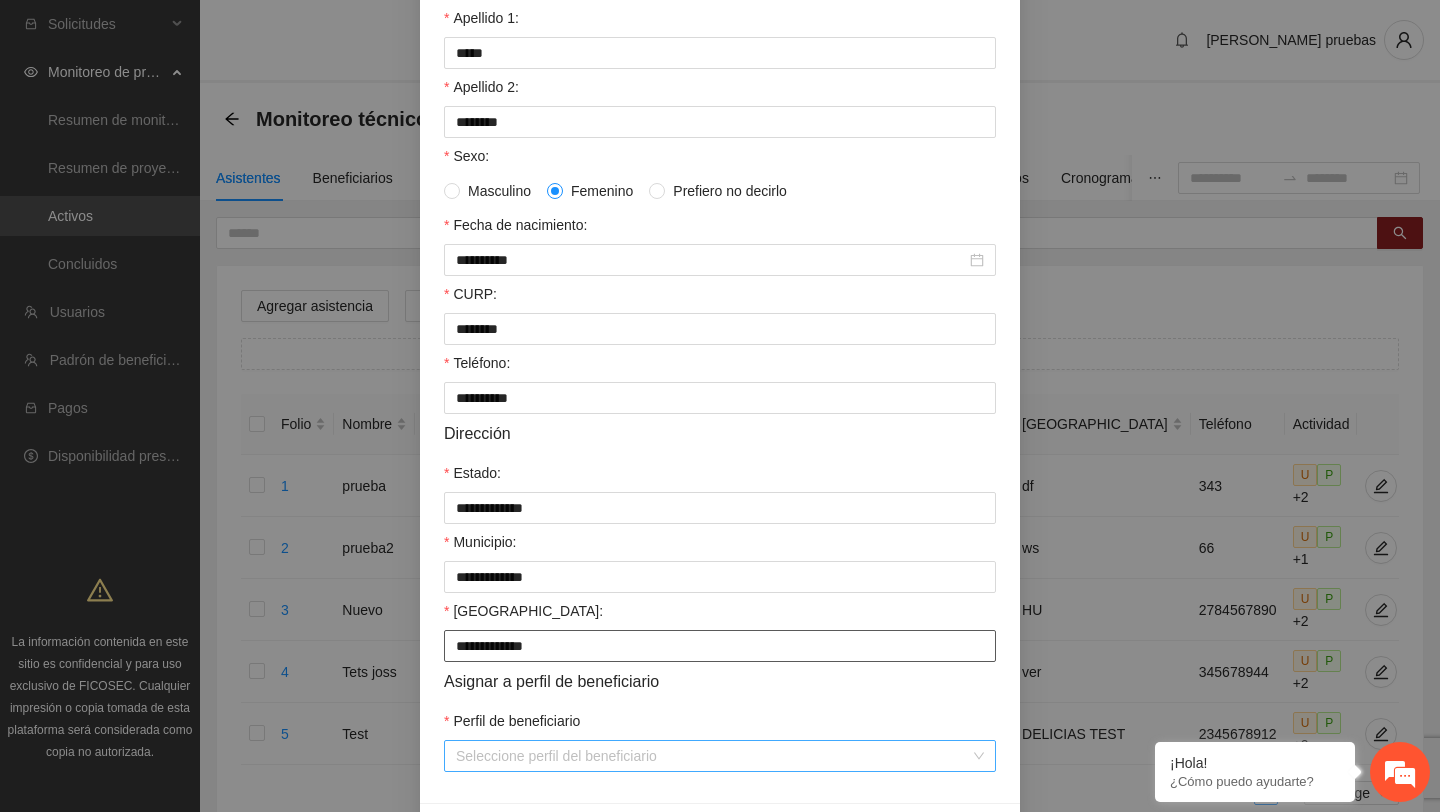 type on "**********" 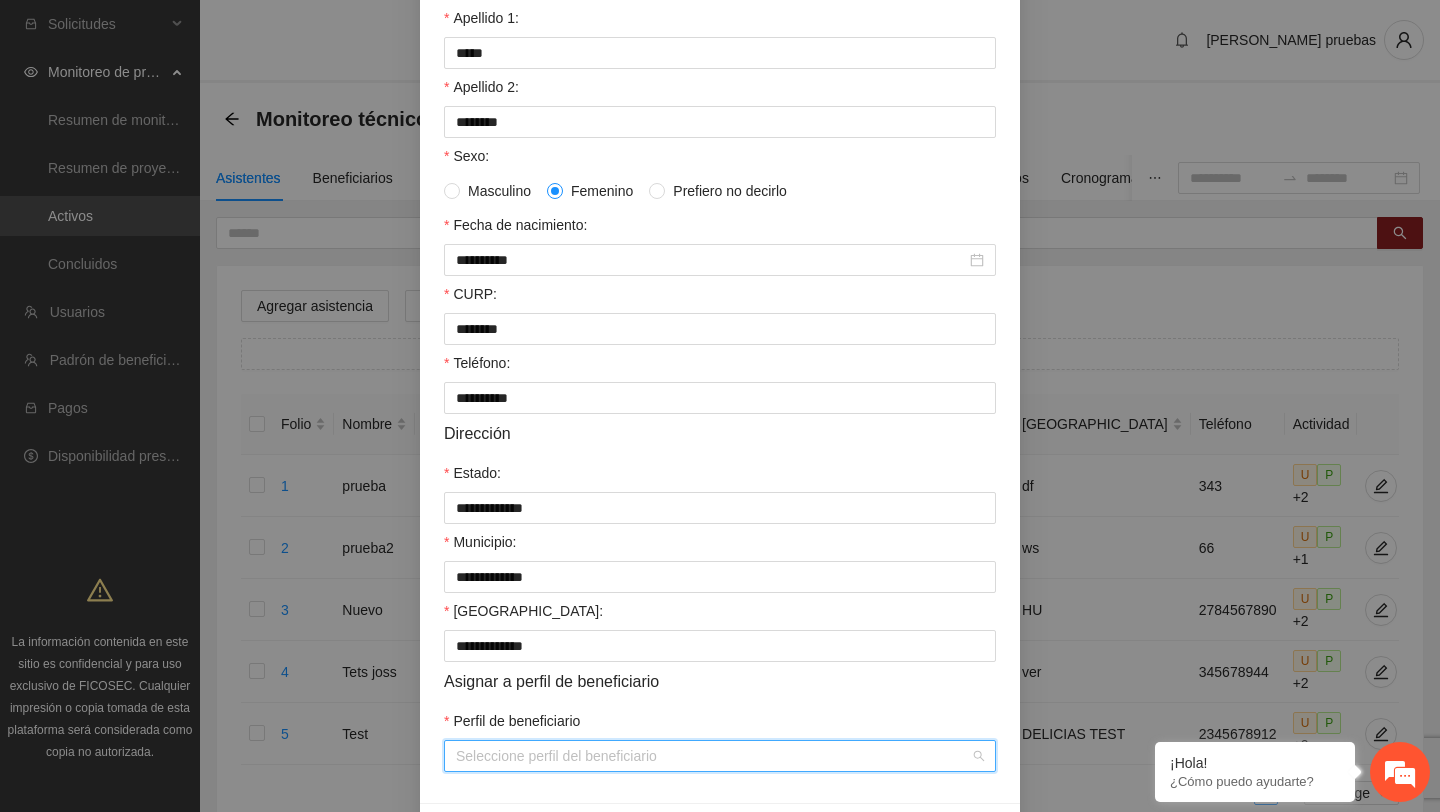 click on "Perfil de beneficiario" at bounding box center (713, 756) 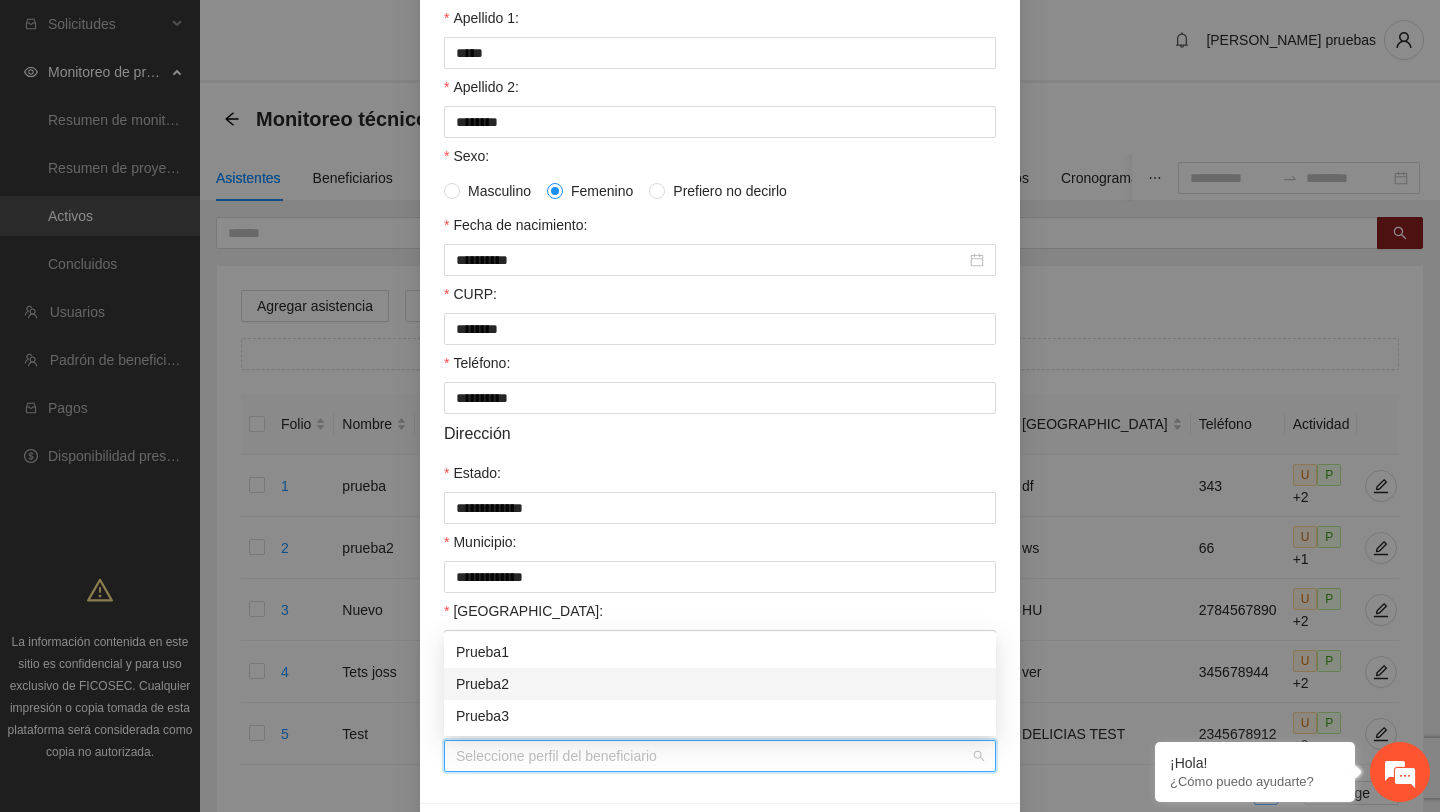 click on "Prueba2" at bounding box center [720, 684] 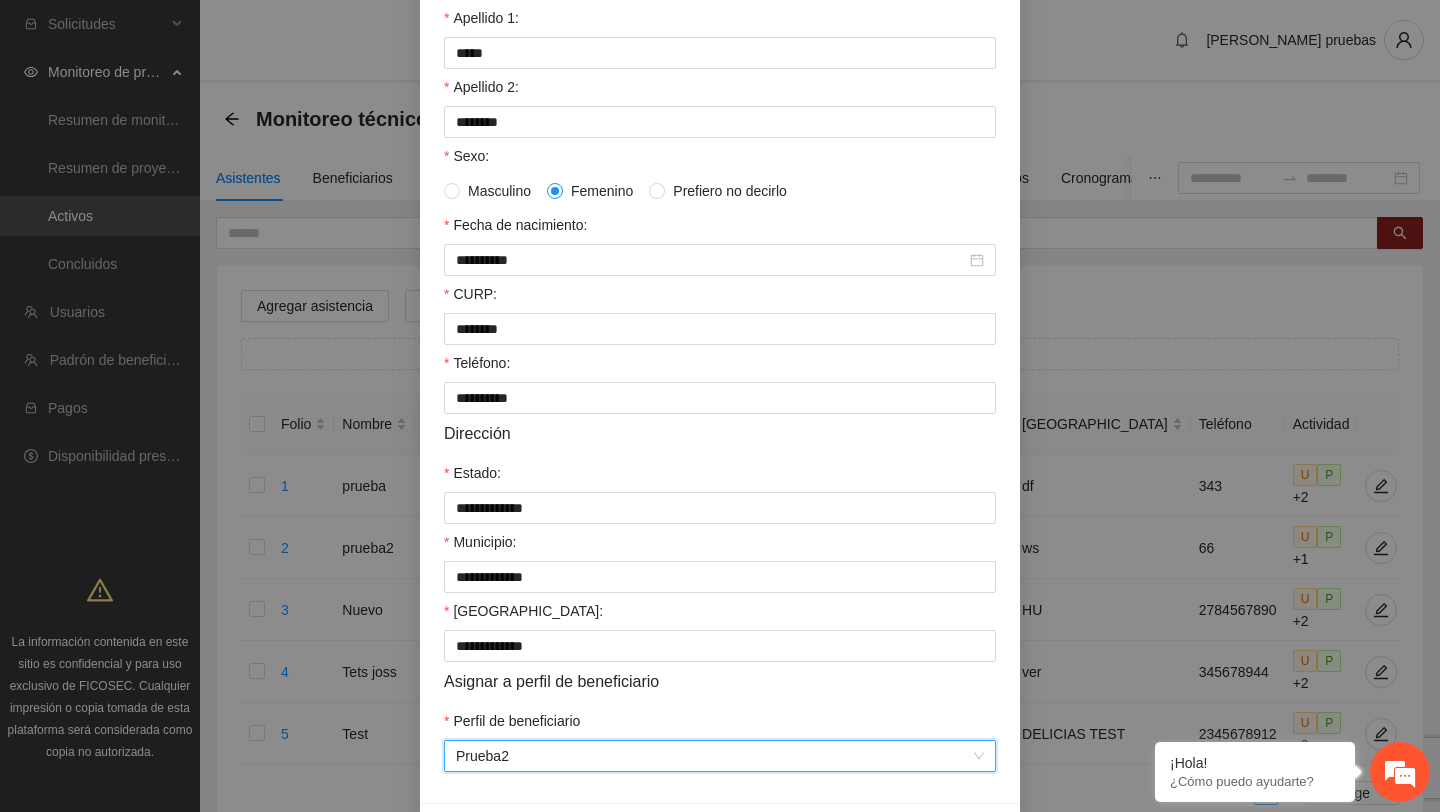 scroll, scrollTop: 350, scrollLeft: 0, axis: vertical 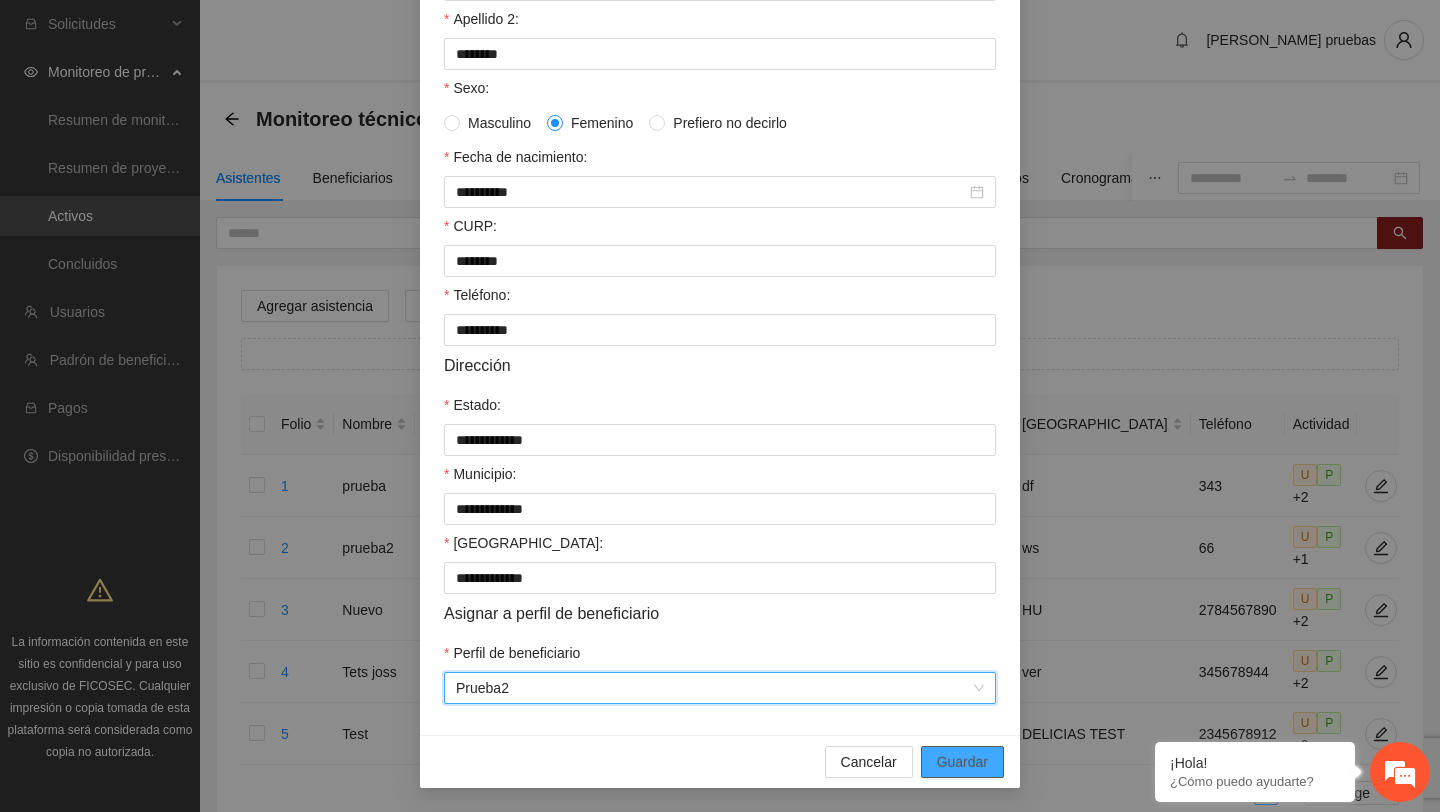click on "Guardar" at bounding box center (962, 762) 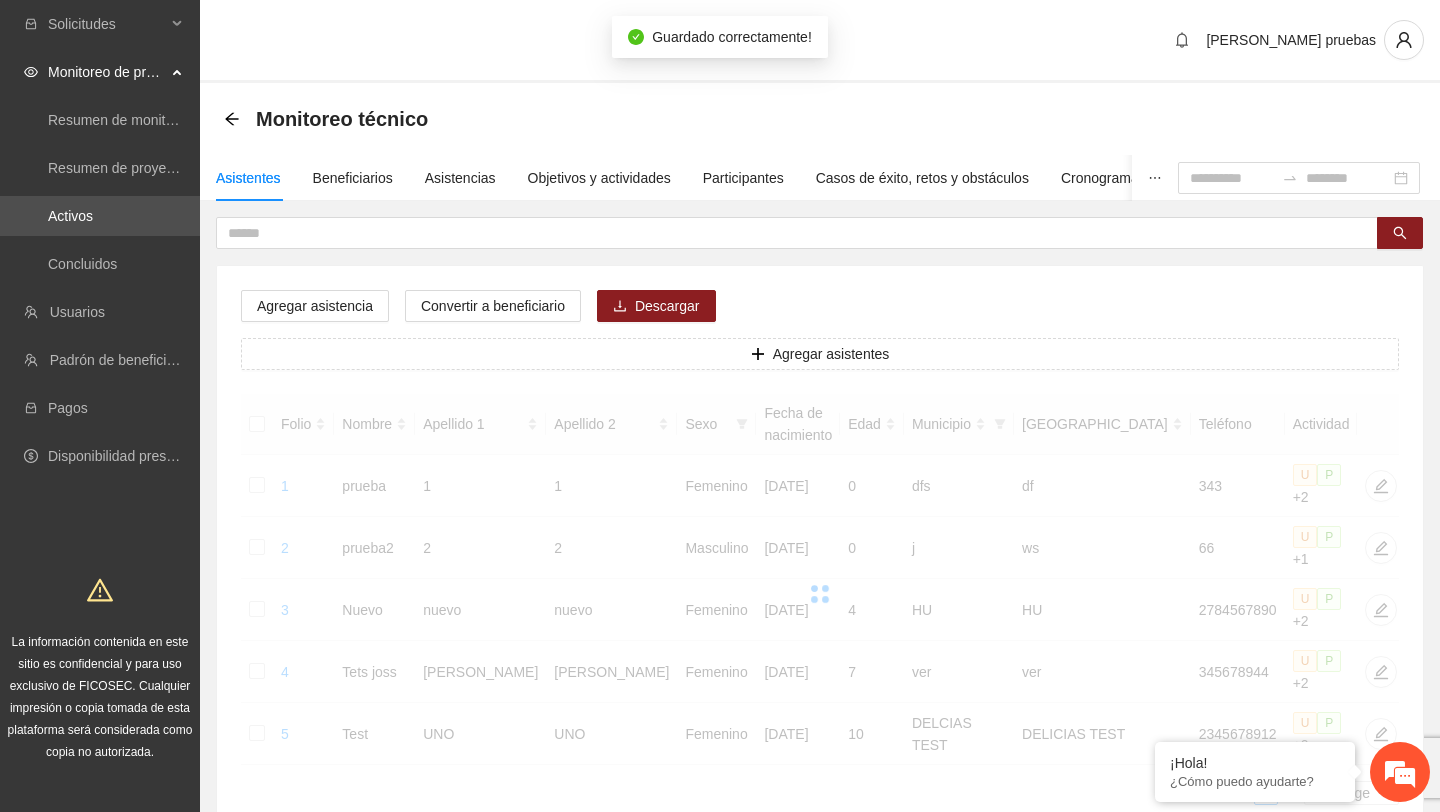 scroll, scrollTop: 250, scrollLeft: 0, axis: vertical 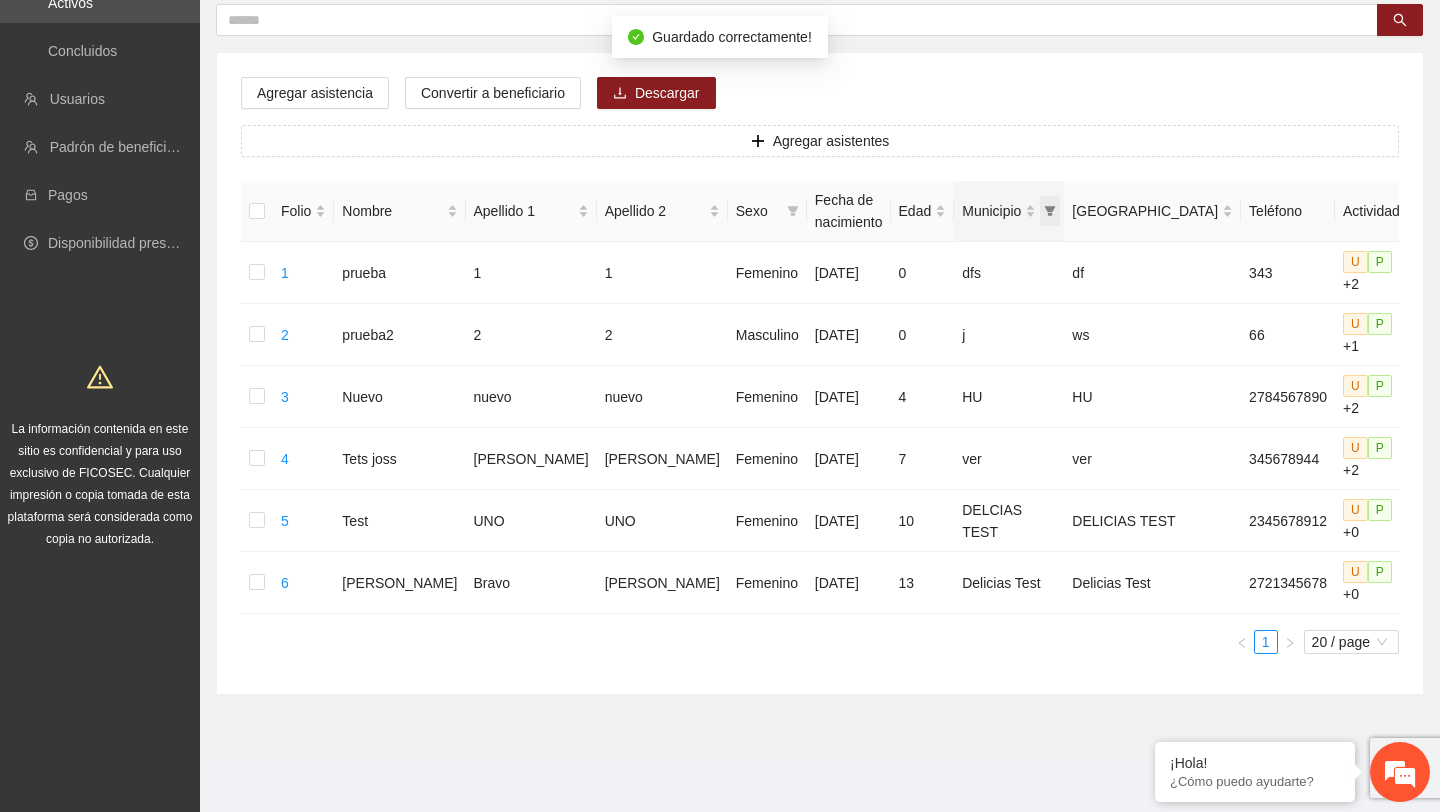 click 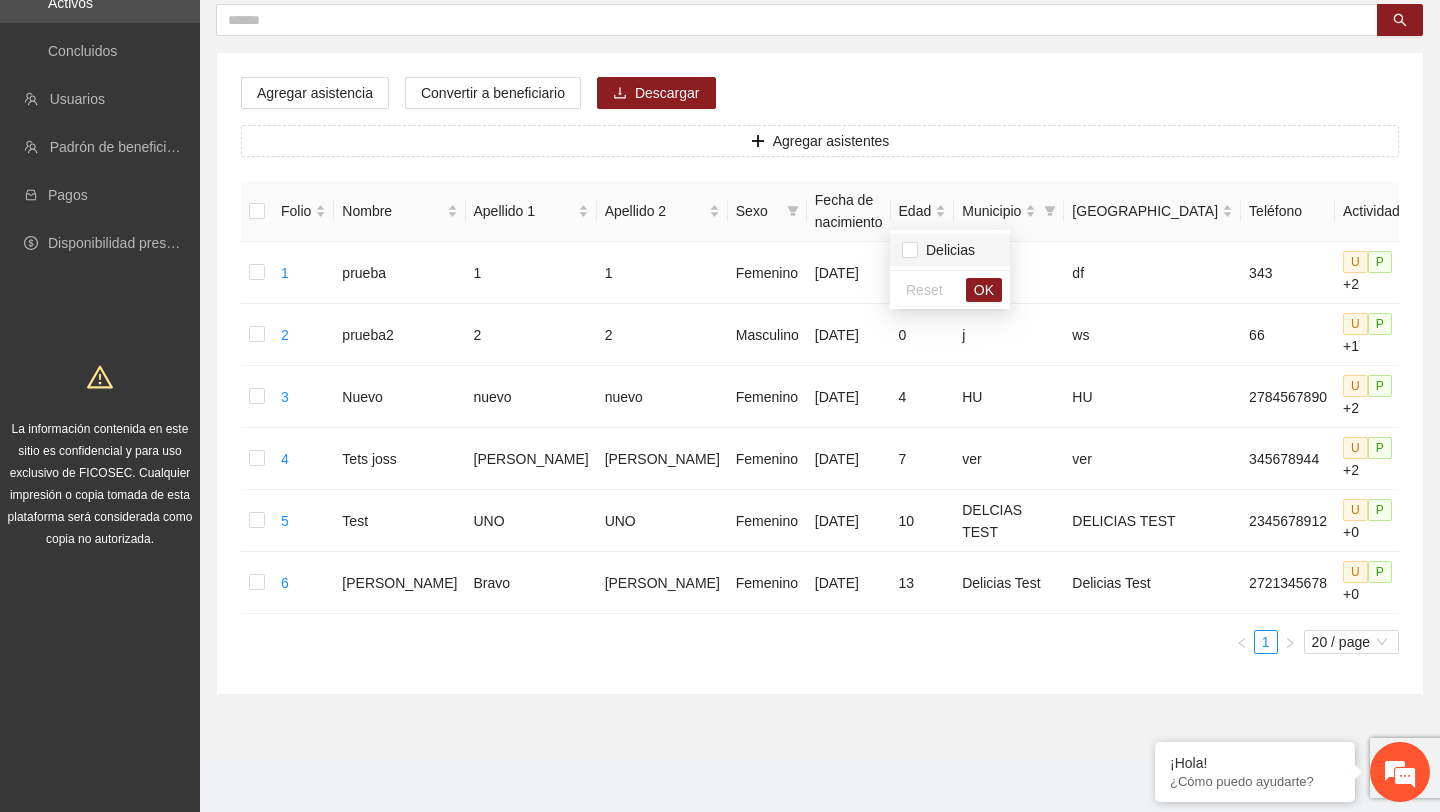 click on "Delicias" at bounding box center (946, 250) 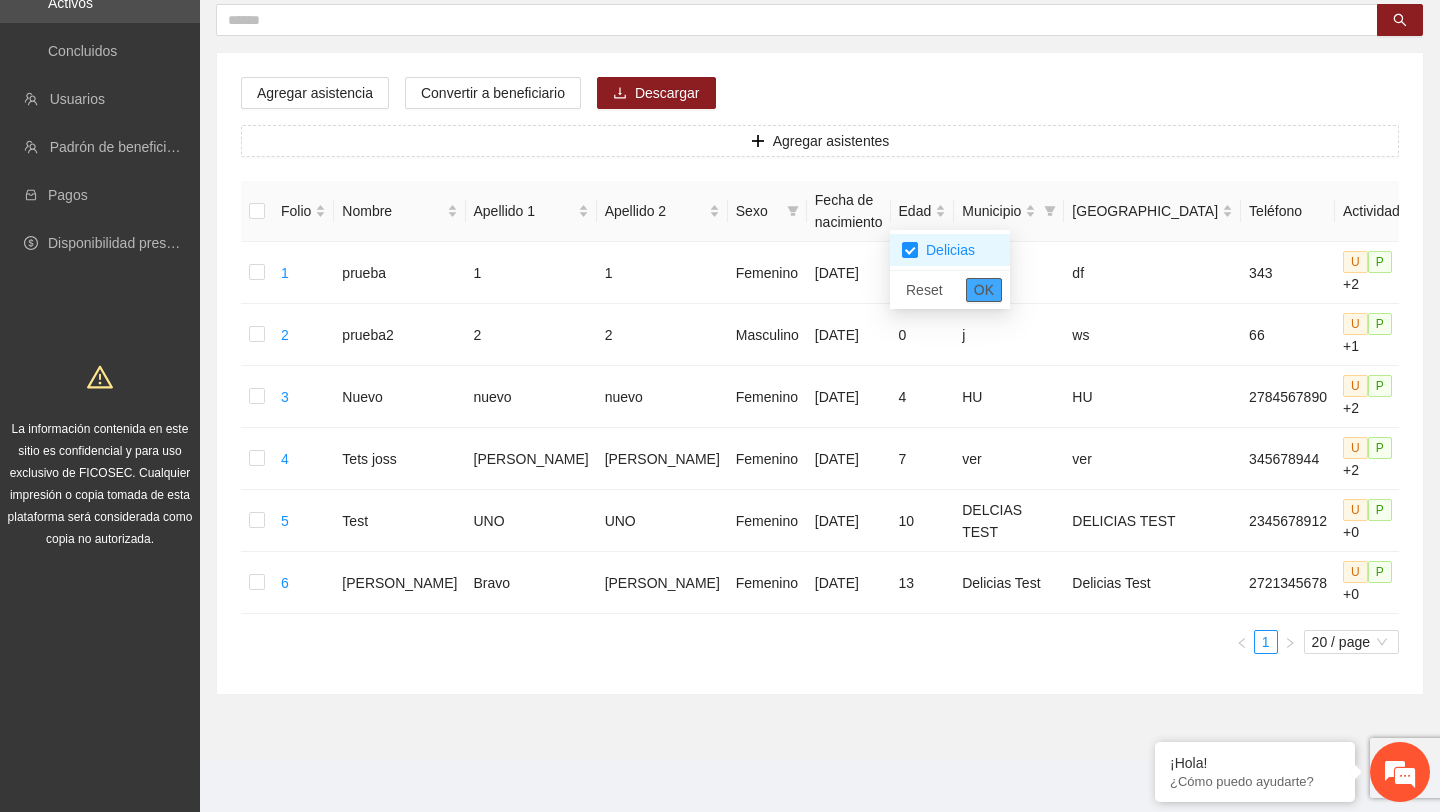click on "OK" at bounding box center [984, 290] 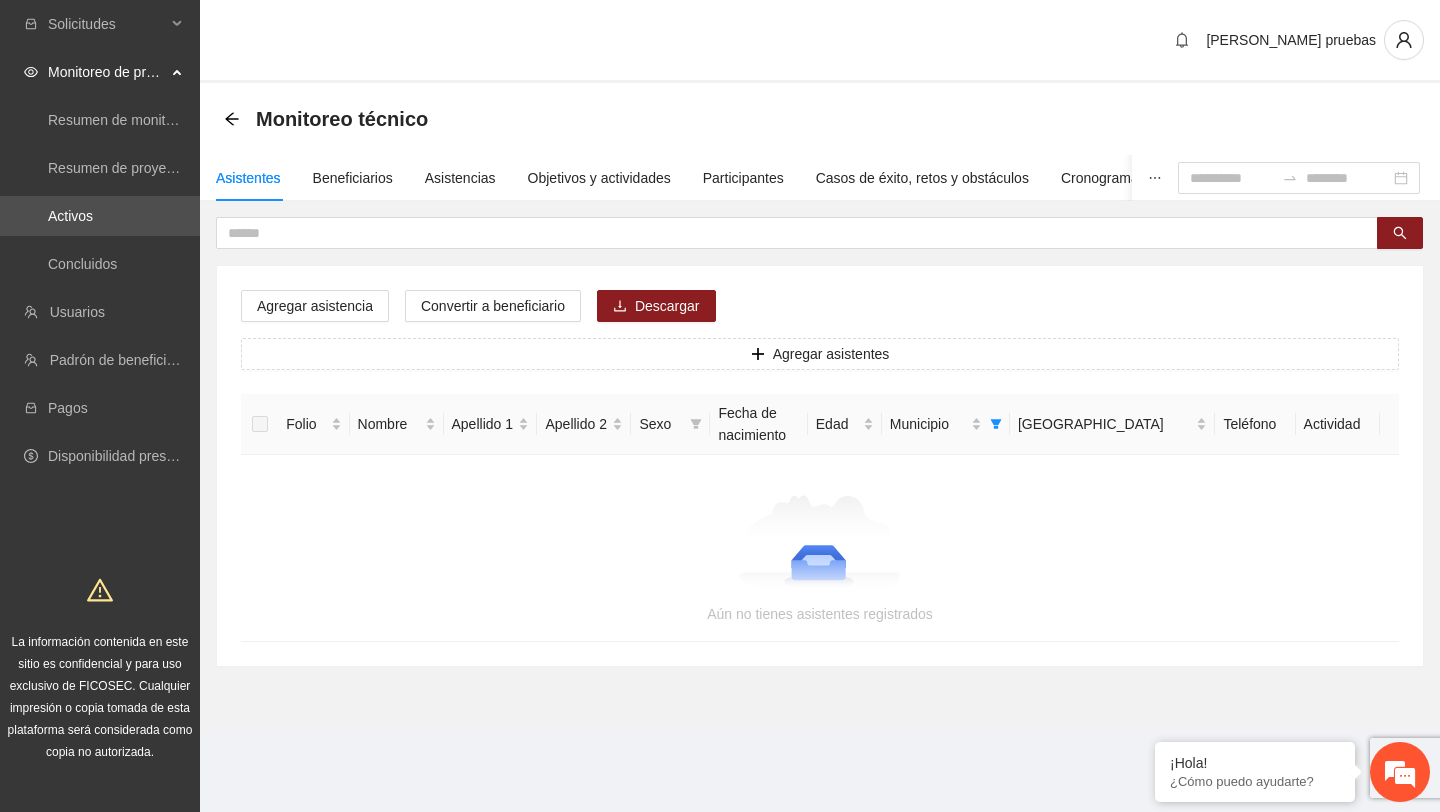 scroll, scrollTop: 0, scrollLeft: 0, axis: both 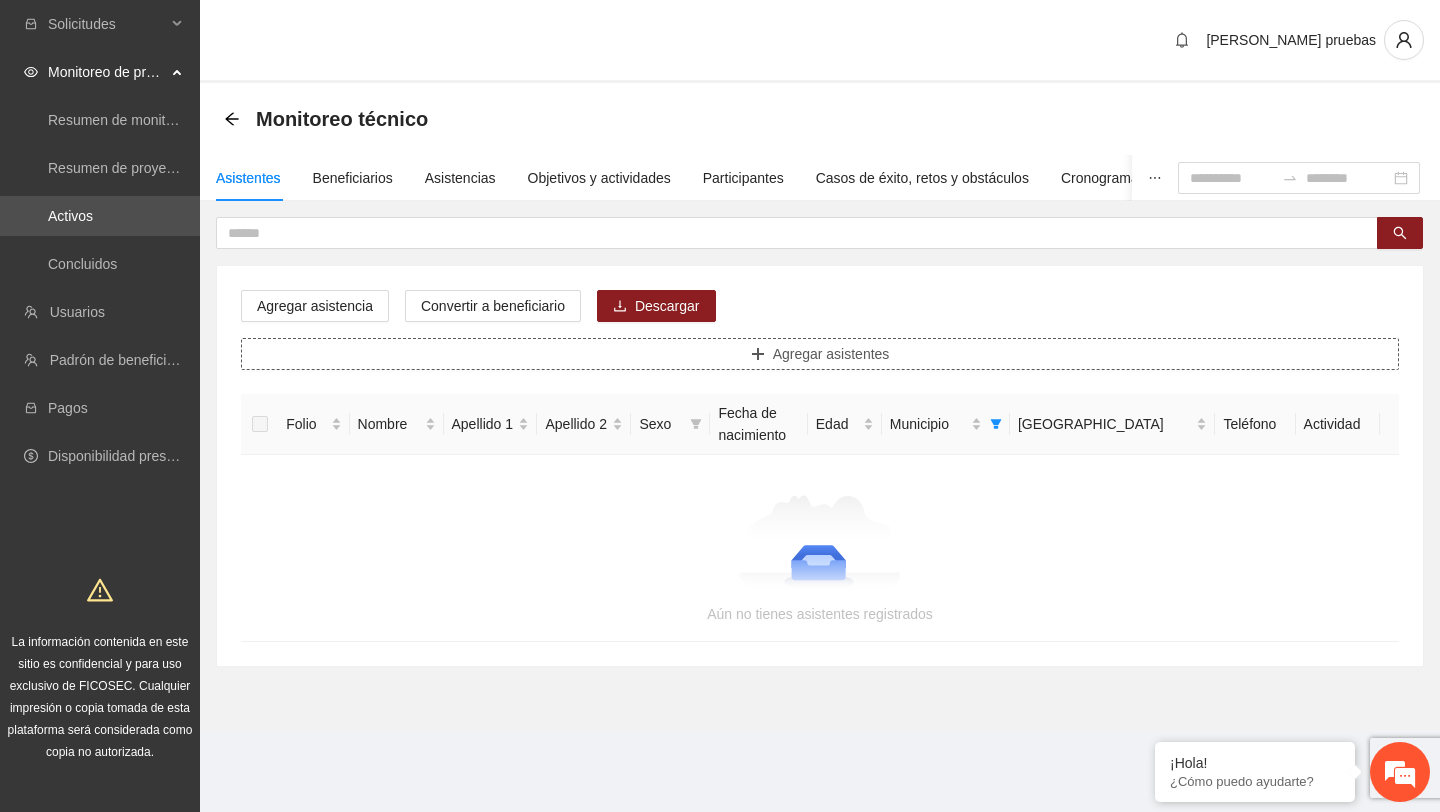 click on "Agregar asistentes" at bounding box center [820, 354] 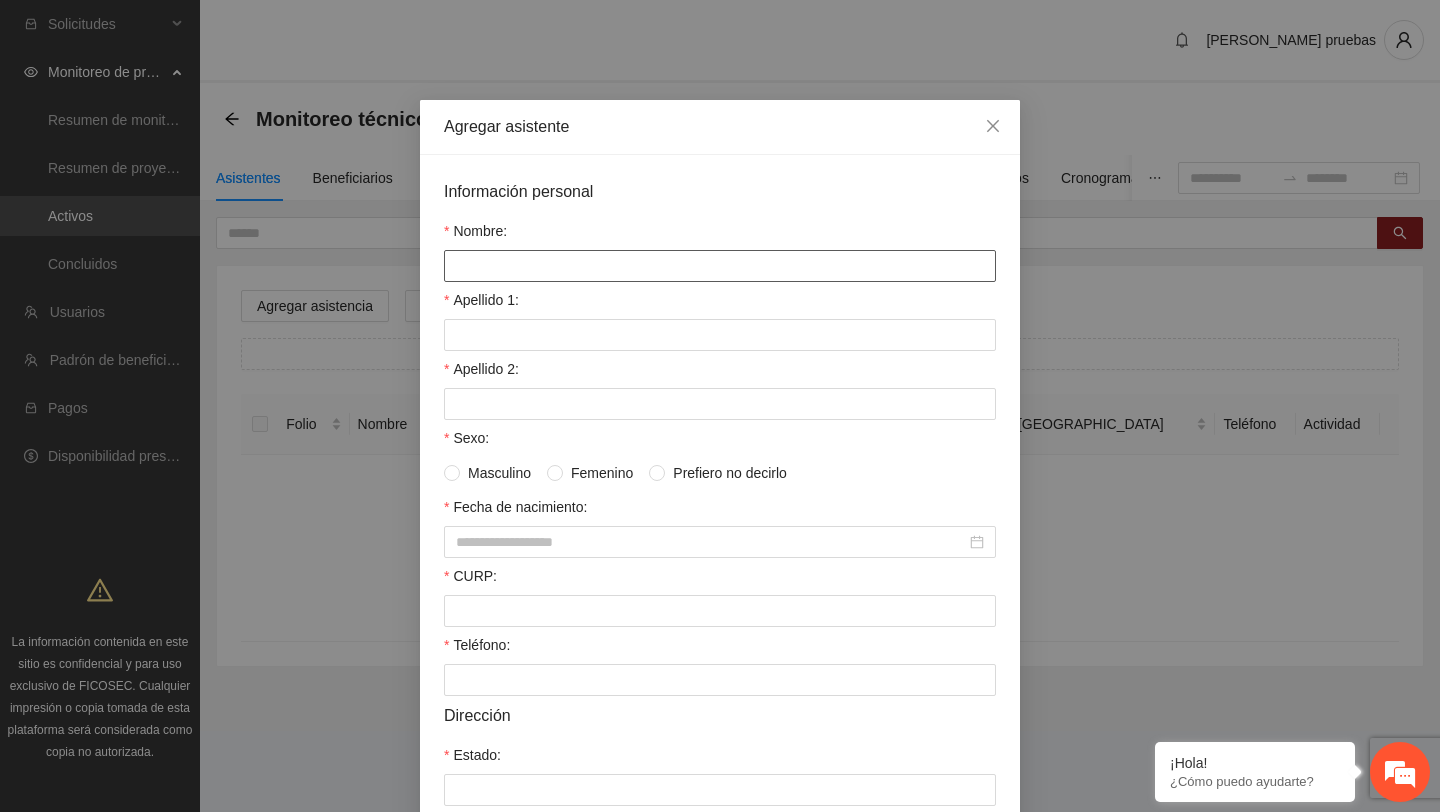 click on "Nombre:" at bounding box center (720, 266) 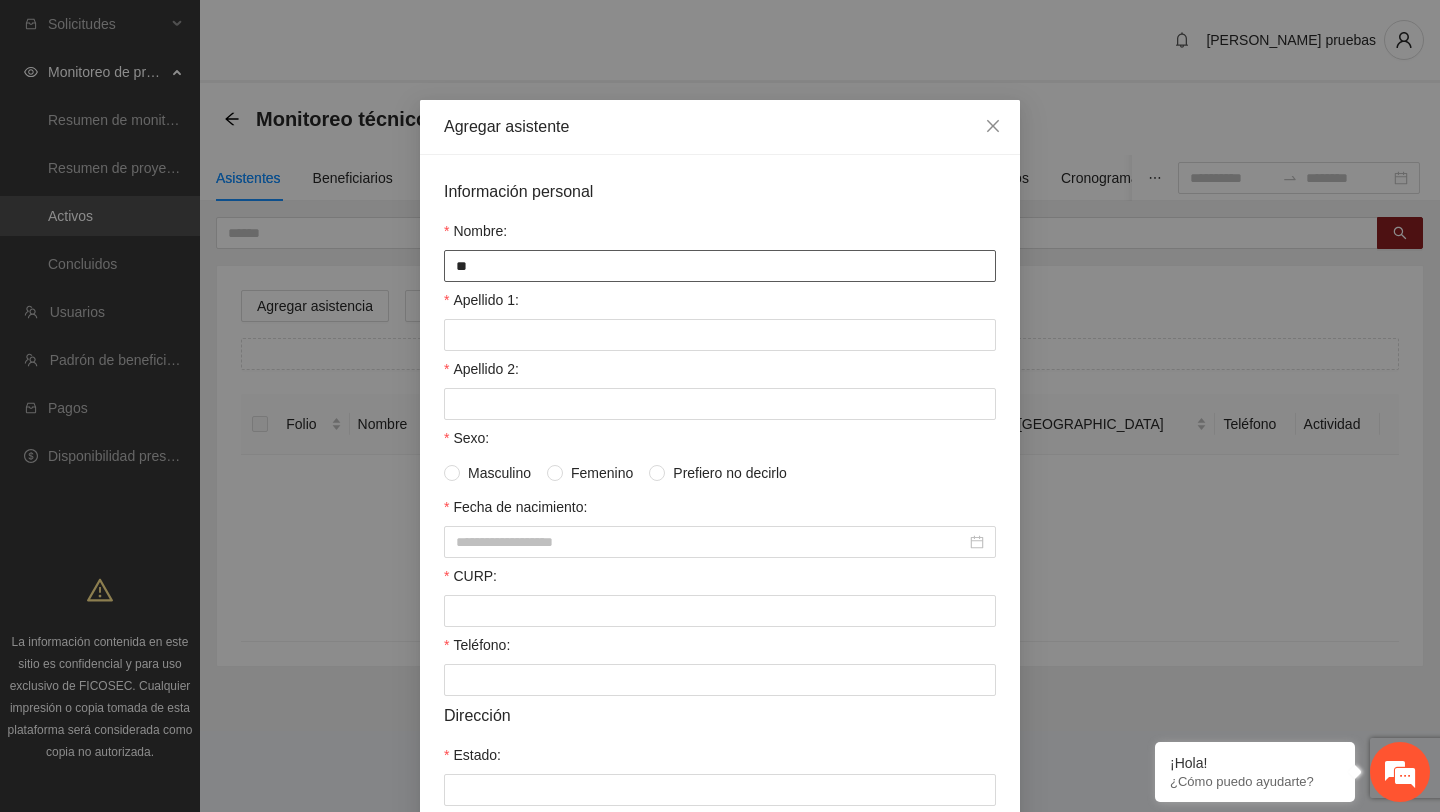 type on "*" 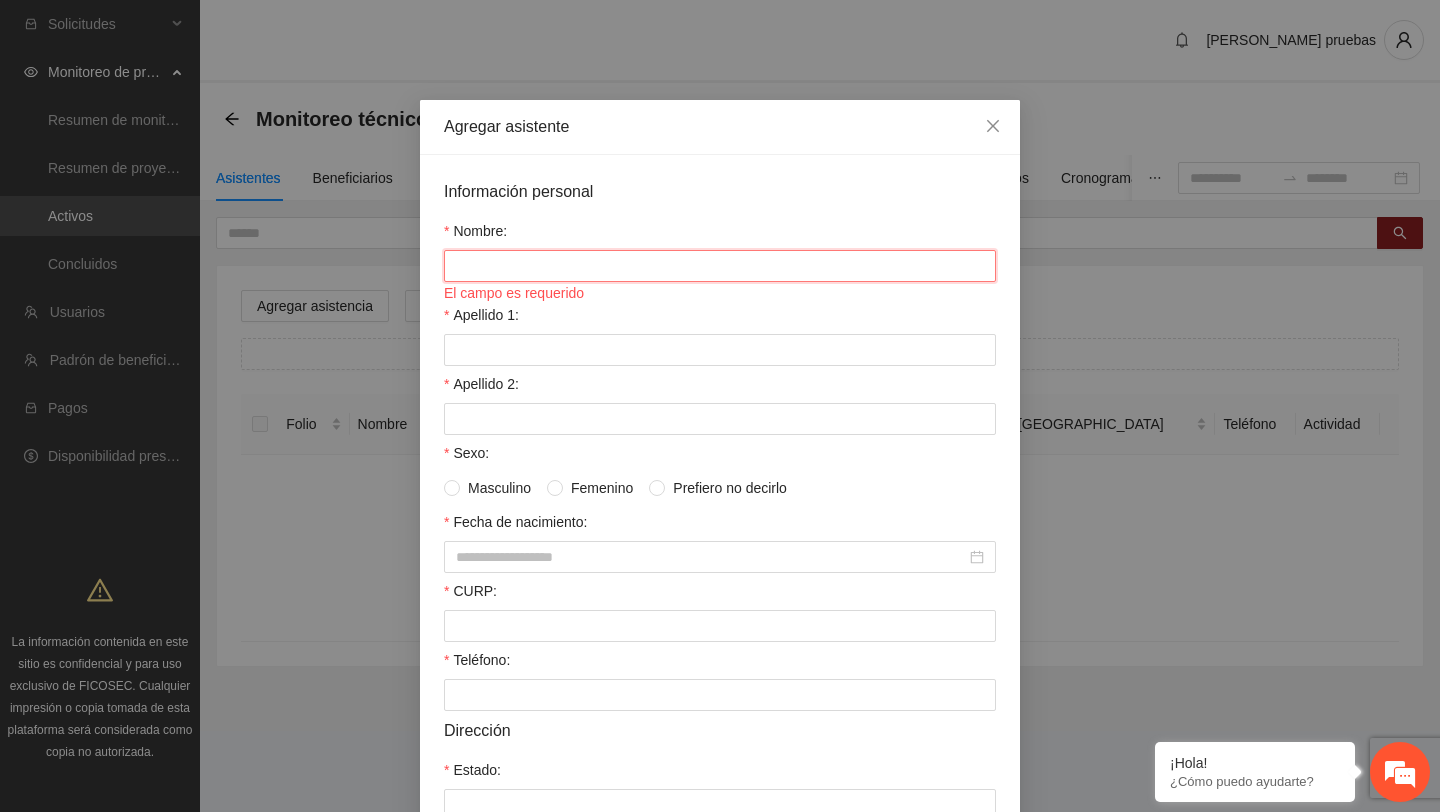 type on "*" 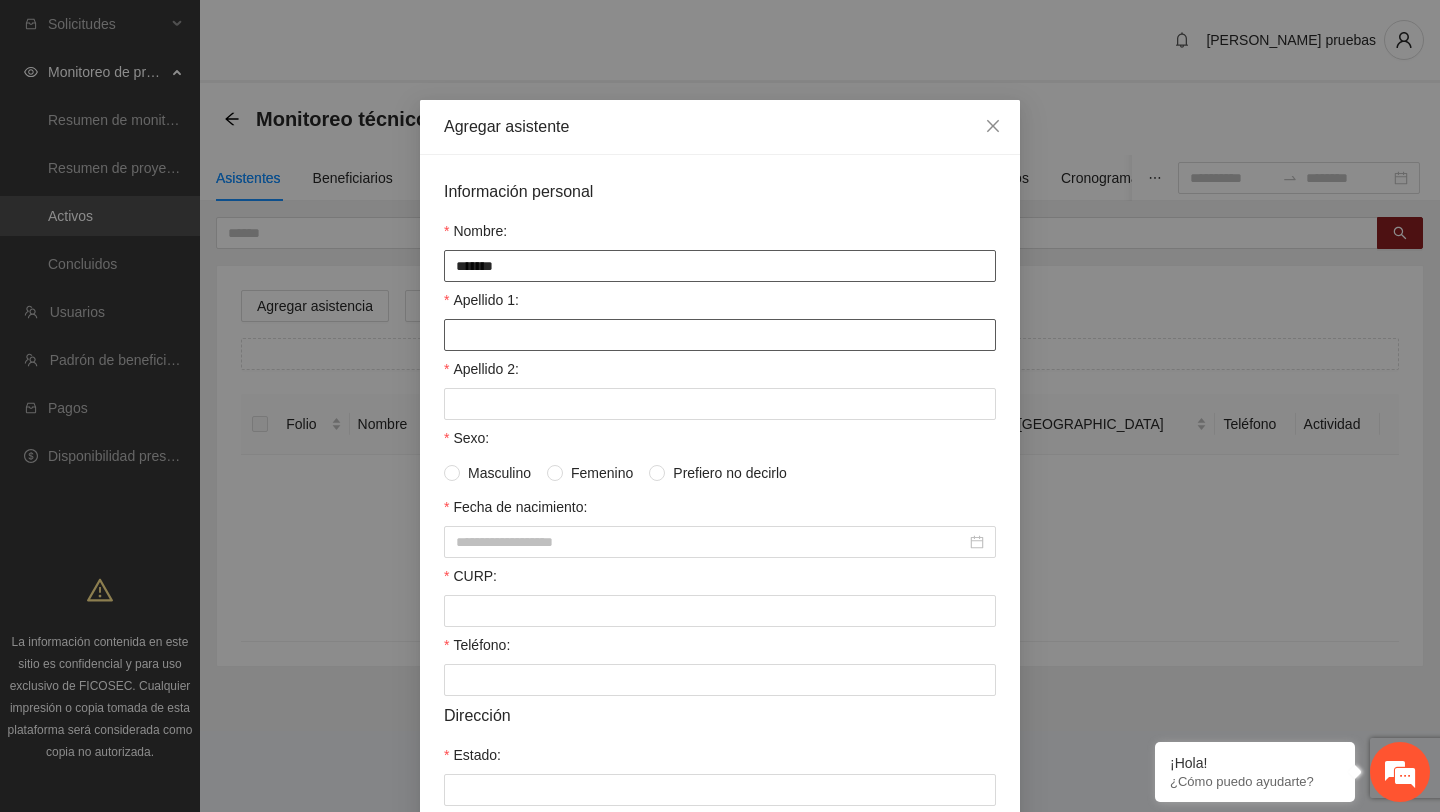 type on "*******" 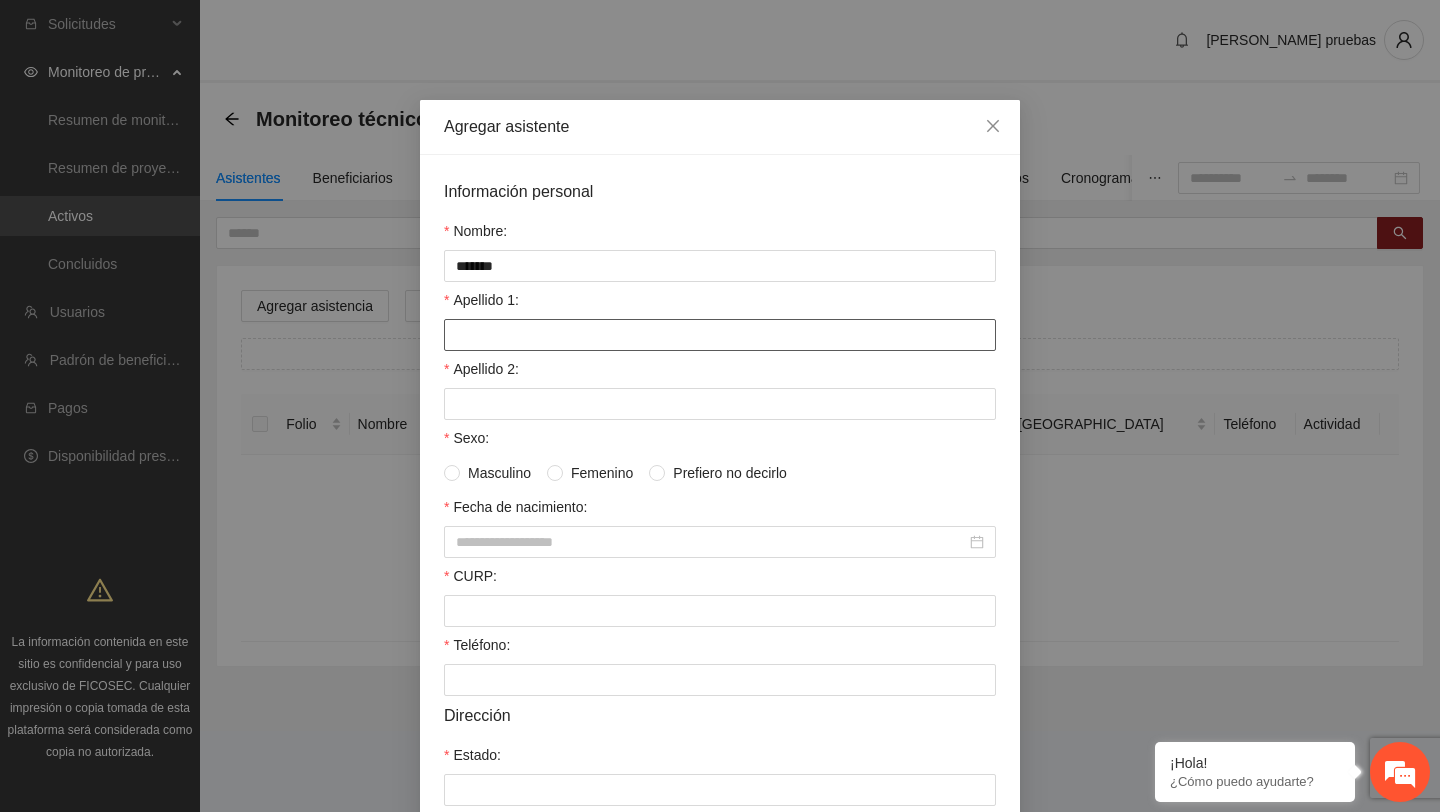 click on "Apellido 1:" at bounding box center (720, 335) 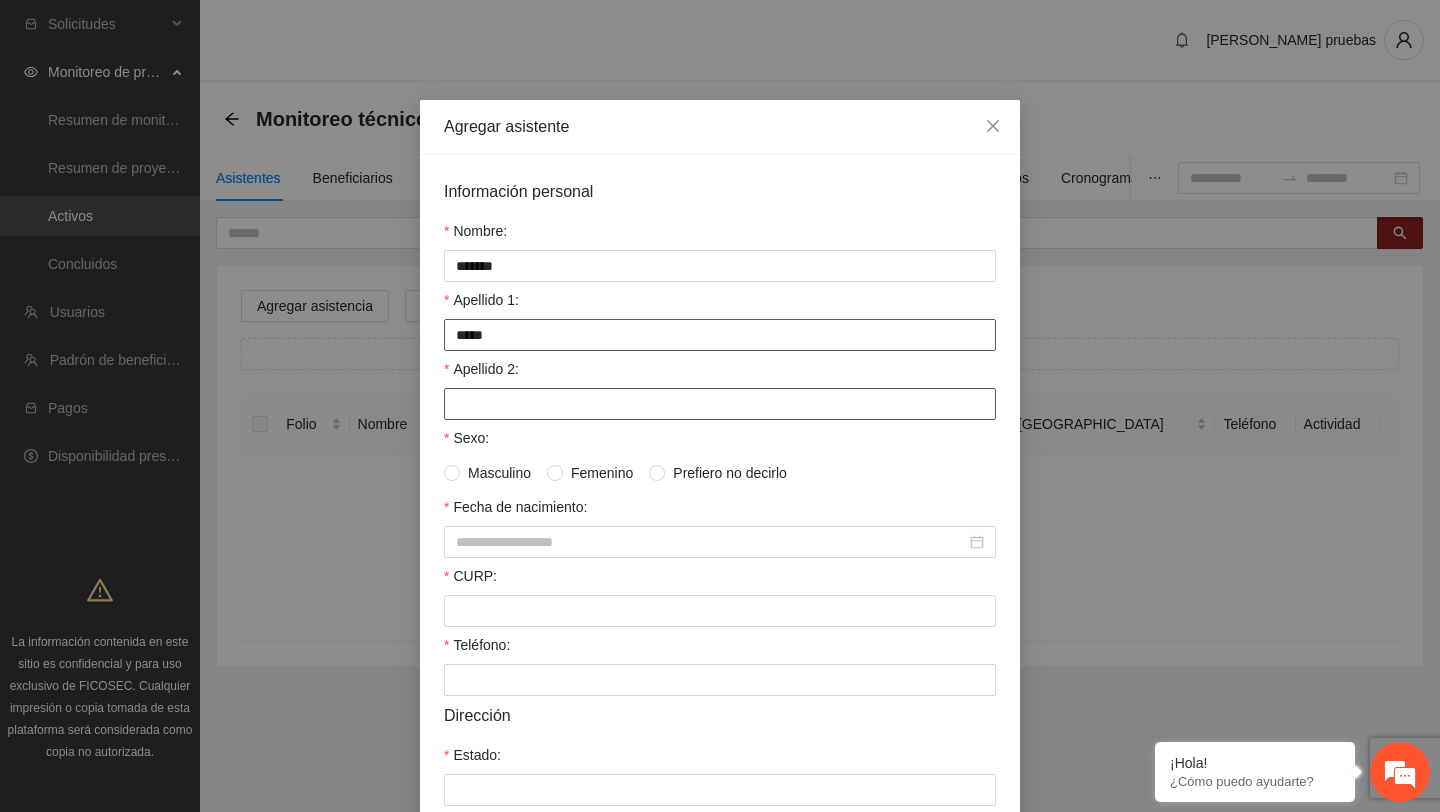 type on "*****" 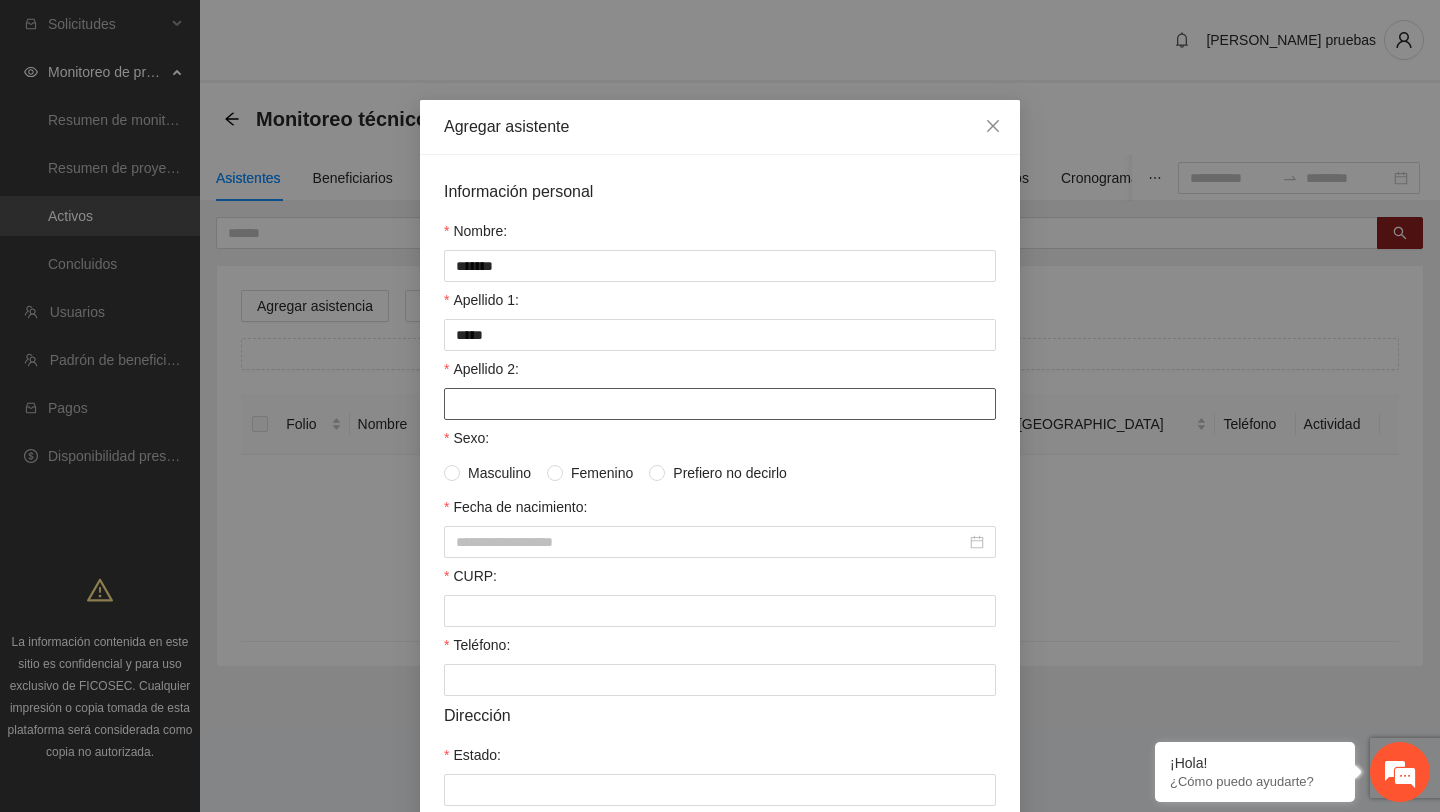 click on "Apellido 2:" at bounding box center [720, 404] 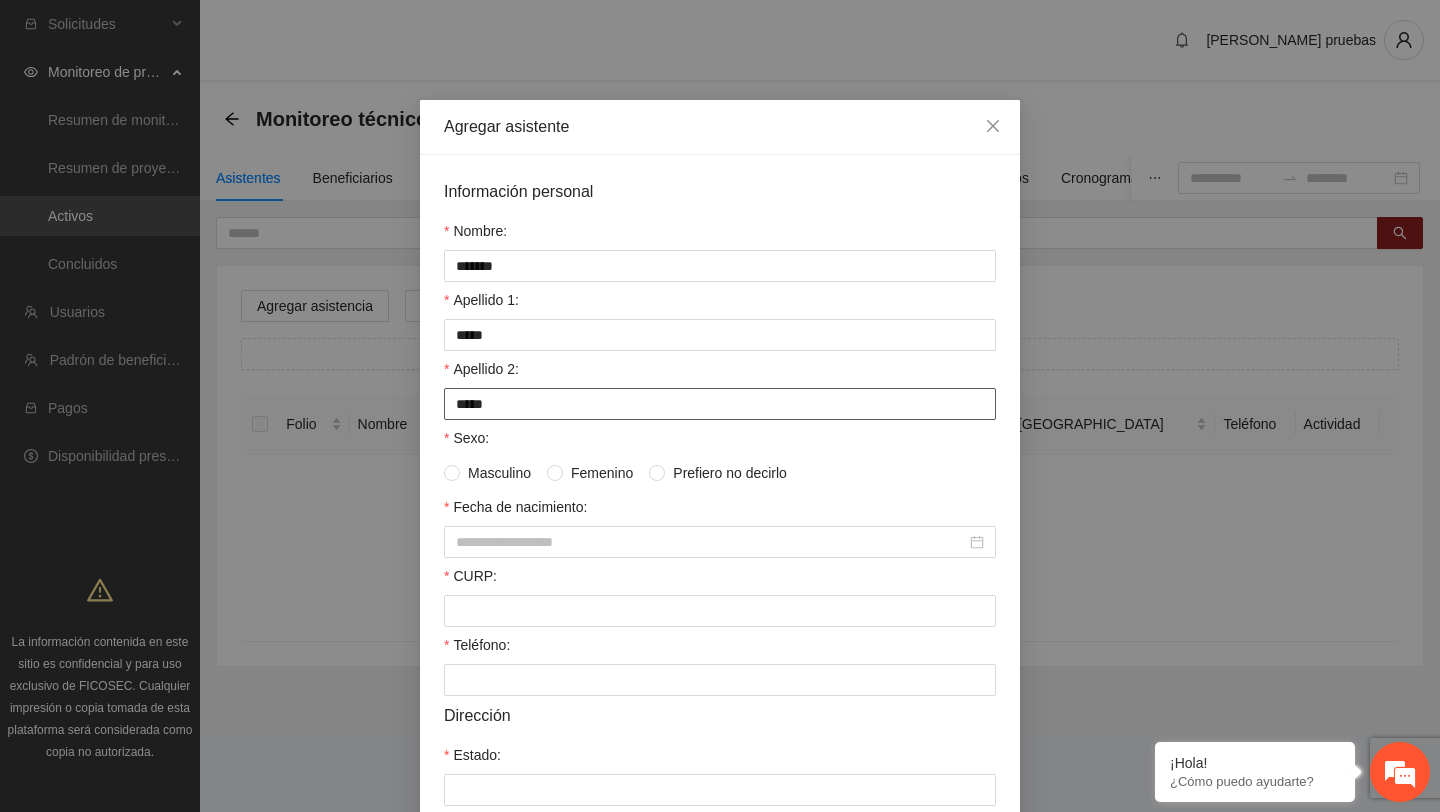type on "*****" 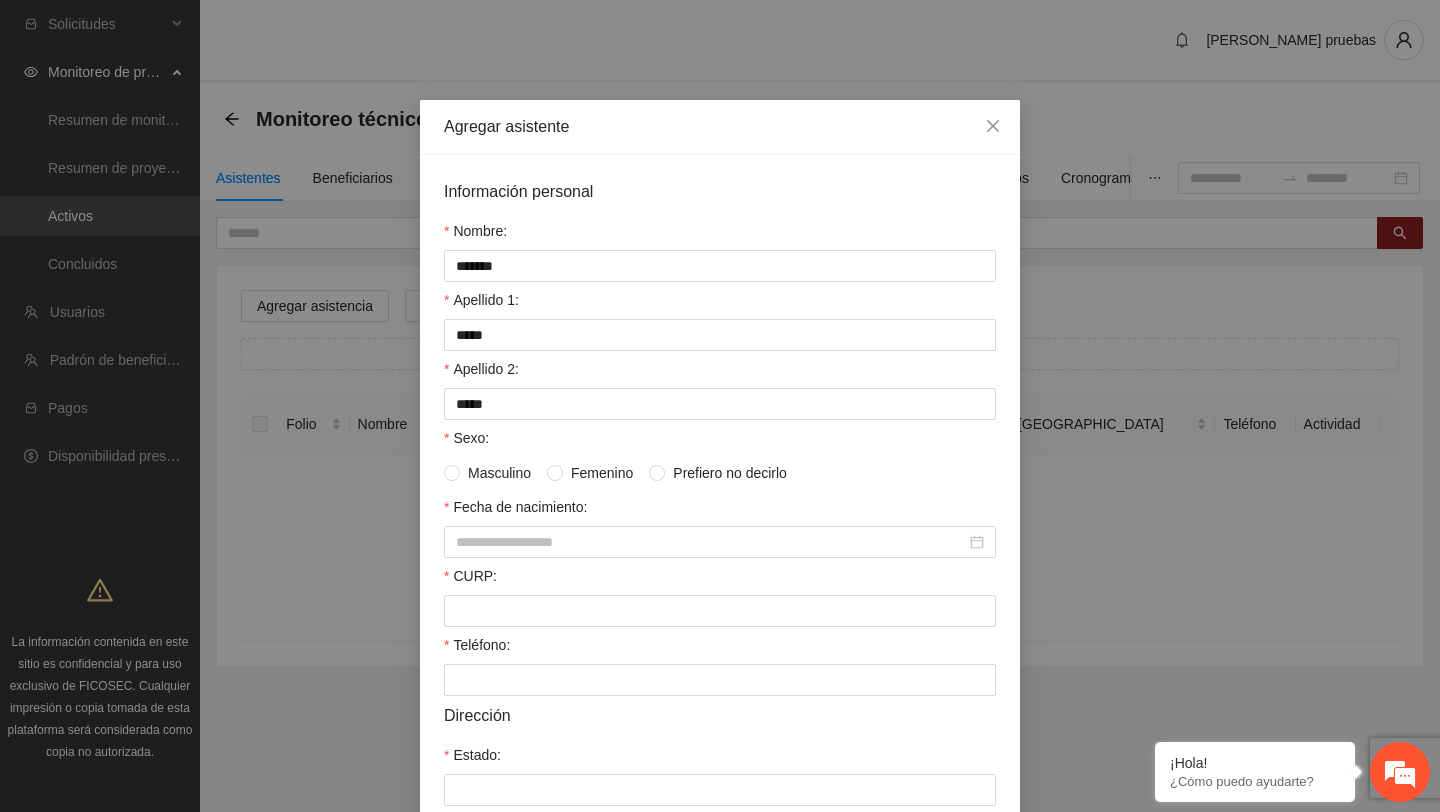click on "Información personal Nombre: ******* Apellido 1: ***** Apellido 2: ***** Sexo: Masculino Femenino Prefiero no decirlo Fecha de nacimiento: CURP: Teléfono: Dirección Estado: Municipio: Colonia: Asignar a perfil de beneficiario Perfil de beneficiario Seleccione perfil del beneficiario" at bounding box center [720, 616] 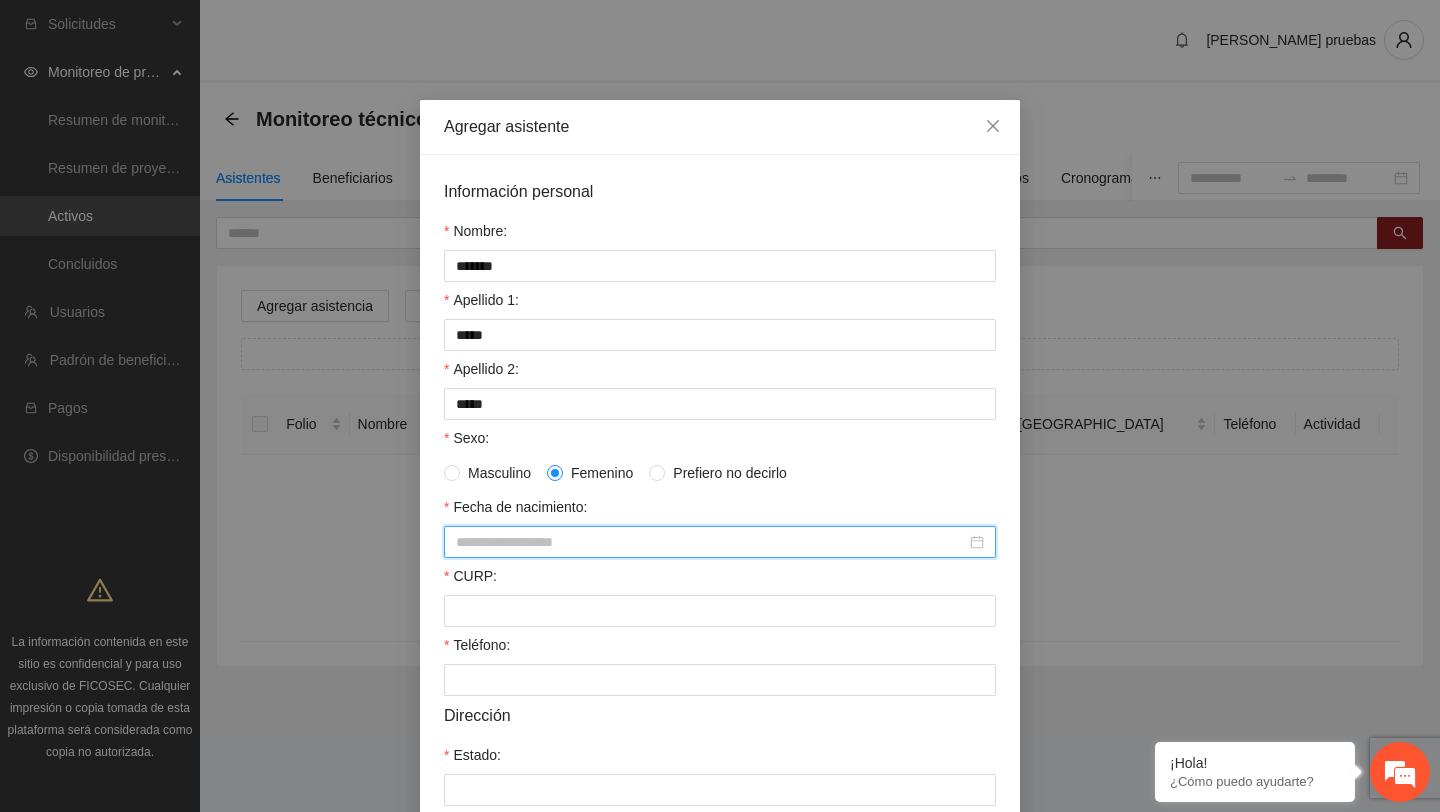 click on "Fecha de nacimiento:" at bounding box center [711, 542] 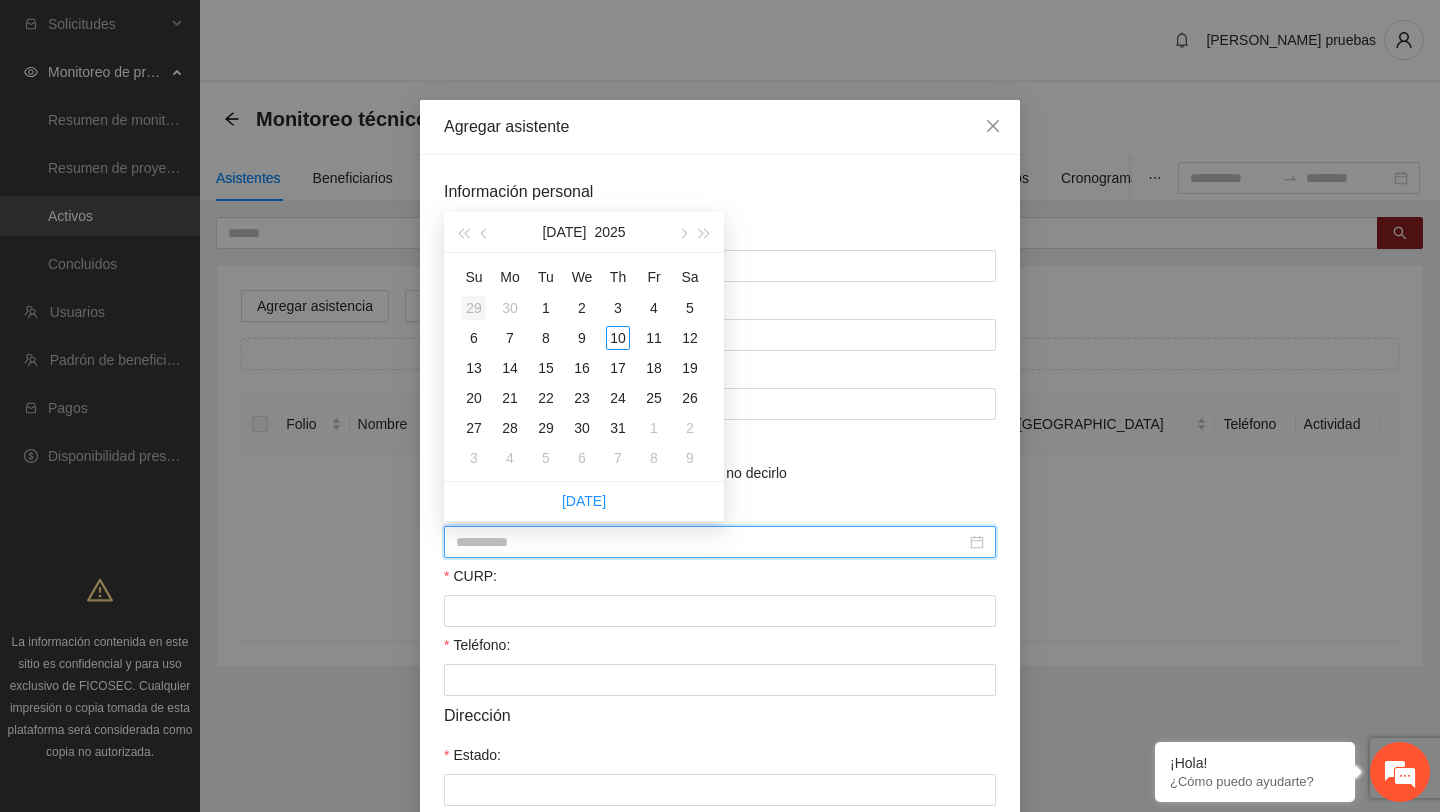type on "**********" 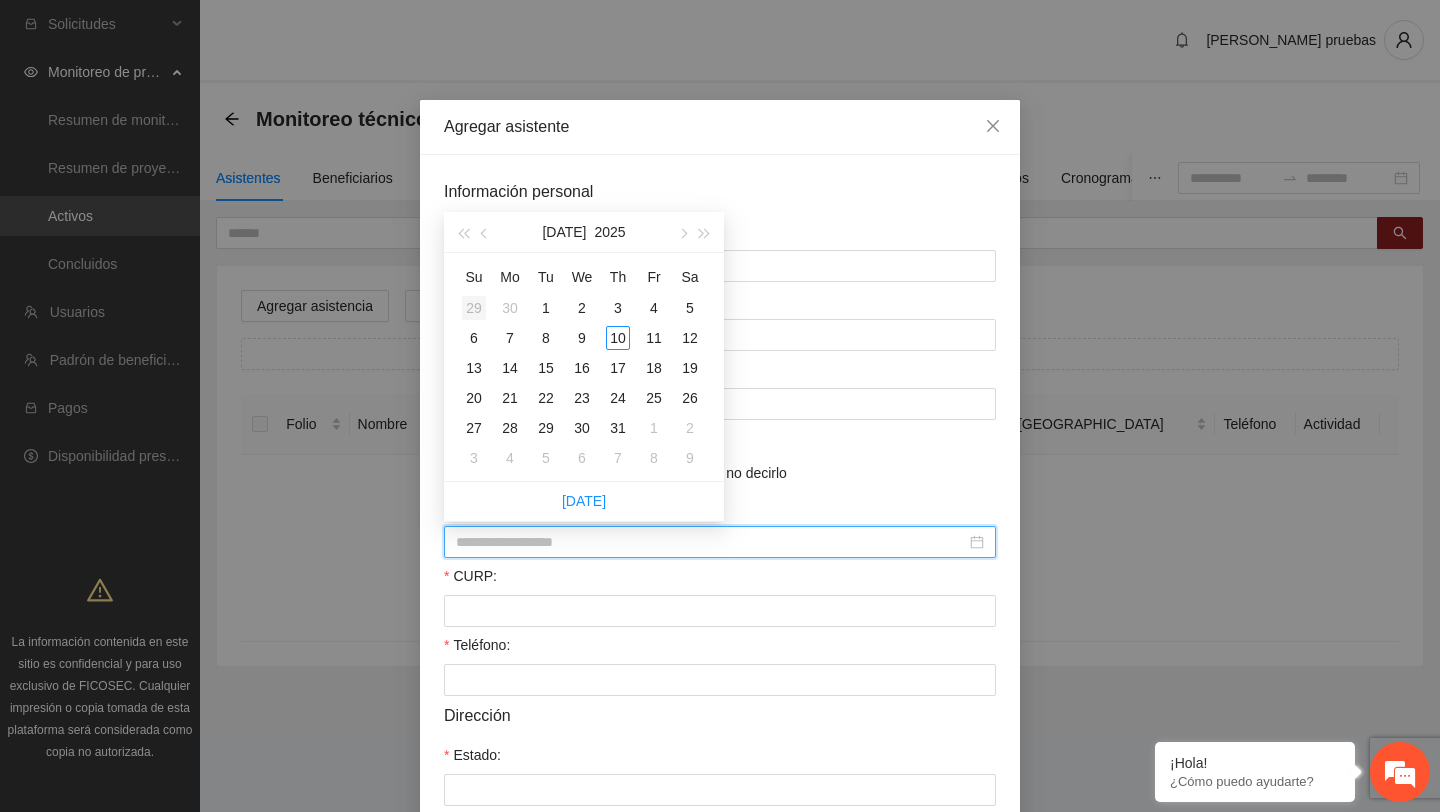type on "**********" 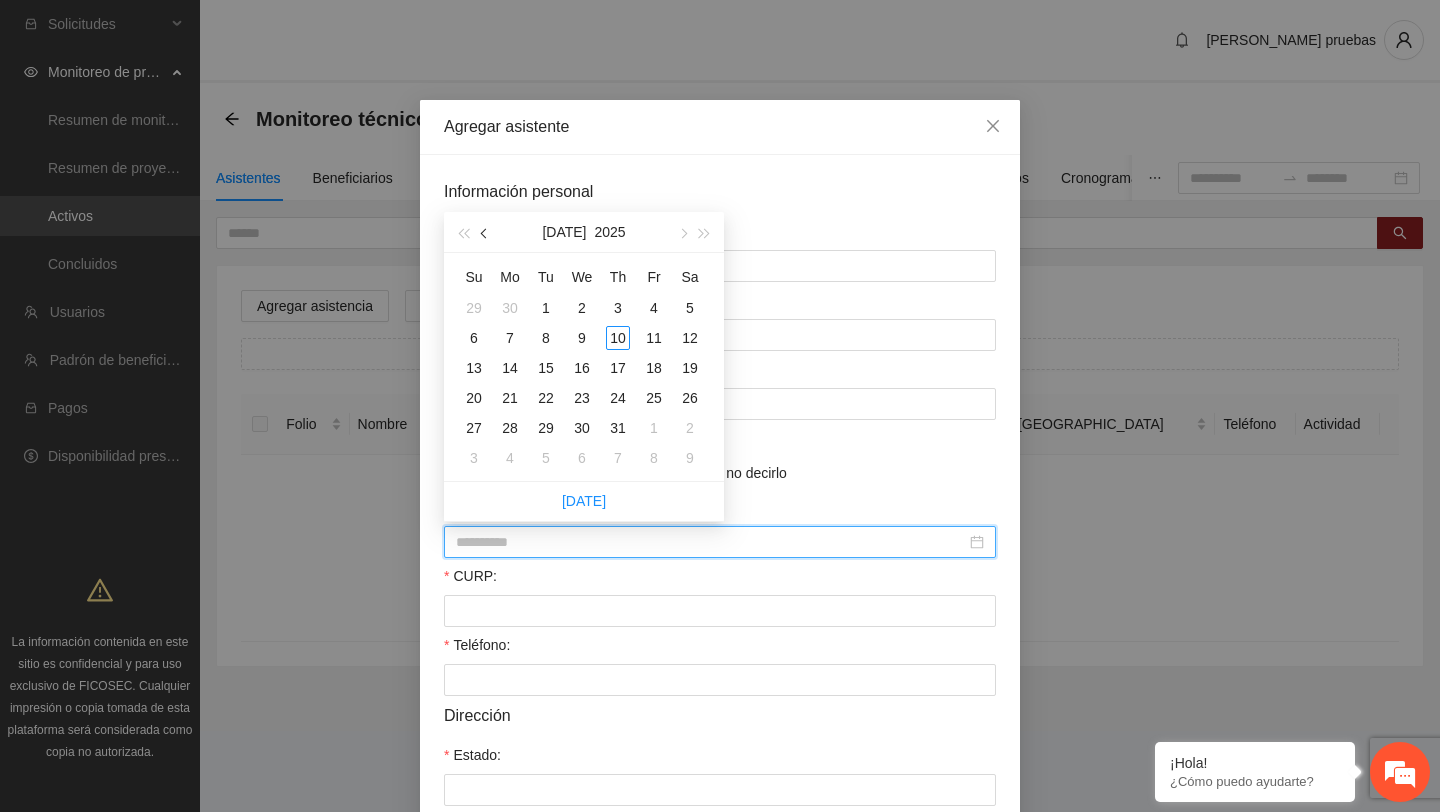 type on "**********" 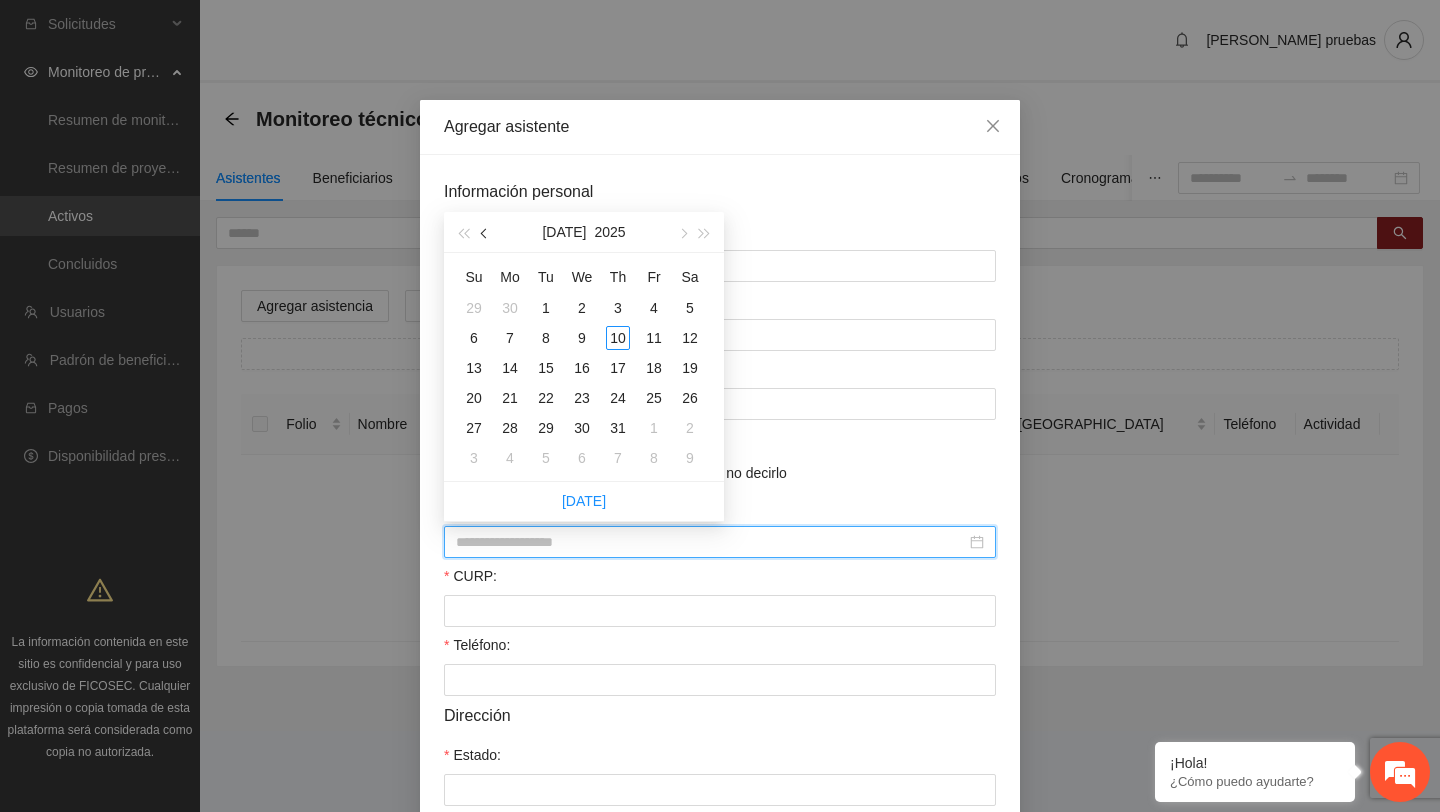 click at bounding box center [485, 232] 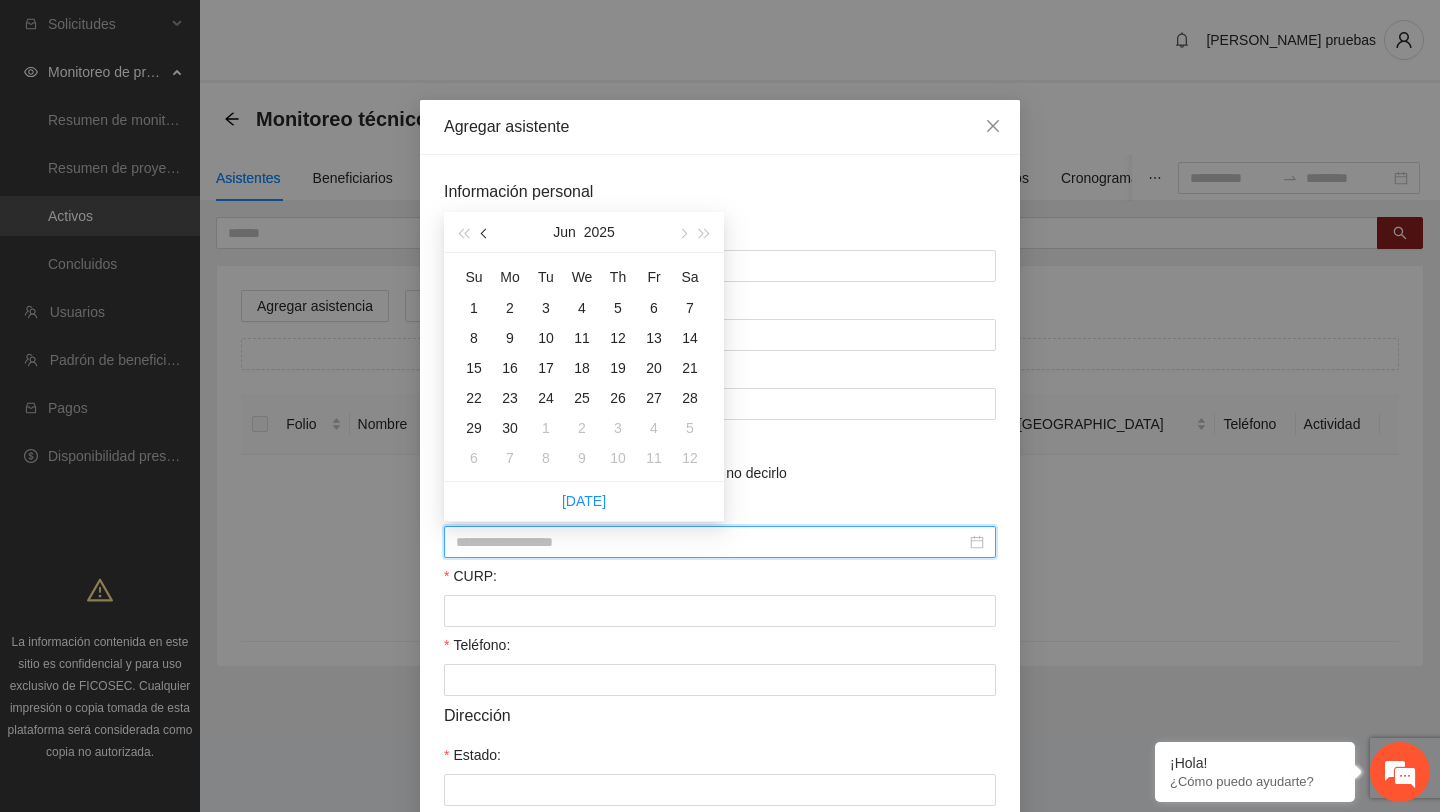 click at bounding box center (485, 232) 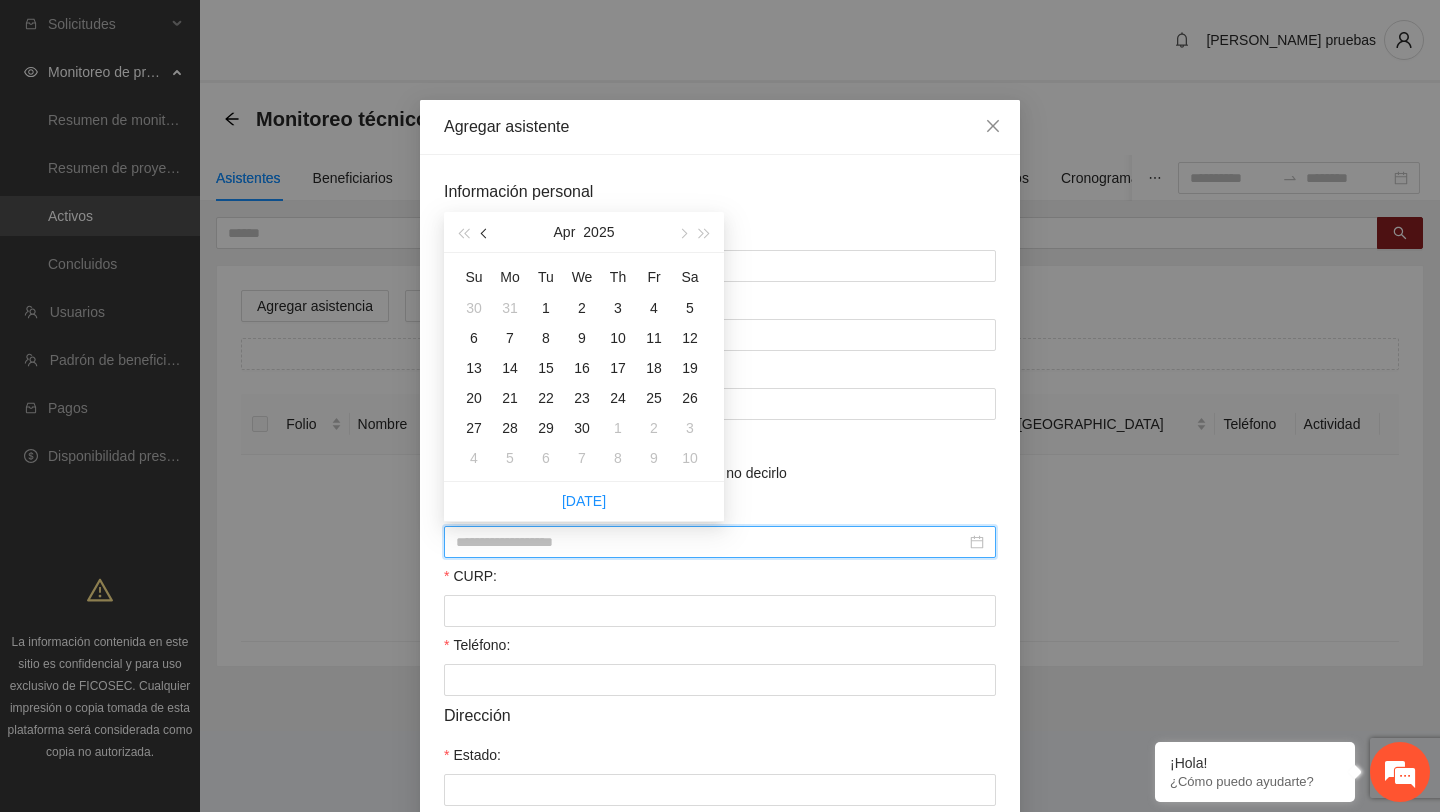 click at bounding box center [485, 232] 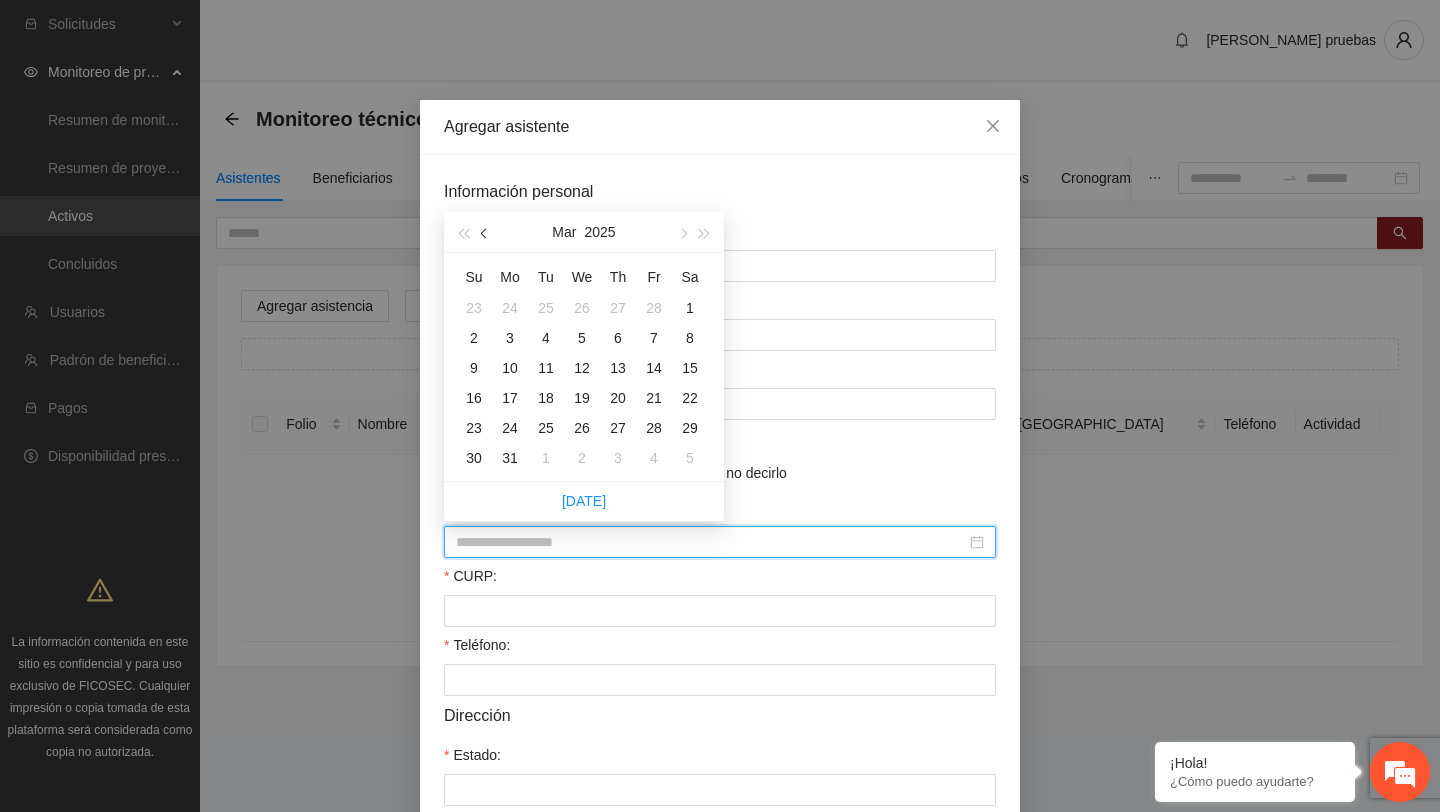 click at bounding box center [485, 232] 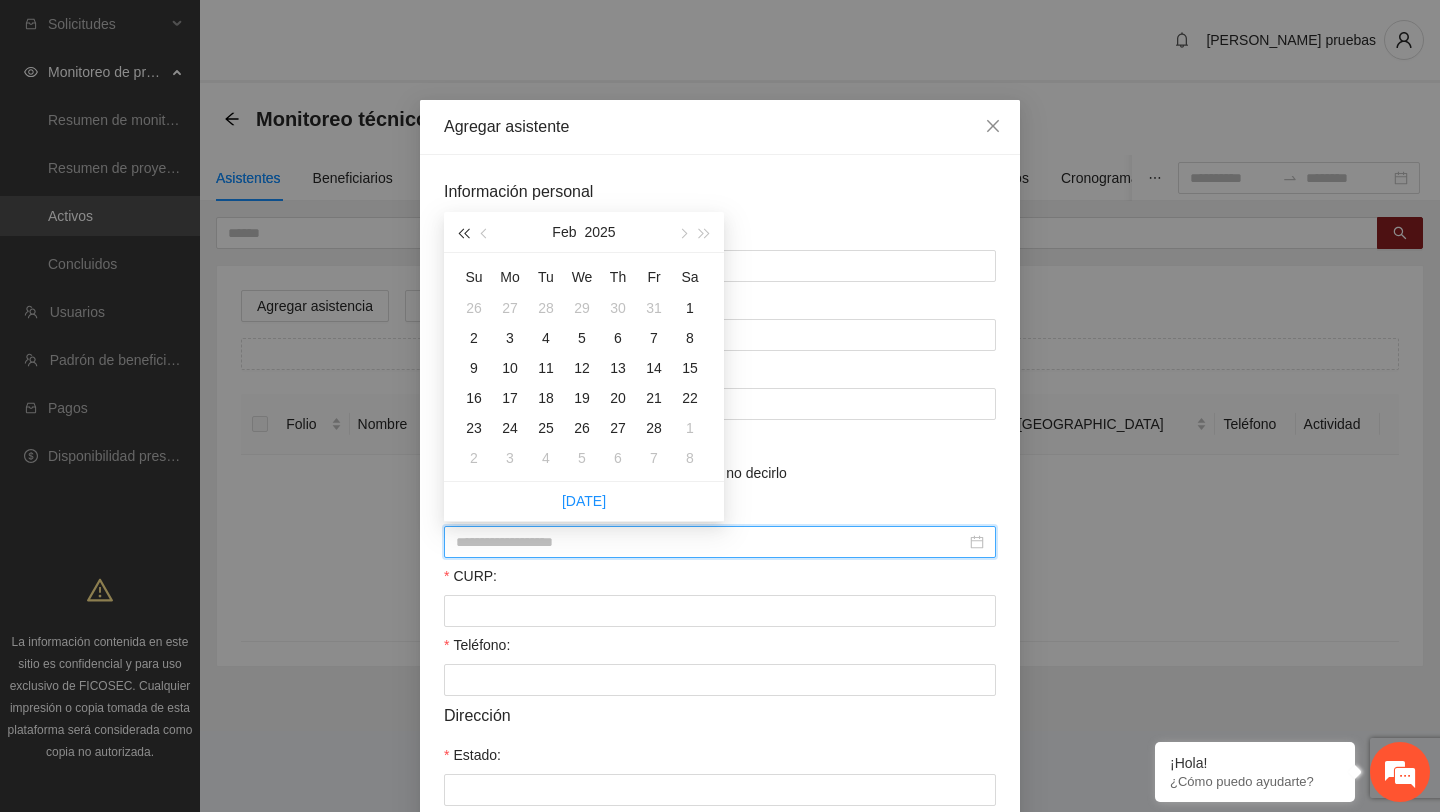 click at bounding box center [463, 234] 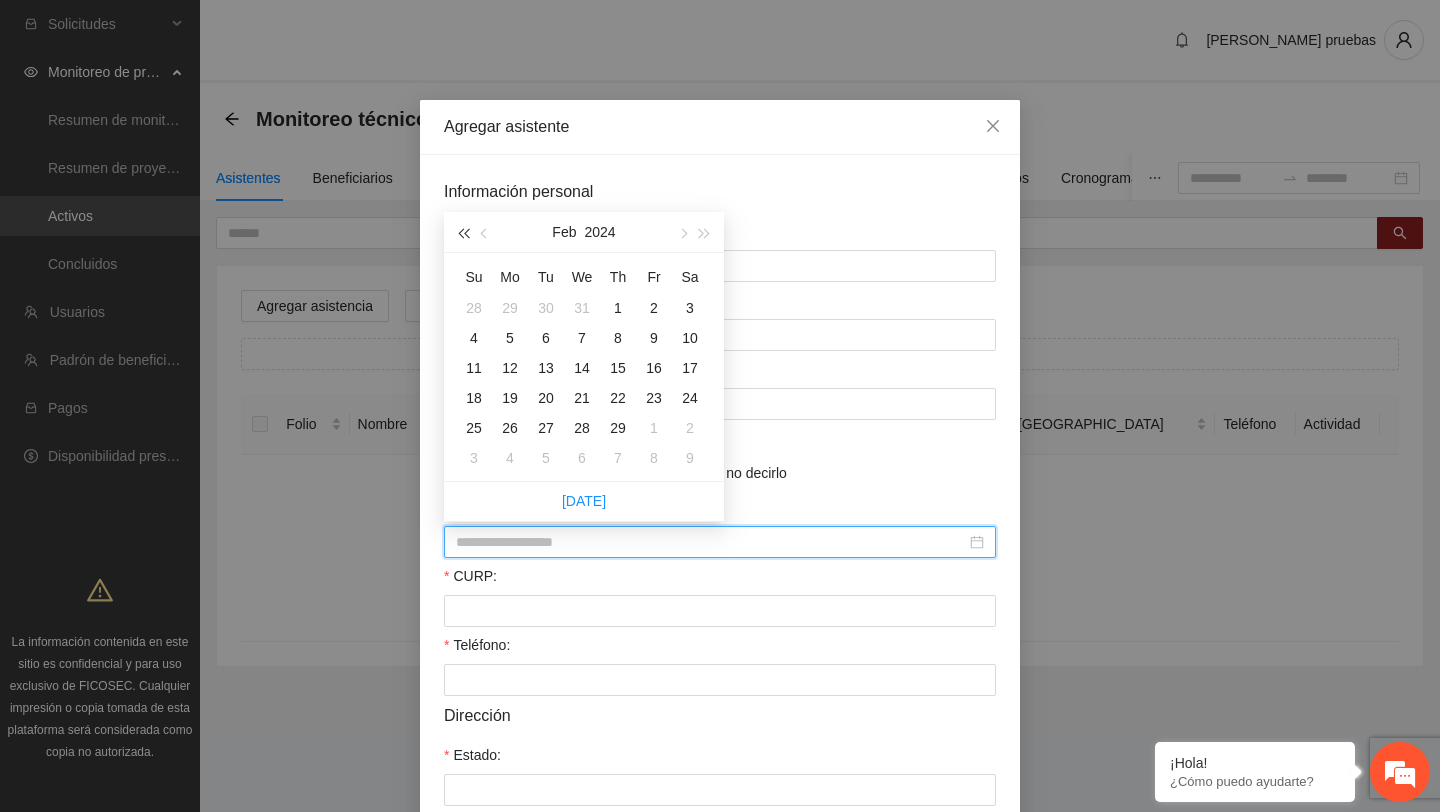 click at bounding box center (463, 234) 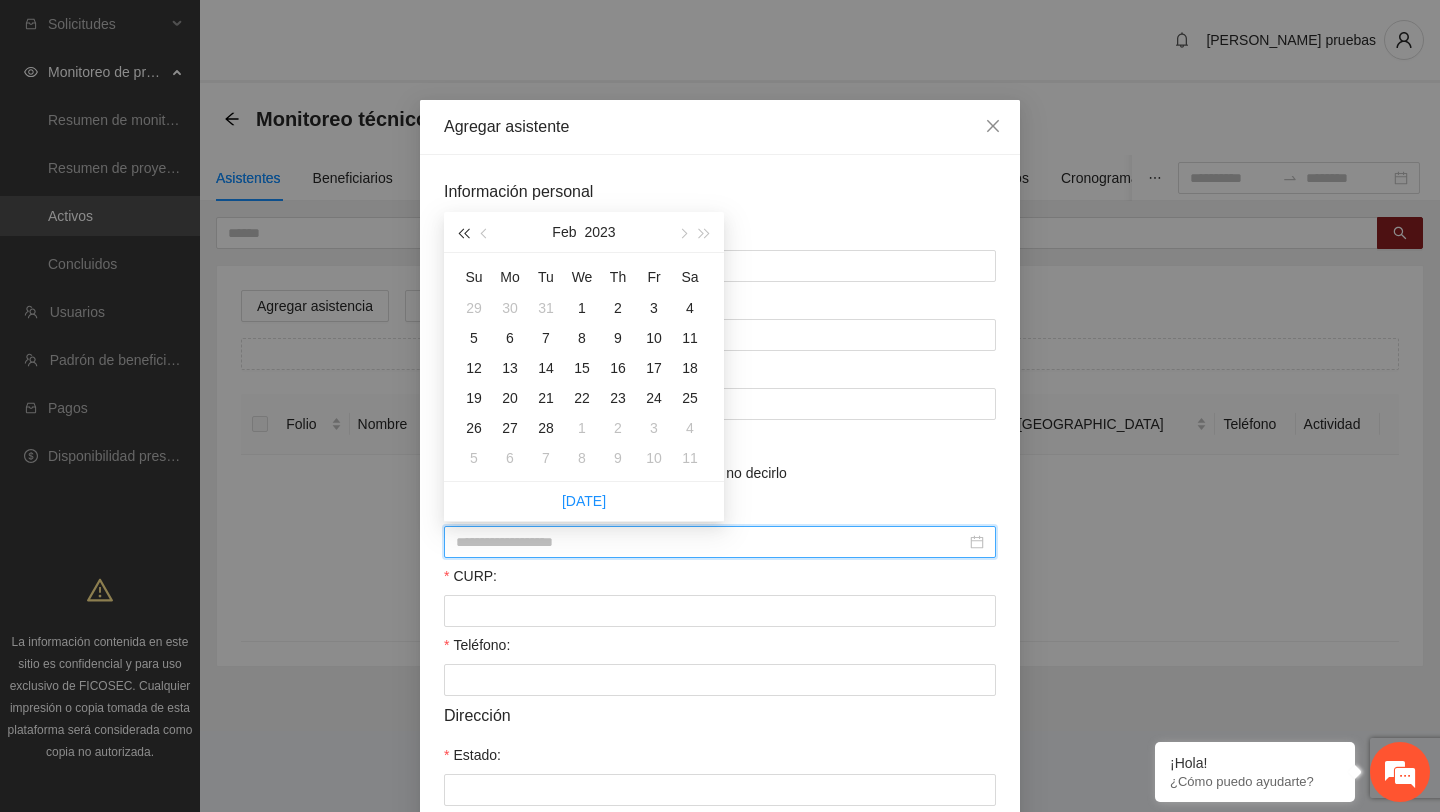 click at bounding box center [463, 234] 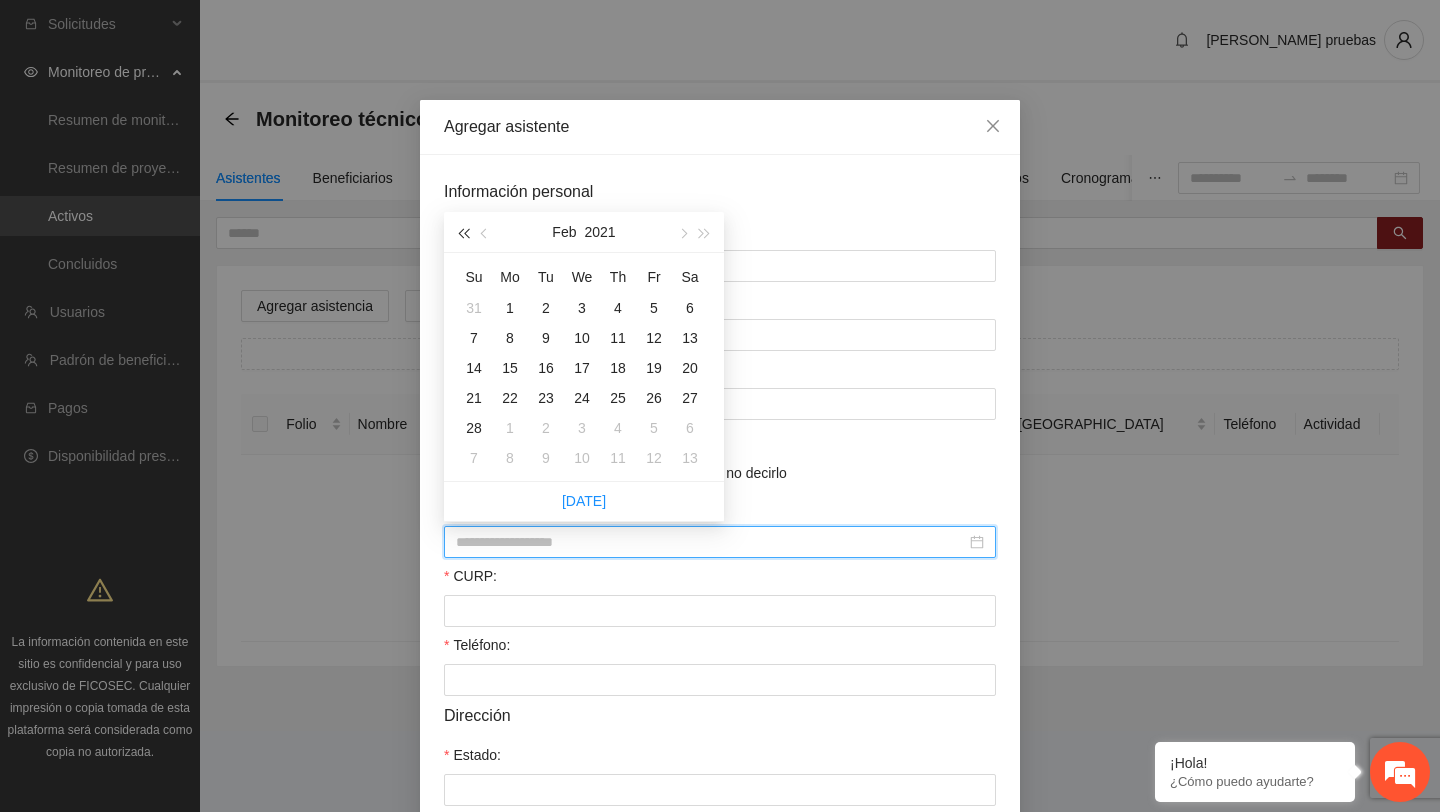 click at bounding box center (463, 234) 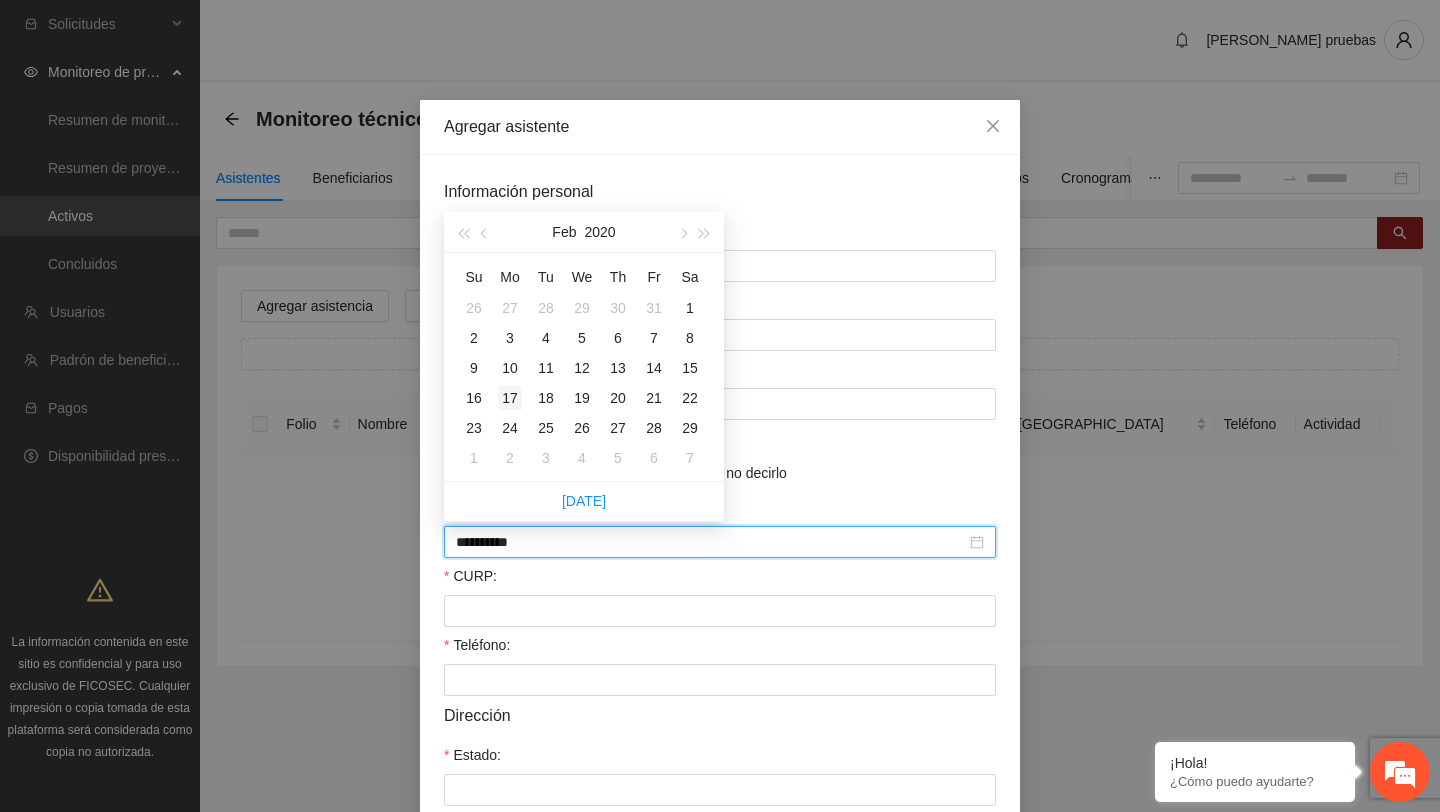 type on "**********" 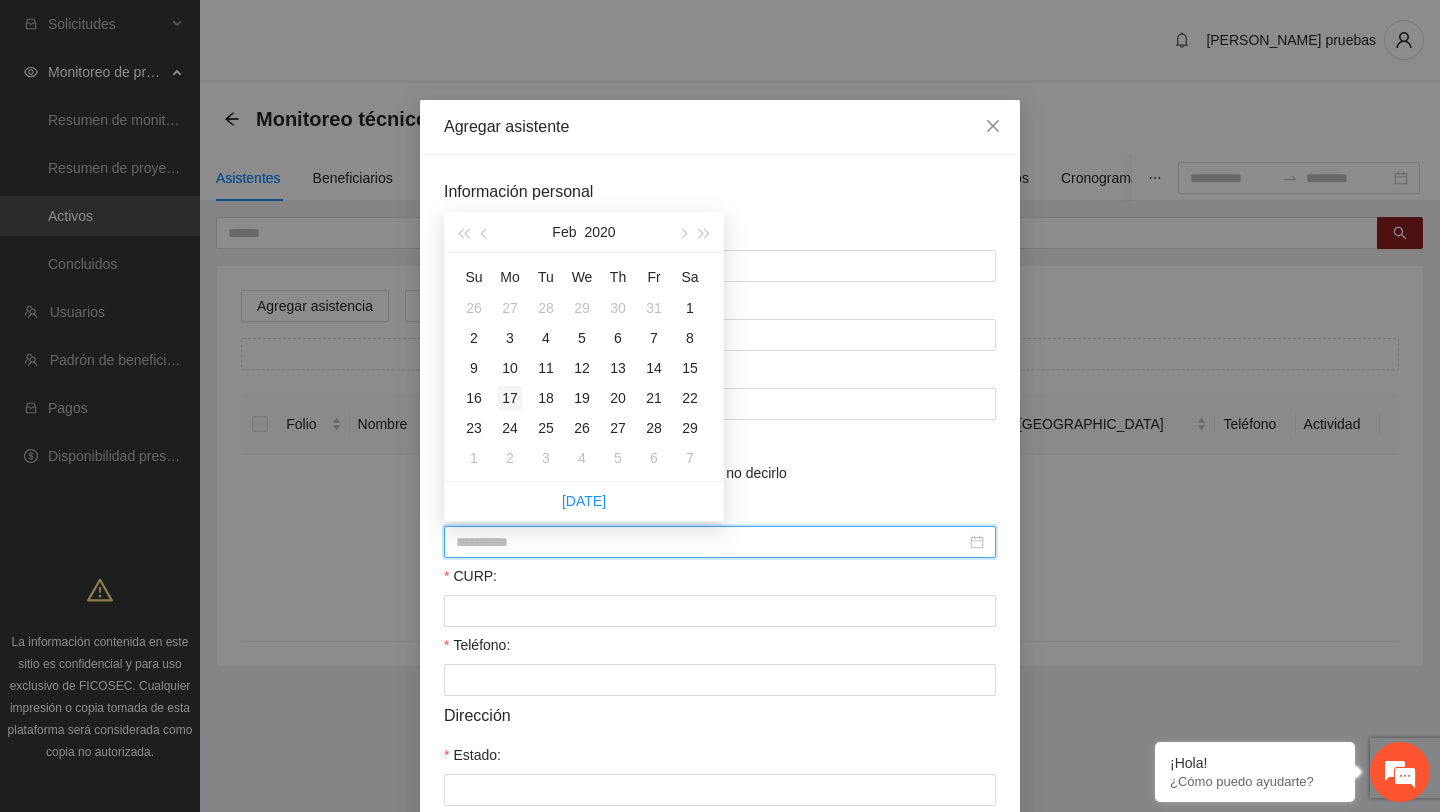 click on "17" at bounding box center (510, 398) 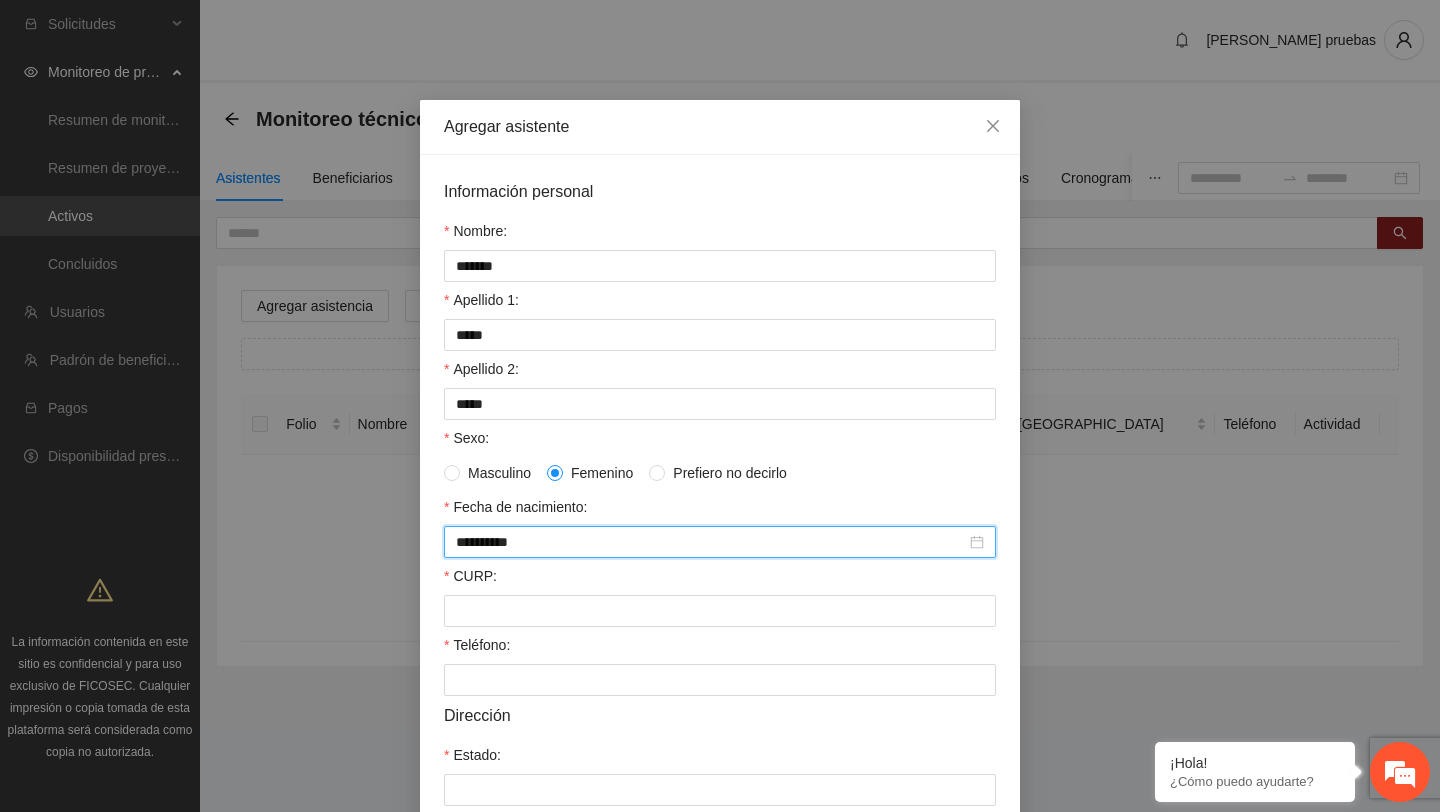 scroll, scrollTop: 58, scrollLeft: 0, axis: vertical 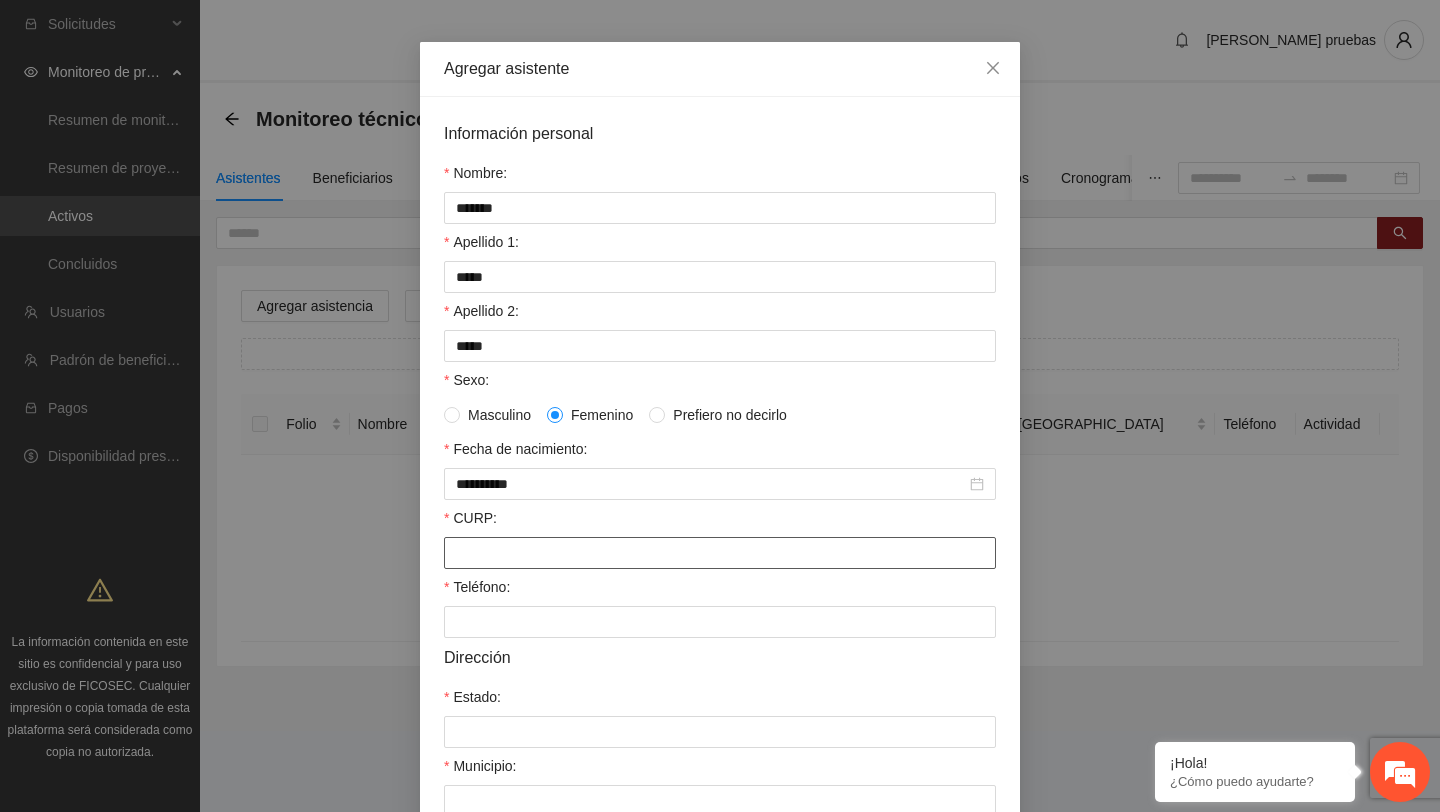 click on "CURP:" at bounding box center (720, 553) 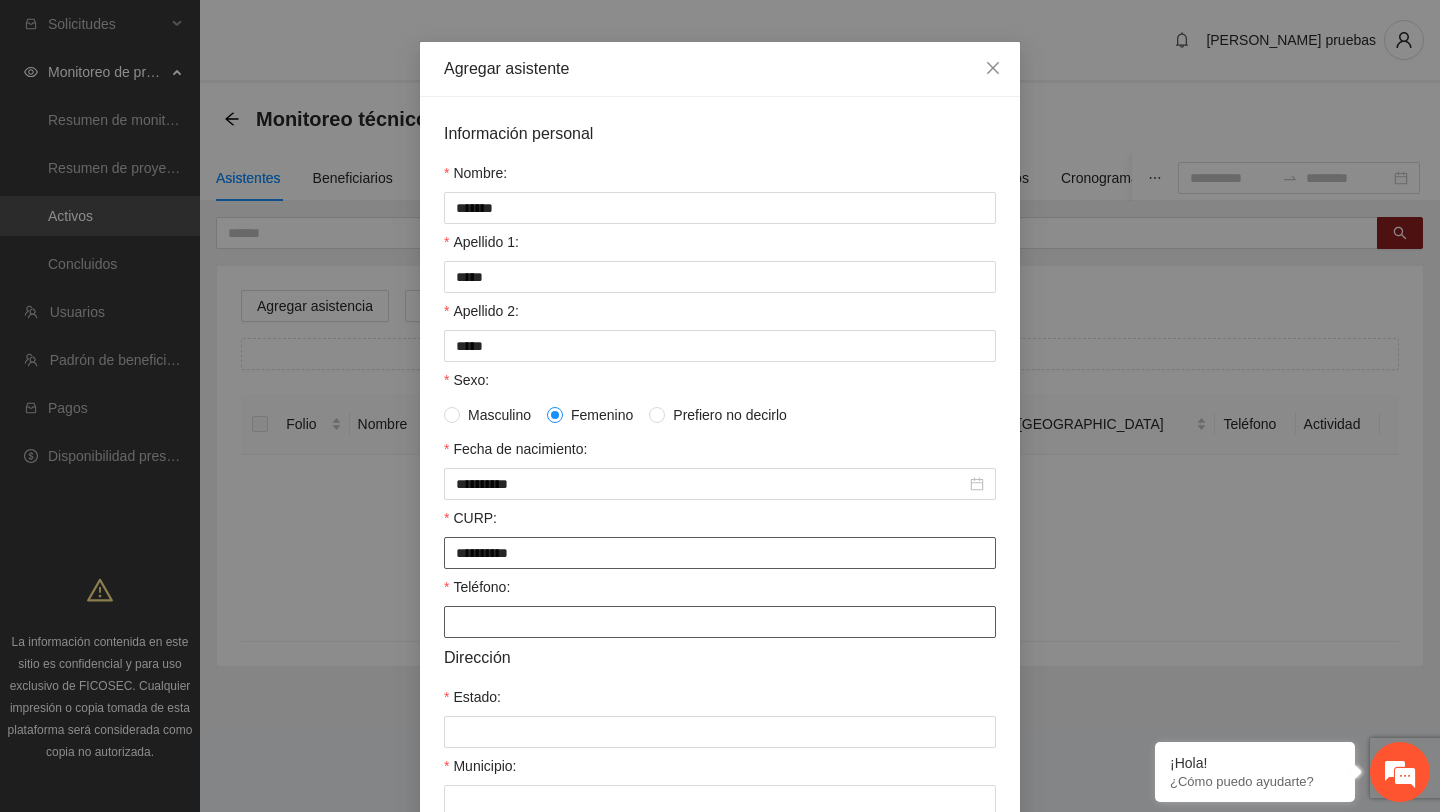 type on "**********" 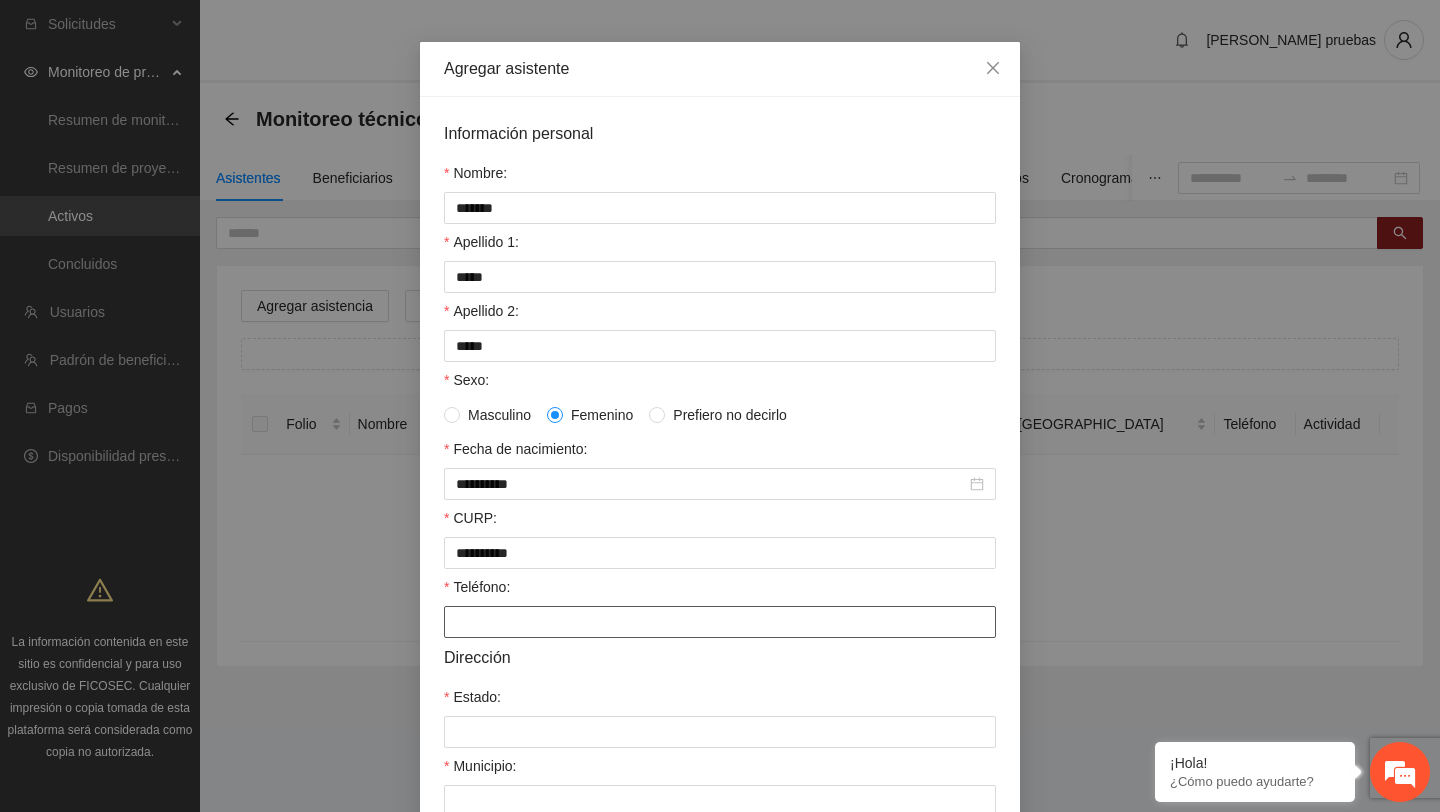 click on "Teléfono:" at bounding box center (720, 622) 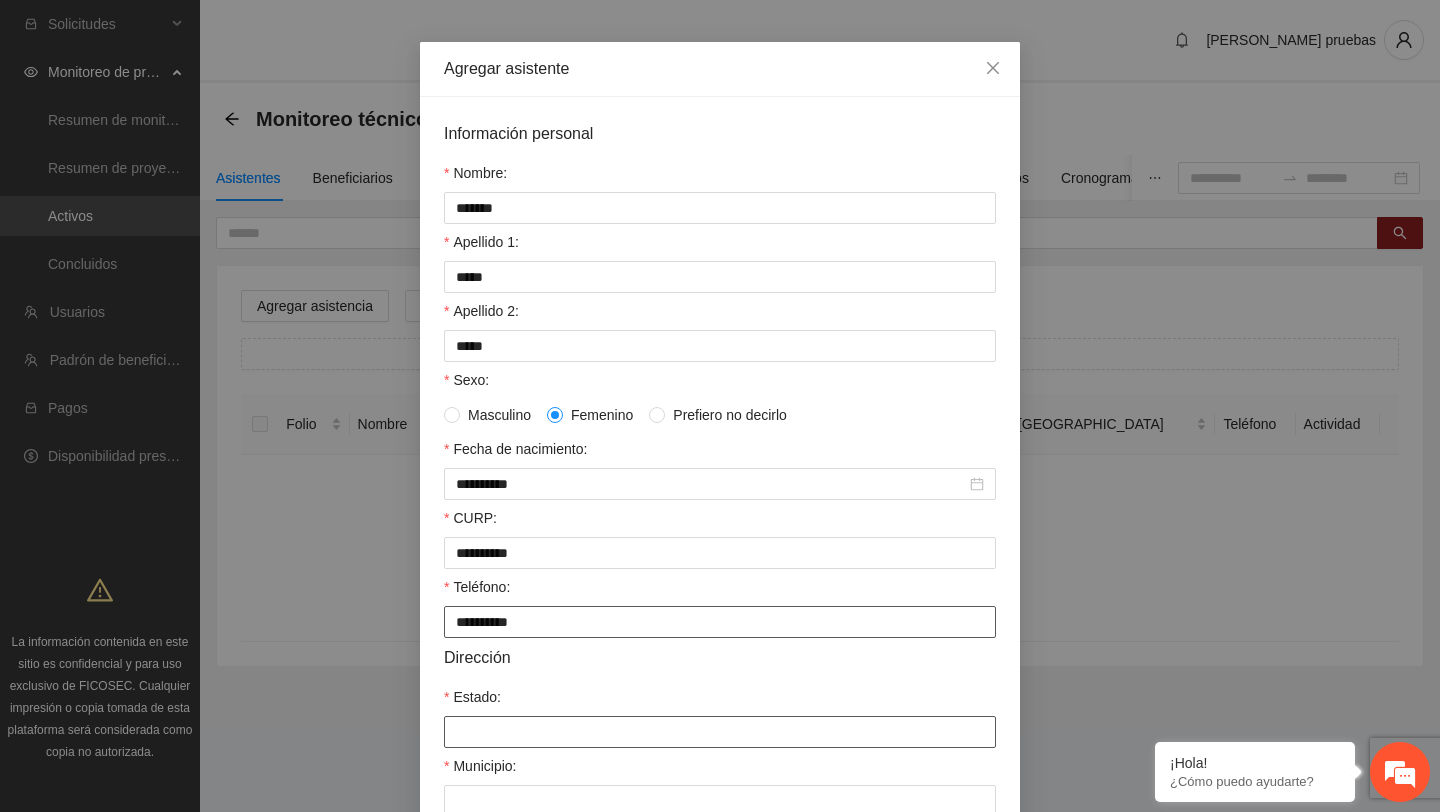 type on "**********" 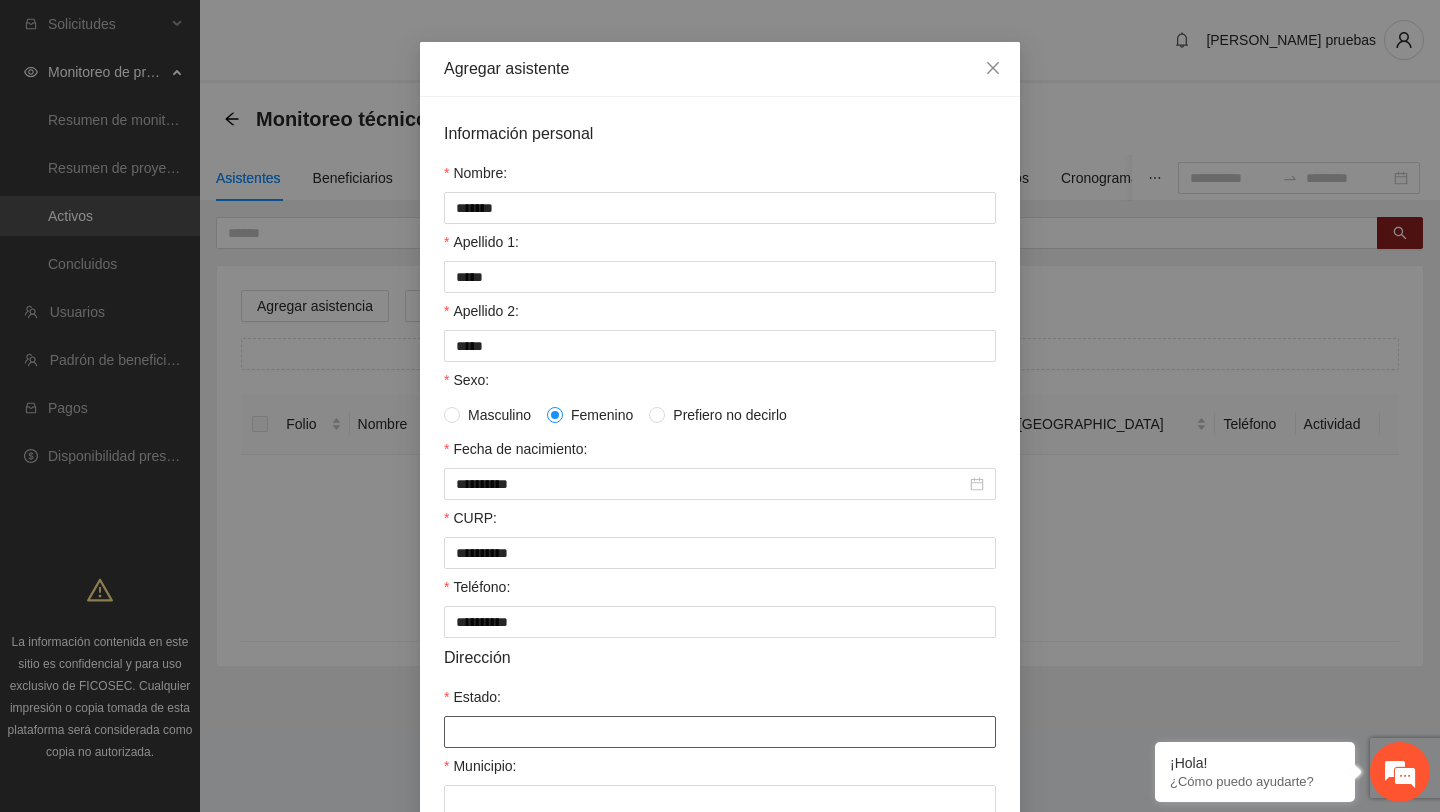 click on "Estado:" at bounding box center [720, 732] 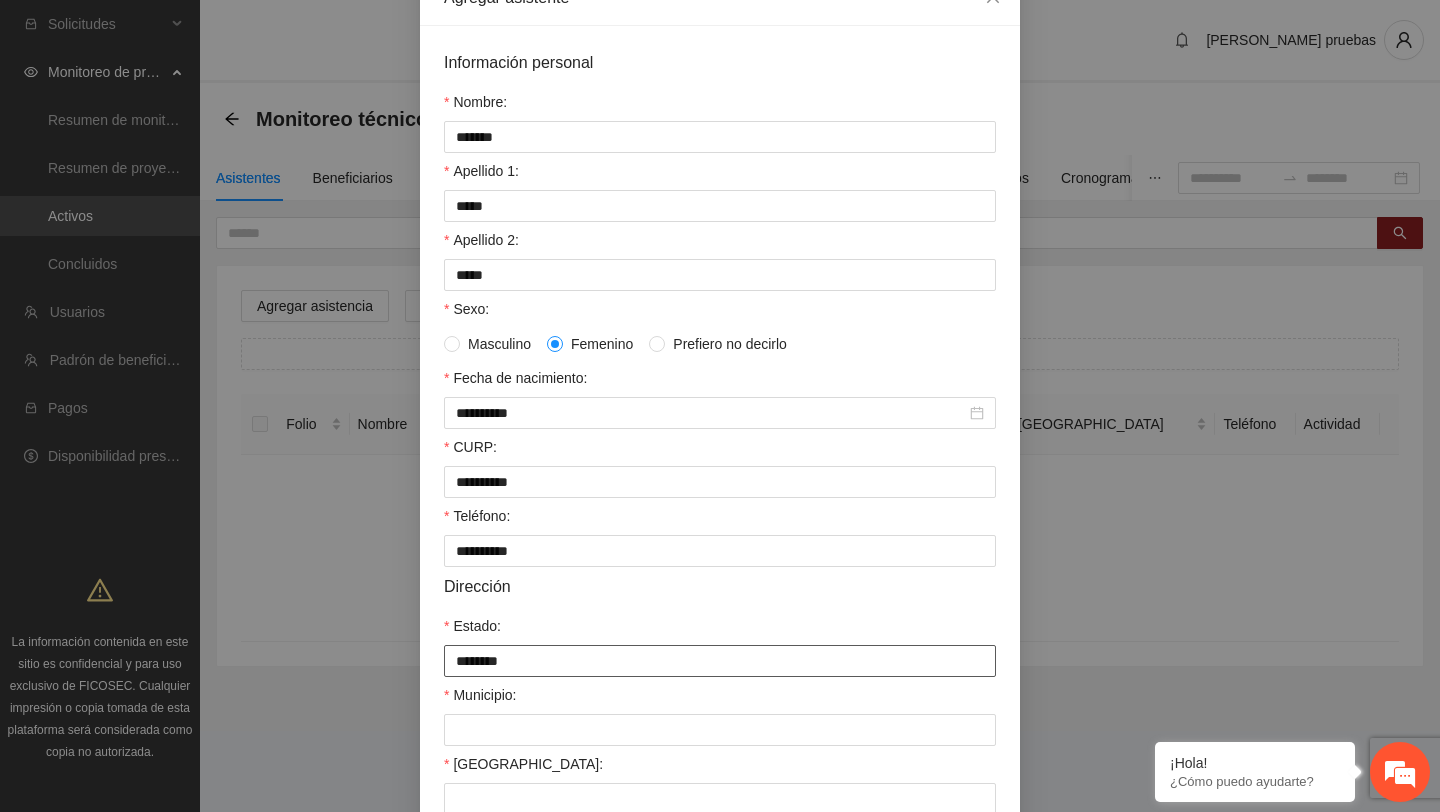 scroll, scrollTop: 155, scrollLeft: 0, axis: vertical 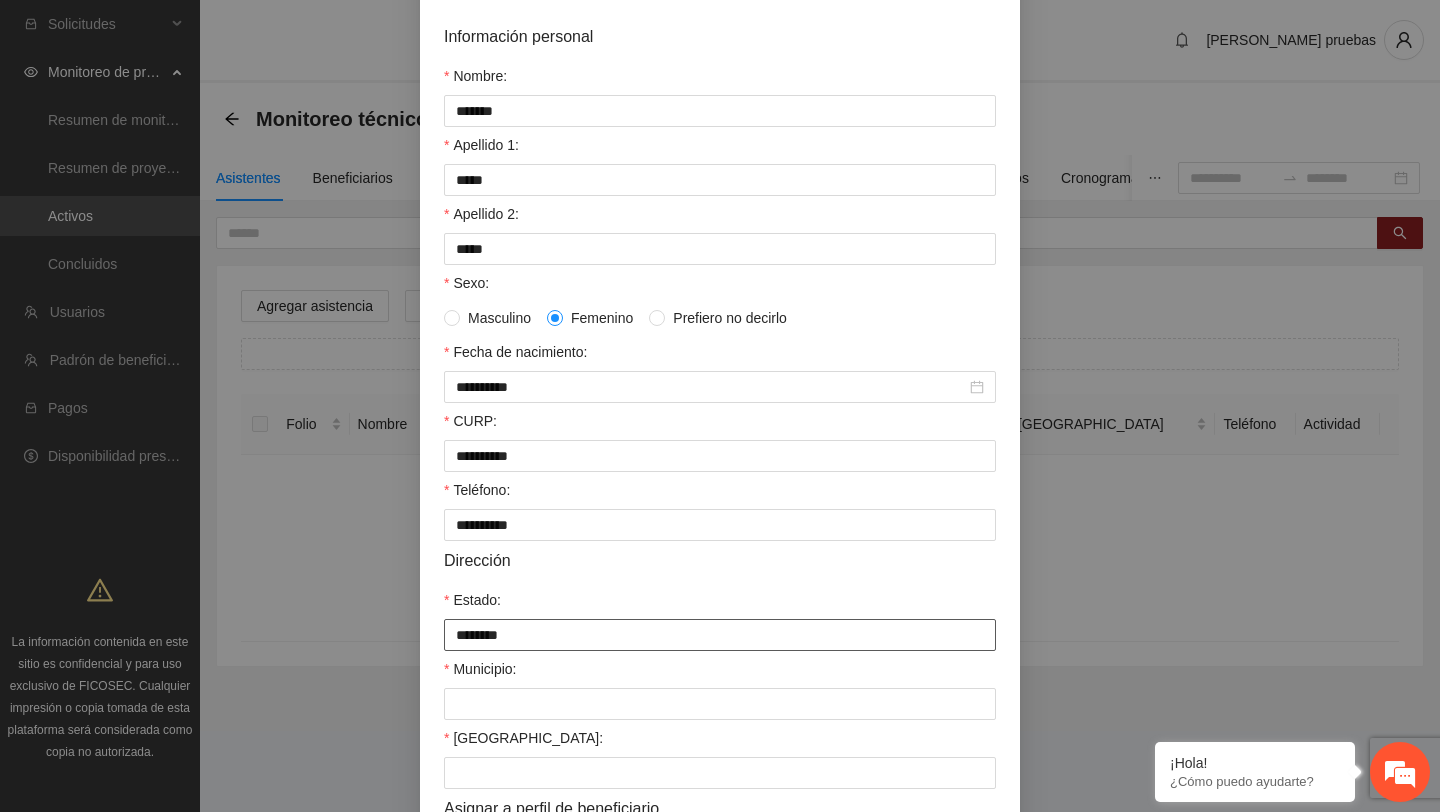 click on "********" at bounding box center (720, 635) 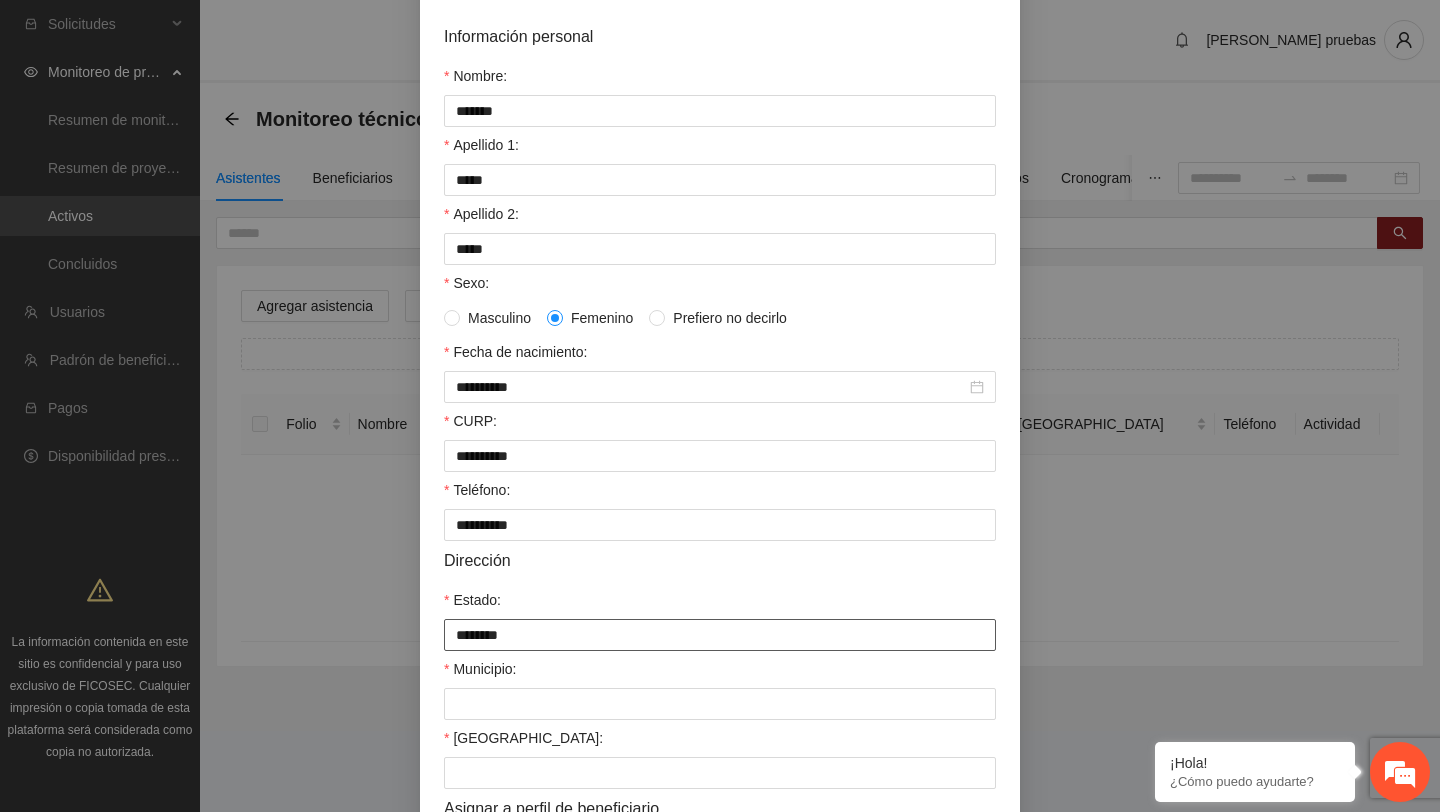 click on "********" at bounding box center (720, 635) 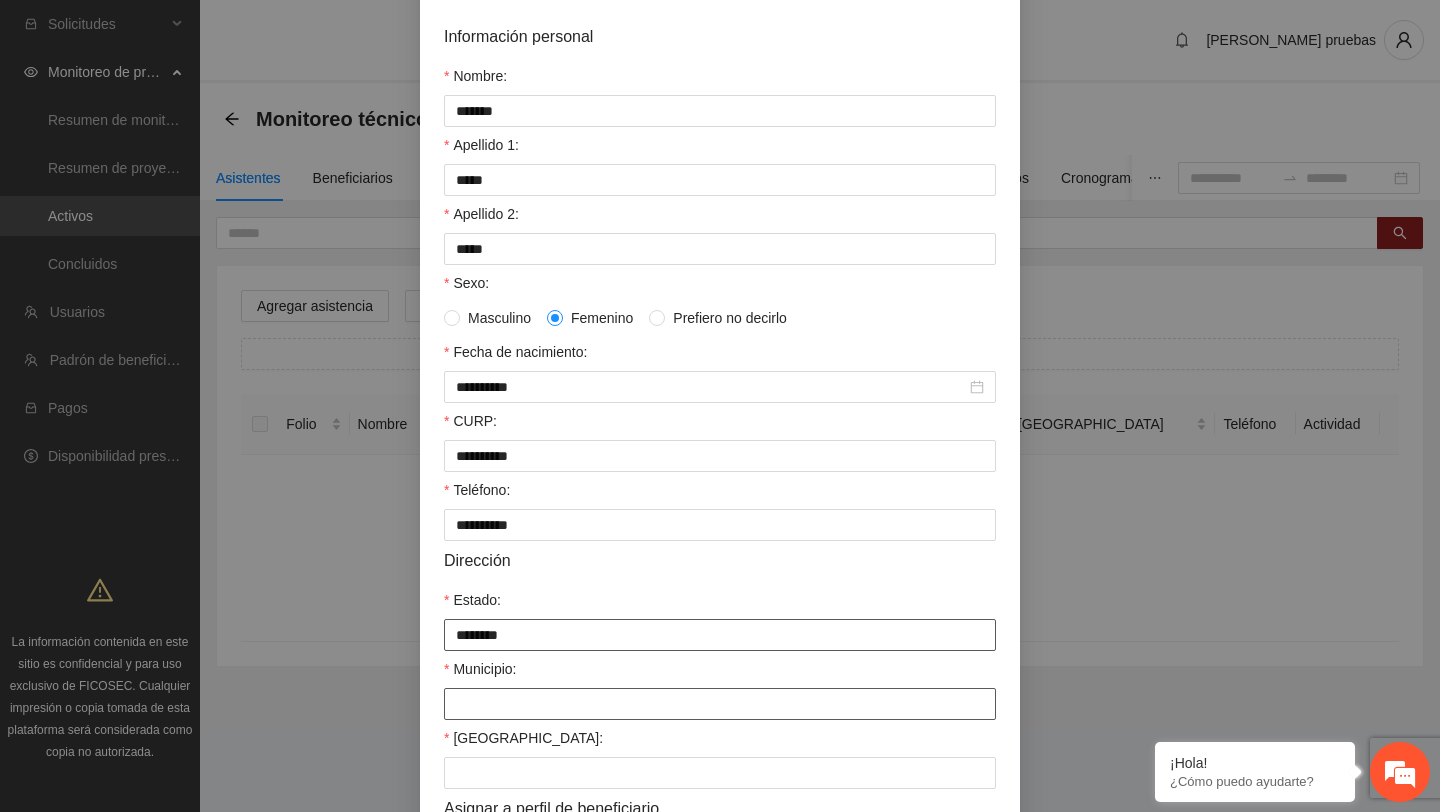 type on "********" 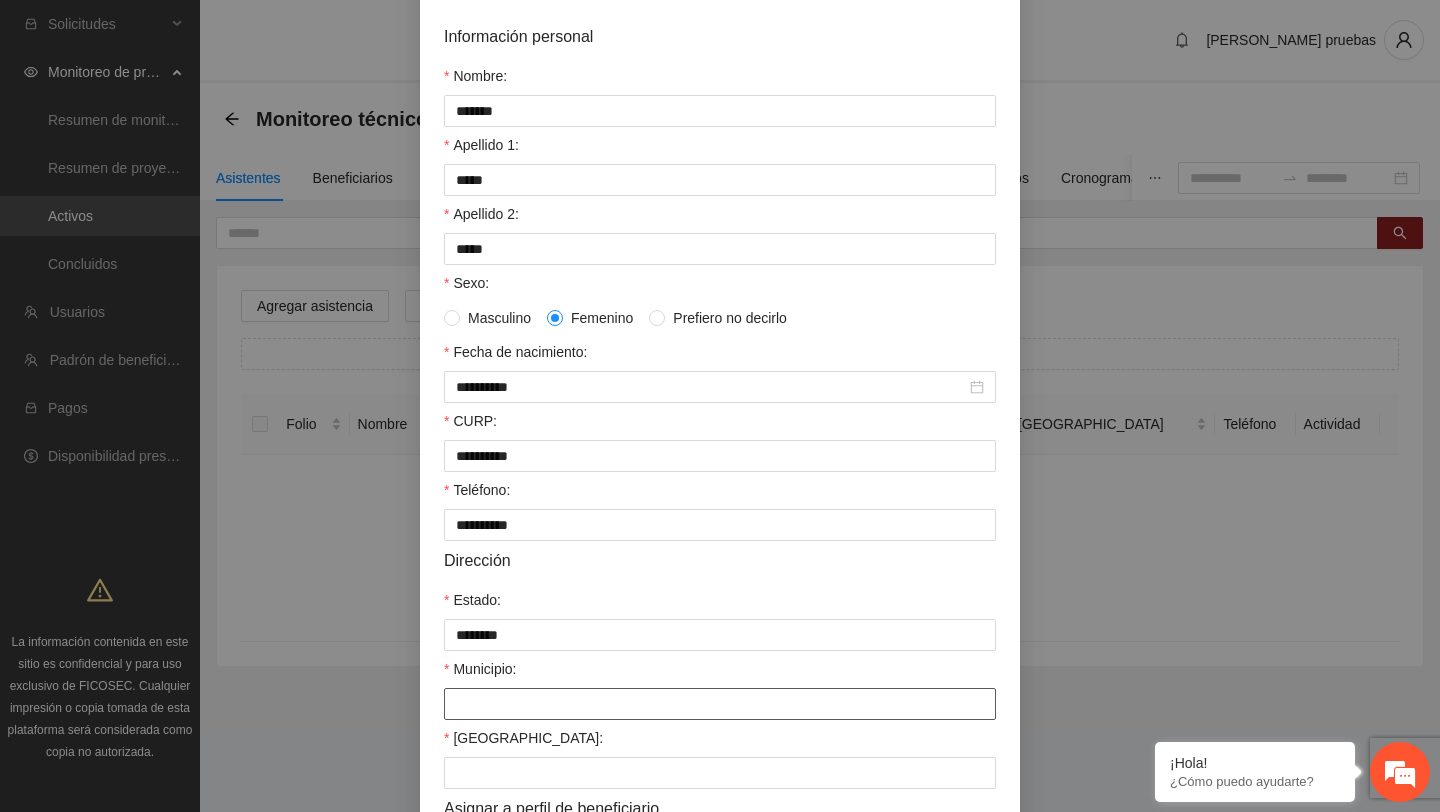 click on "Municipio:" at bounding box center (720, 704) 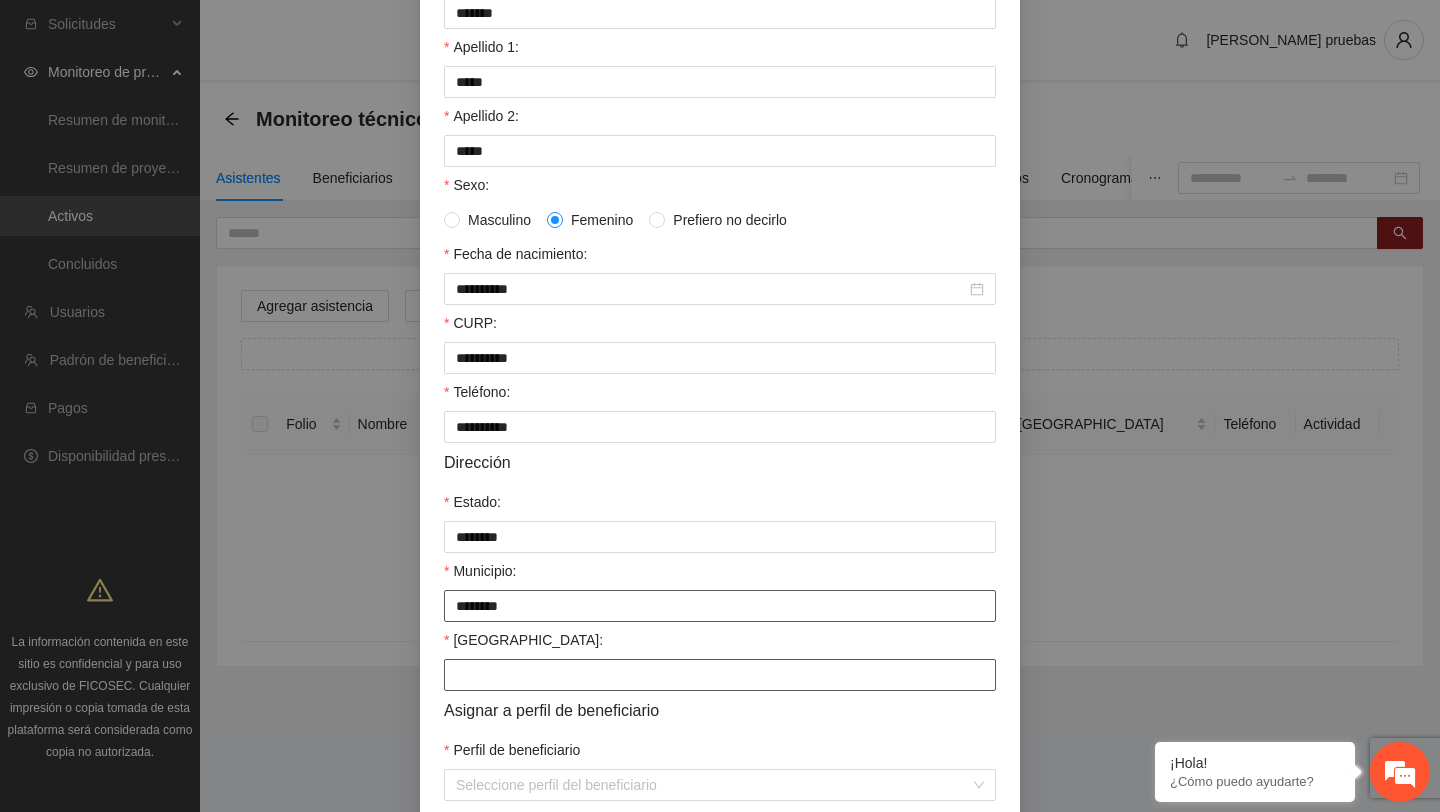 type on "********" 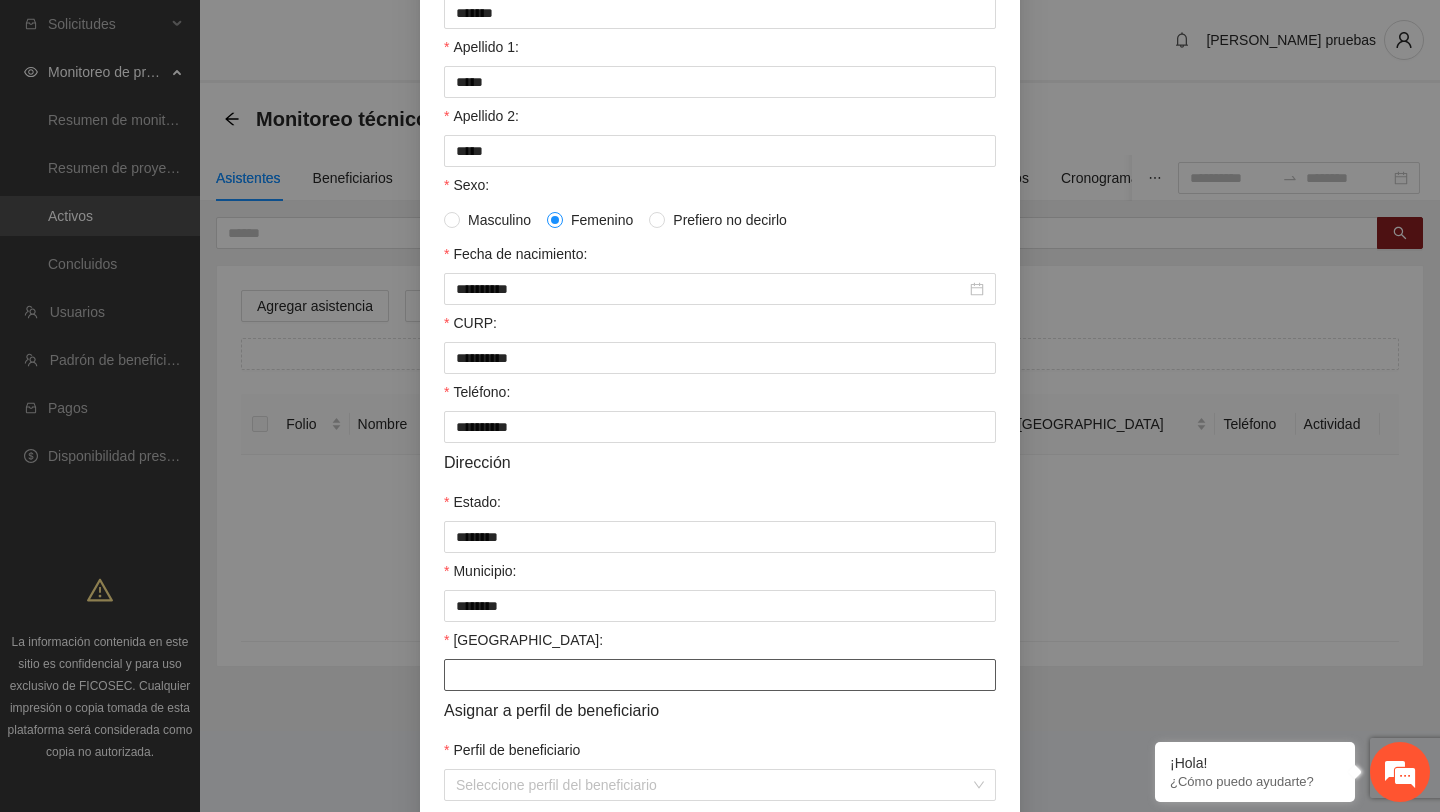 click on "Colonia:" at bounding box center [720, 675] 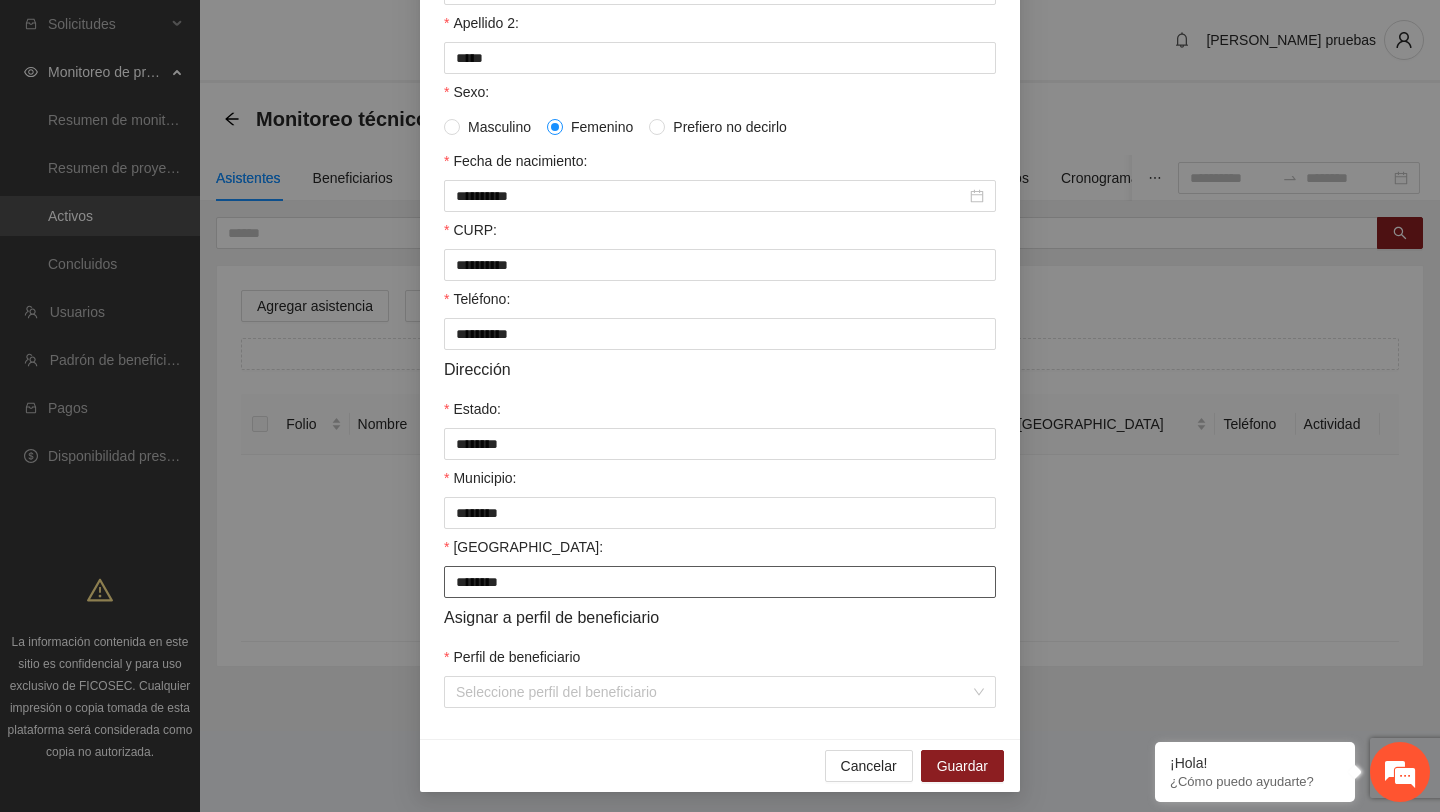 scroll, scrollTop: 350, scrollLeft: 0, axis: vertical 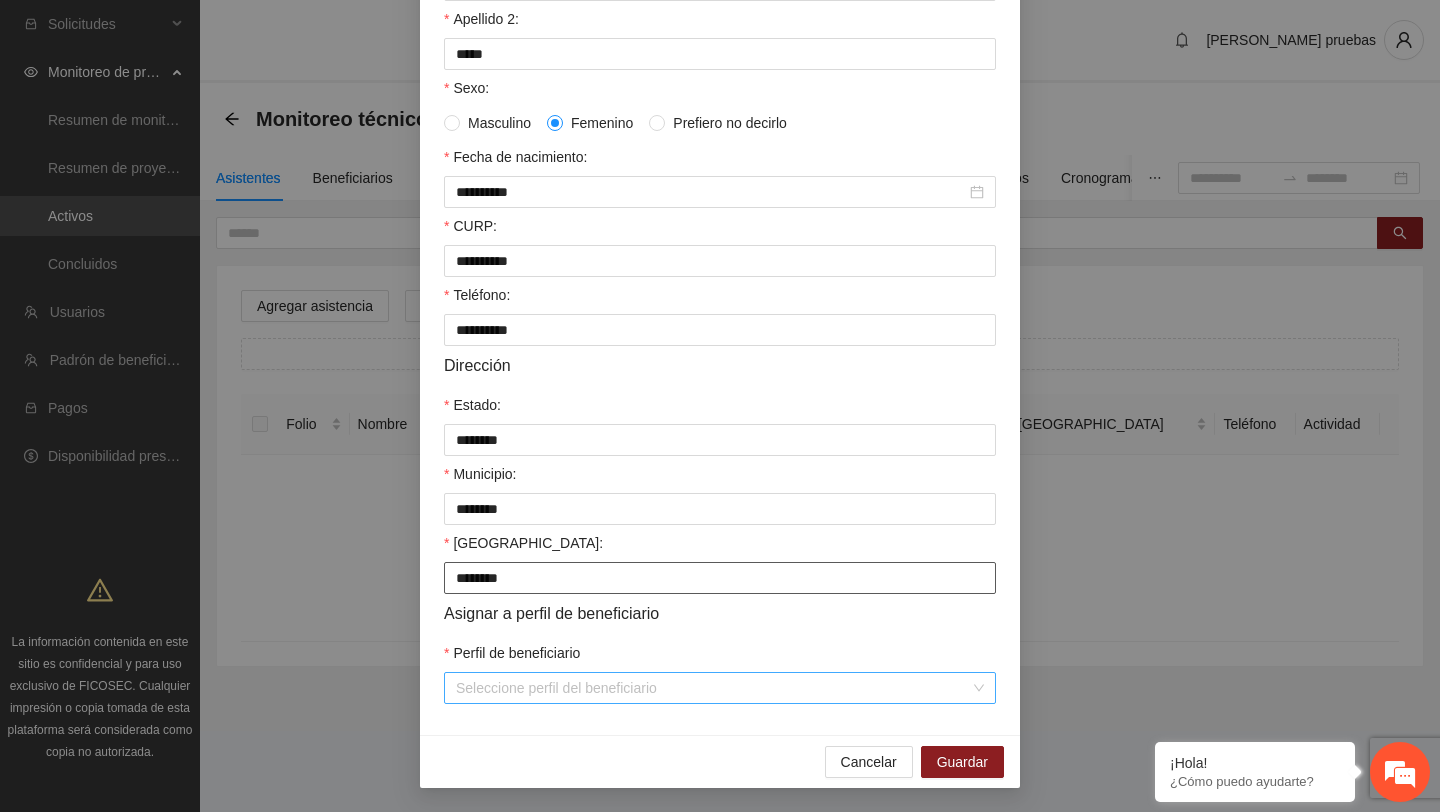 type on "********" 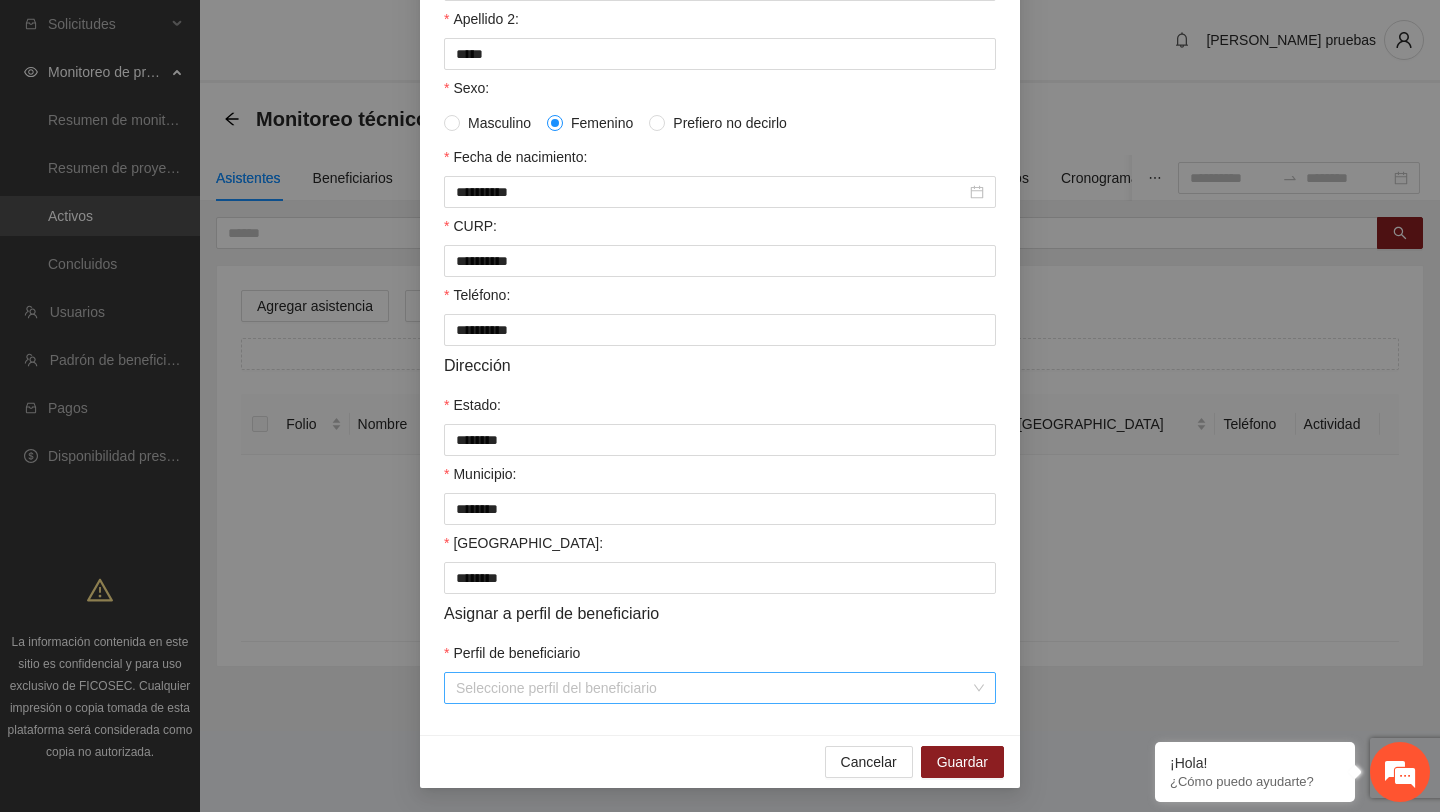 click on "Perfil de beneficiario" at bounding box center (713, 688) 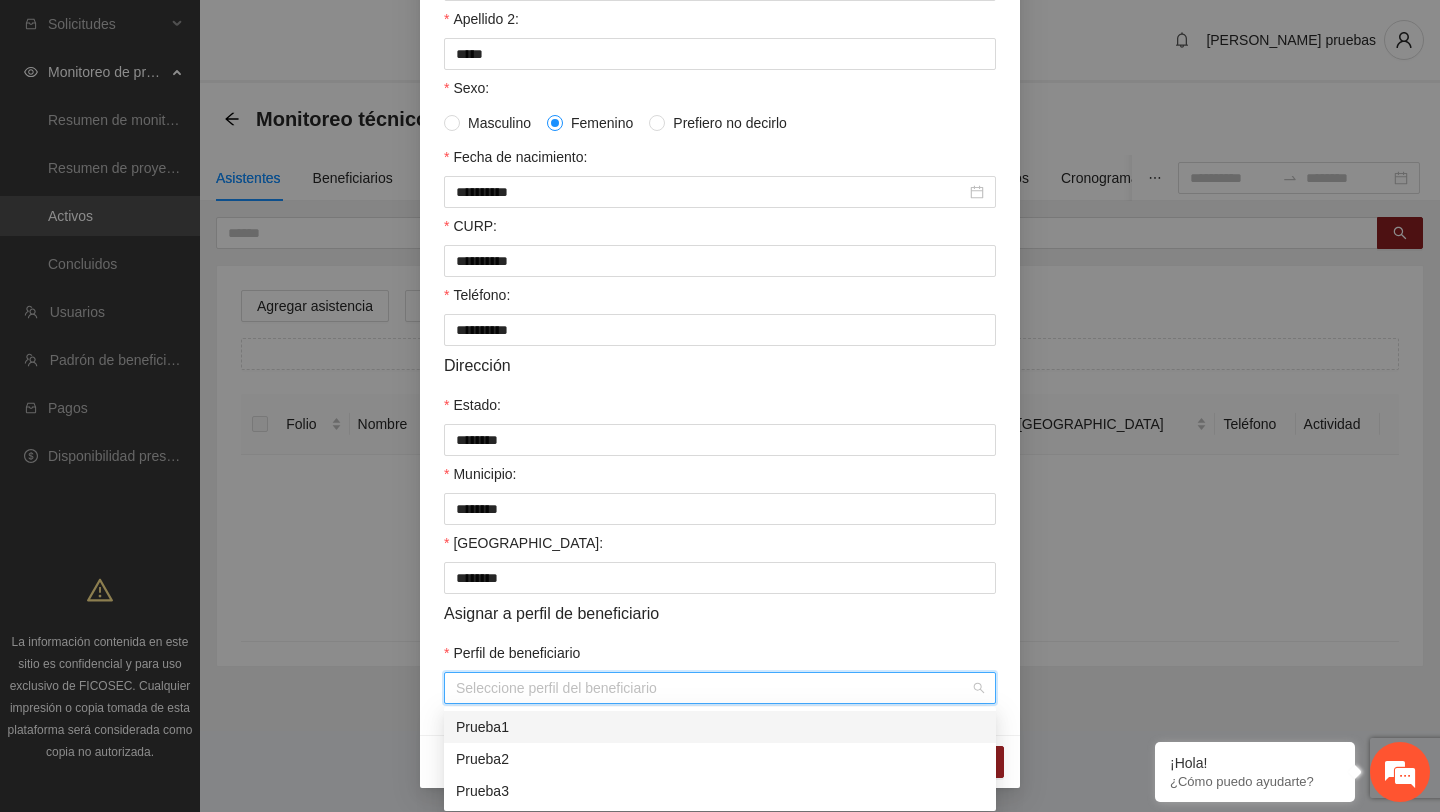 click on "Prueba1" at bounding box center (720, 727) 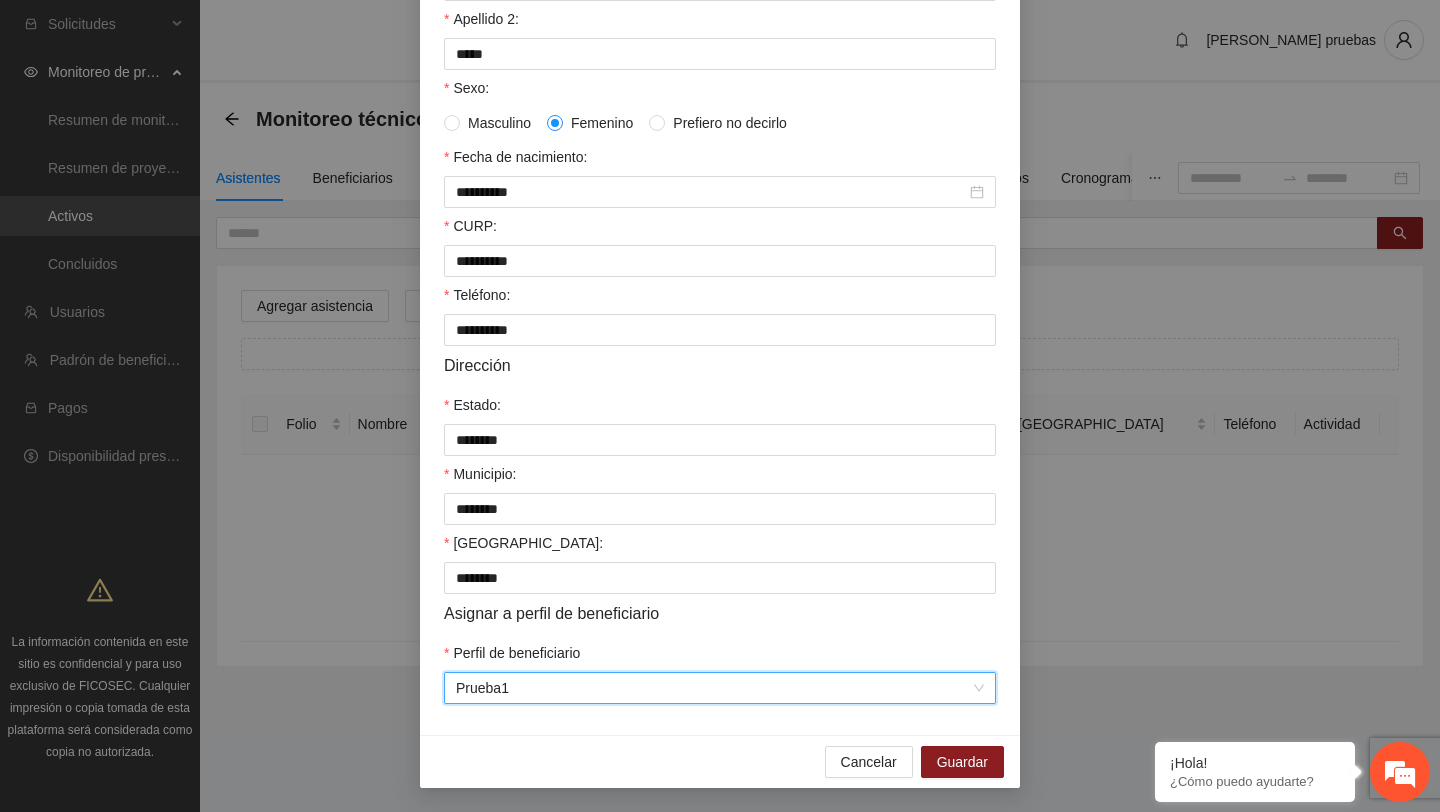 click on "Perfil de beneficiario" at bounding box center (720, 657) 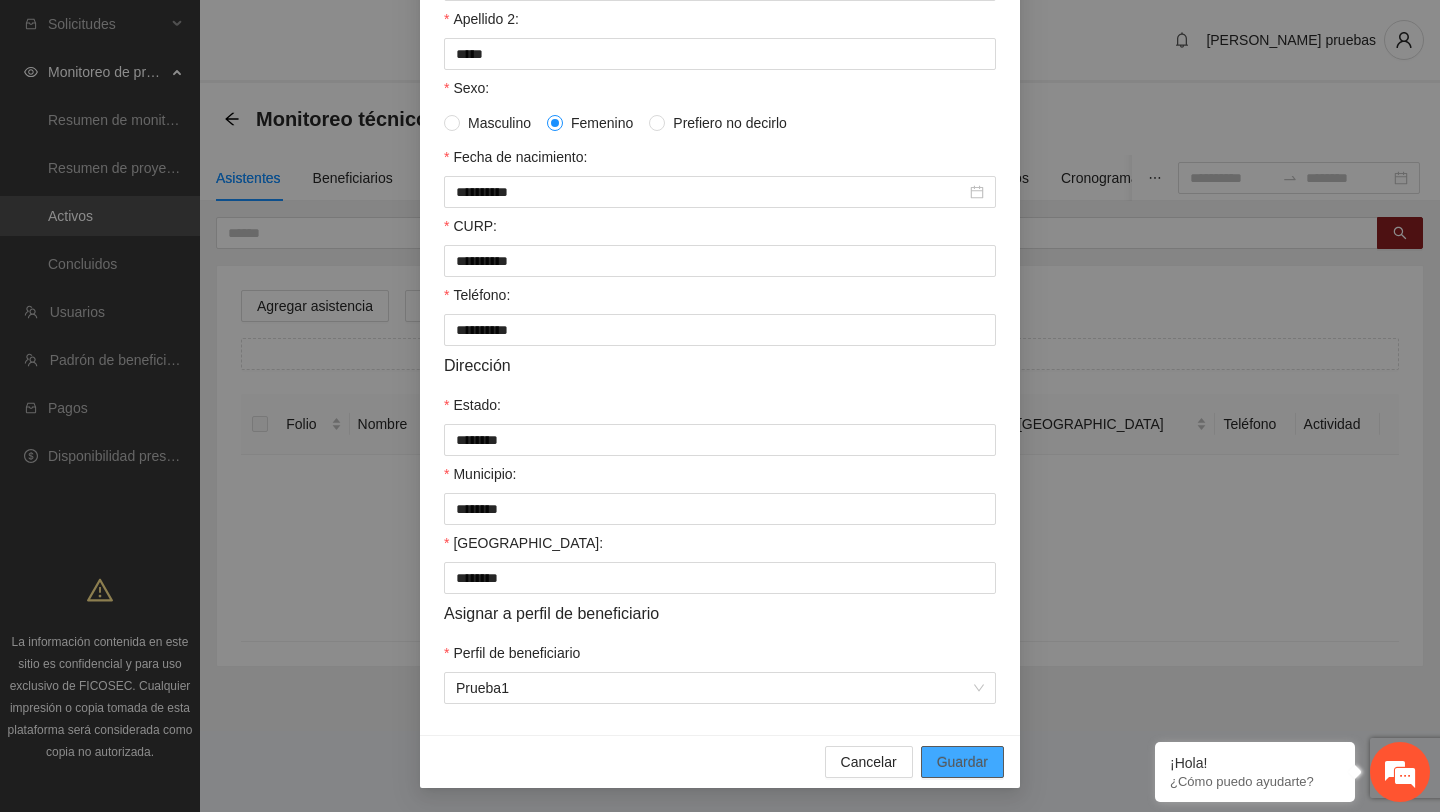 click on "Guardar" at bounding box center [962, 762] 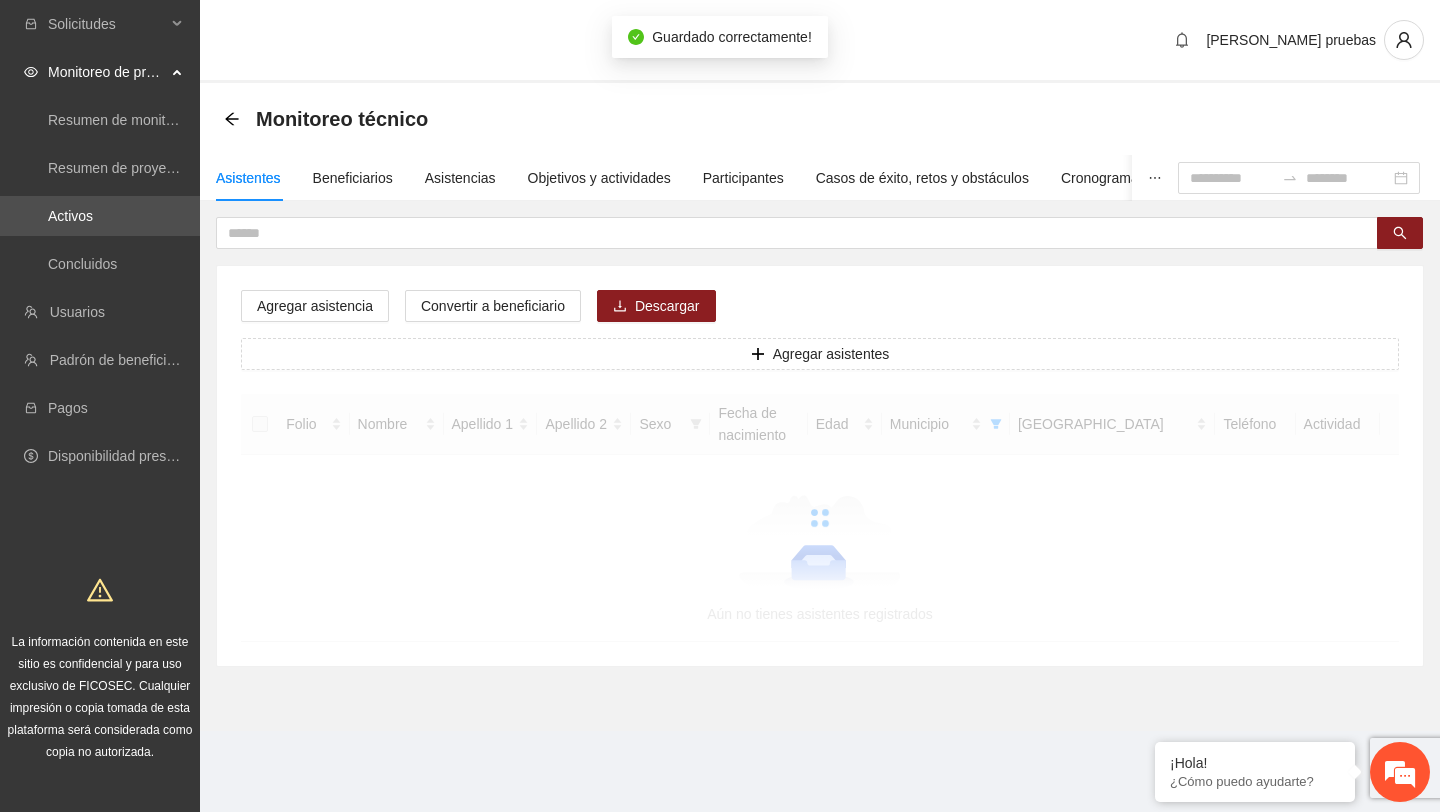 scroll, scrollTop: 250, scrollLeft: 0, axis: vertical 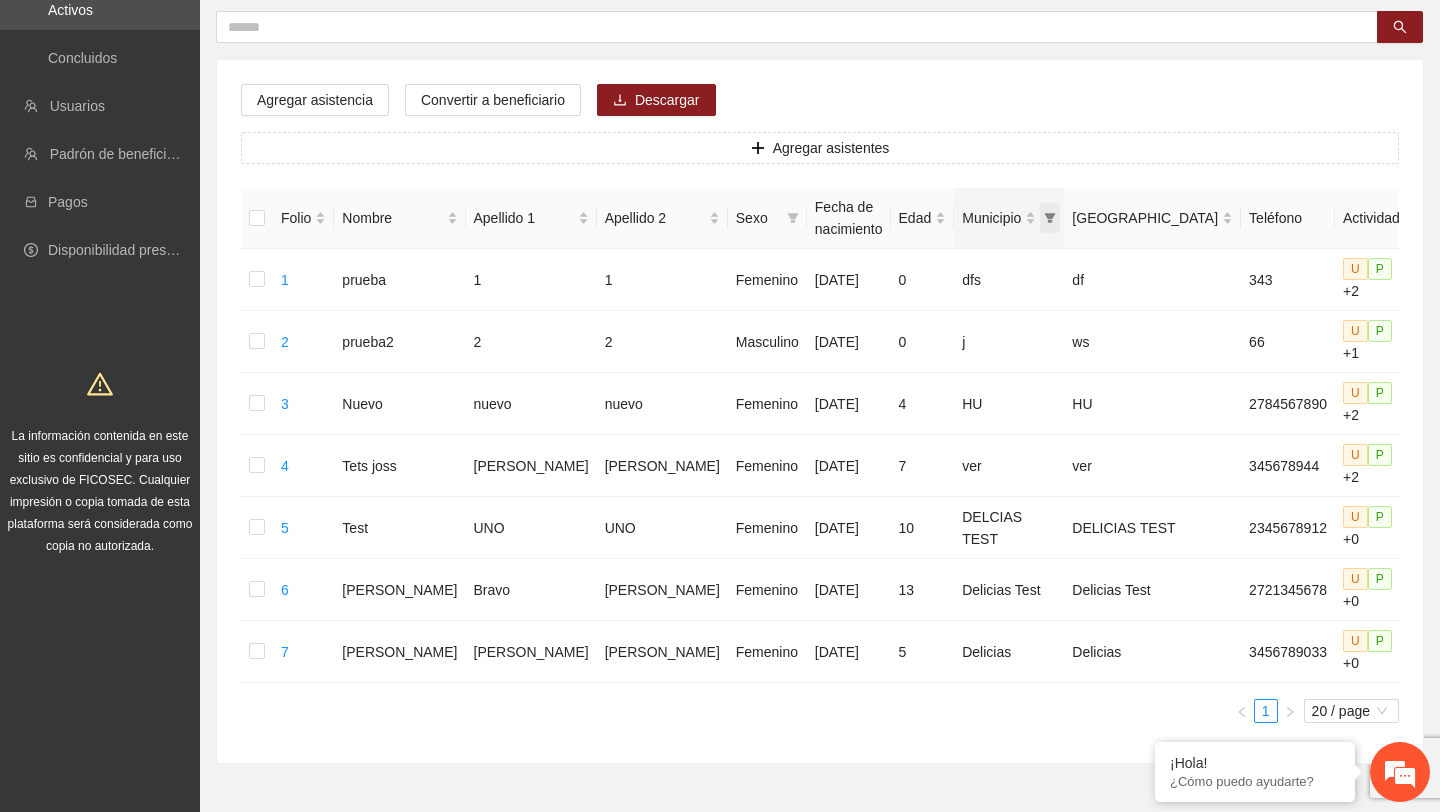 click 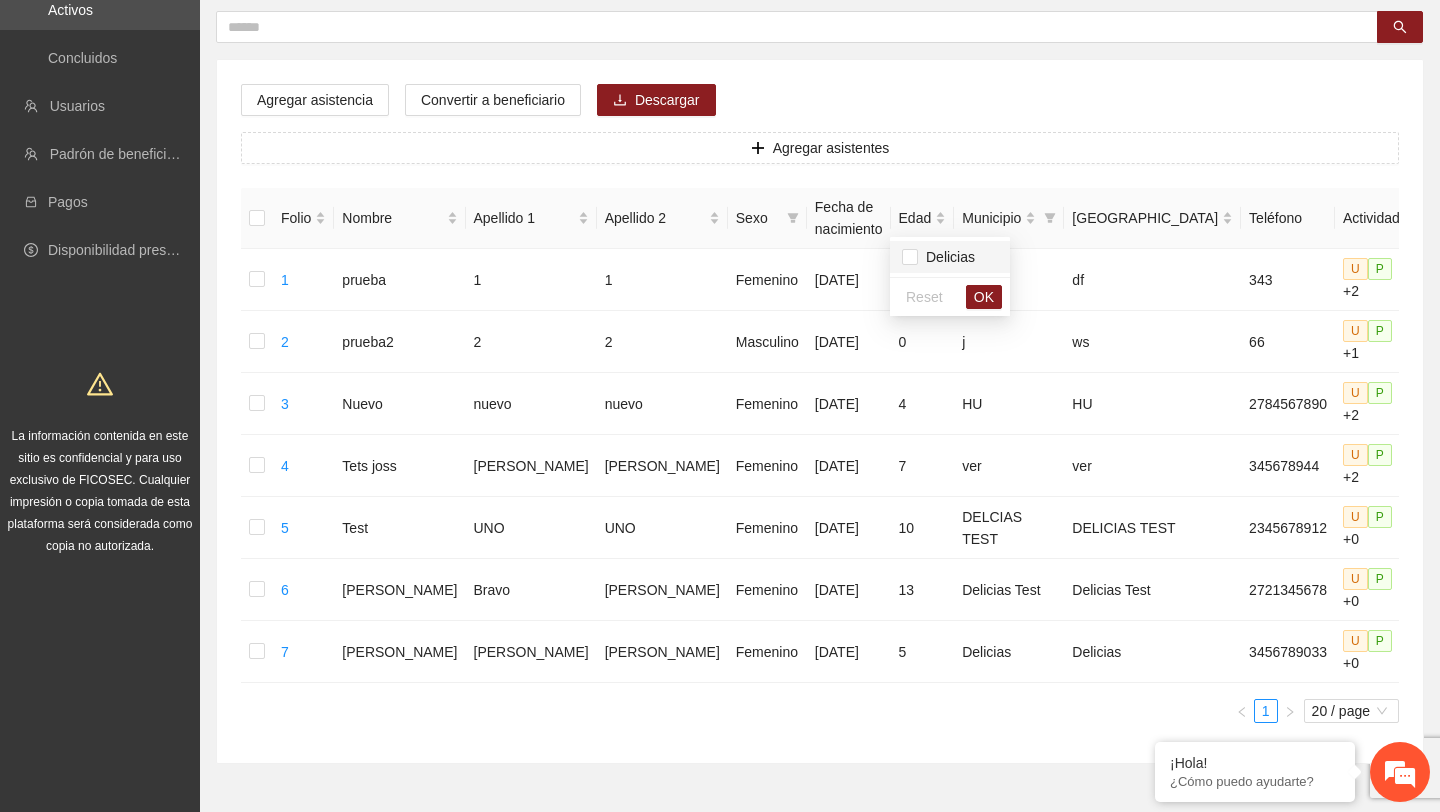click on "Delicias" at bounding box center (946, 257) 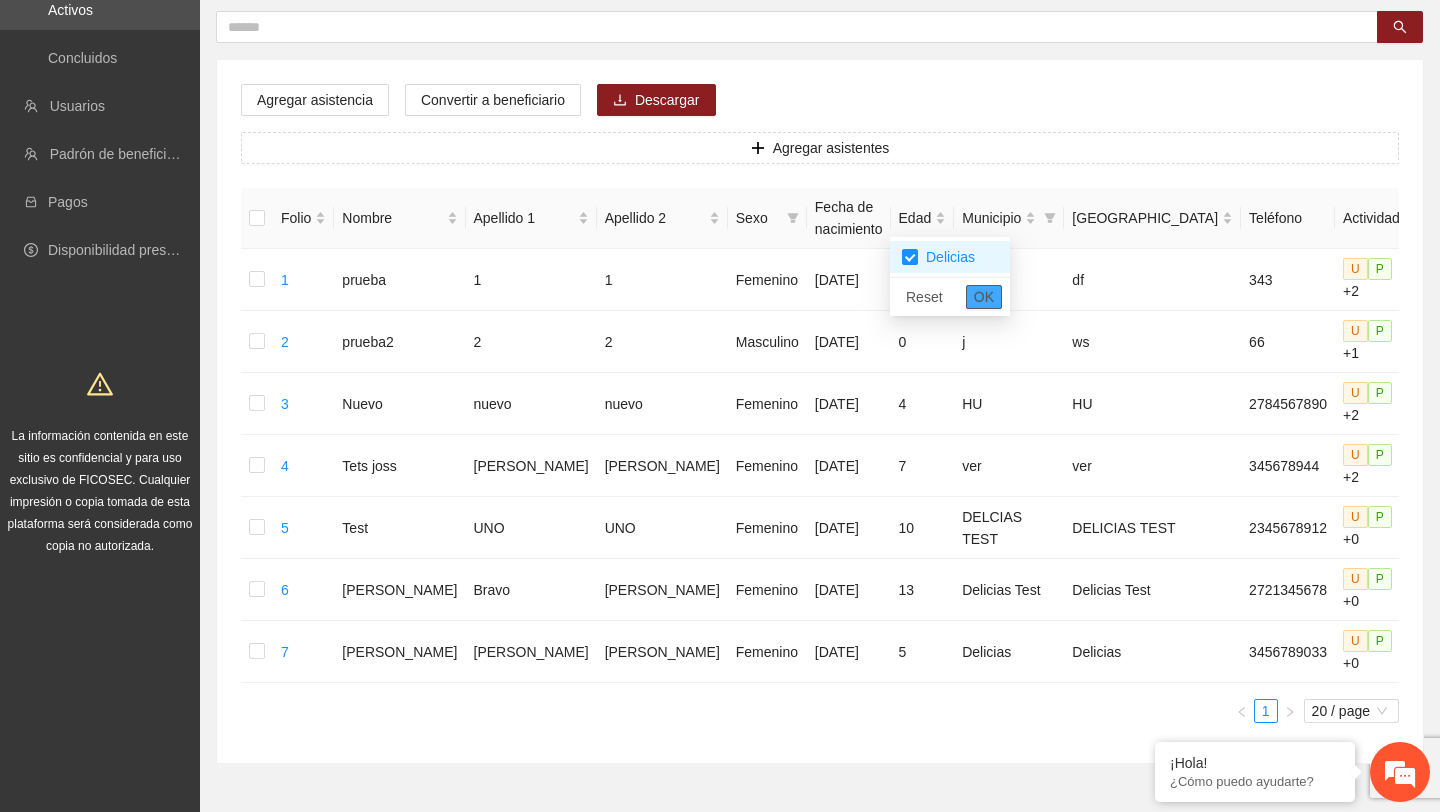 click on "OK" at bounding box center (984, 297) 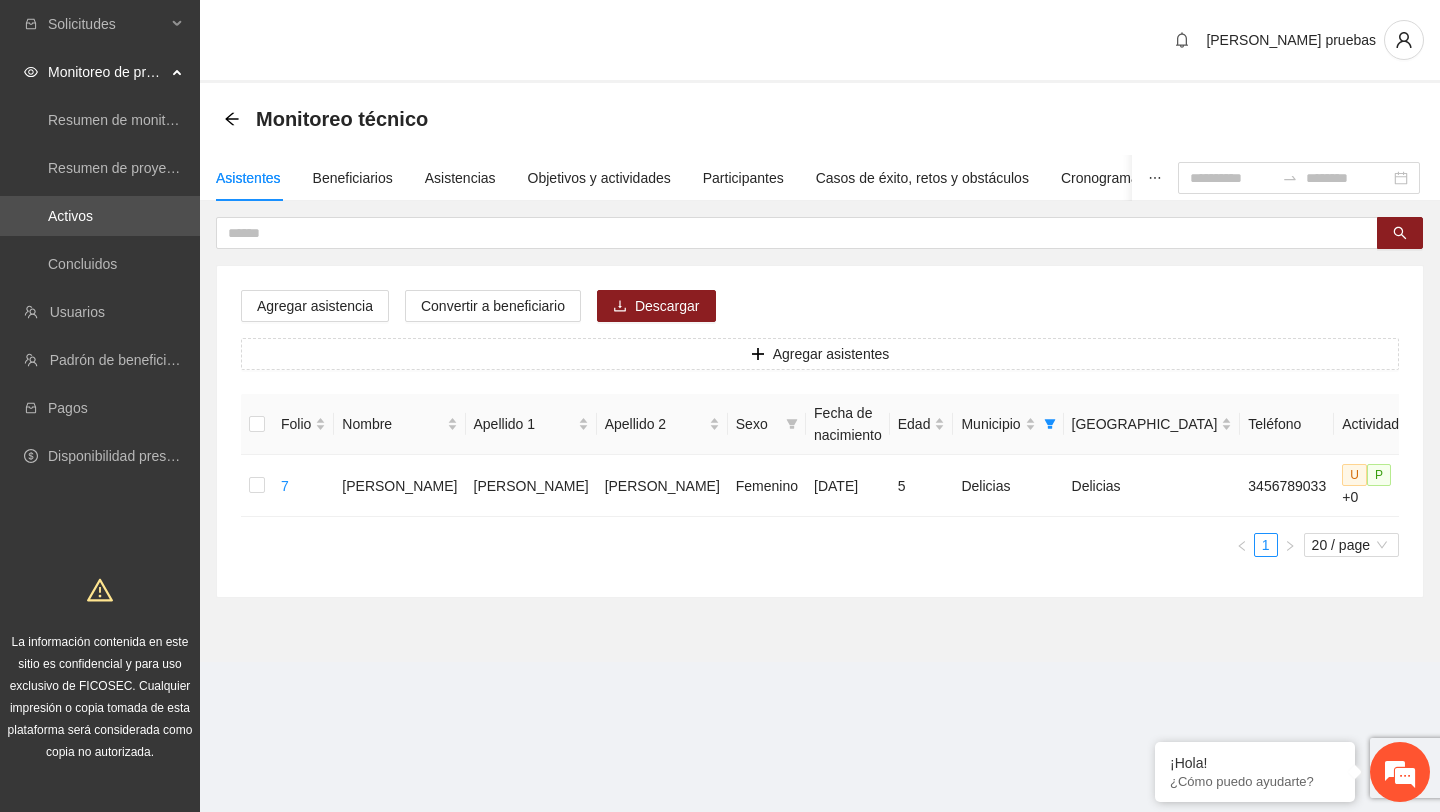 scroll, scrollTop: 0, scrollLeft: 0, axis: both 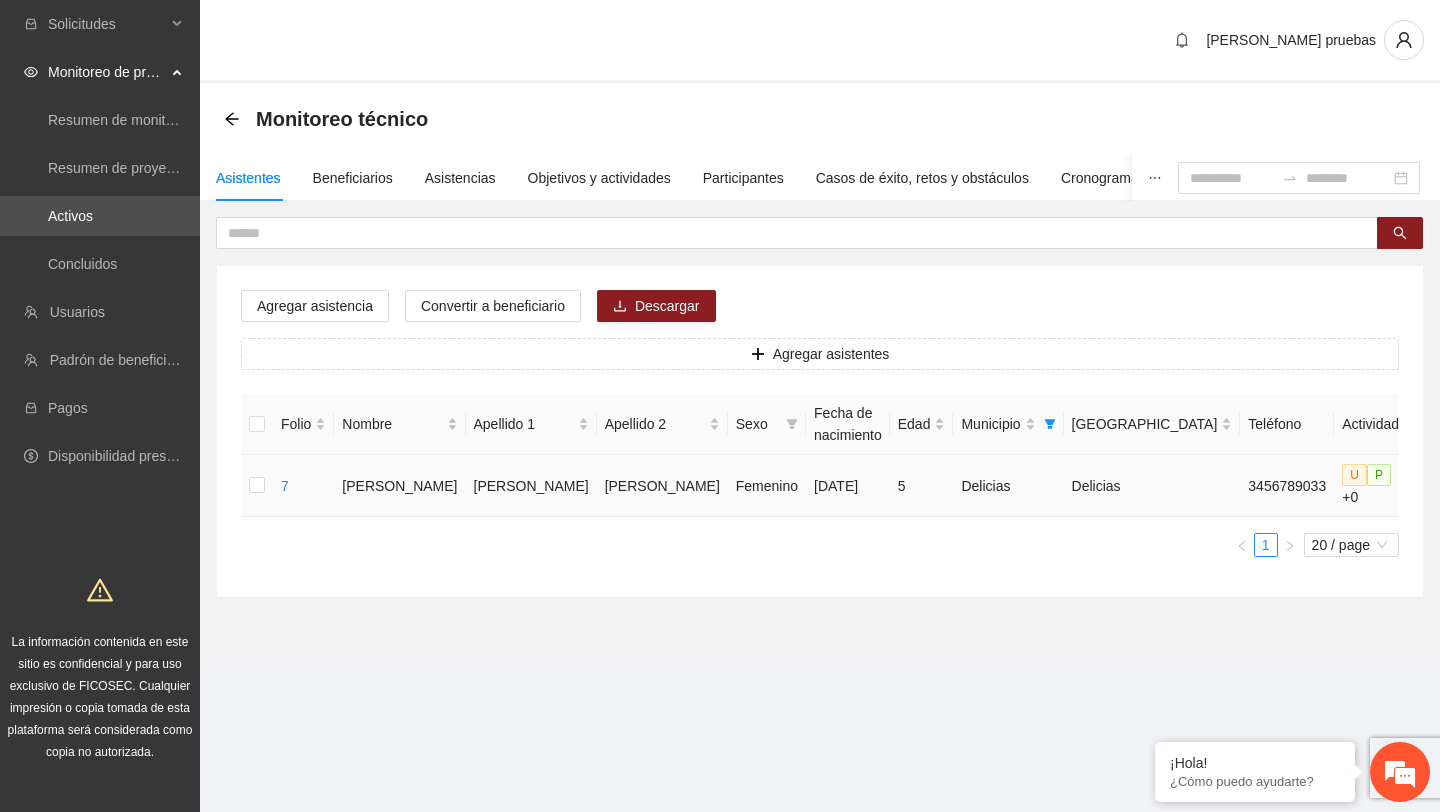 click on "Delicias" at bounding box center [1152, 486] 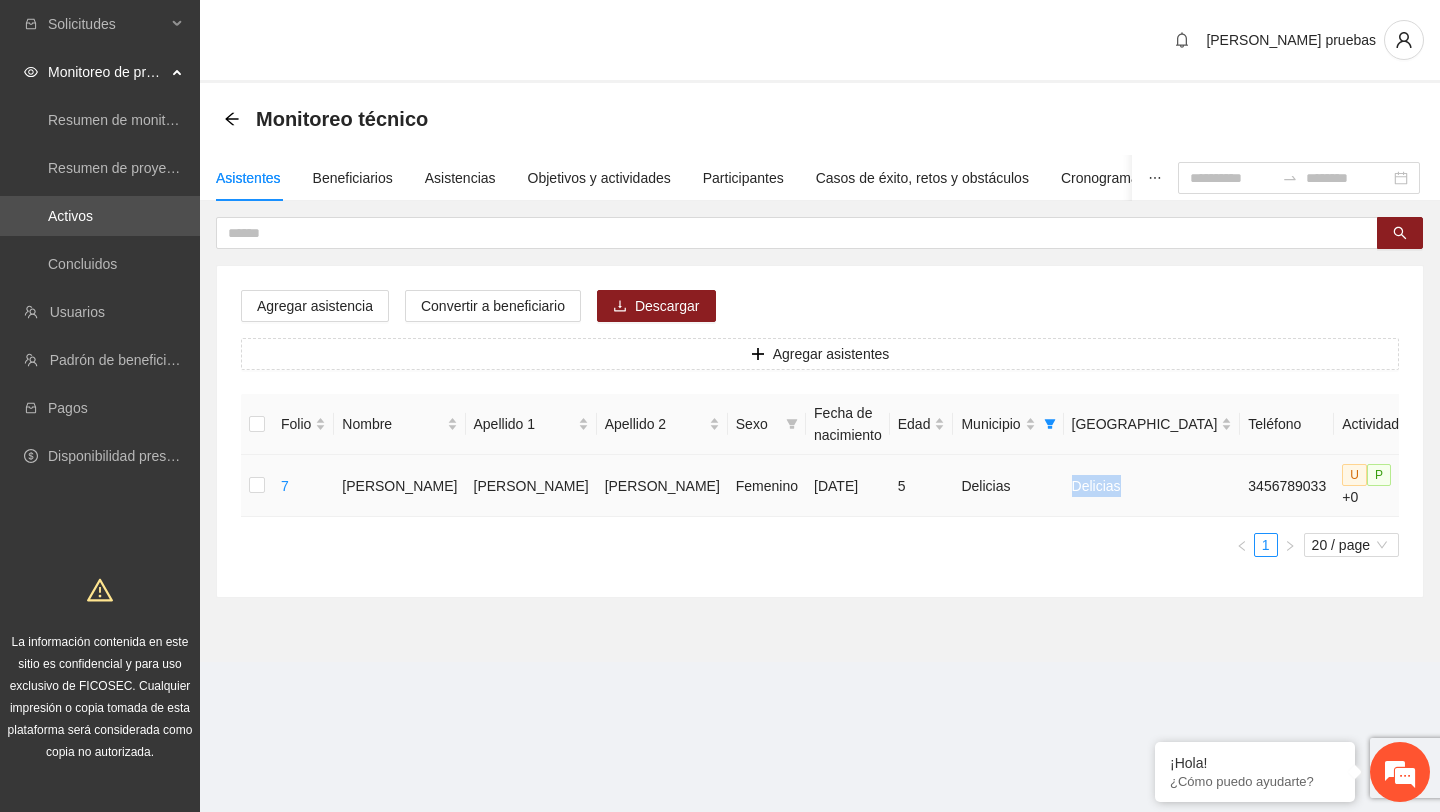 click on "Delicias" at bounding box center (1152, 486) 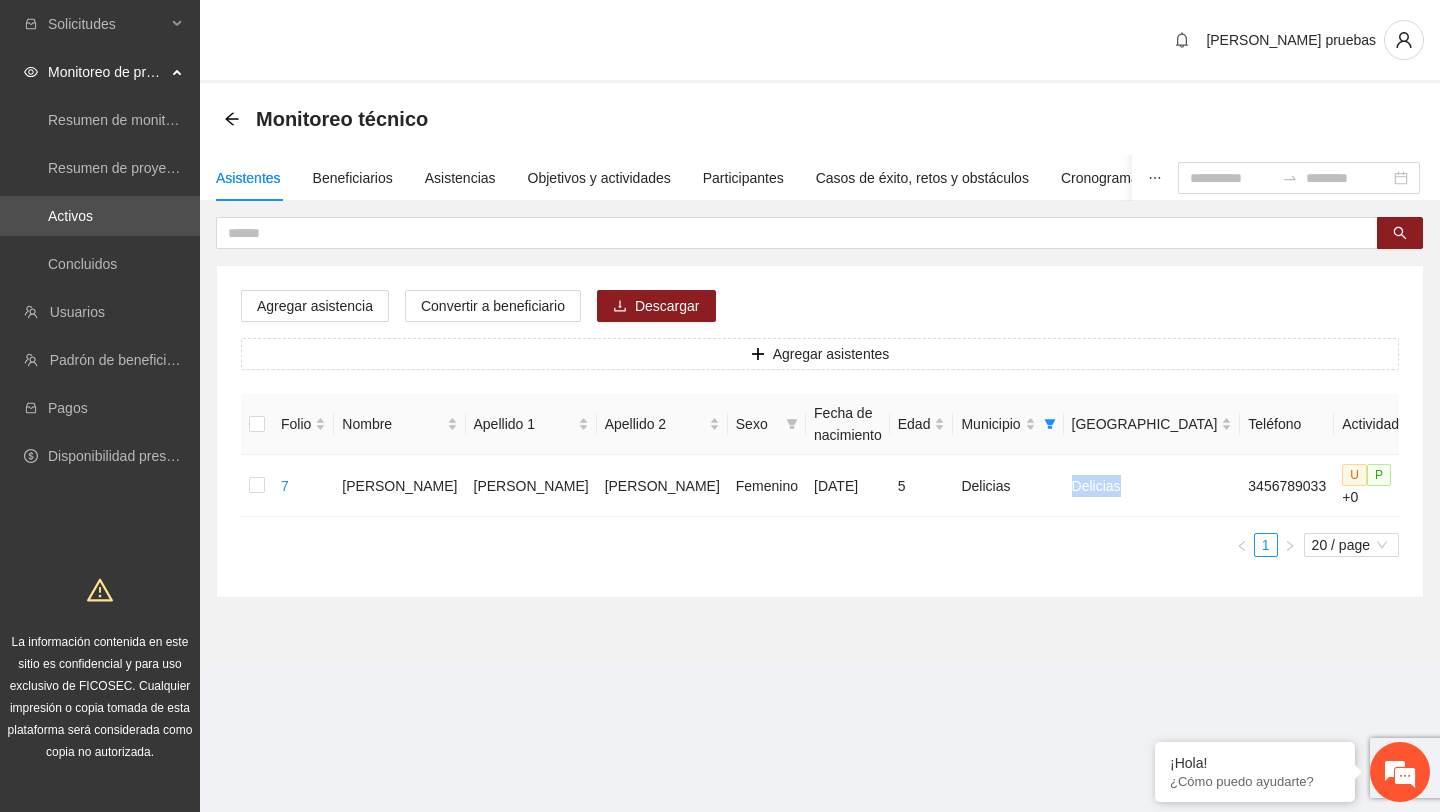 scroll, scrollTop: 0, scrollLeft: 0, axis: both 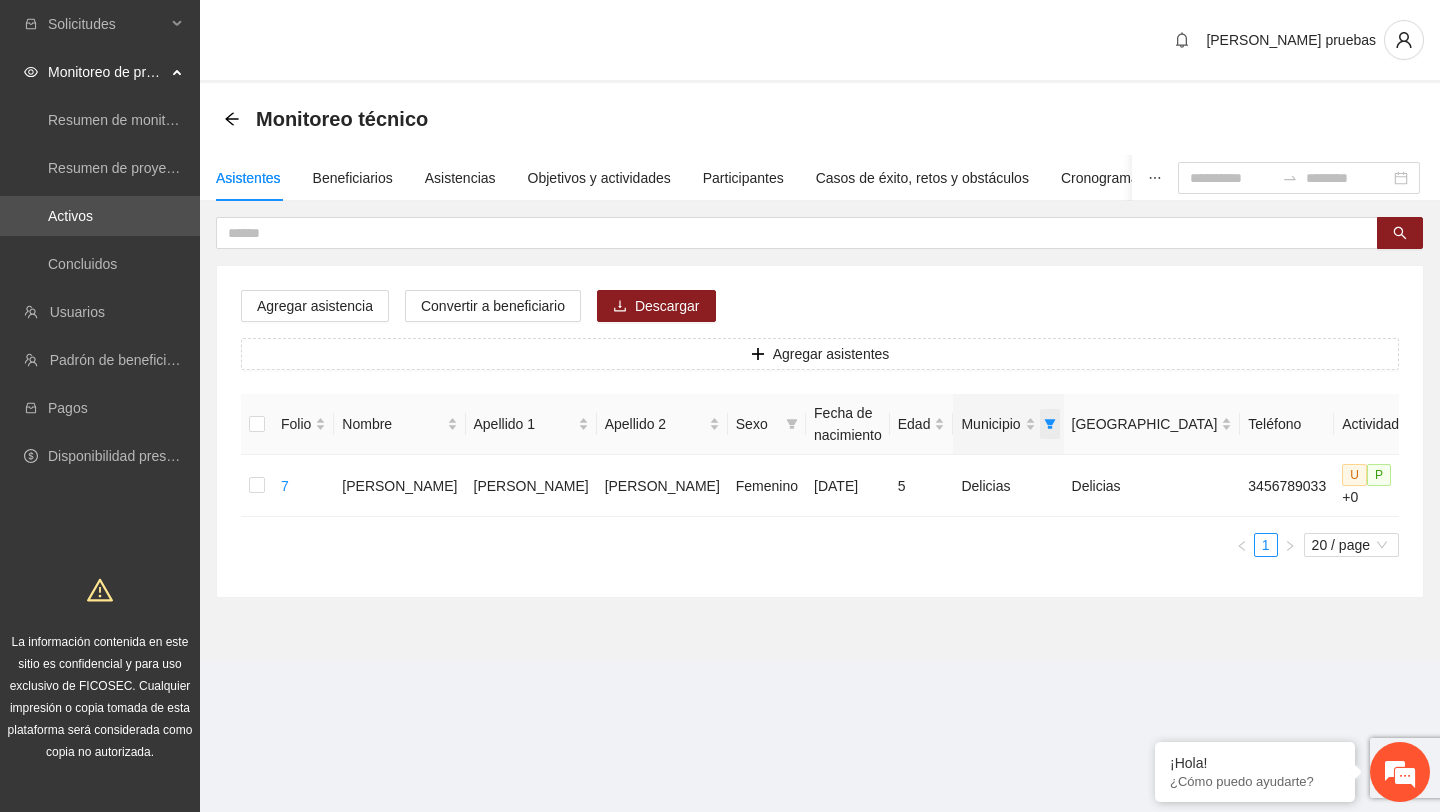 click 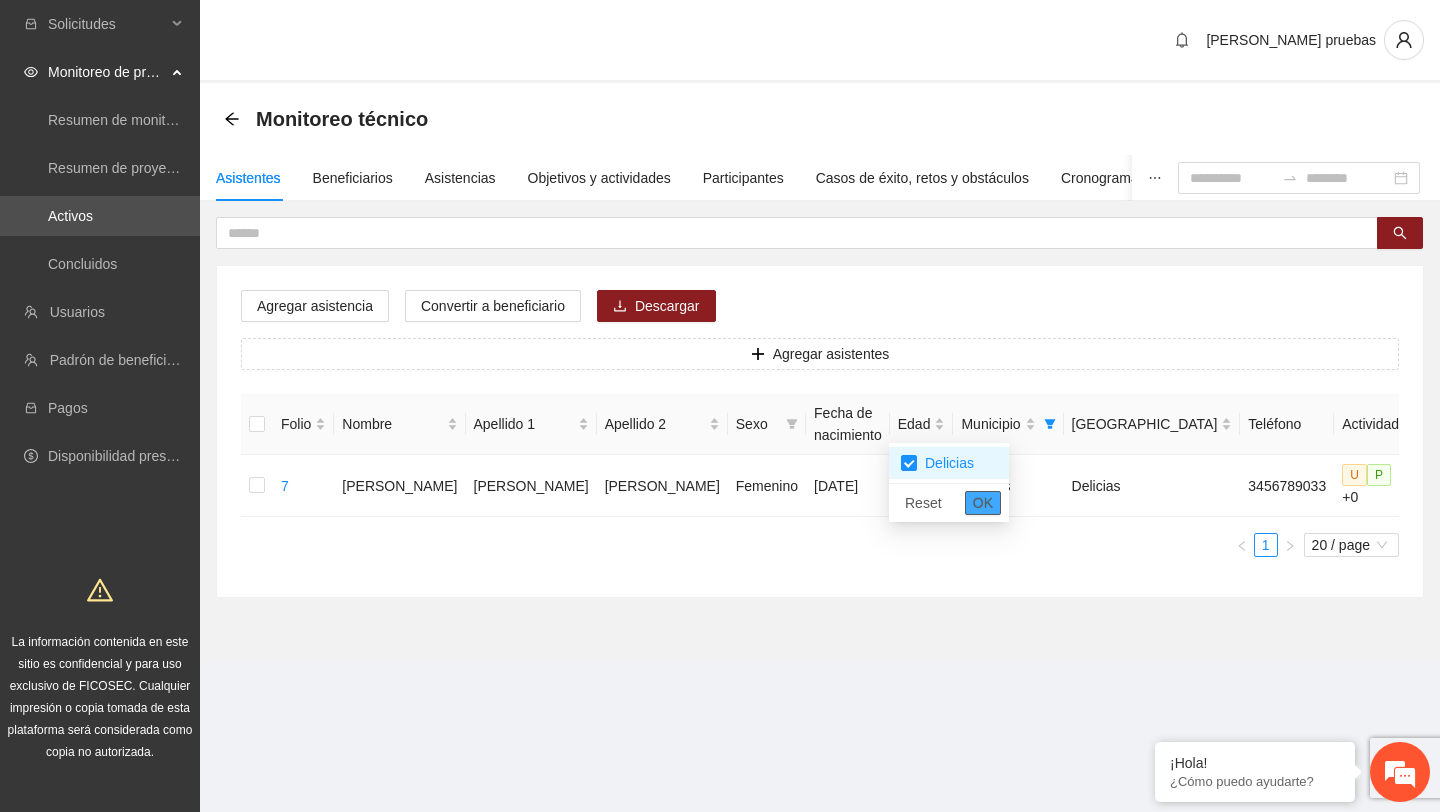 click on "OK" at bounding box center [983, 503] 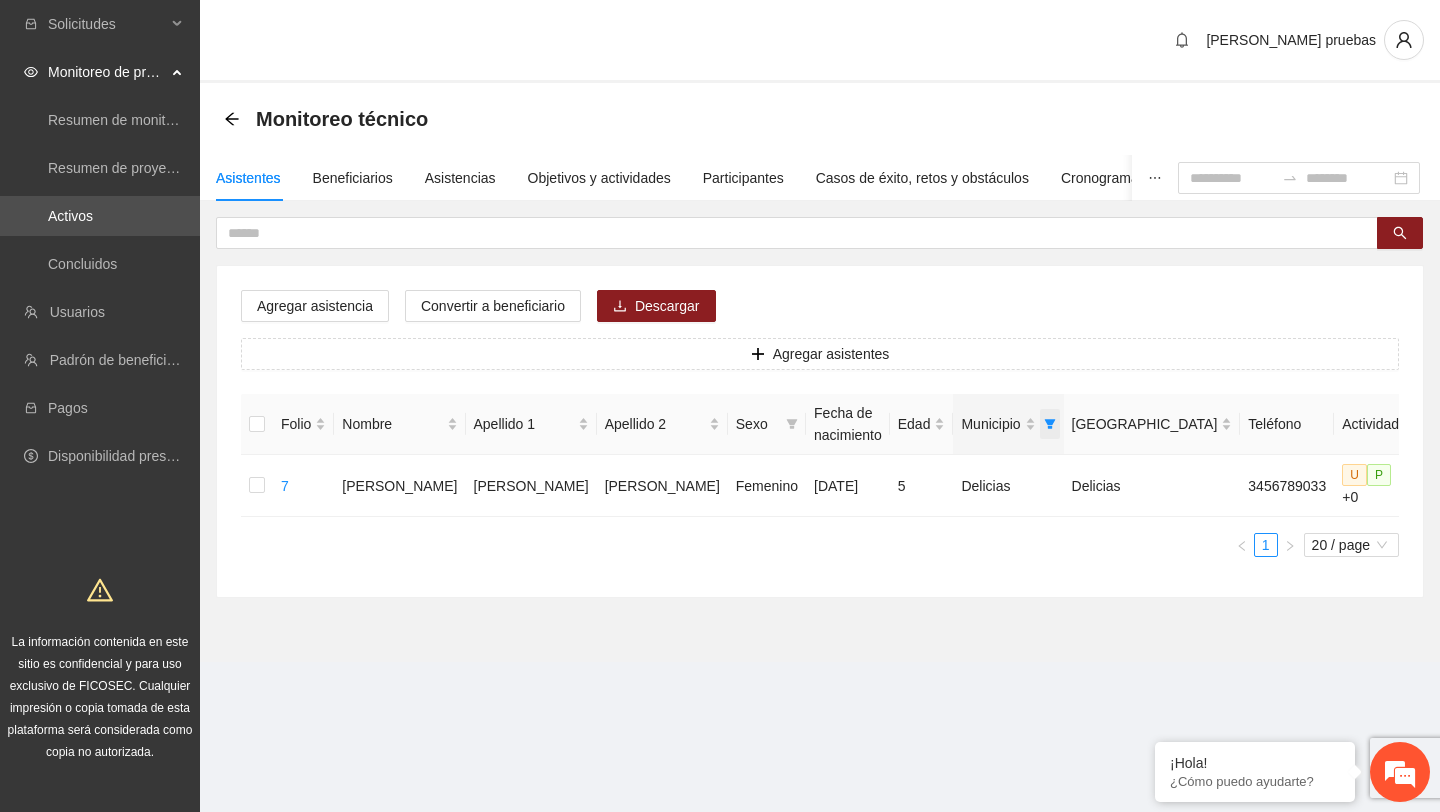 click at bounding box center (1050, 424) 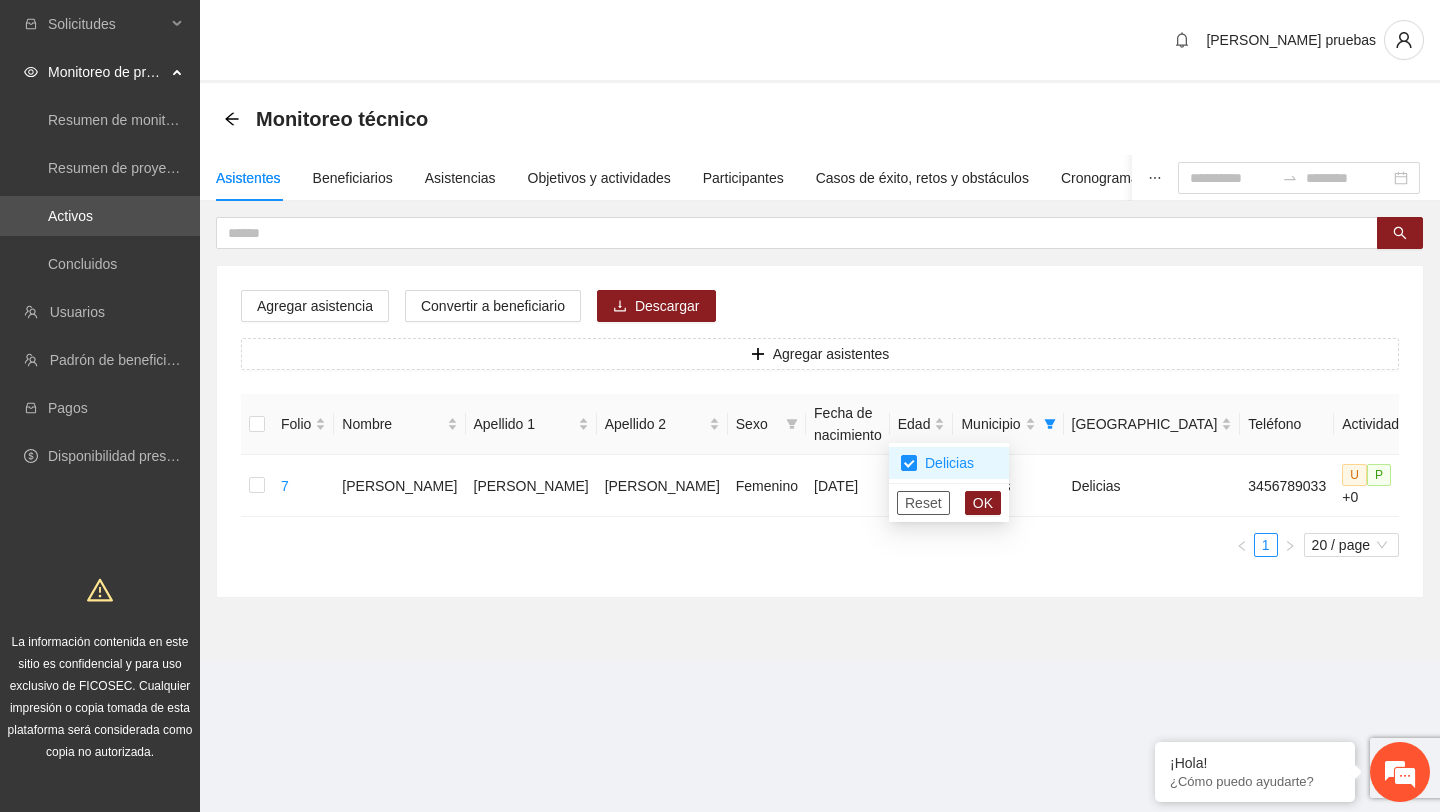 click on "Reset" at bounding box center (923, 503) 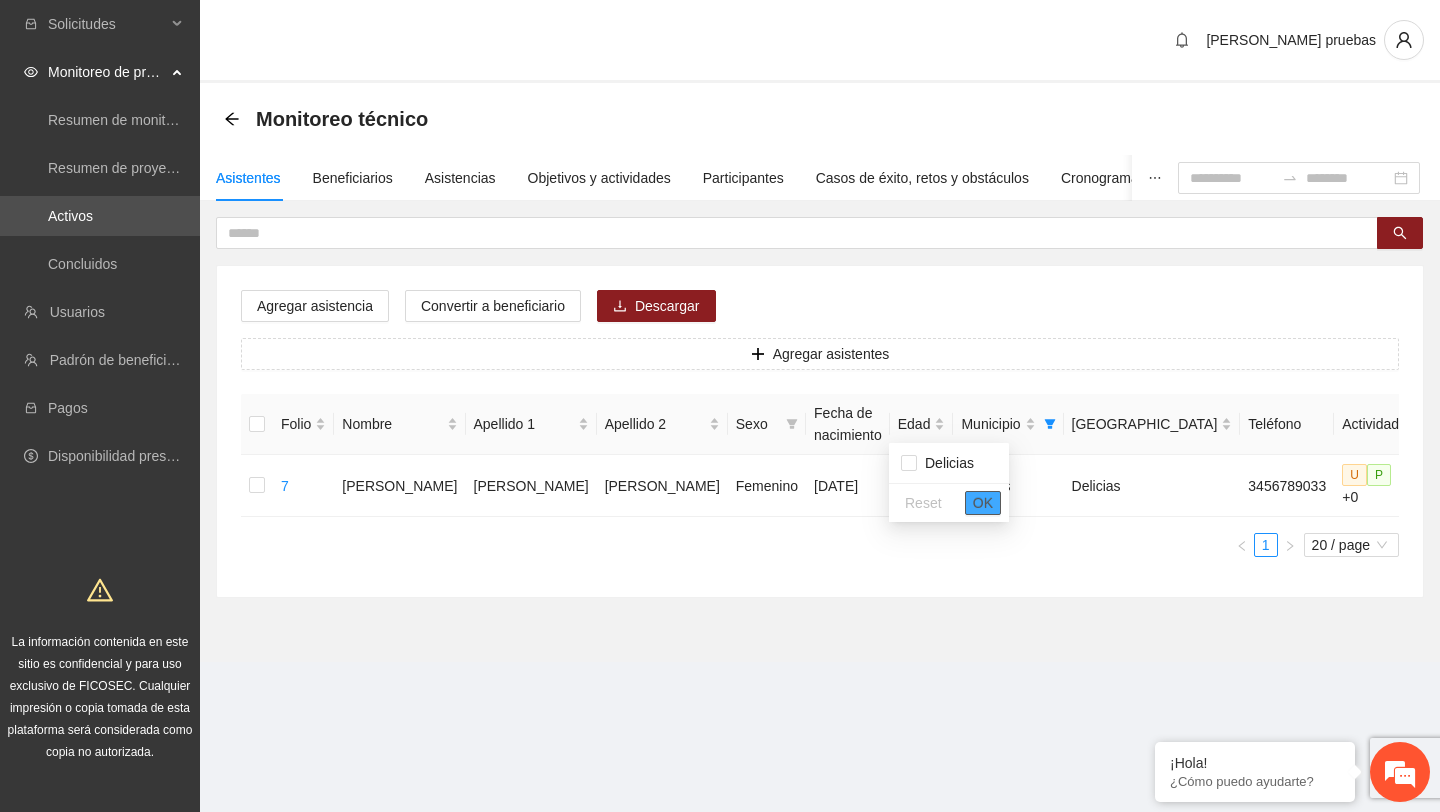 click on "OK" at bounding box center [983, 503] 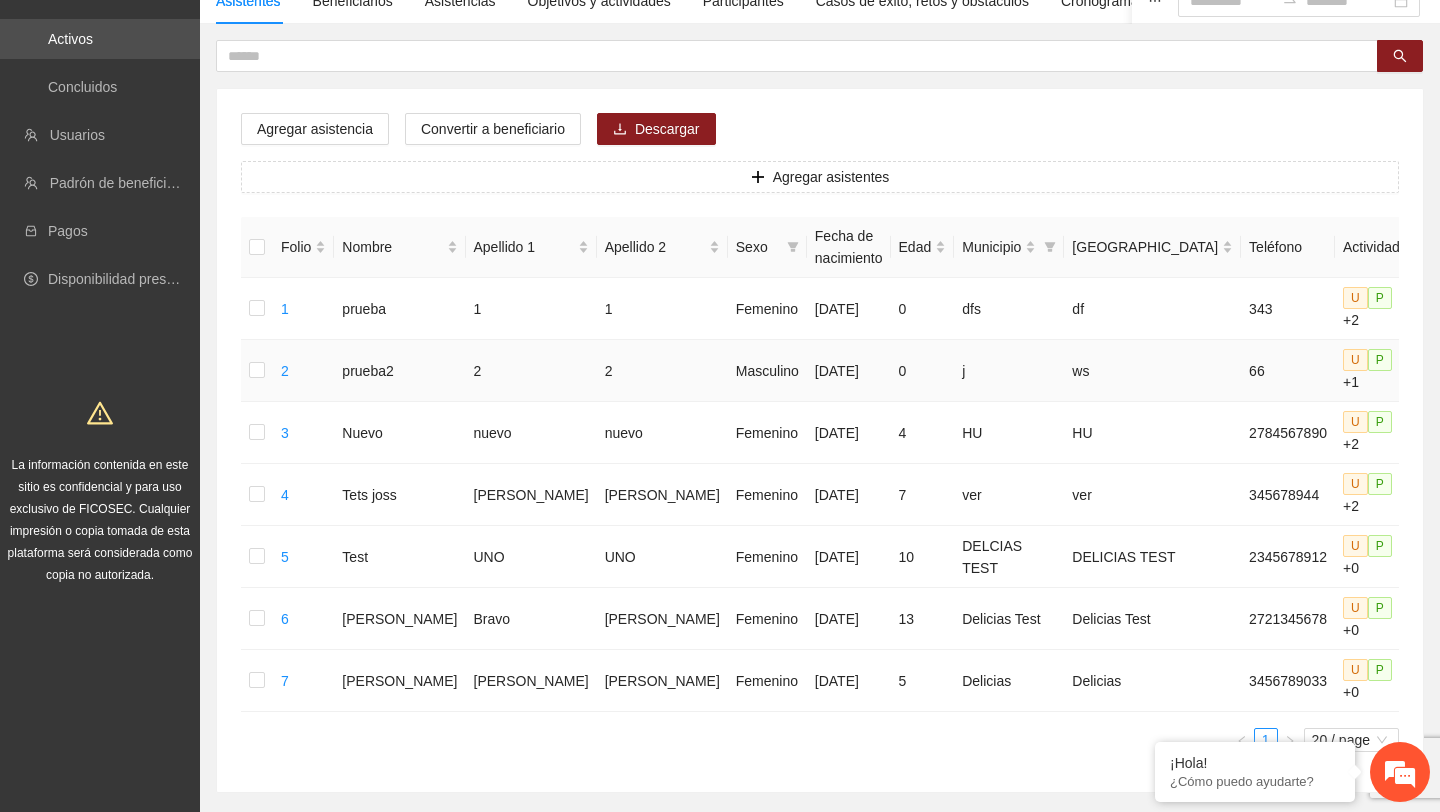 scroll, scrollTop: 274, scrollLeft: 0, axis: vertical 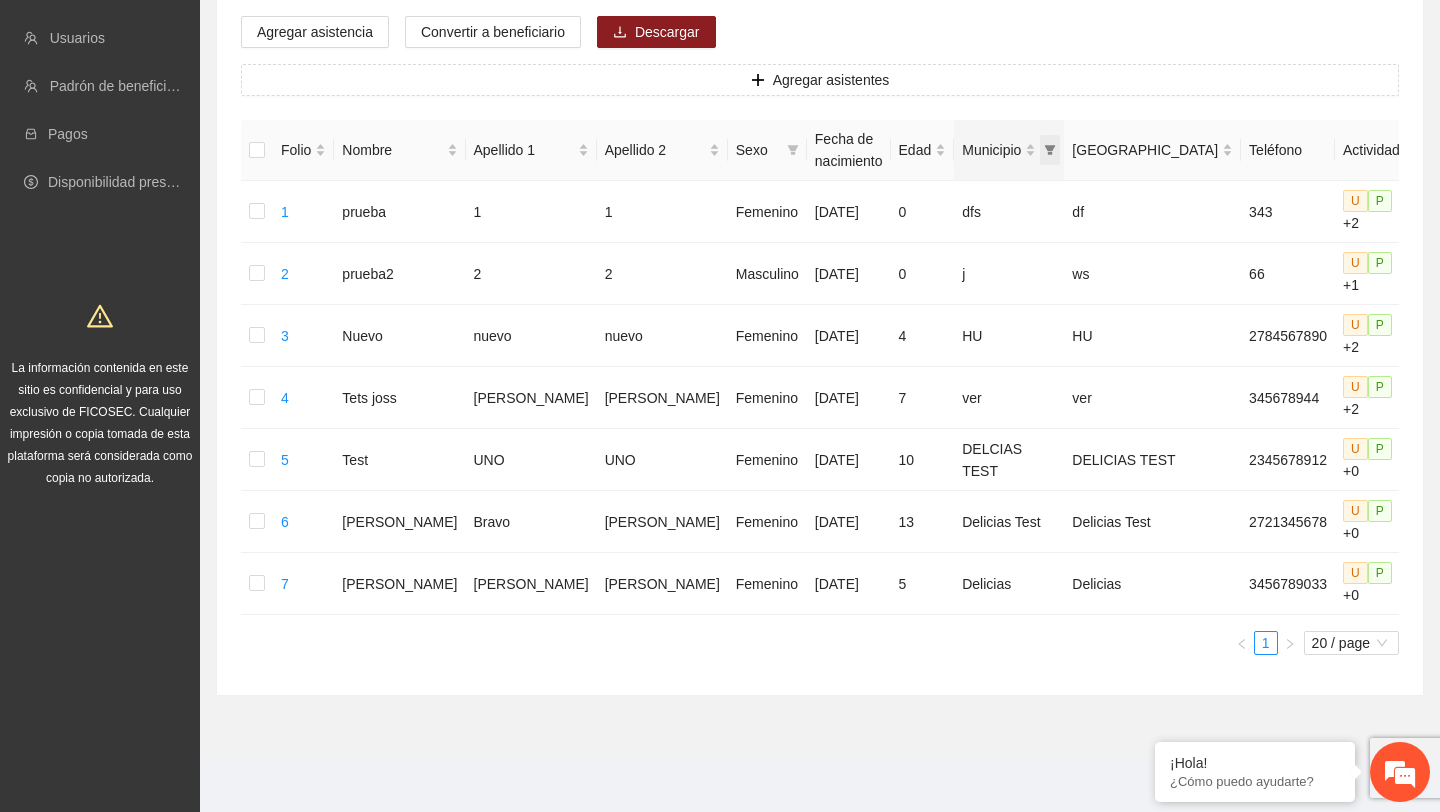 click 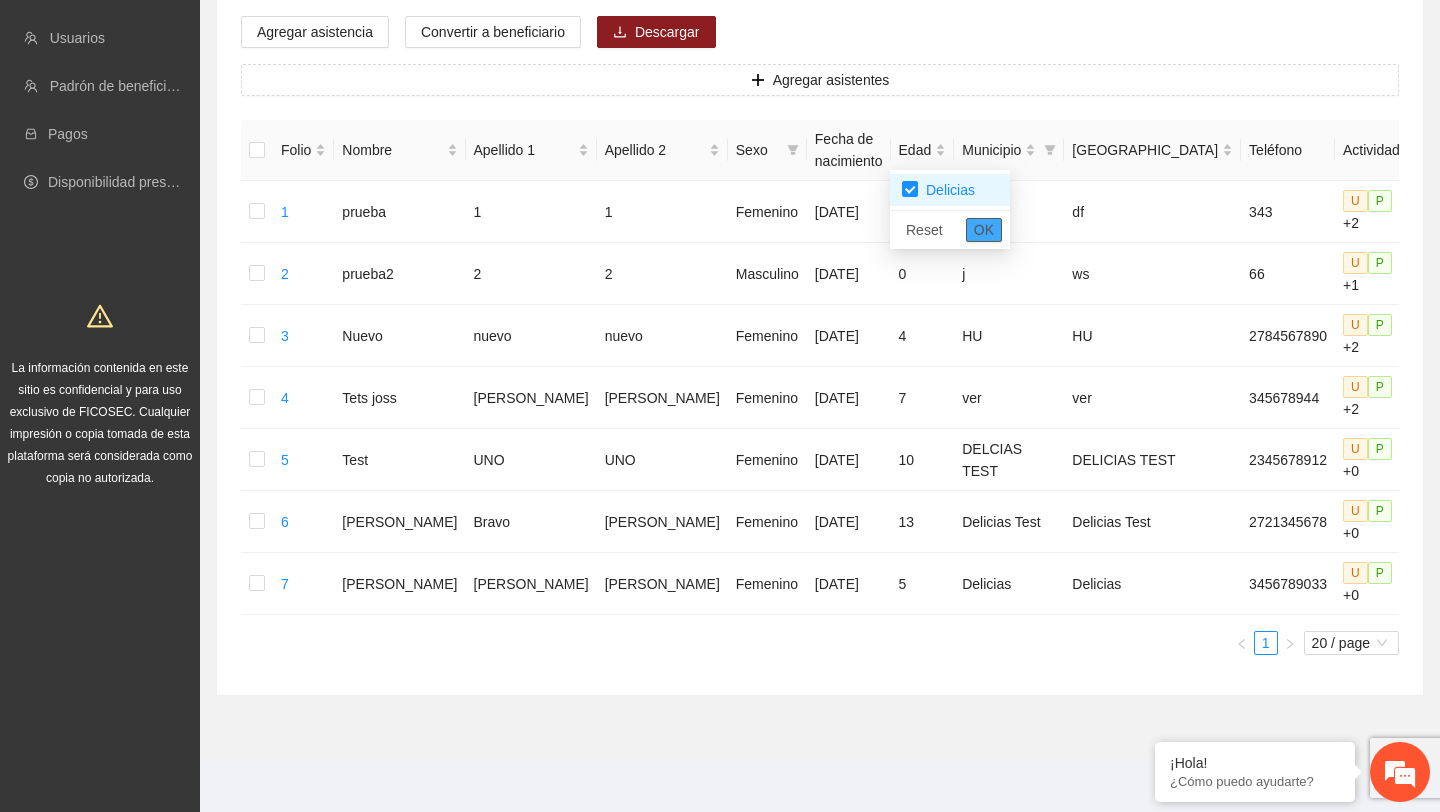 click on "OK" at bounding box center [984, 230] 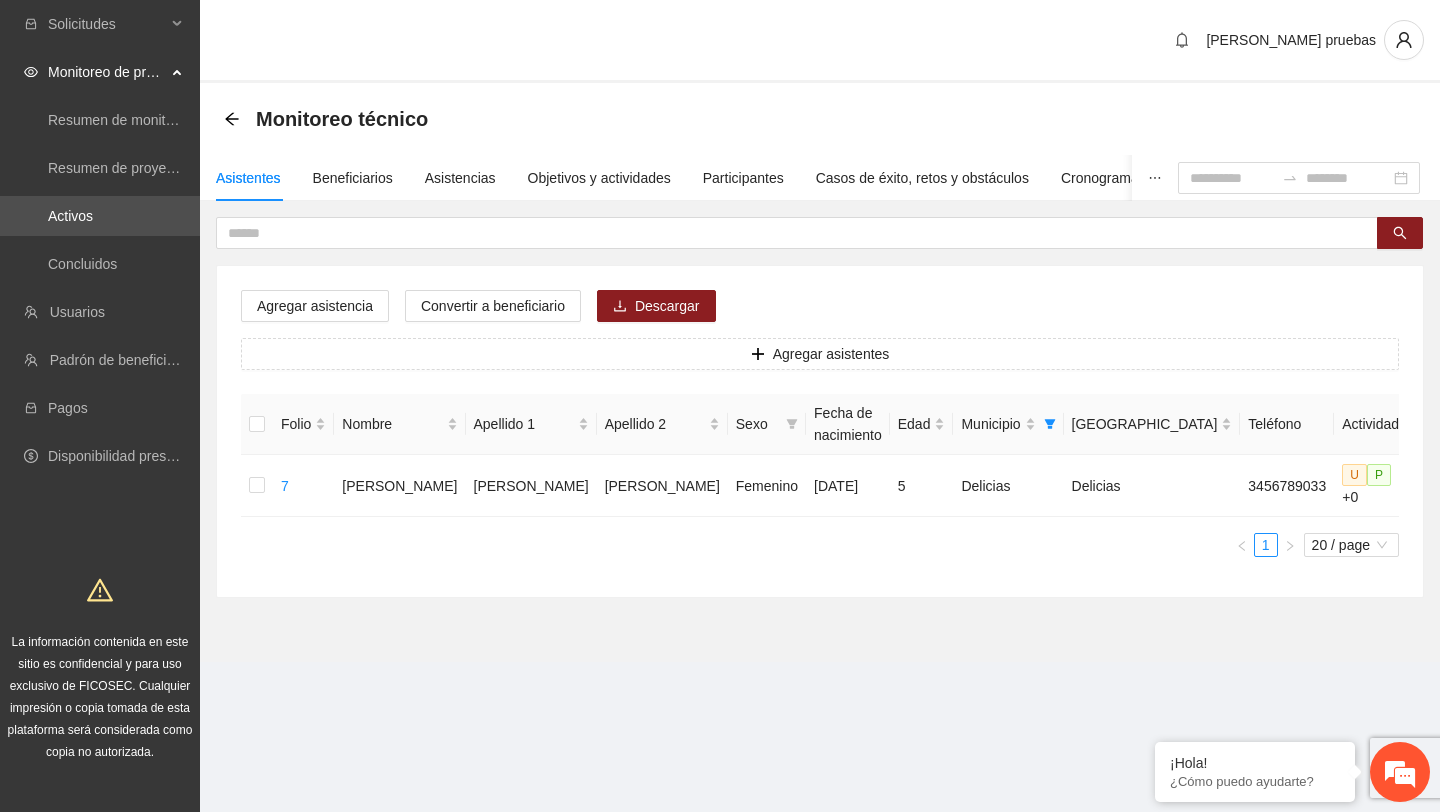 scroll, scrollTop: 0, scrollLeft: 0, axis: both 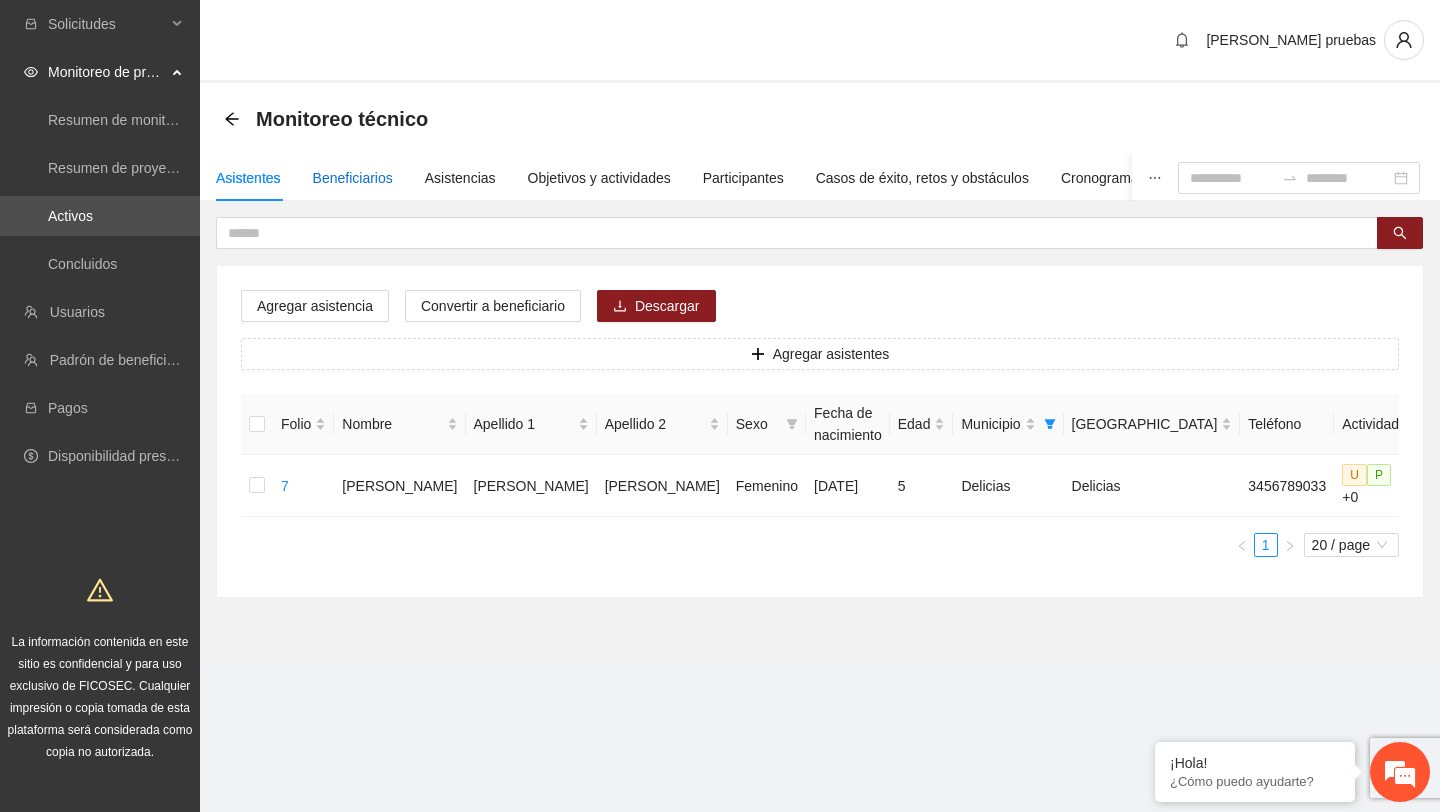 click on "Beneficiarios" at bounding box center (353, 178) 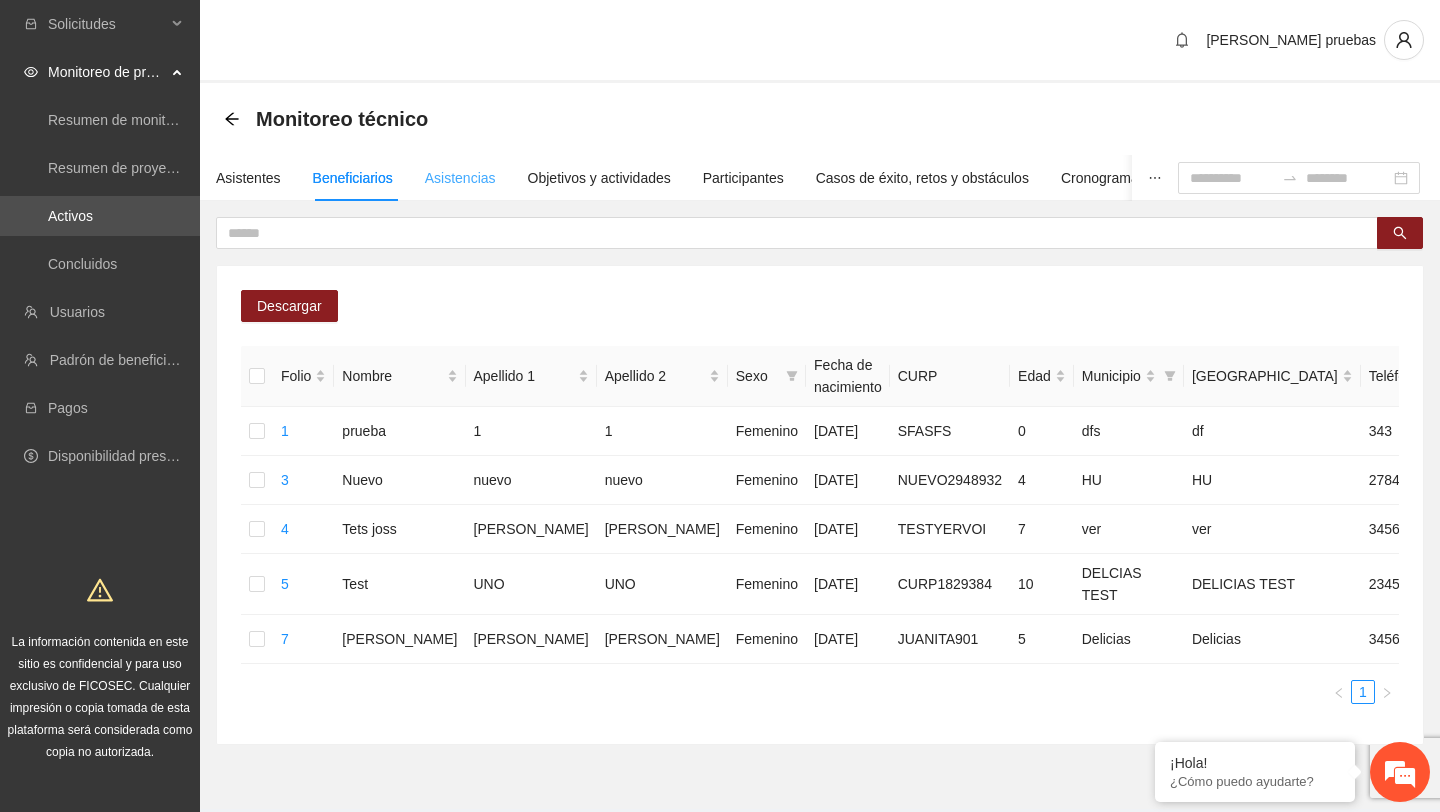 click on "Asistencias" at bounding box center (460, 178) 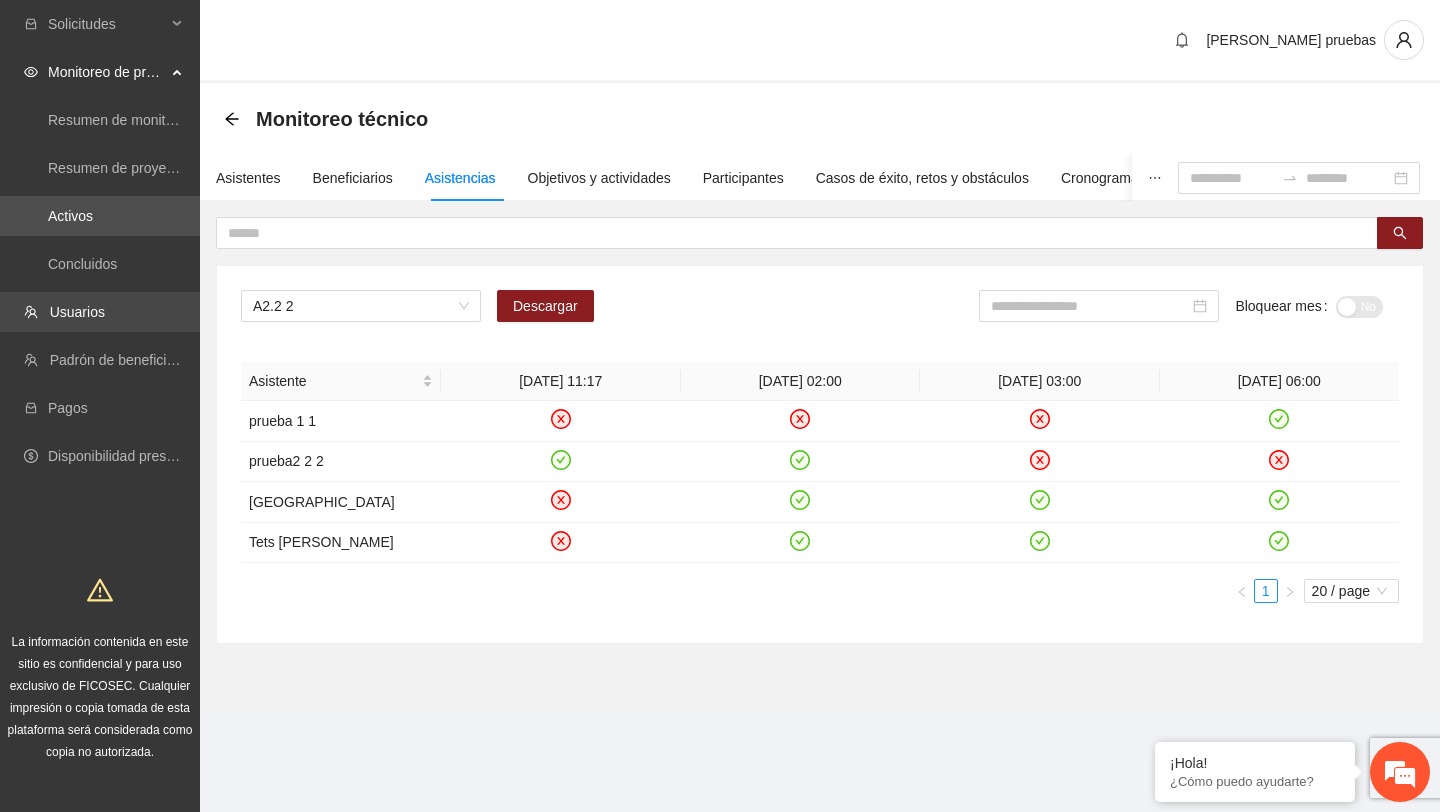 click on "Usuarios" at bounding box center [77, 312] 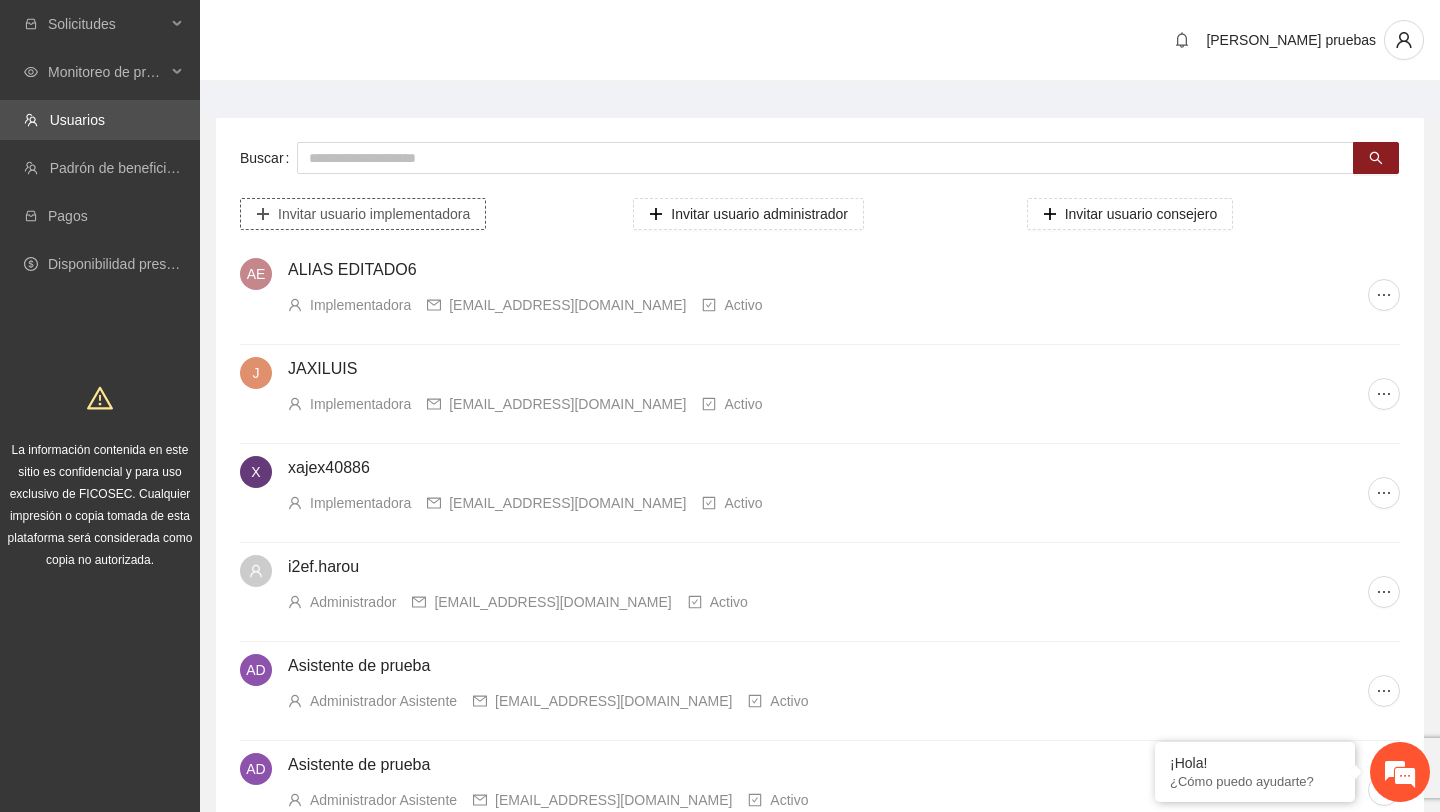 click on "Invitar usuario implementadora" at bounding box center [363, 214] 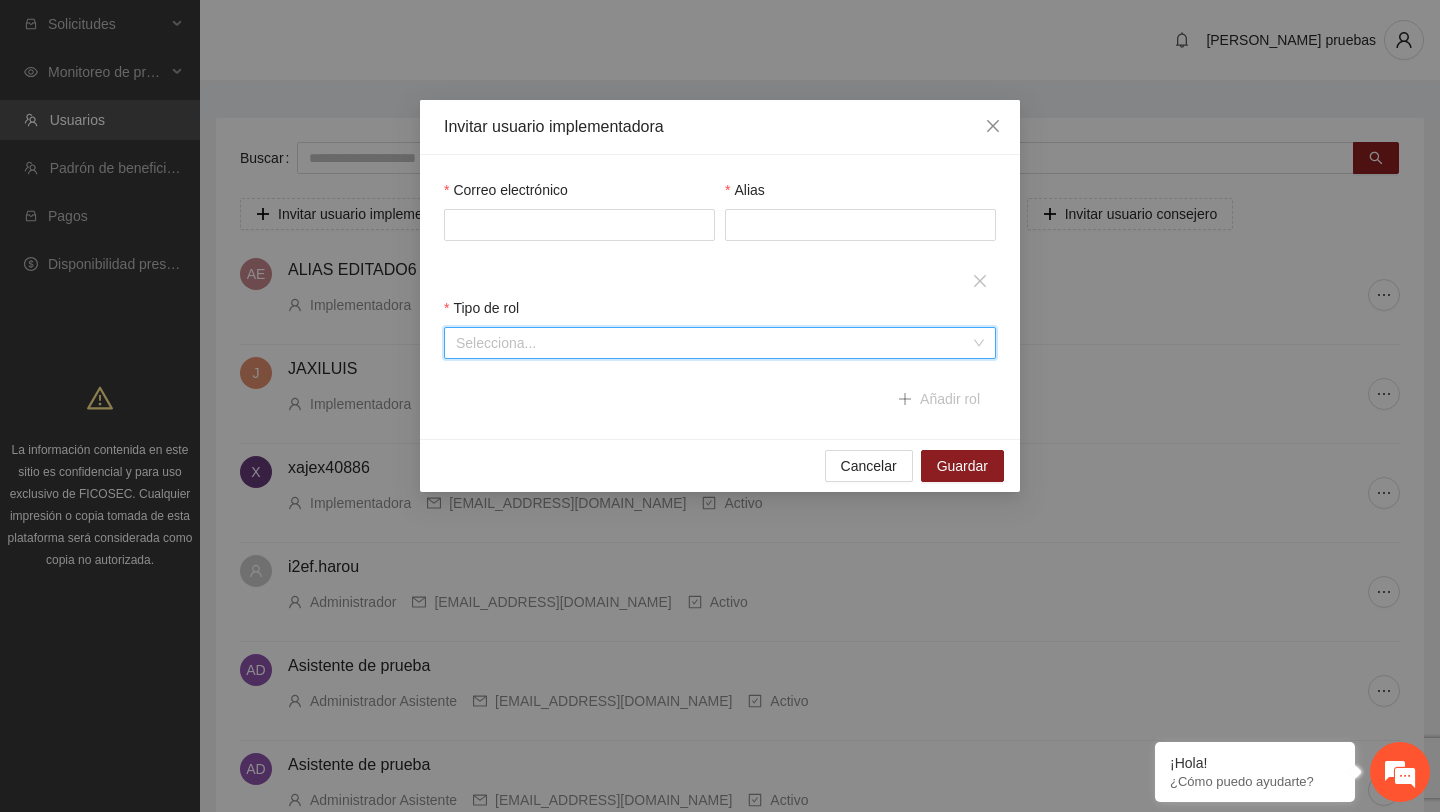 click at bounding box center [713, 343] 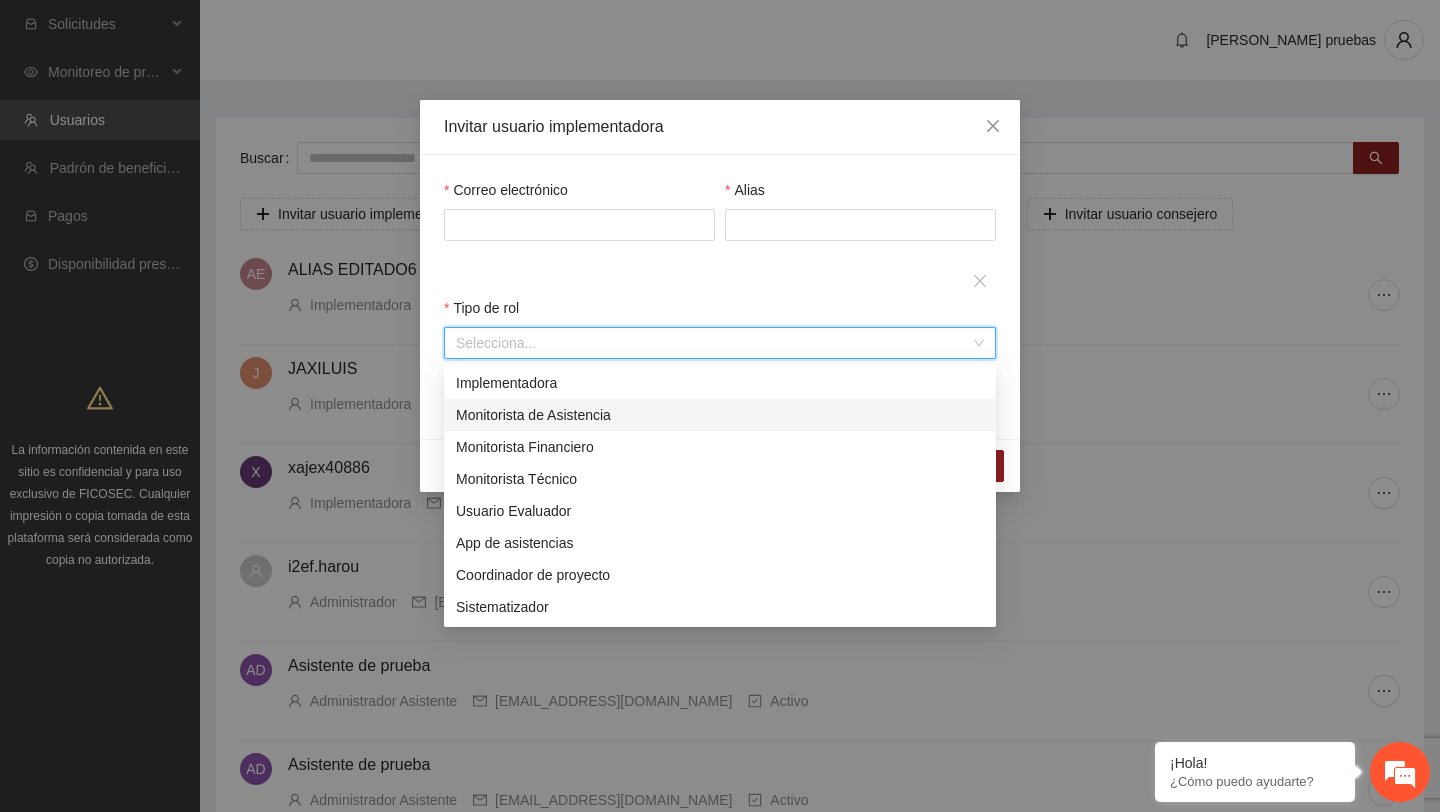 click on "Monitorista de Asistencia" at bounding box center [720, 415] 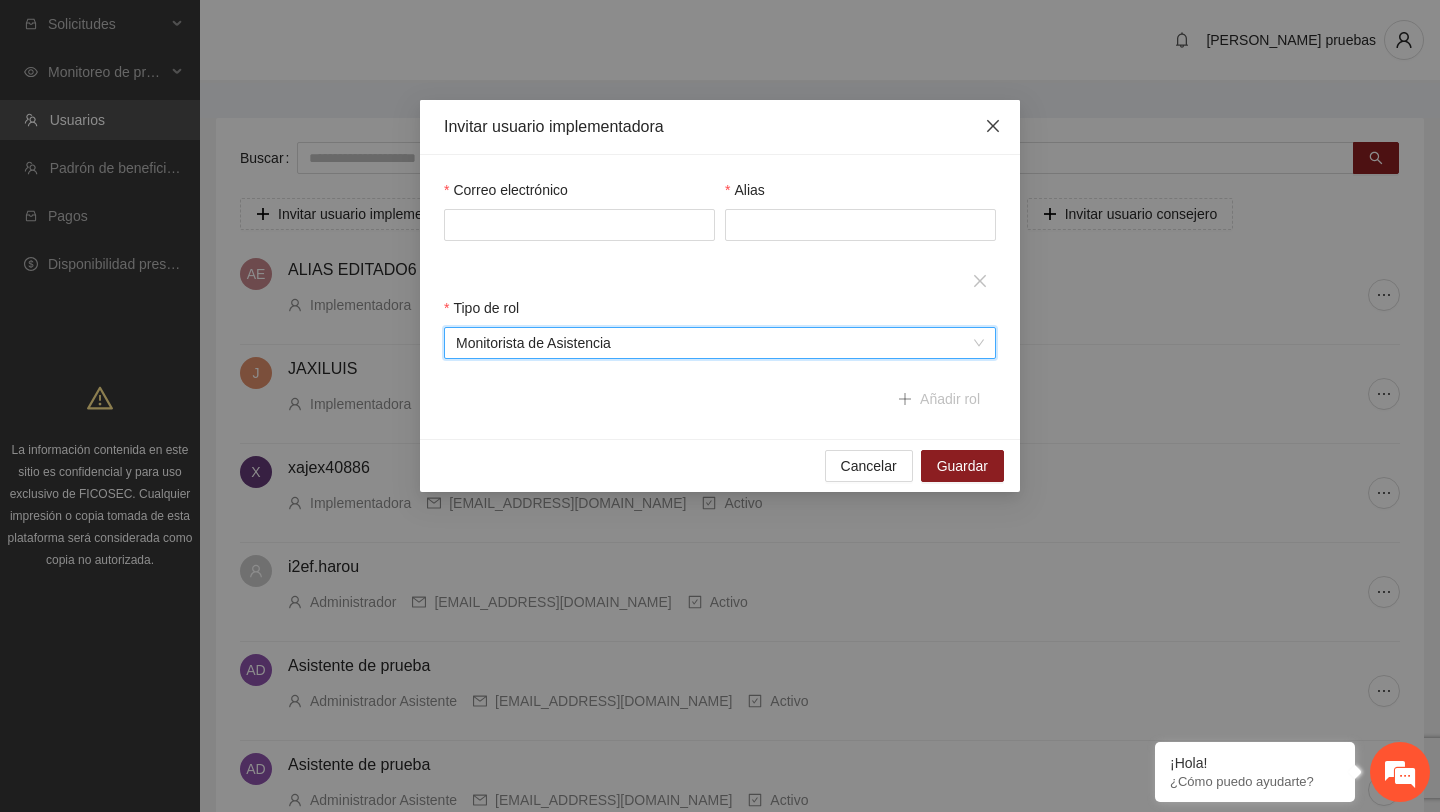 click 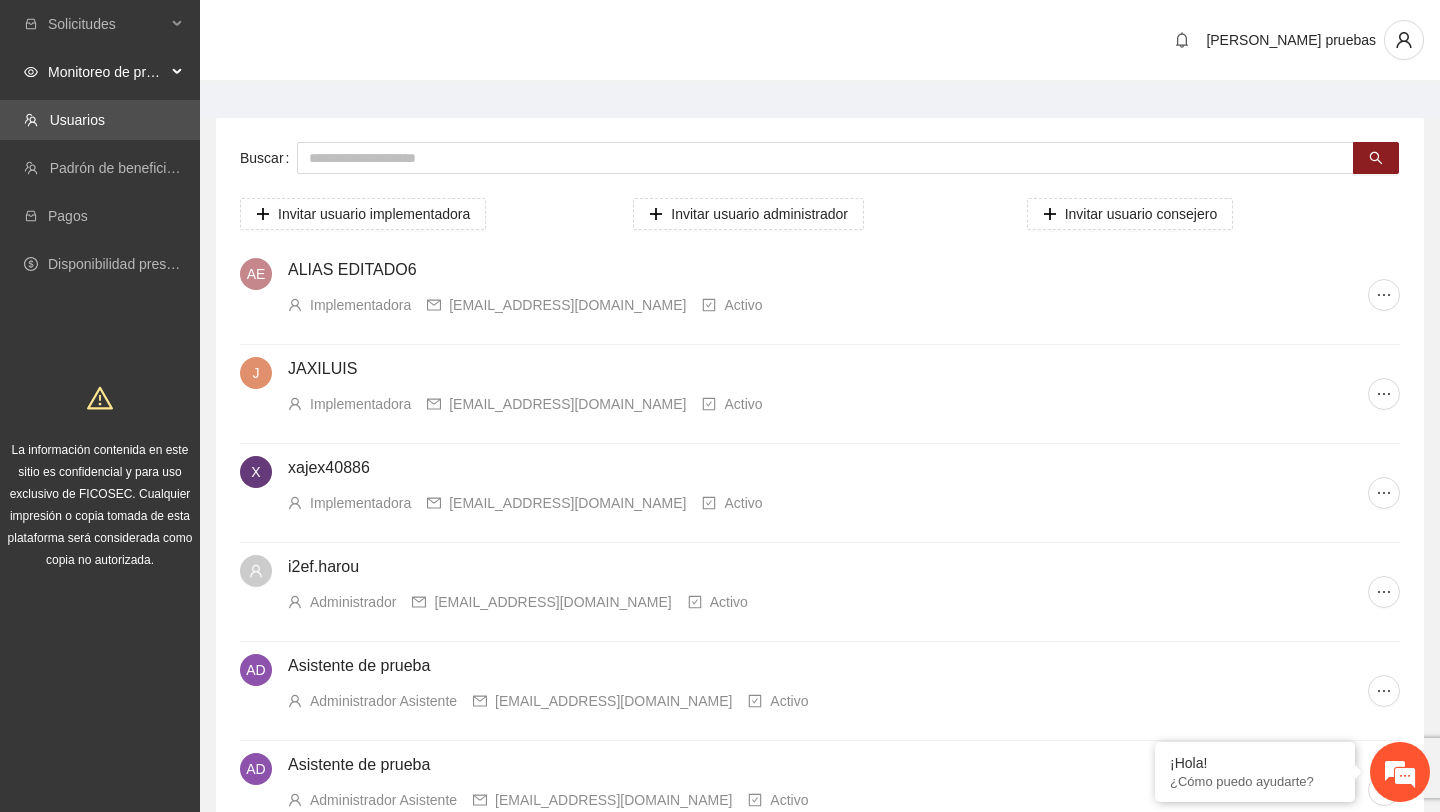 click on "Monitoreo de proyectos" at bounding box center (100, 72) 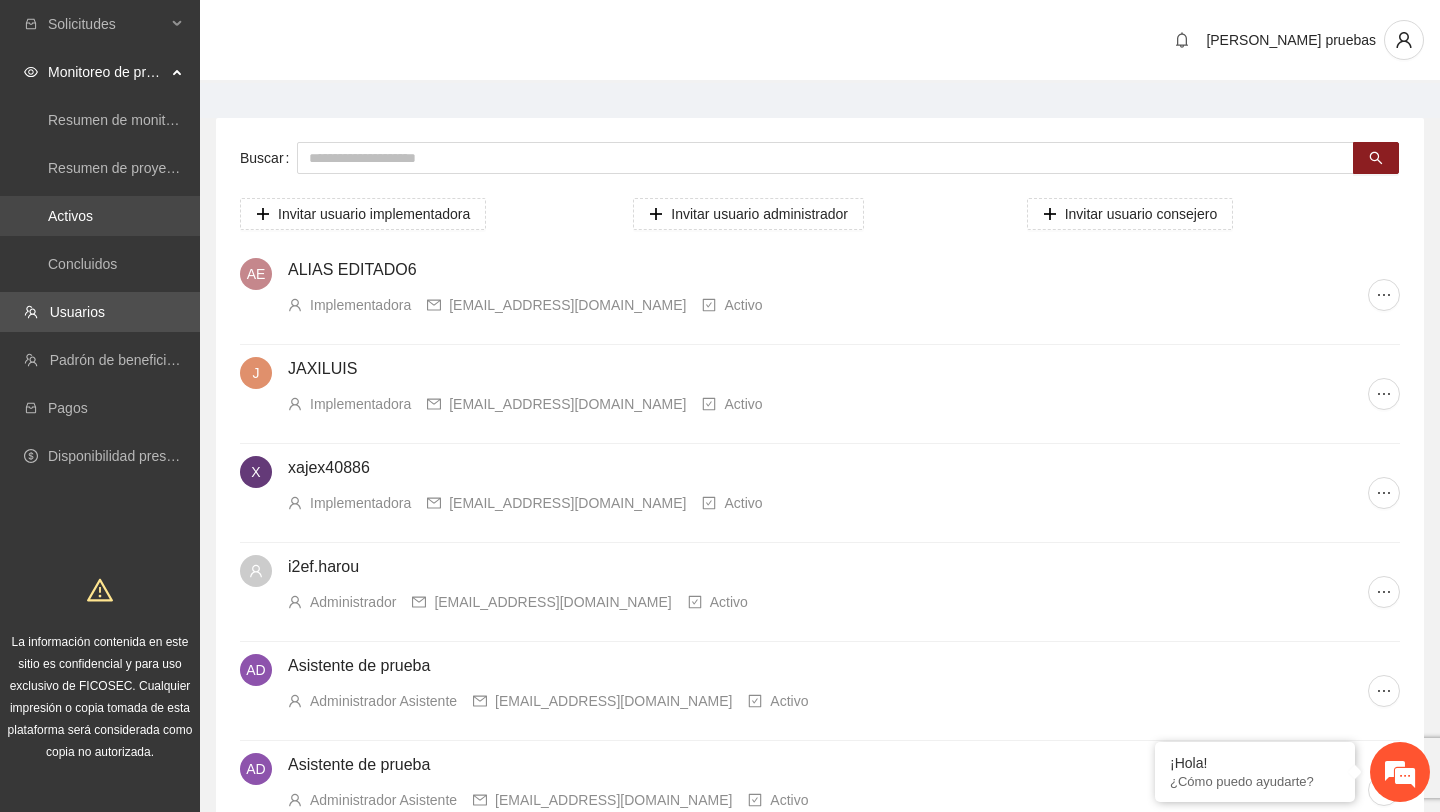 click on "Activos" at bounding box center [70, 216] 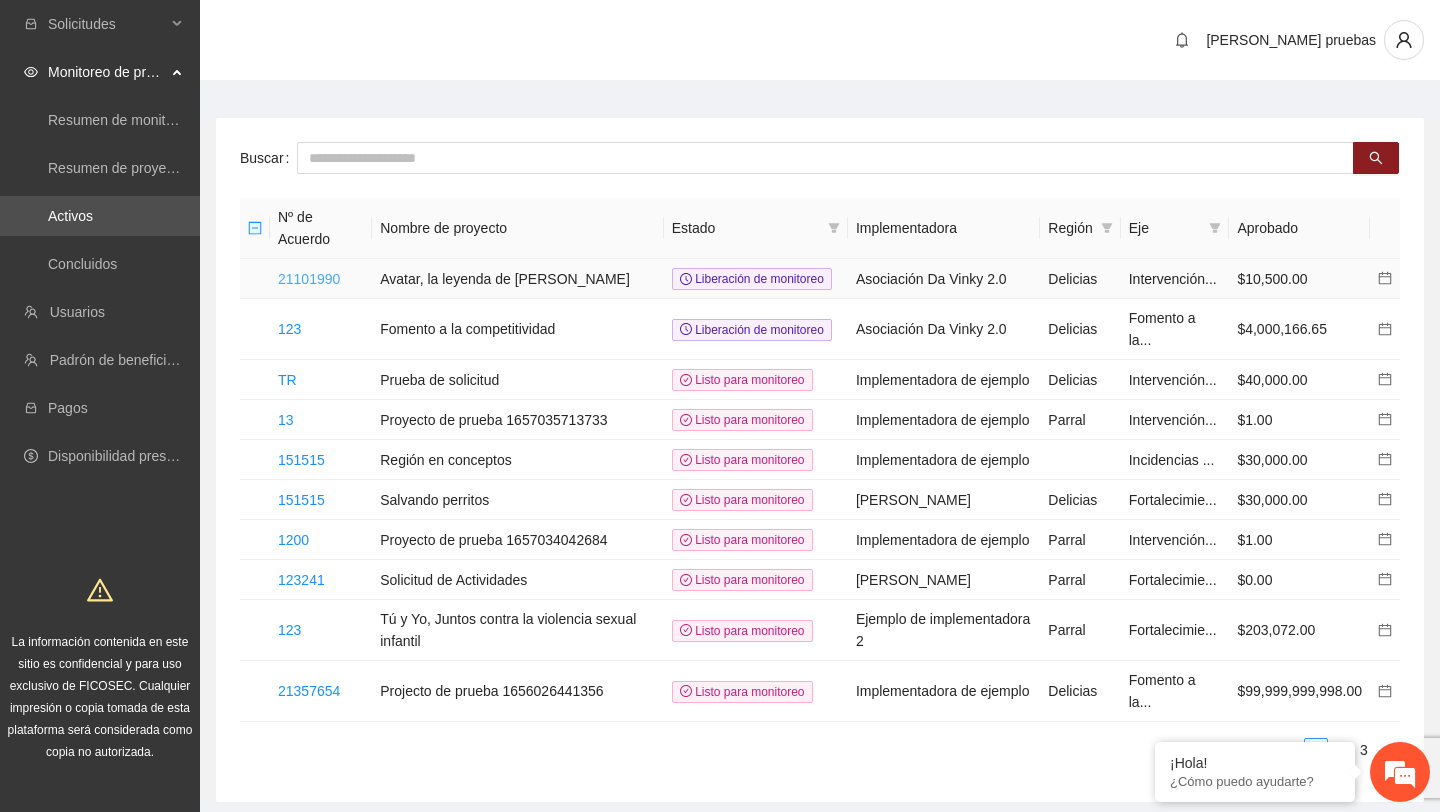 click on "21101990" at bounding box center [309, 279] 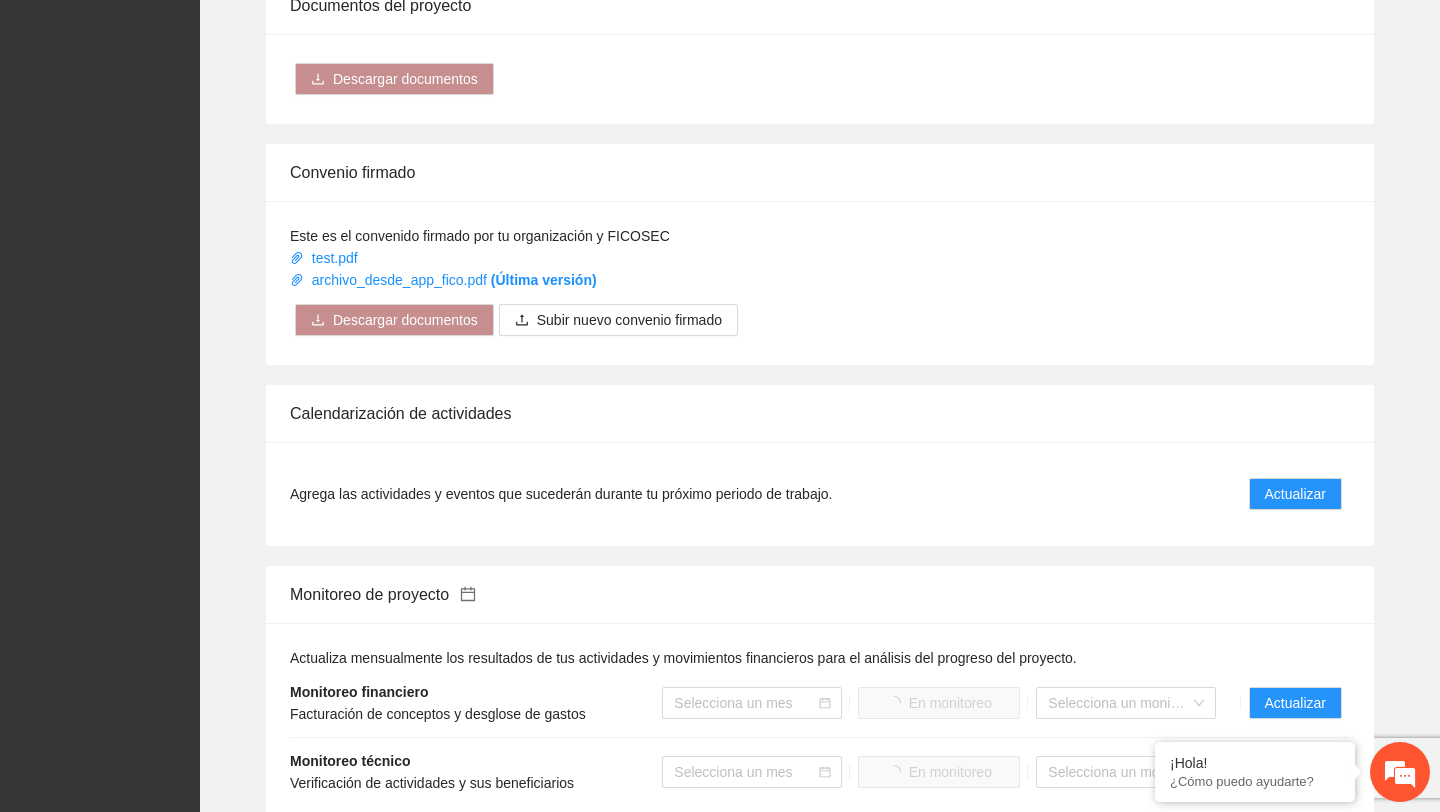scroll, scrollTop: 1259, scrollLeft: 0, axis: vertical 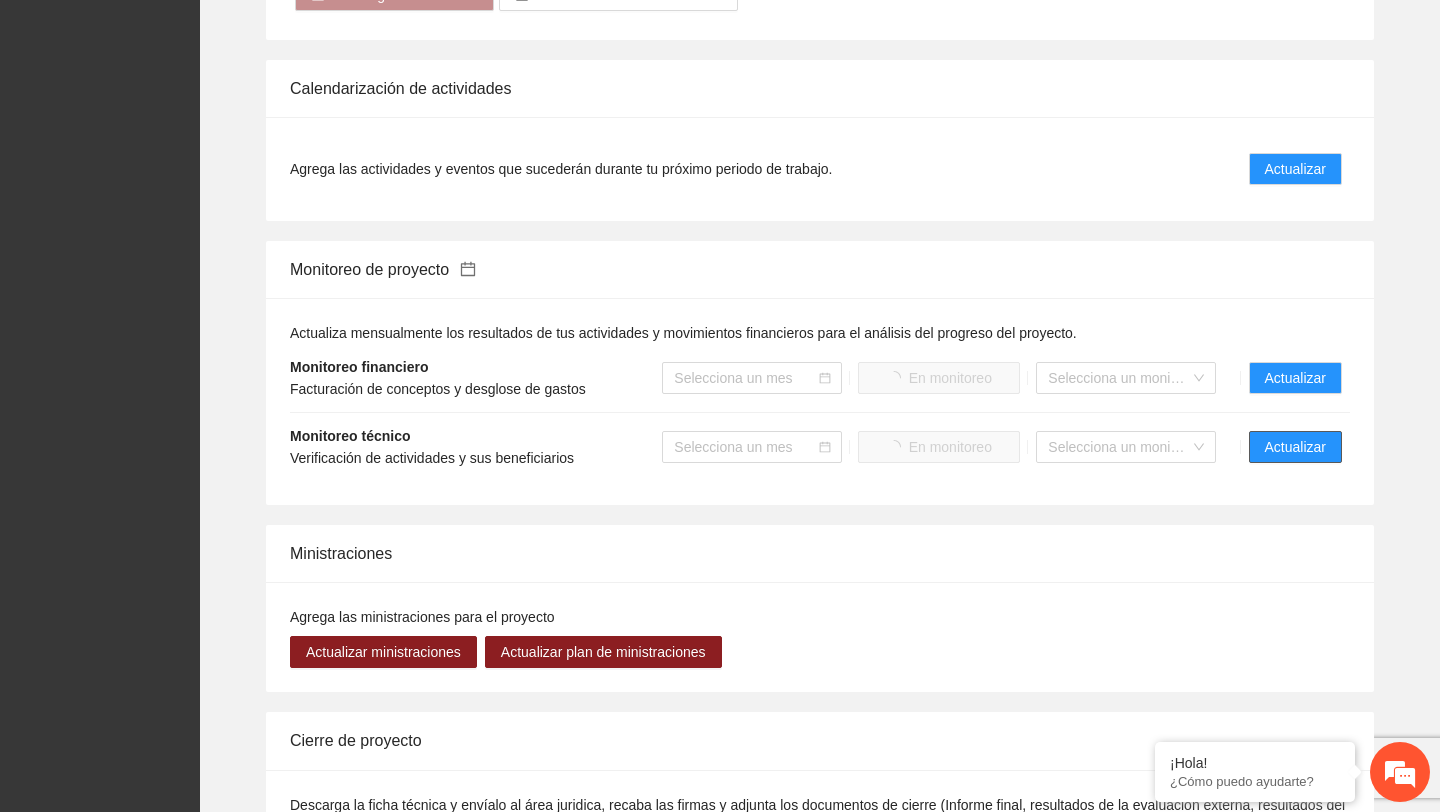 click on "Actualizar" at bounding box center [1295, 447] 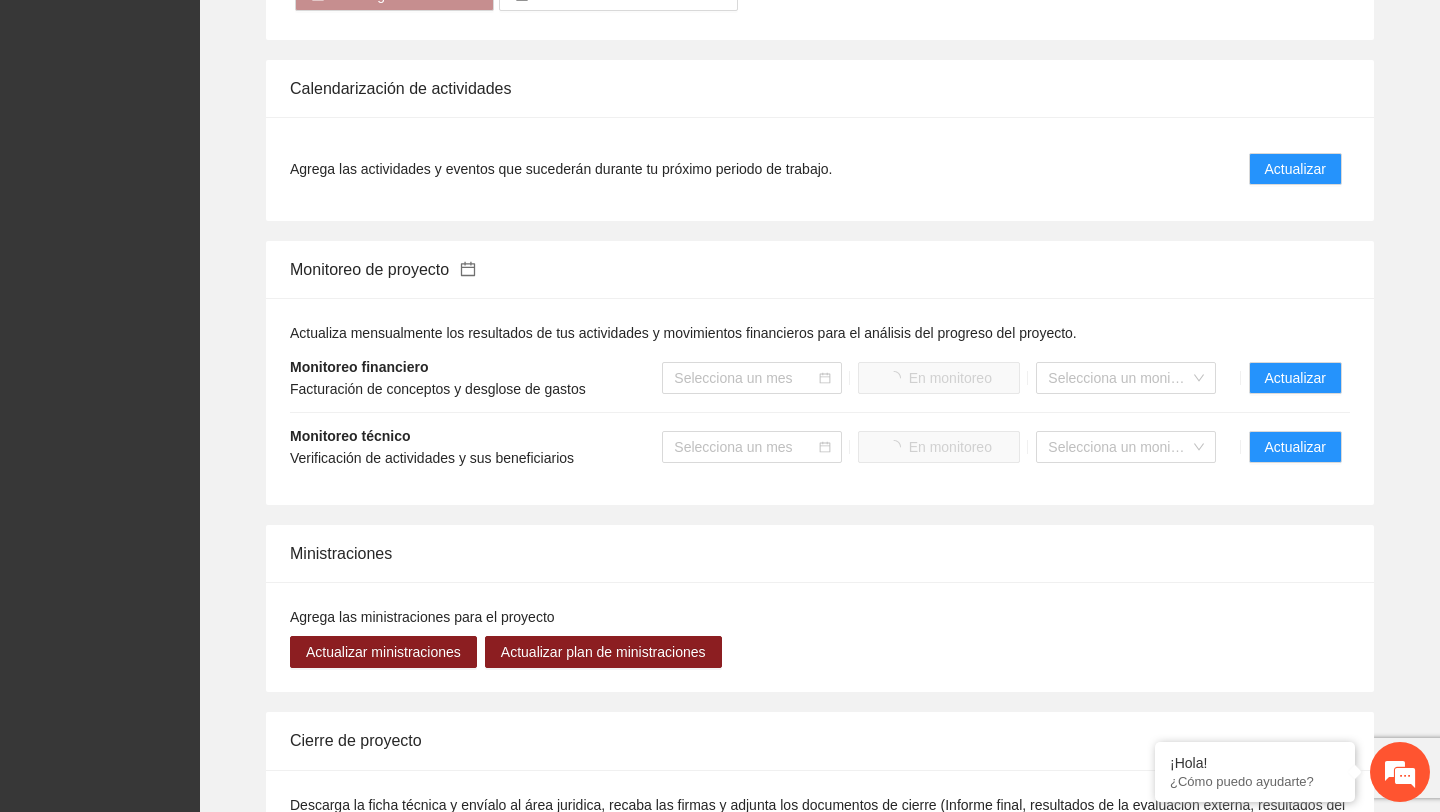 scroll, scrollTop: 0, scrollLeft: 0, axis: both 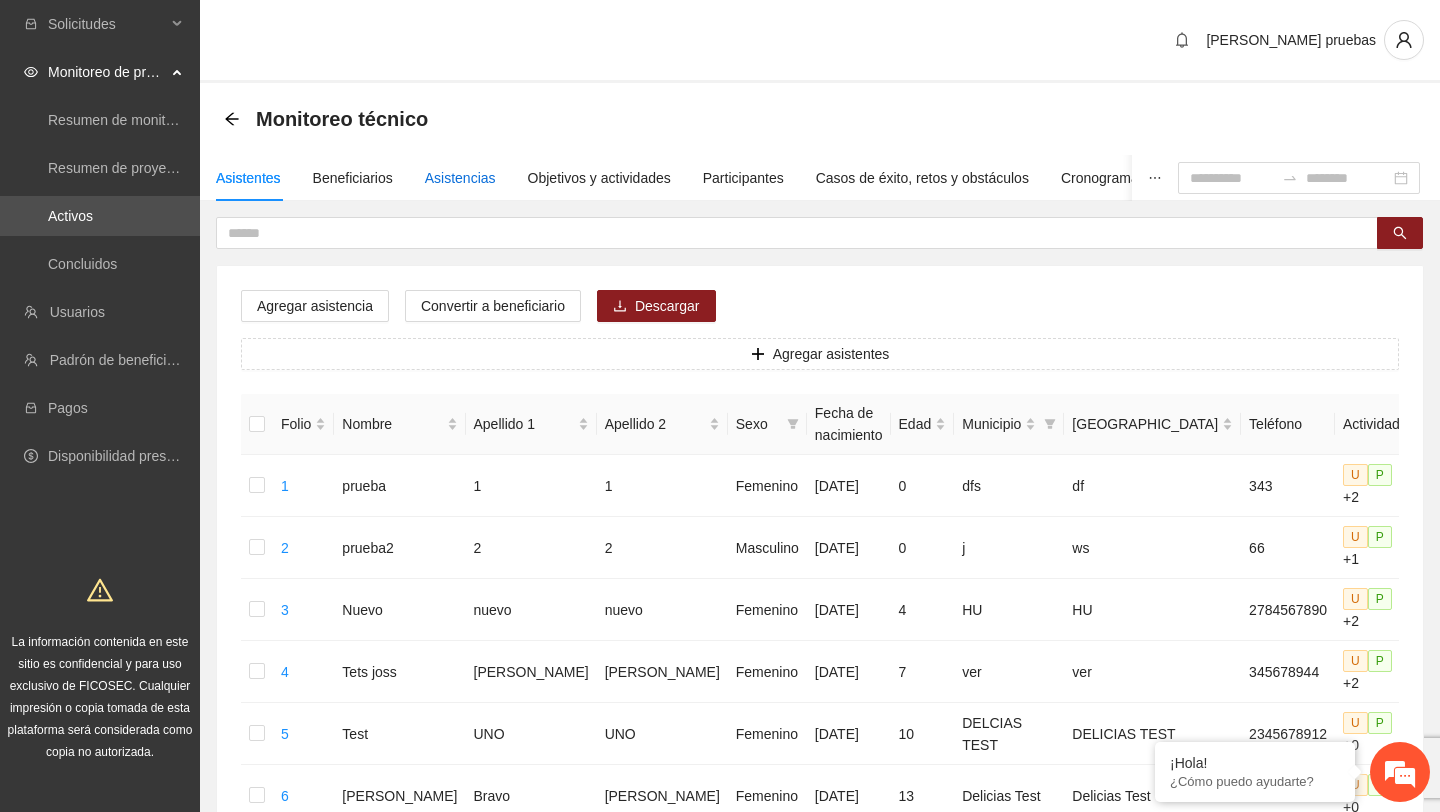 click on "Asistencias" at bounding box center [460, 178] 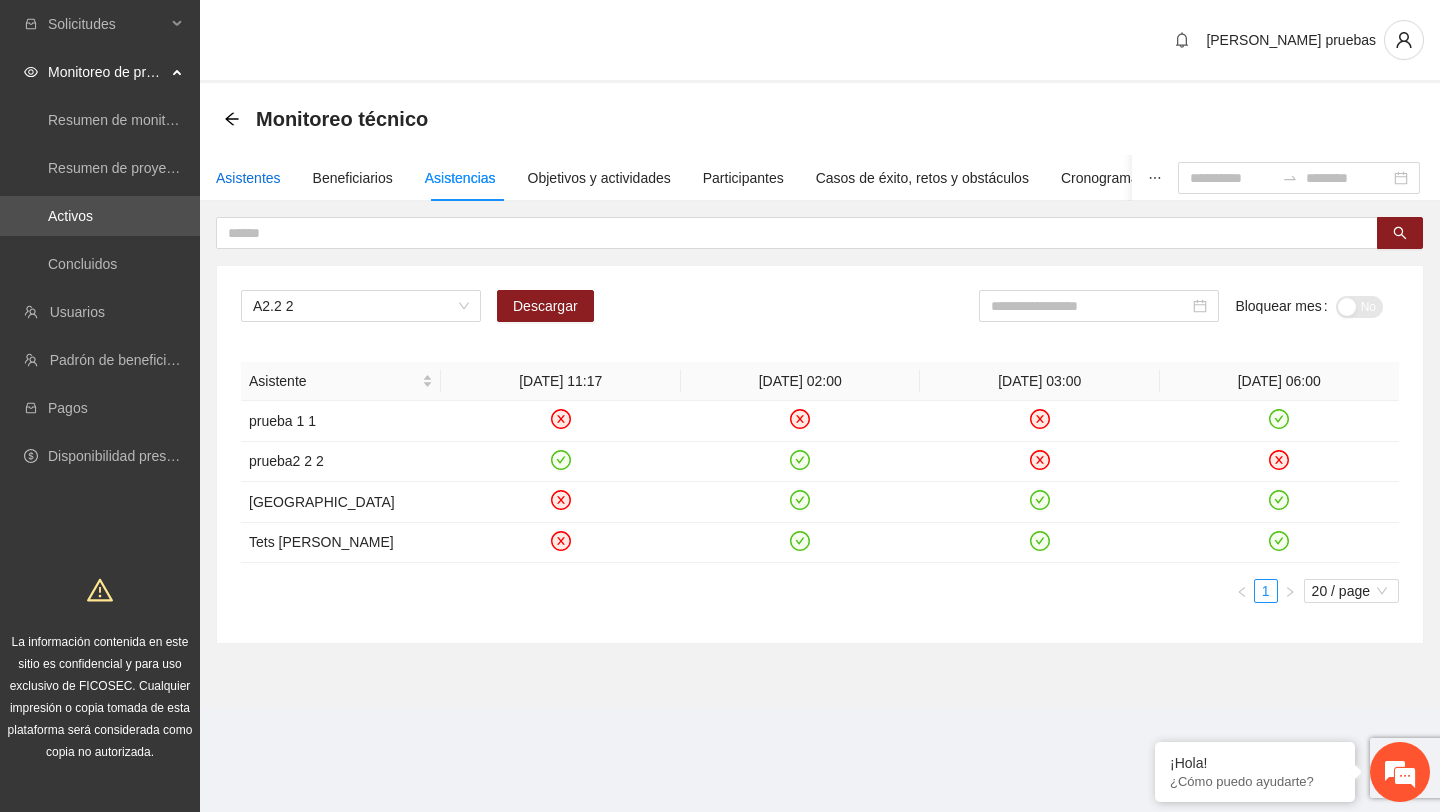 click on "Asistentes" at bounding box center [248, 178] 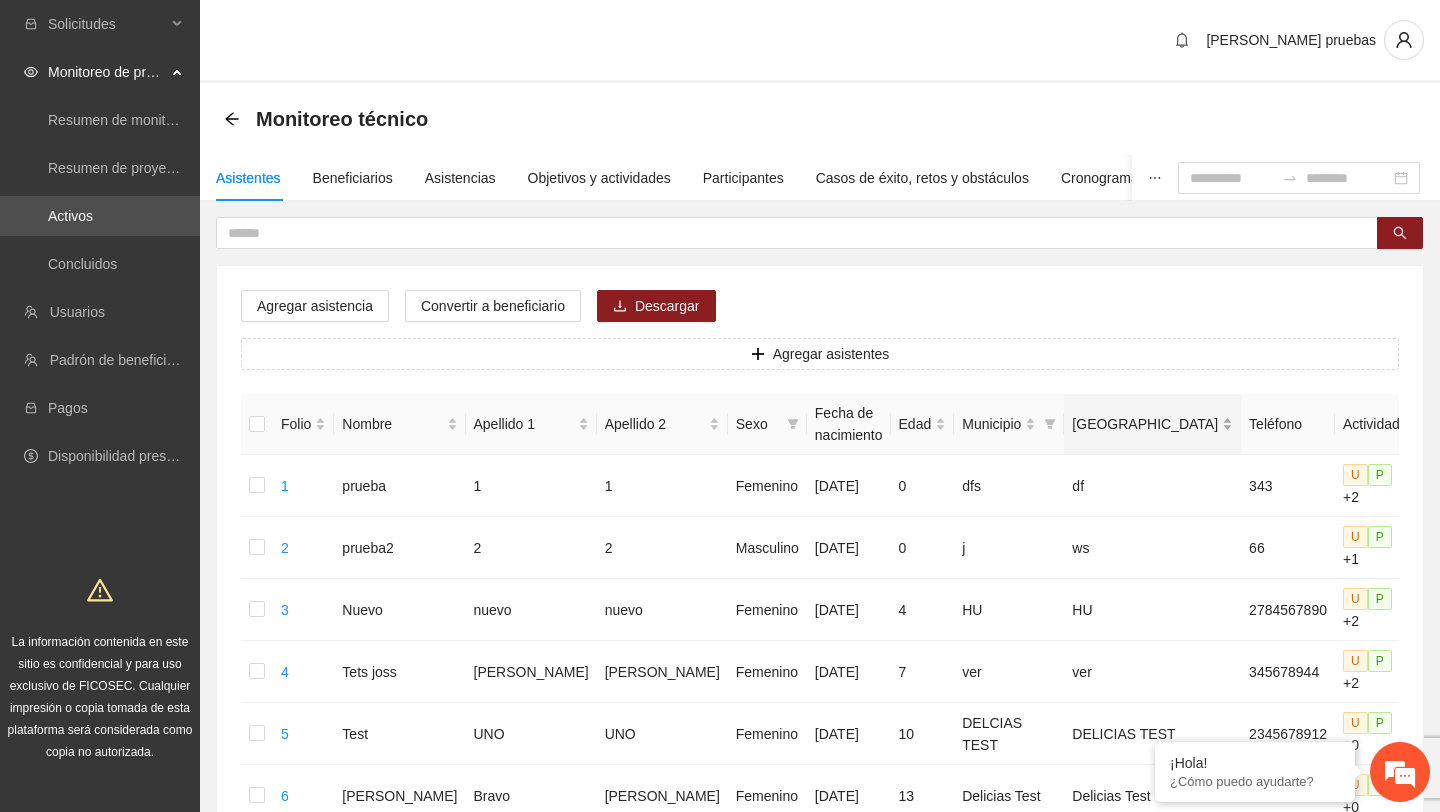 click on "[GEOGRAPHIC_DATA]" at bounding box center [1152, 424] 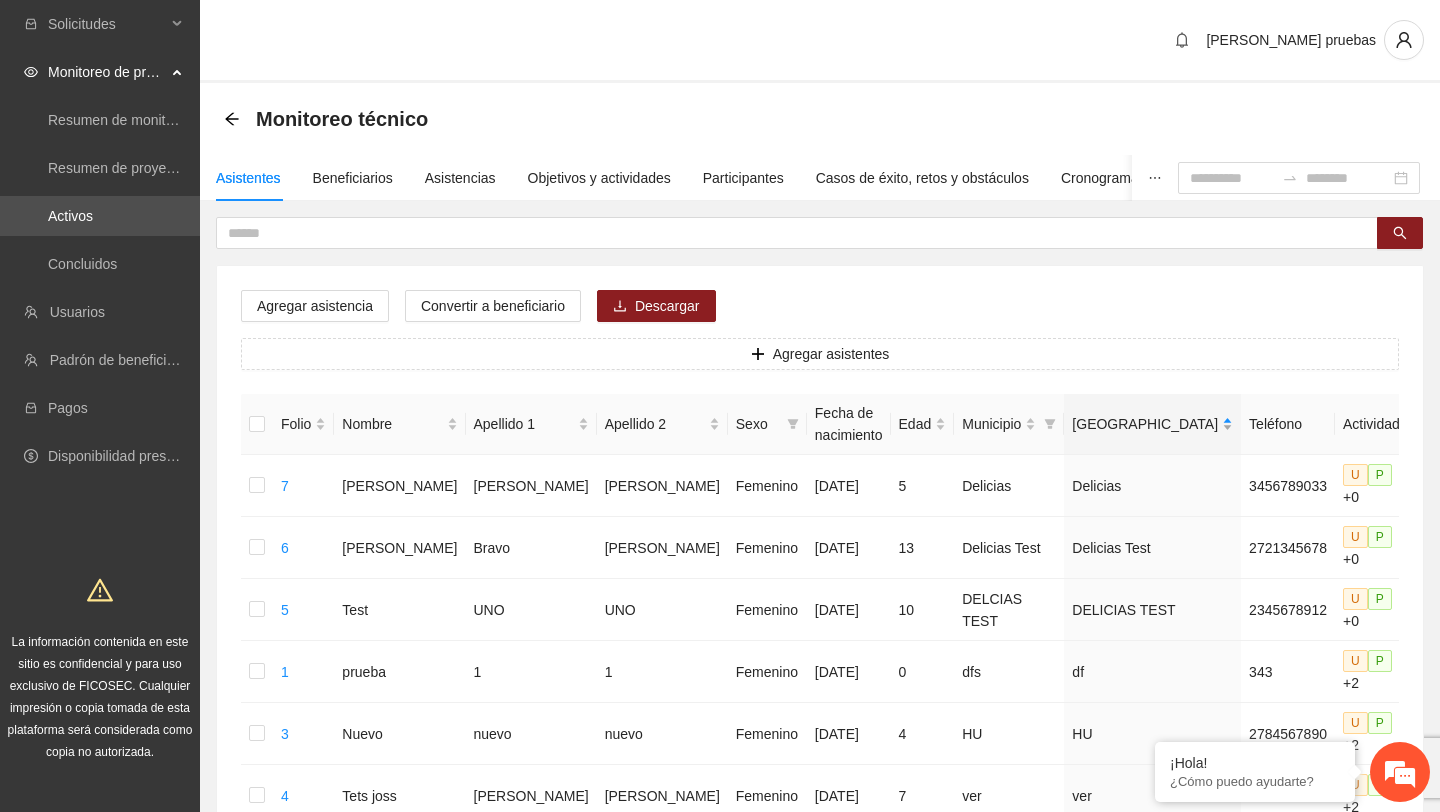 click on "[GEOGRAPHIC_DATA]" at bounding box center (1152, 424) 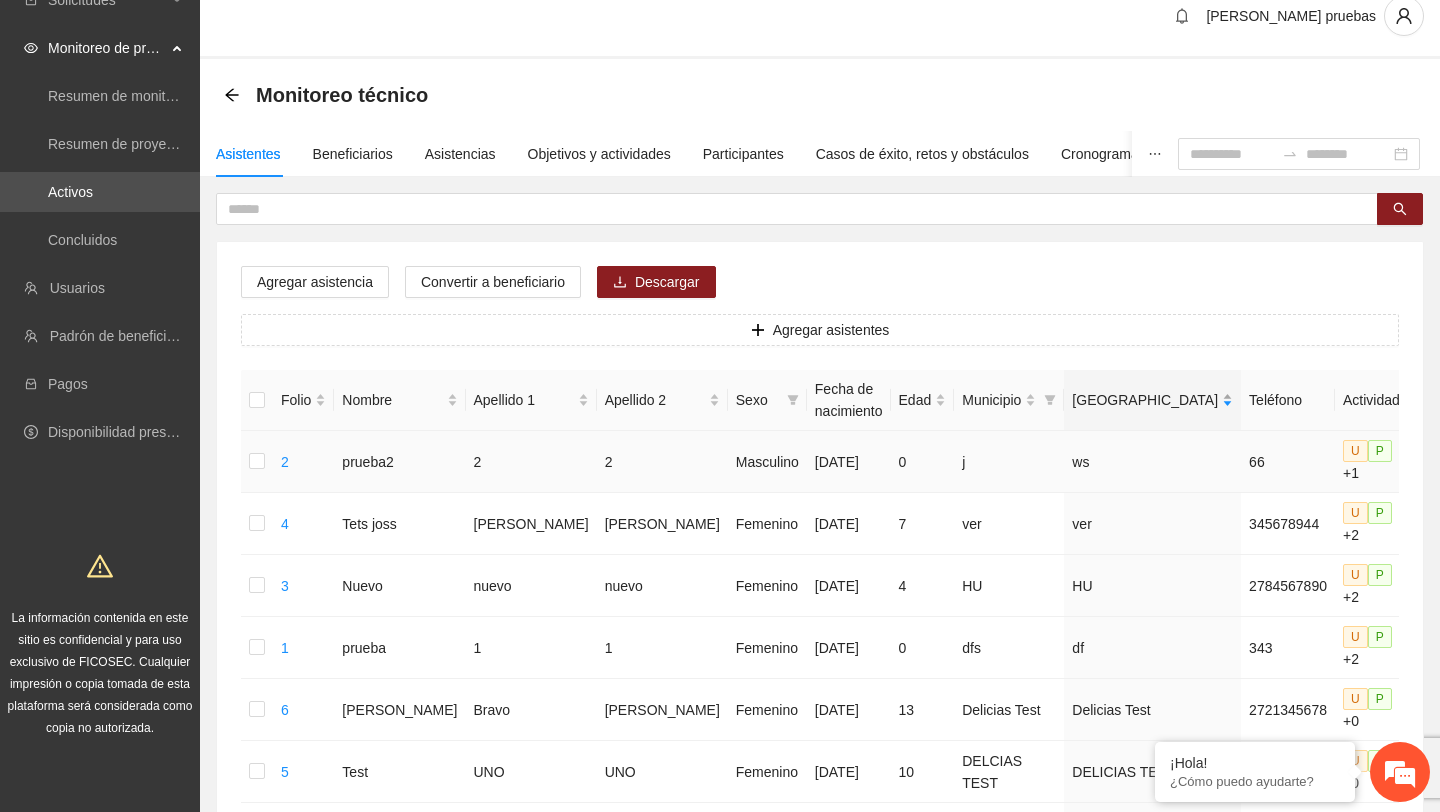scroll, scrollTop: 2, scrollLeft: 0, axis: vertical 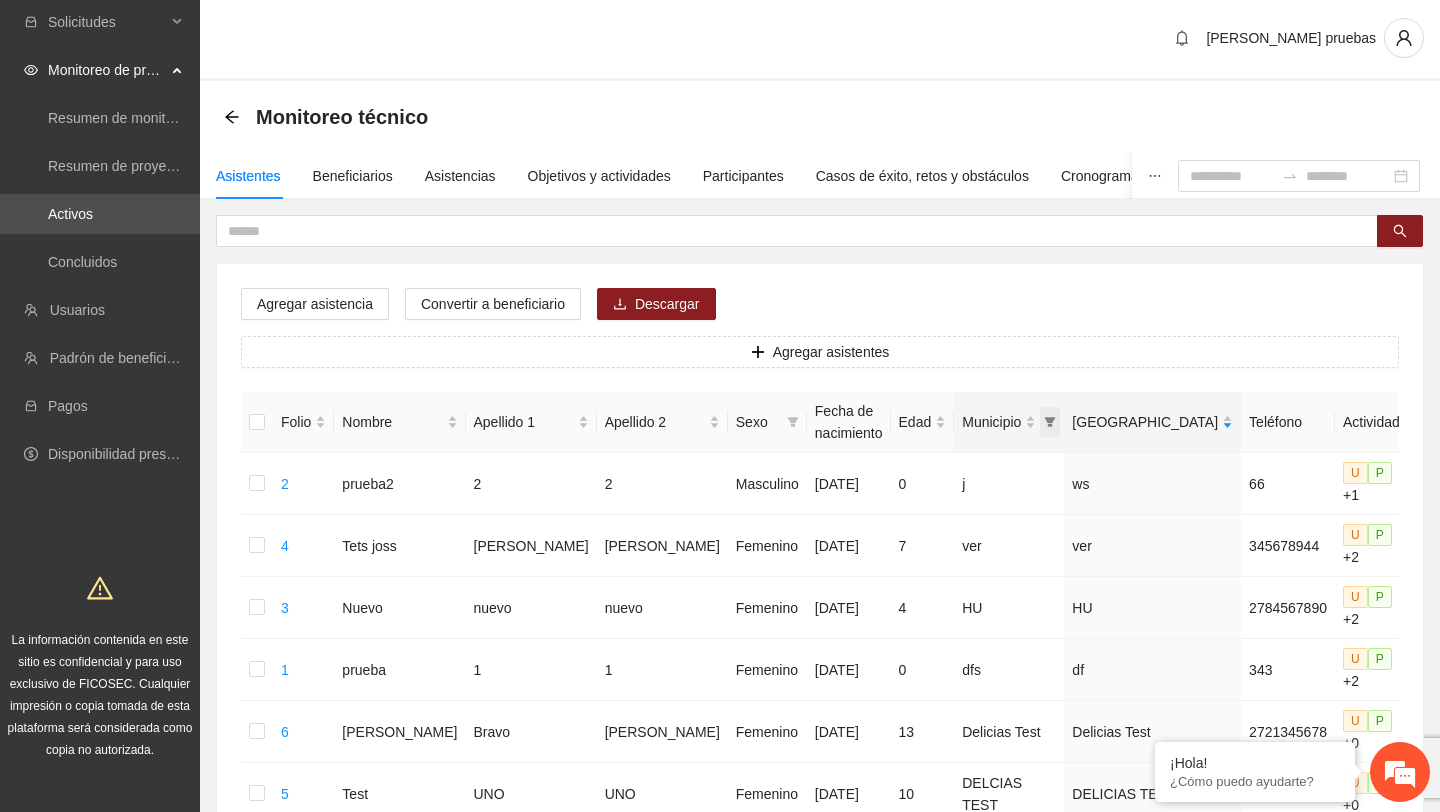 click 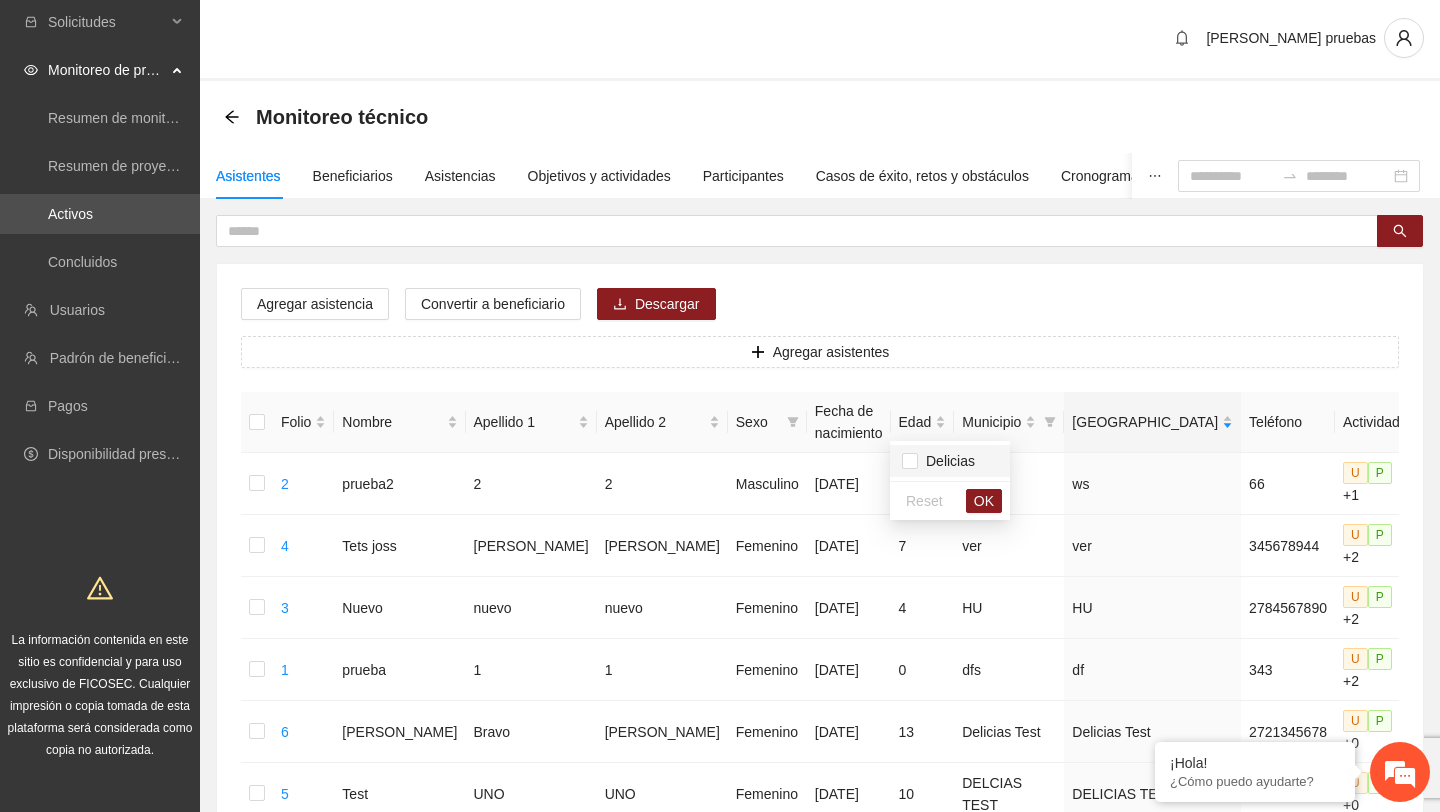 click on "Delicias" at bounding box center (946, 461) 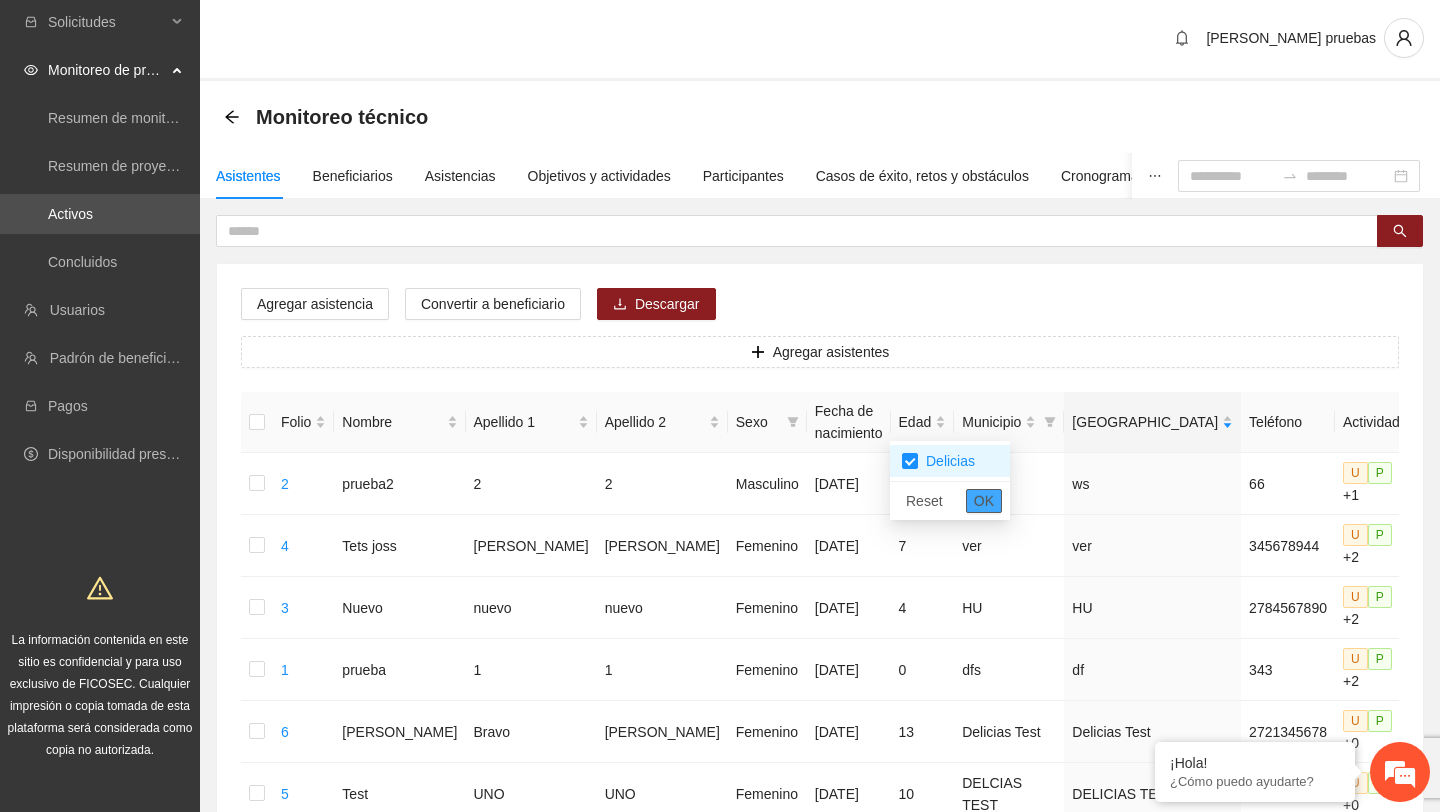 click on "OK" at bounding box center (984, 501) 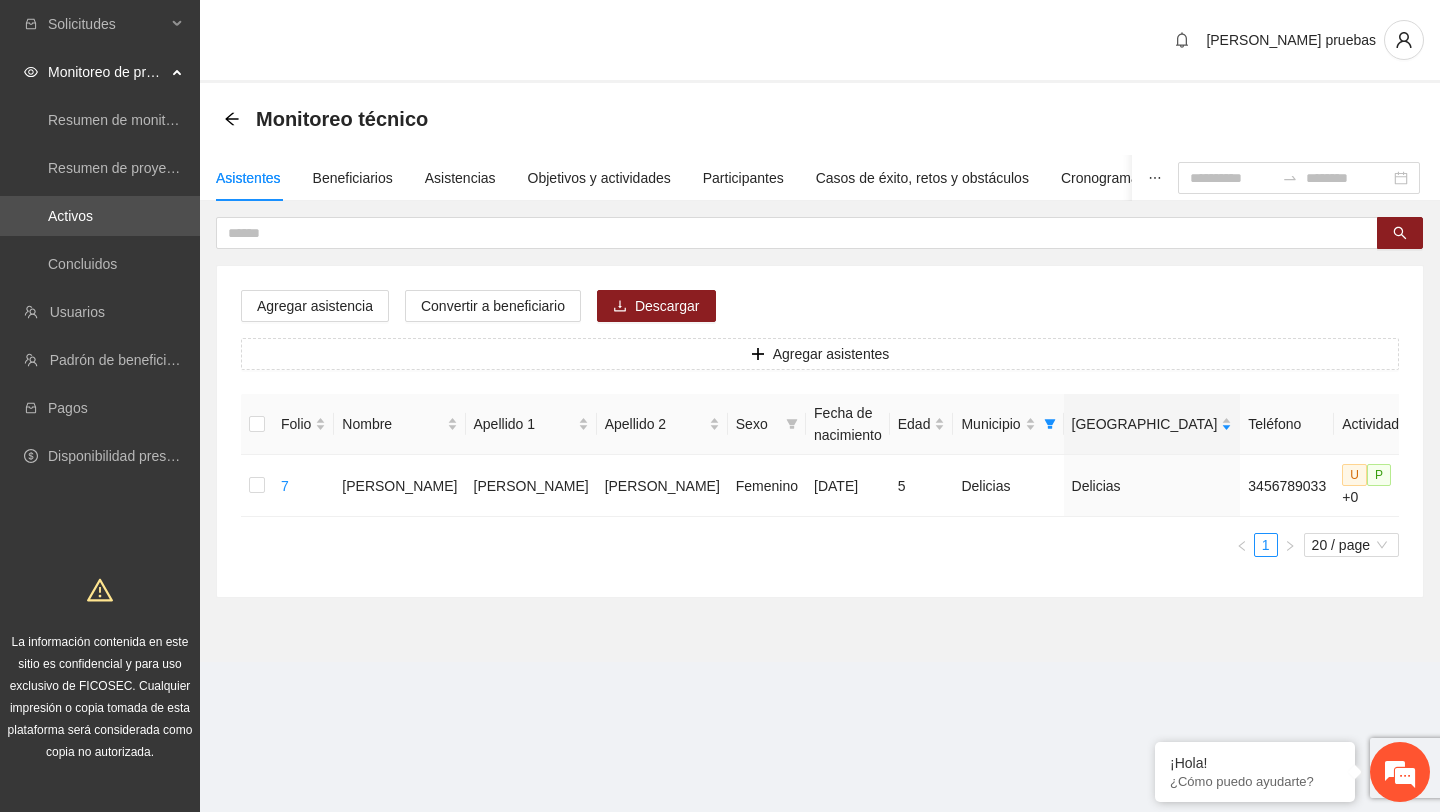 scroll, scrollTop: 0, scrollLeft: 0, axis: both 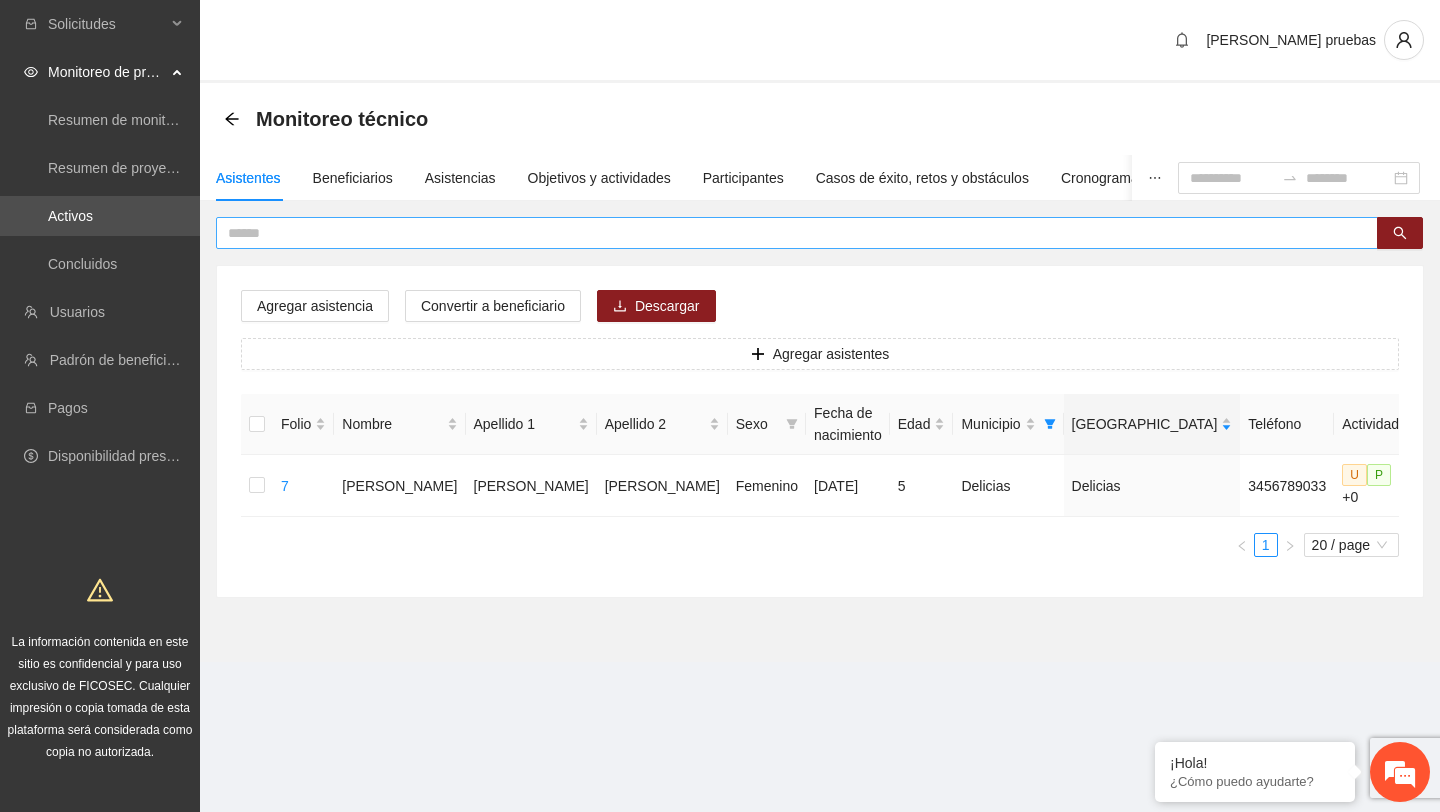 click at bounding box center [789, 233] 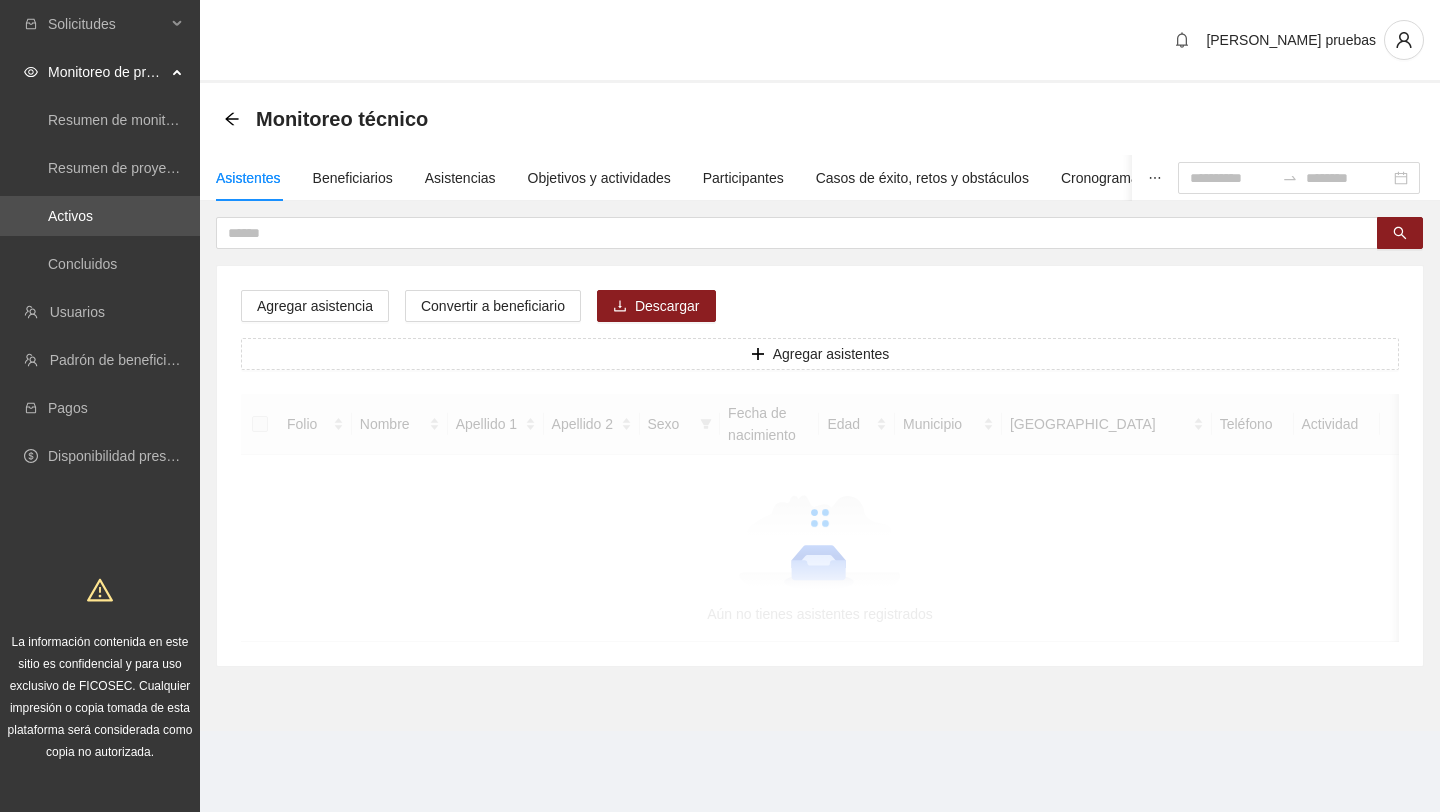 scroll, scrollTop: 0, scrollLeft: 0, axis: both 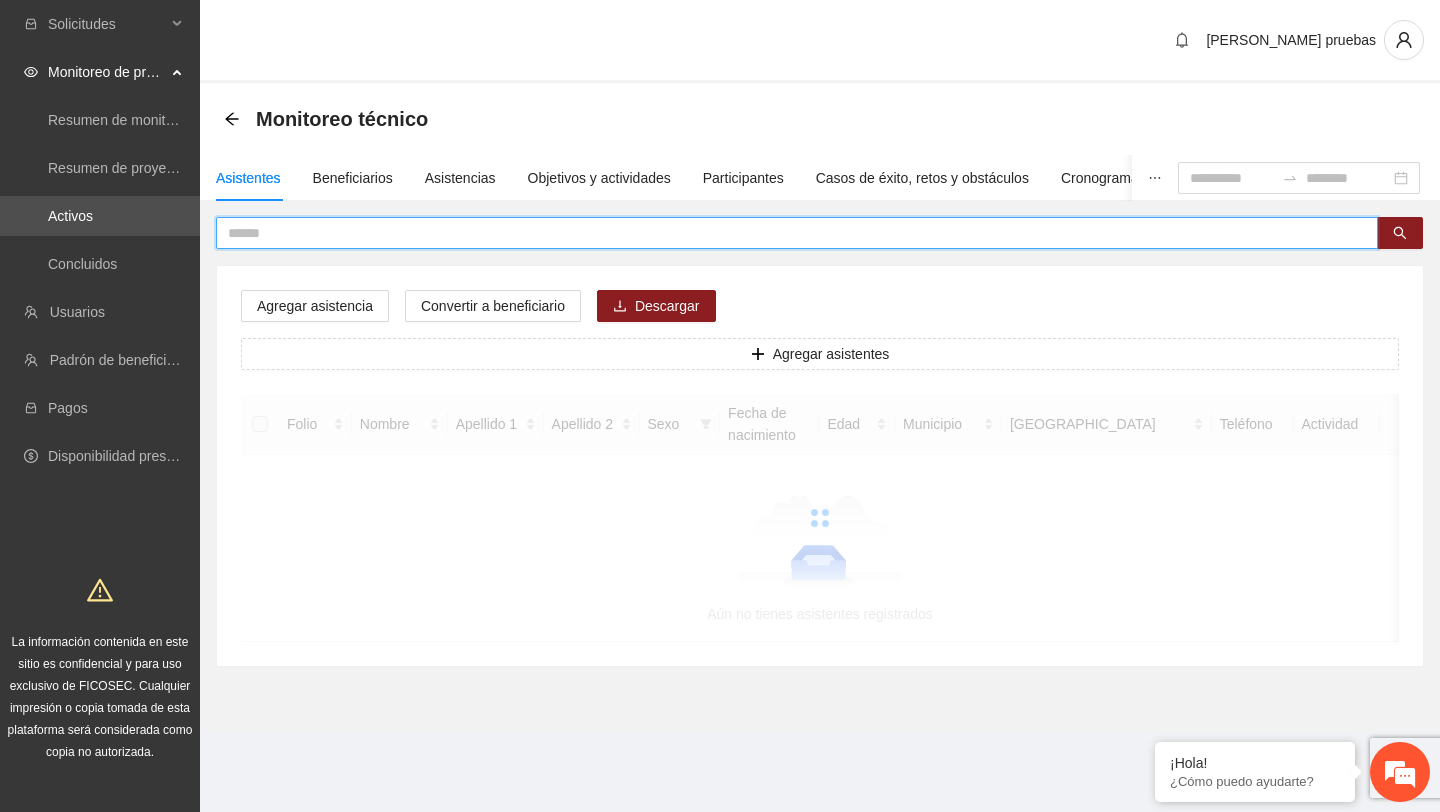 click at bounding box center [789, 233] 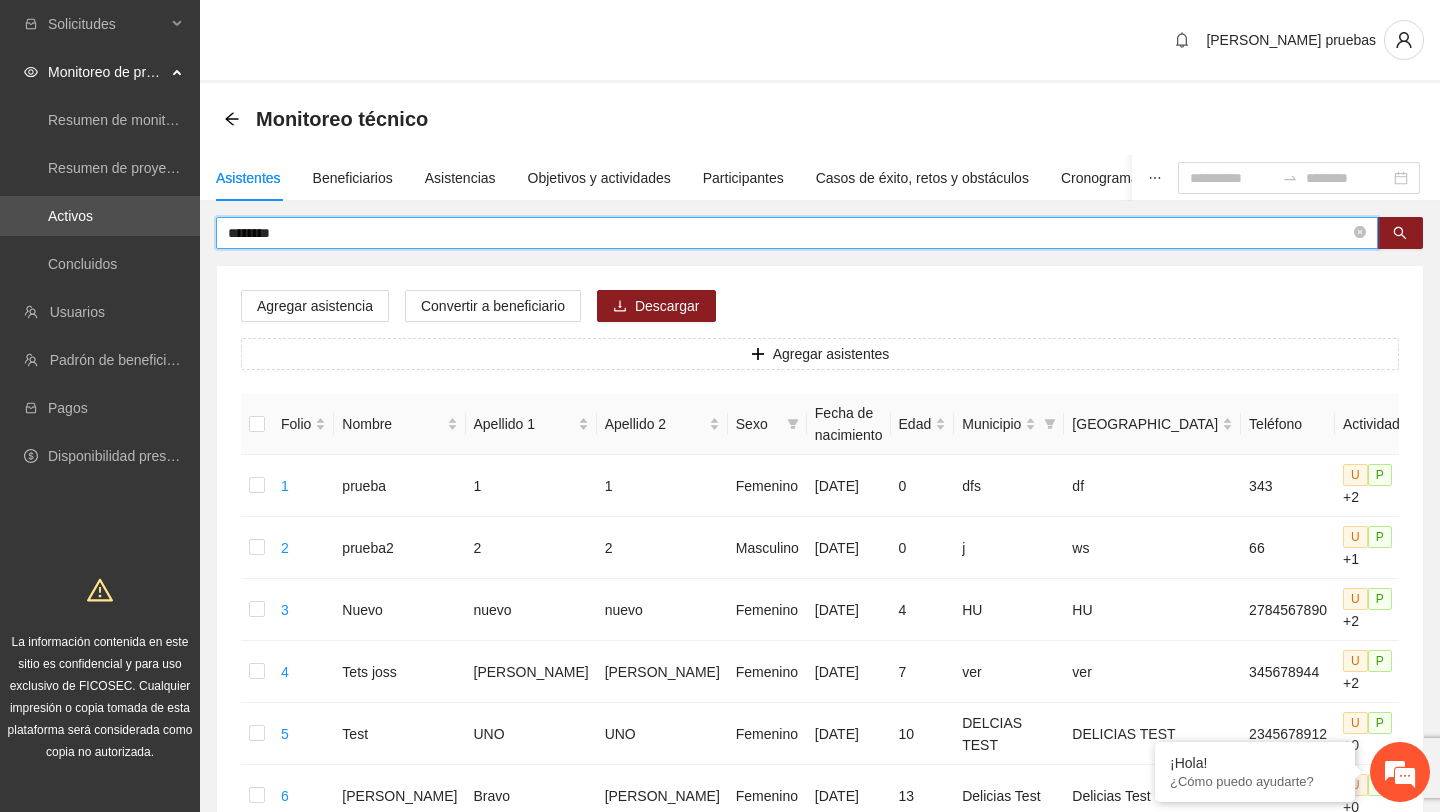 type on "********" 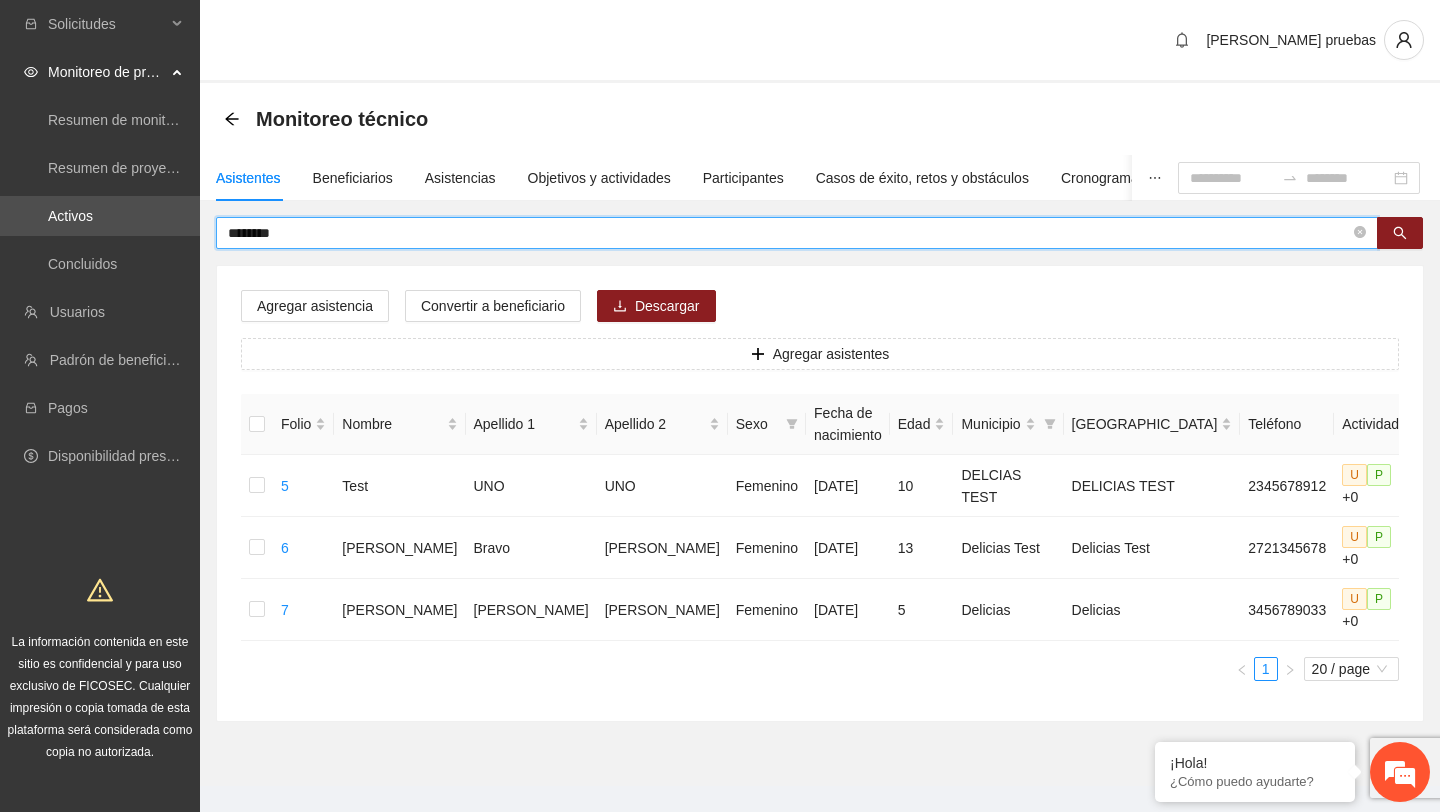 click on "********" at bounding box center (789, 233) 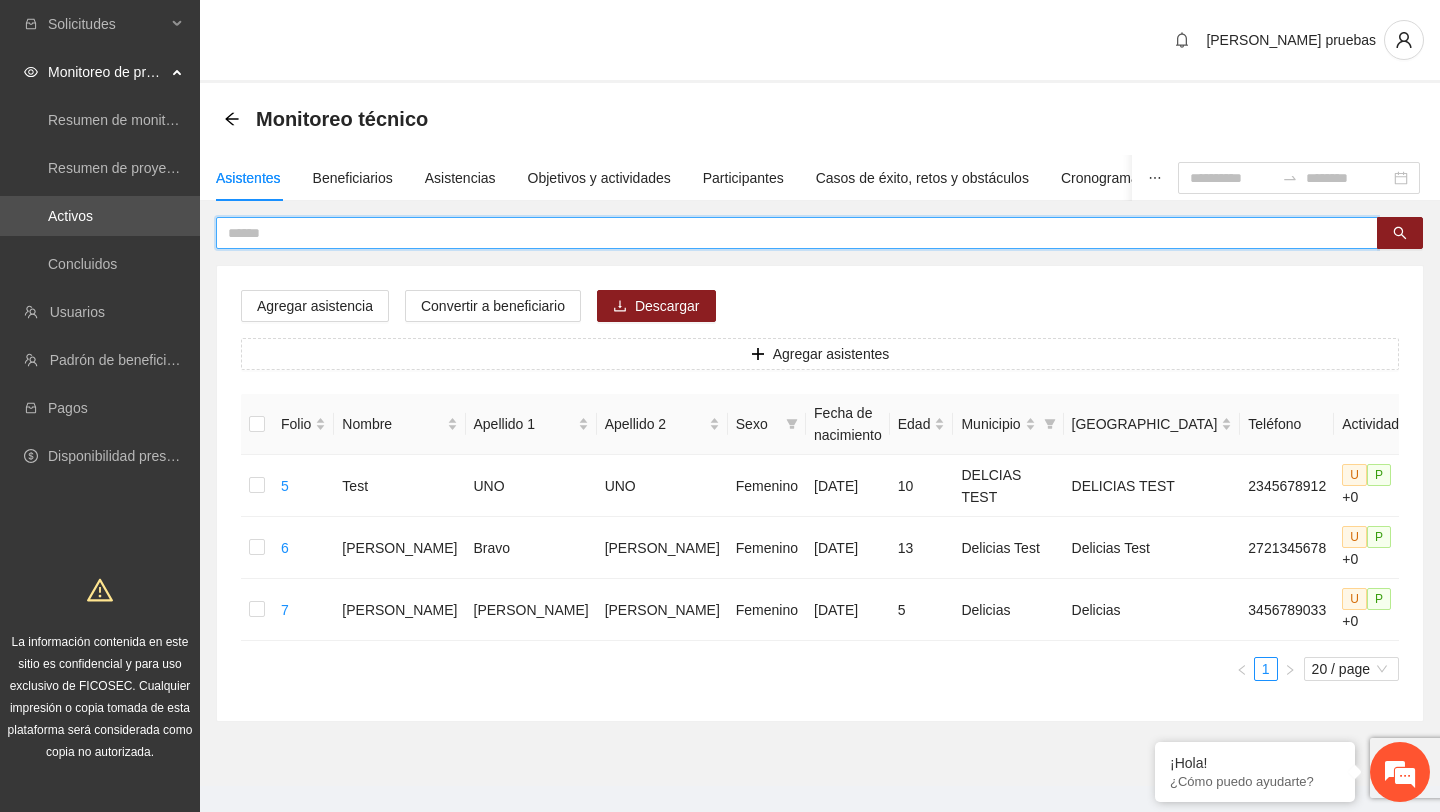 type 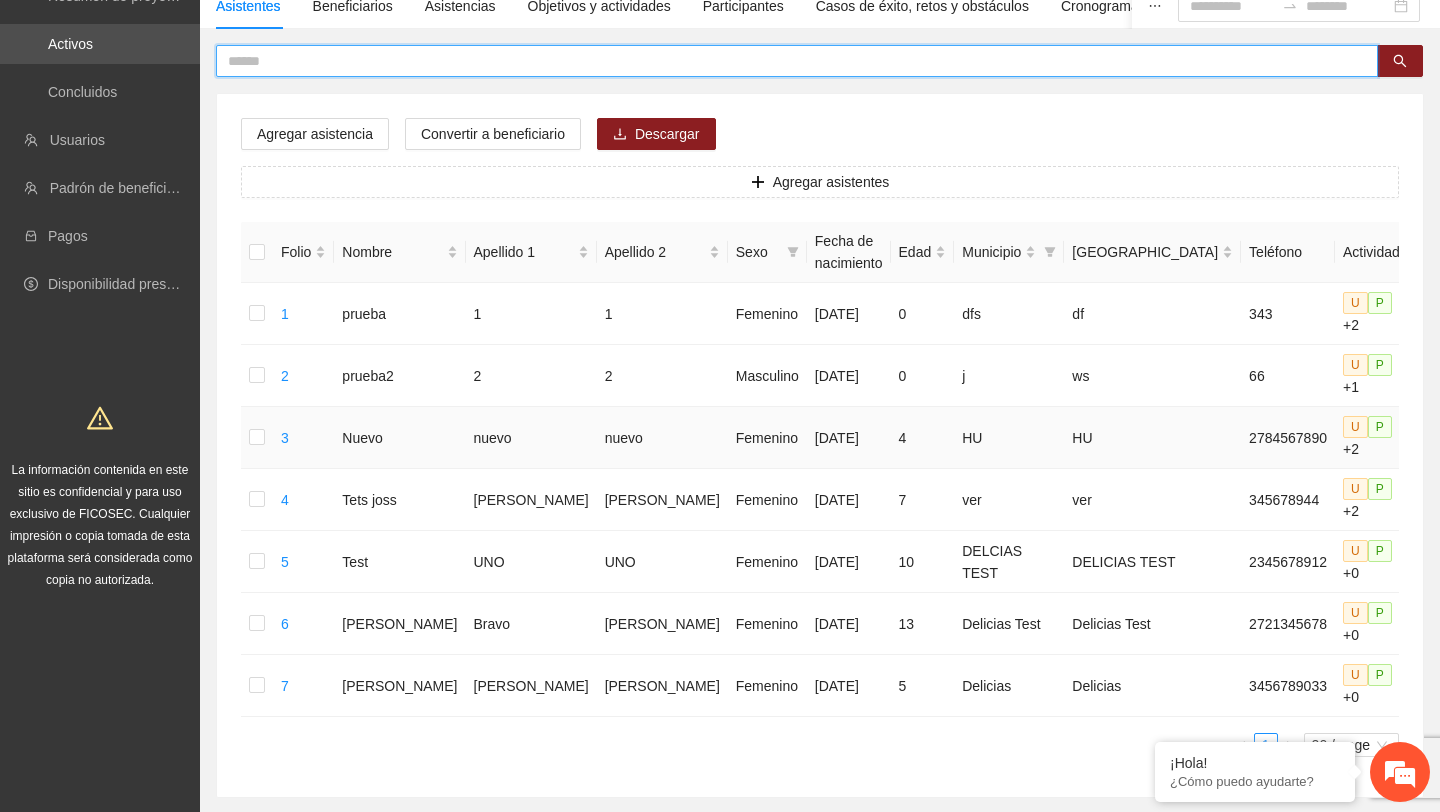 scroll, scrollTop: 135, scrollLeft: 0, axis: vertical 